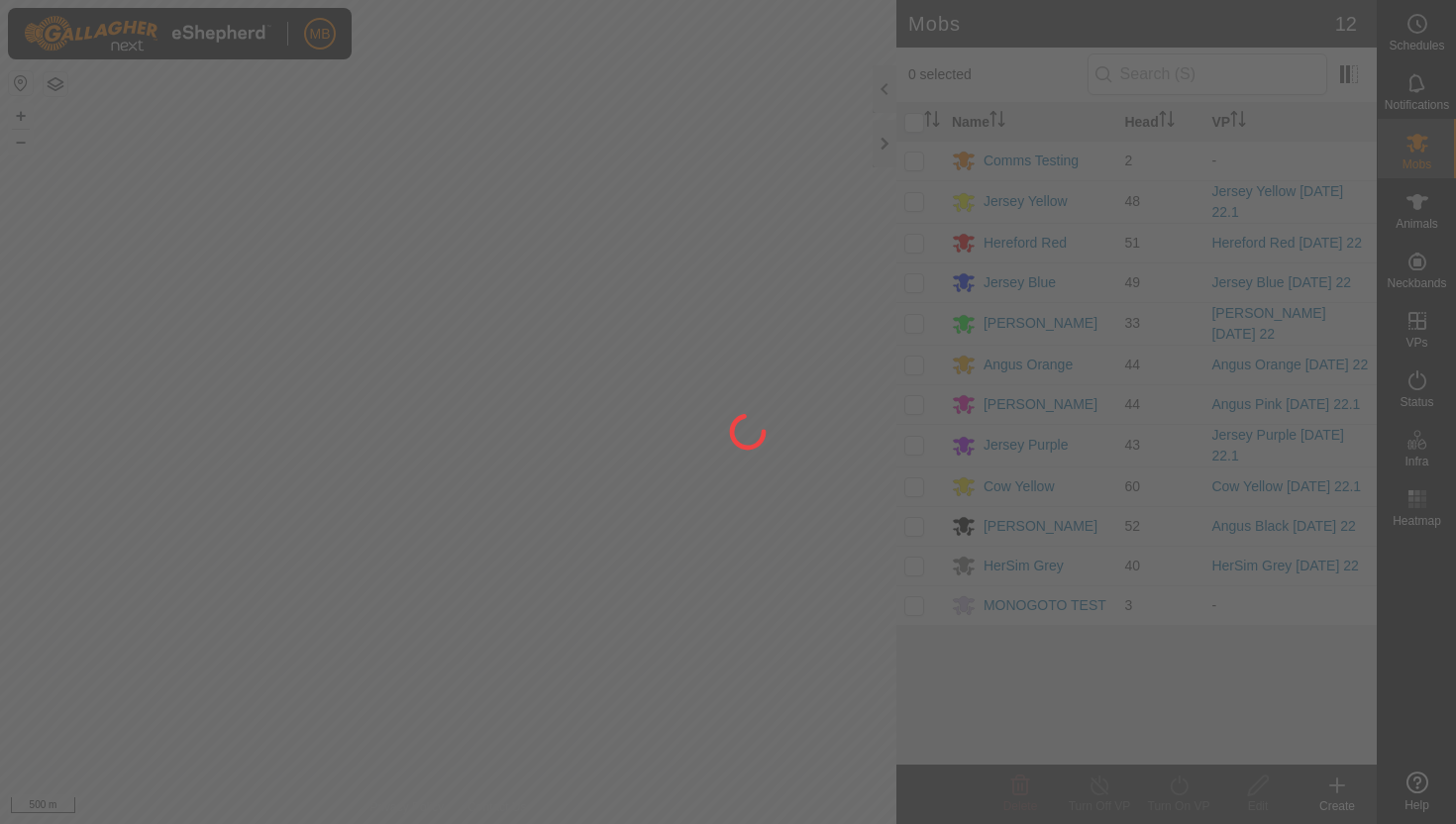 scroll, scrollTop: 0, scrollLeft: 0, axis: both 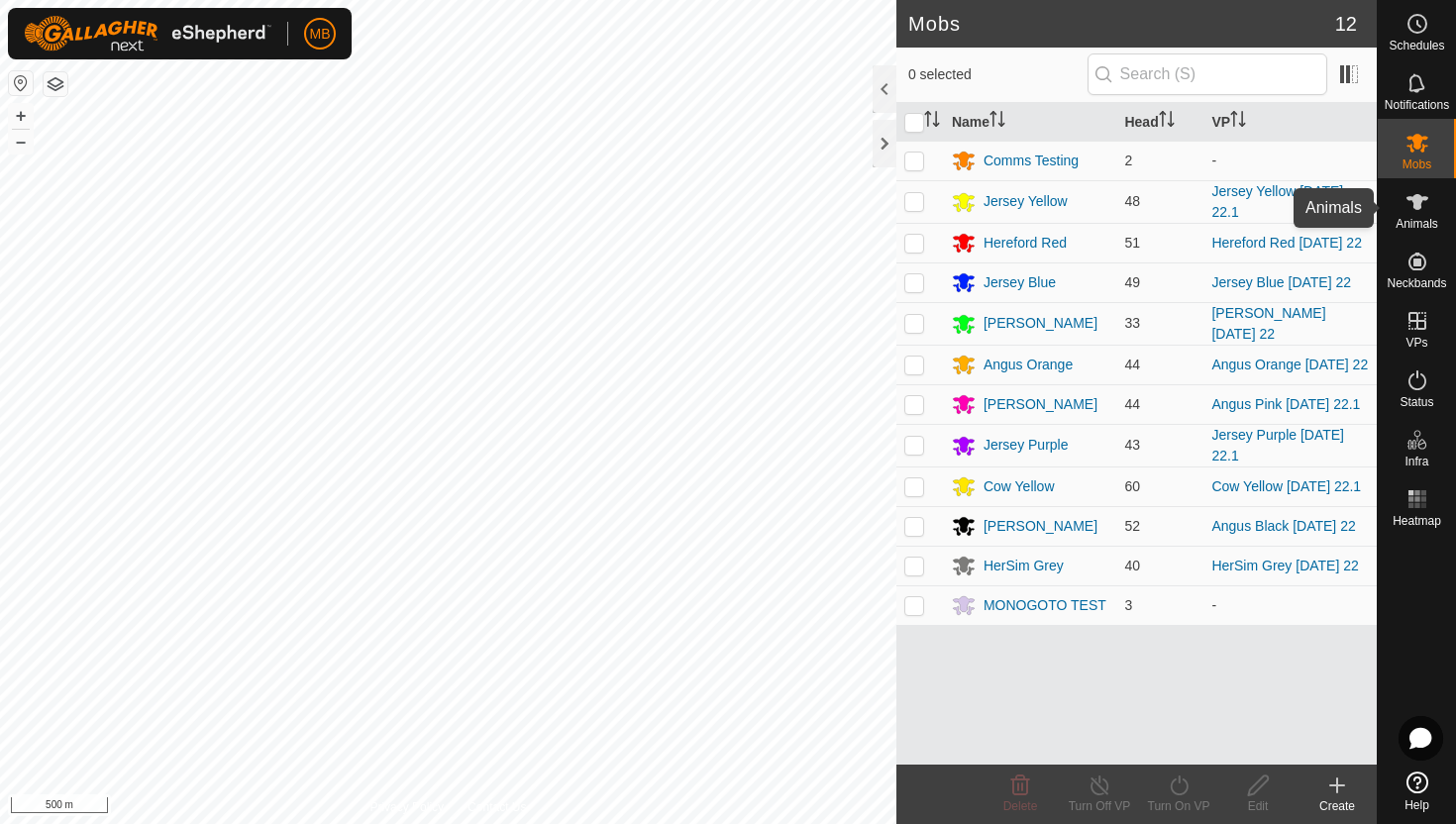 click at bounding box center (1417, 202) 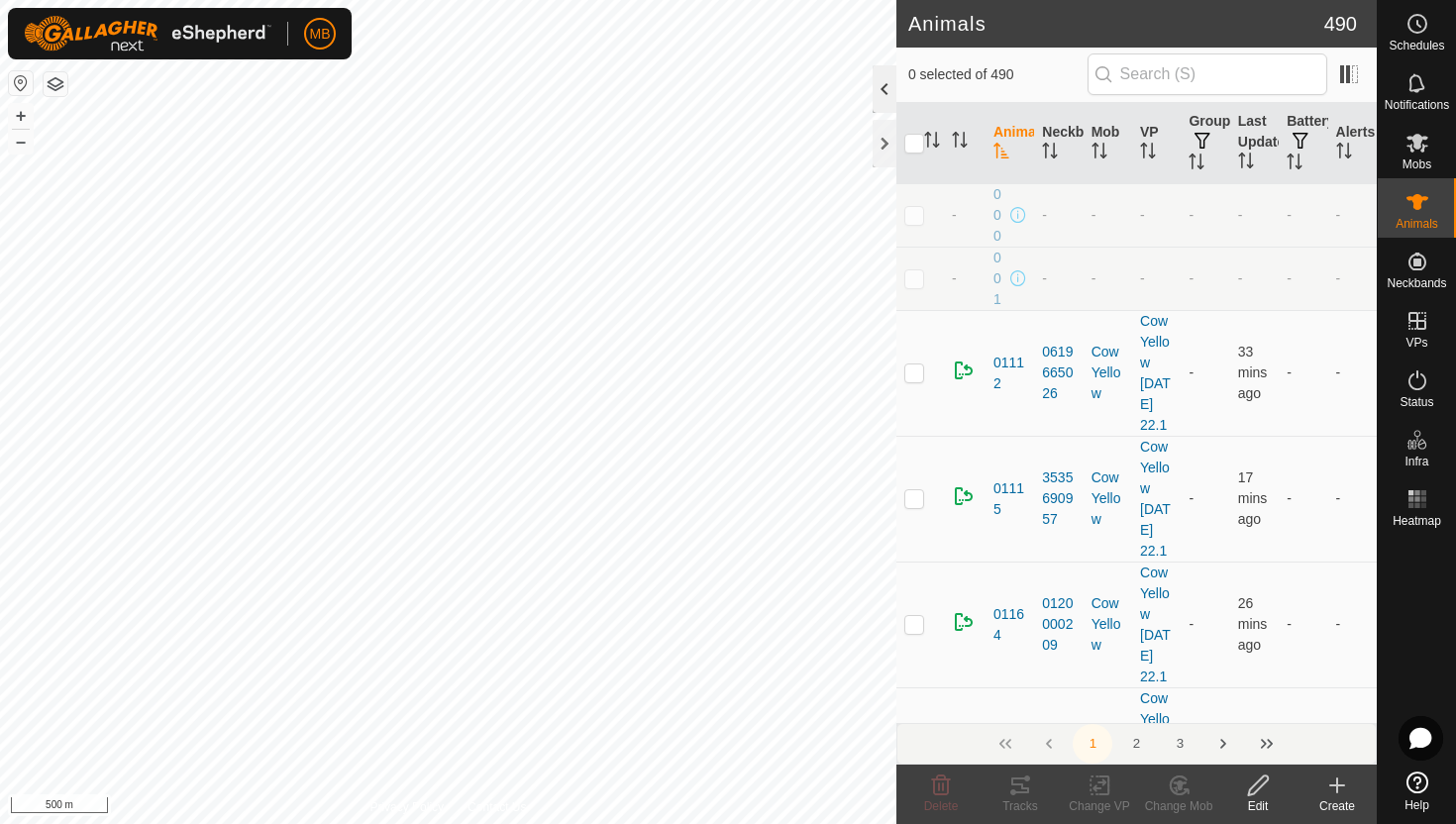 click 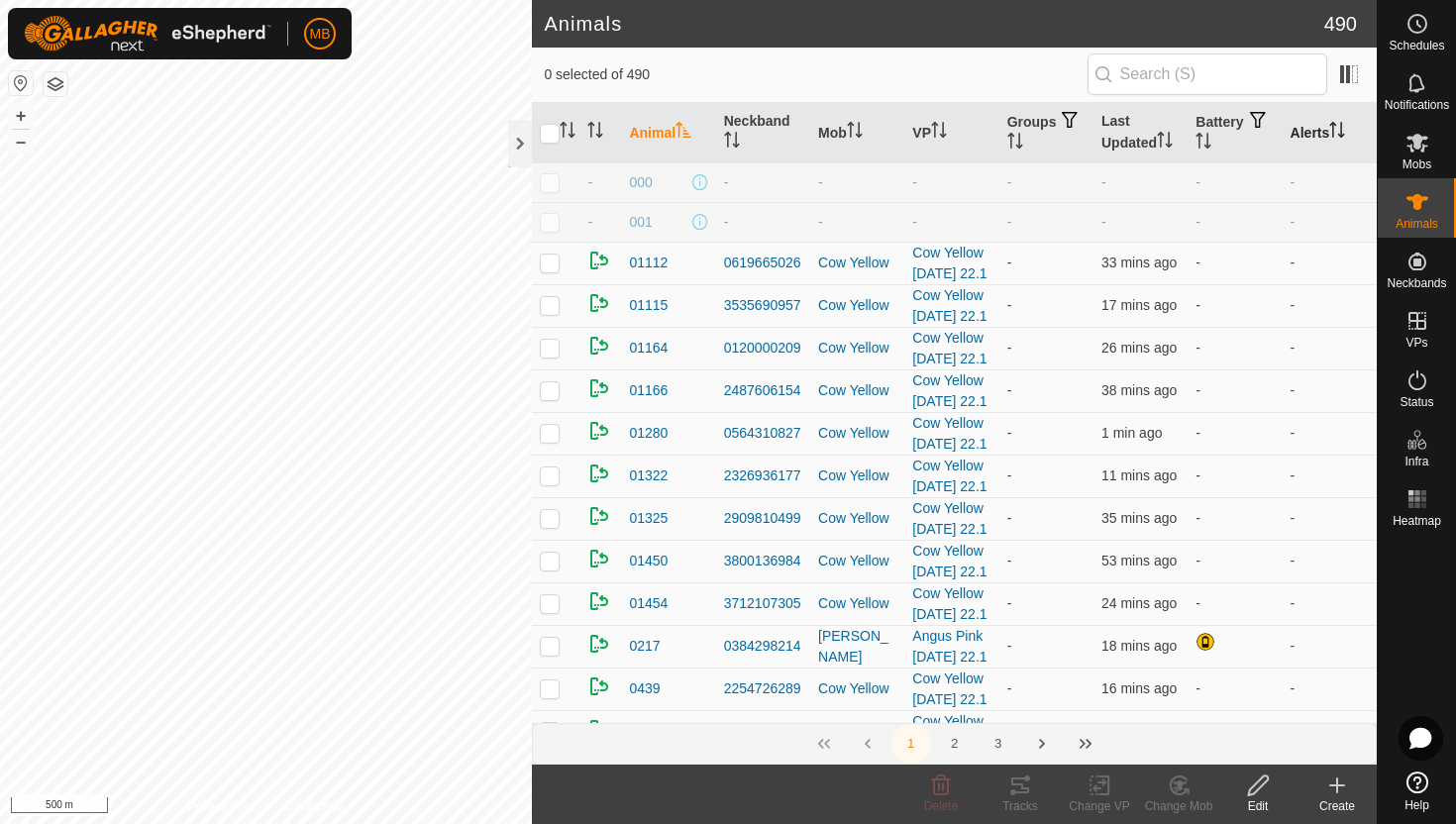 click 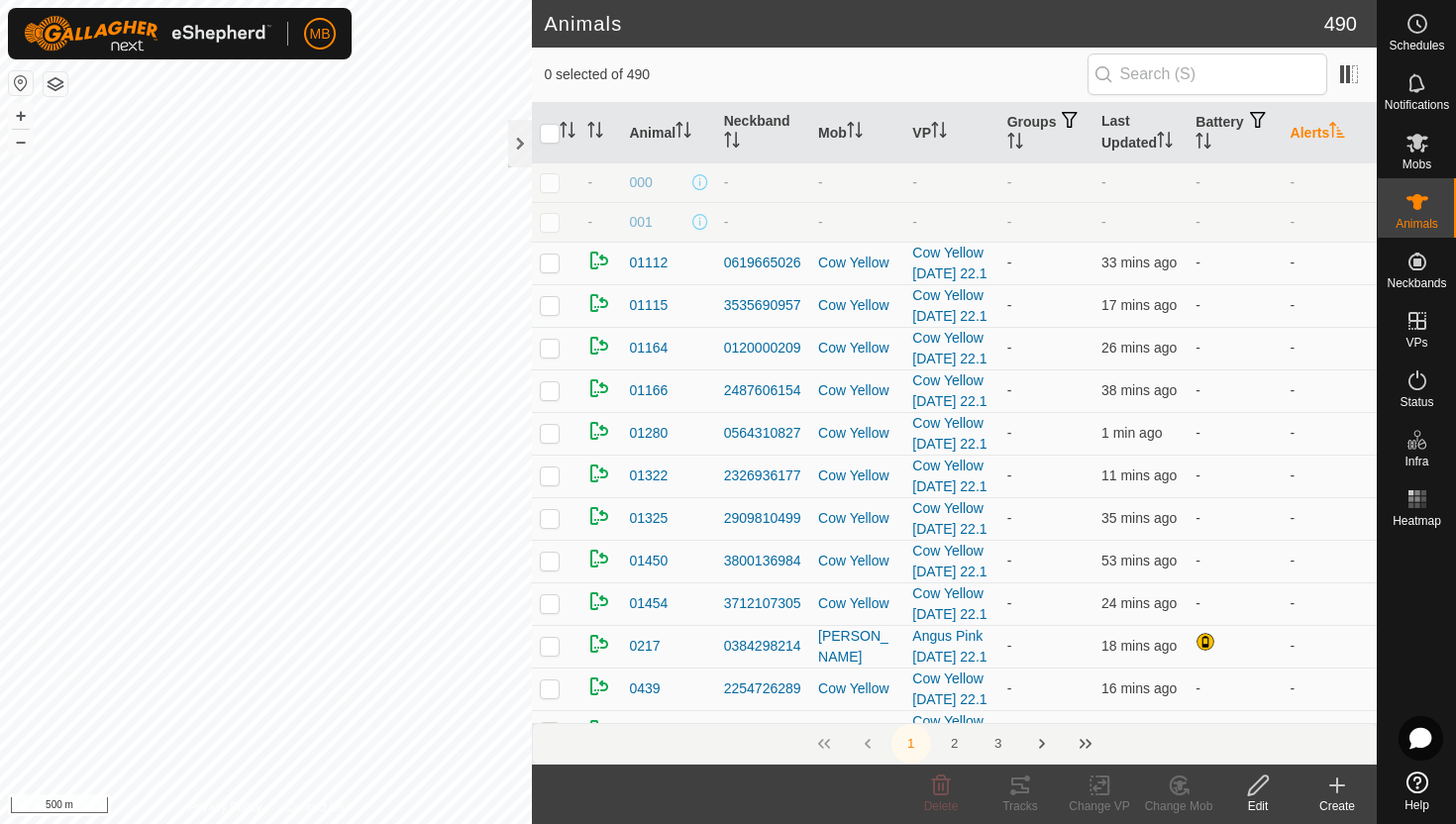 click 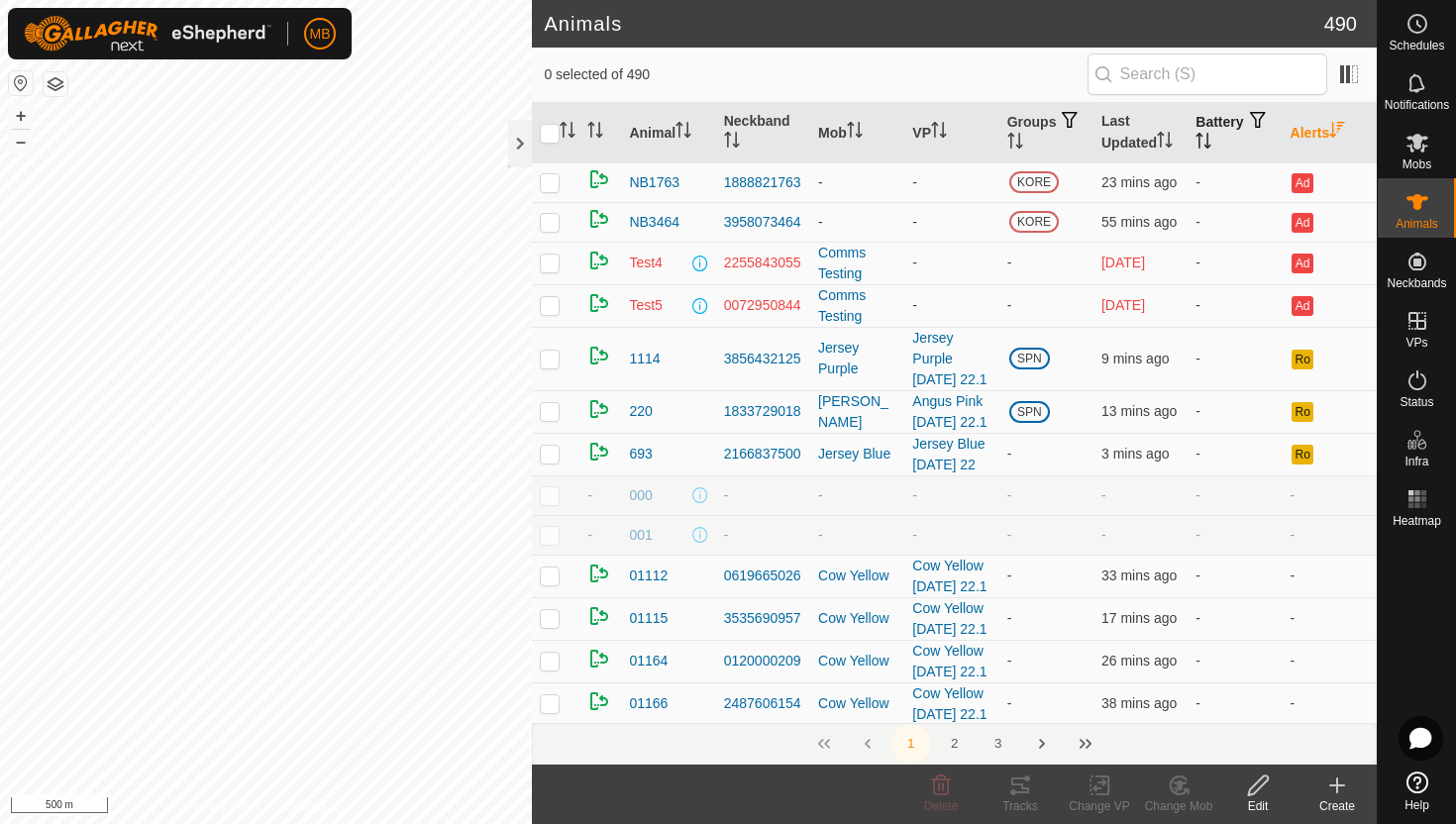click 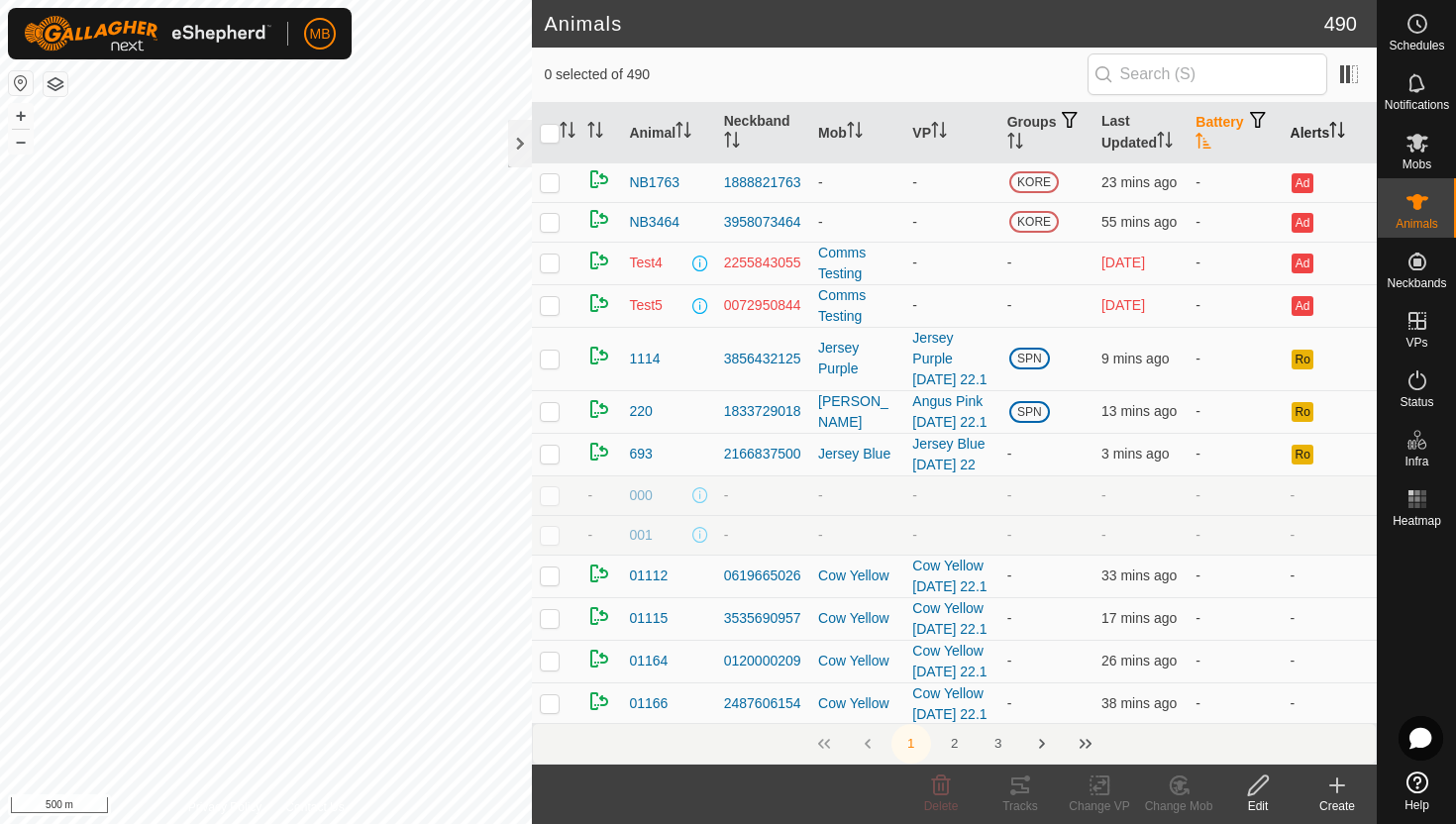 click 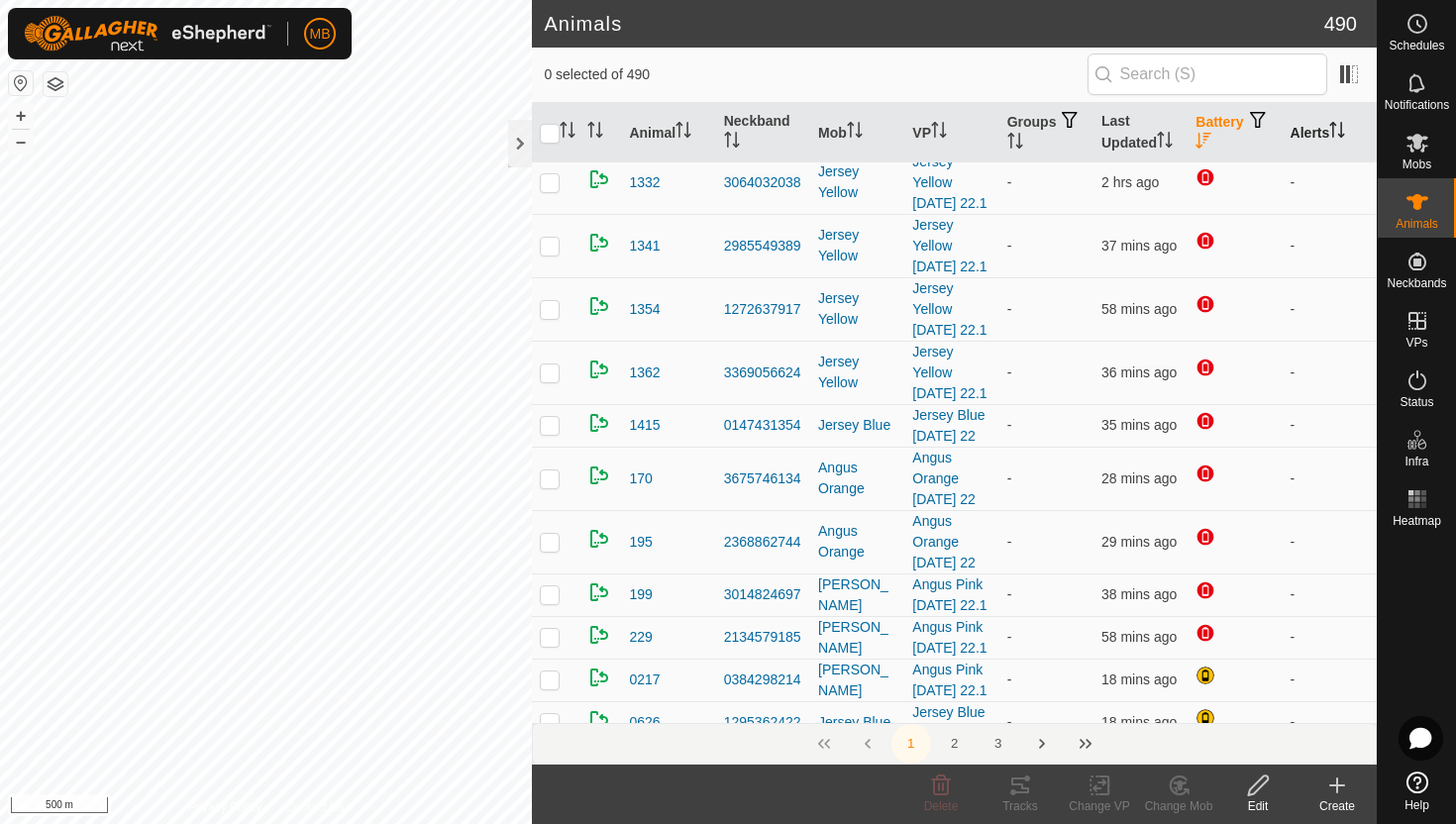 scroll, scrollTop: 262, scrollLeft: 0, axis: vertical 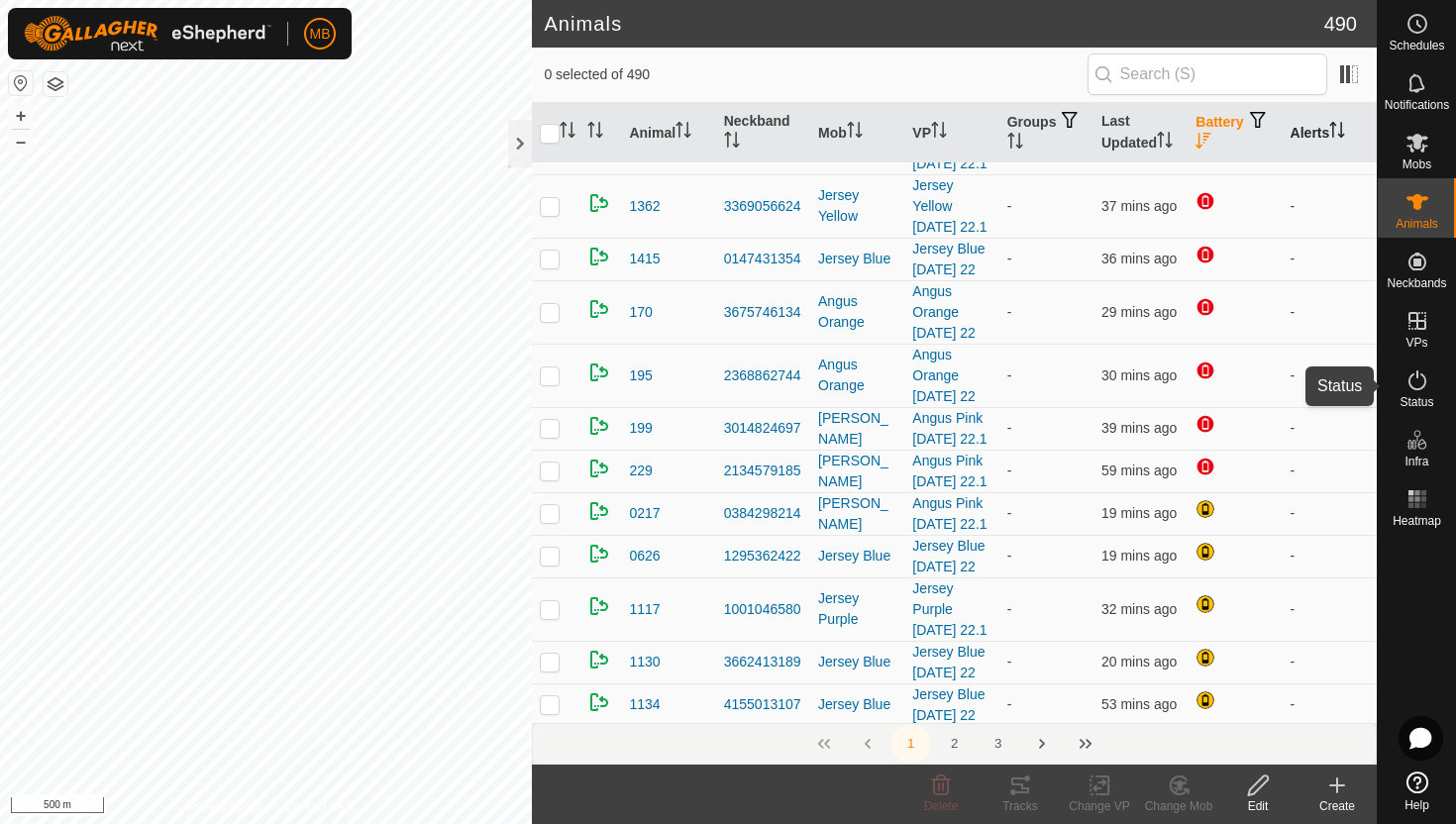 click 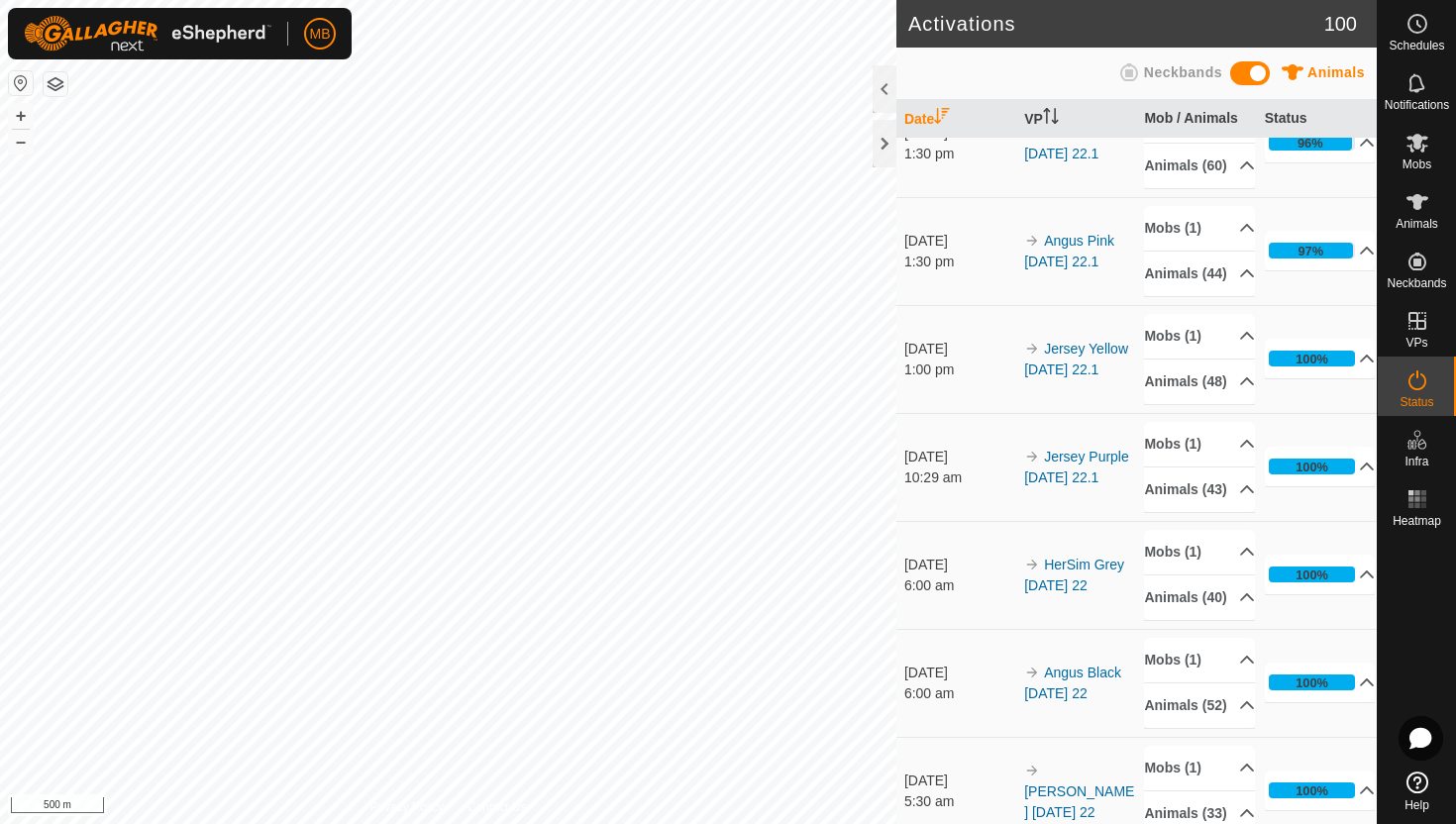scroll, scrollTop: 52, scrollLeft: 0, axis: vertical 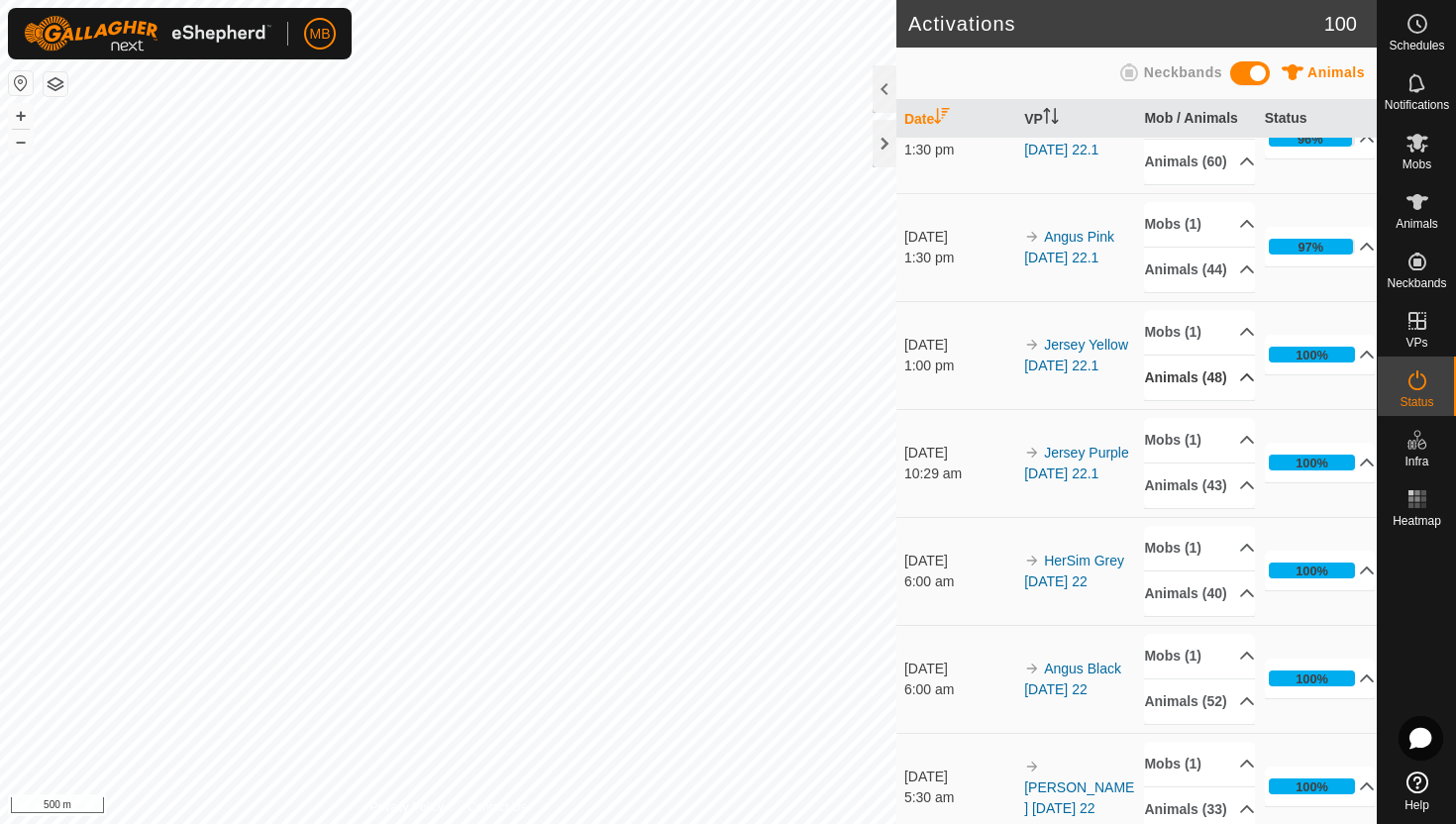 click on "Animals (48)" at bounding box center [1199, 377] 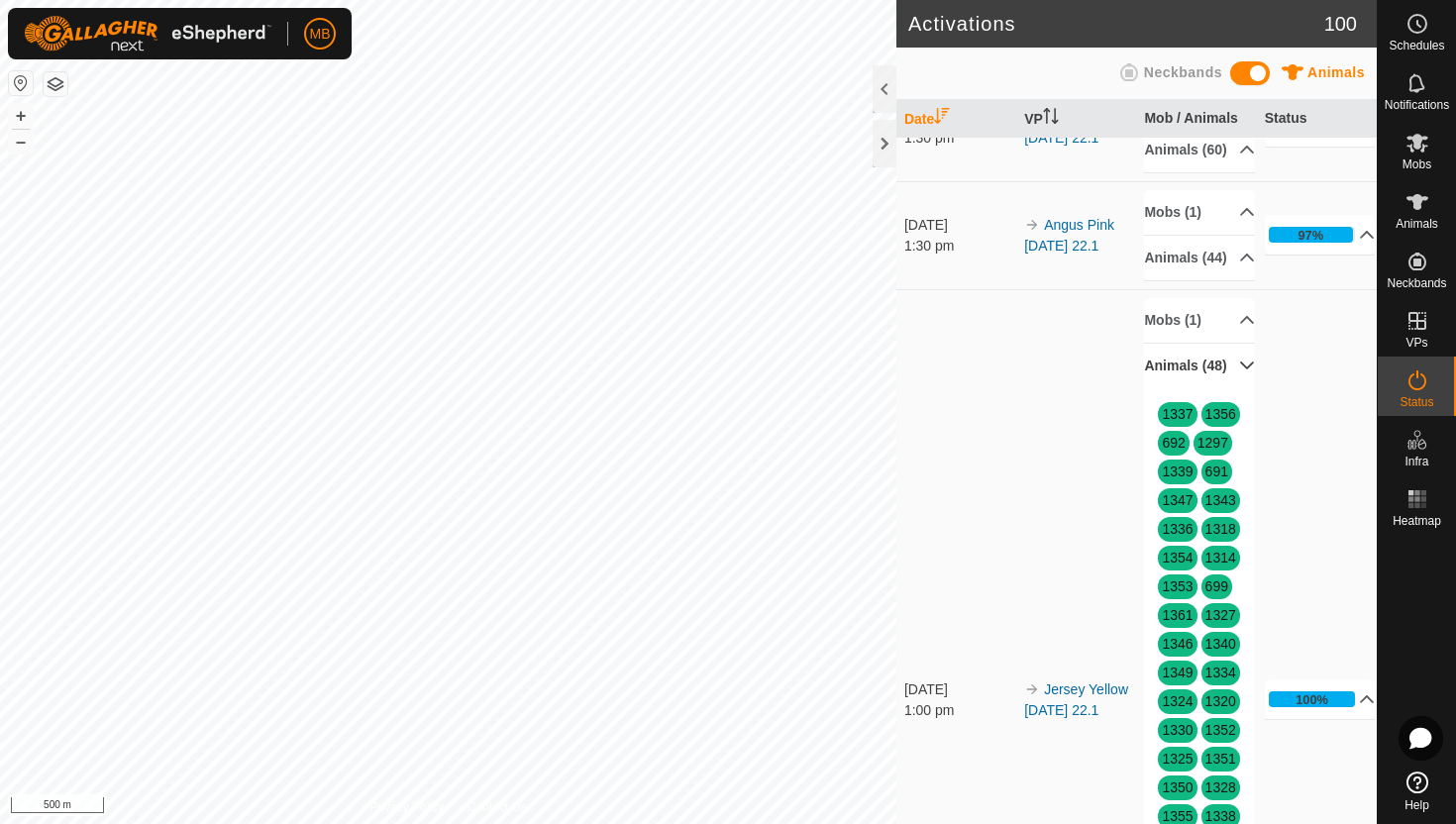 scroll, scrollTop: 0, scrollLeft: 0, axis: both 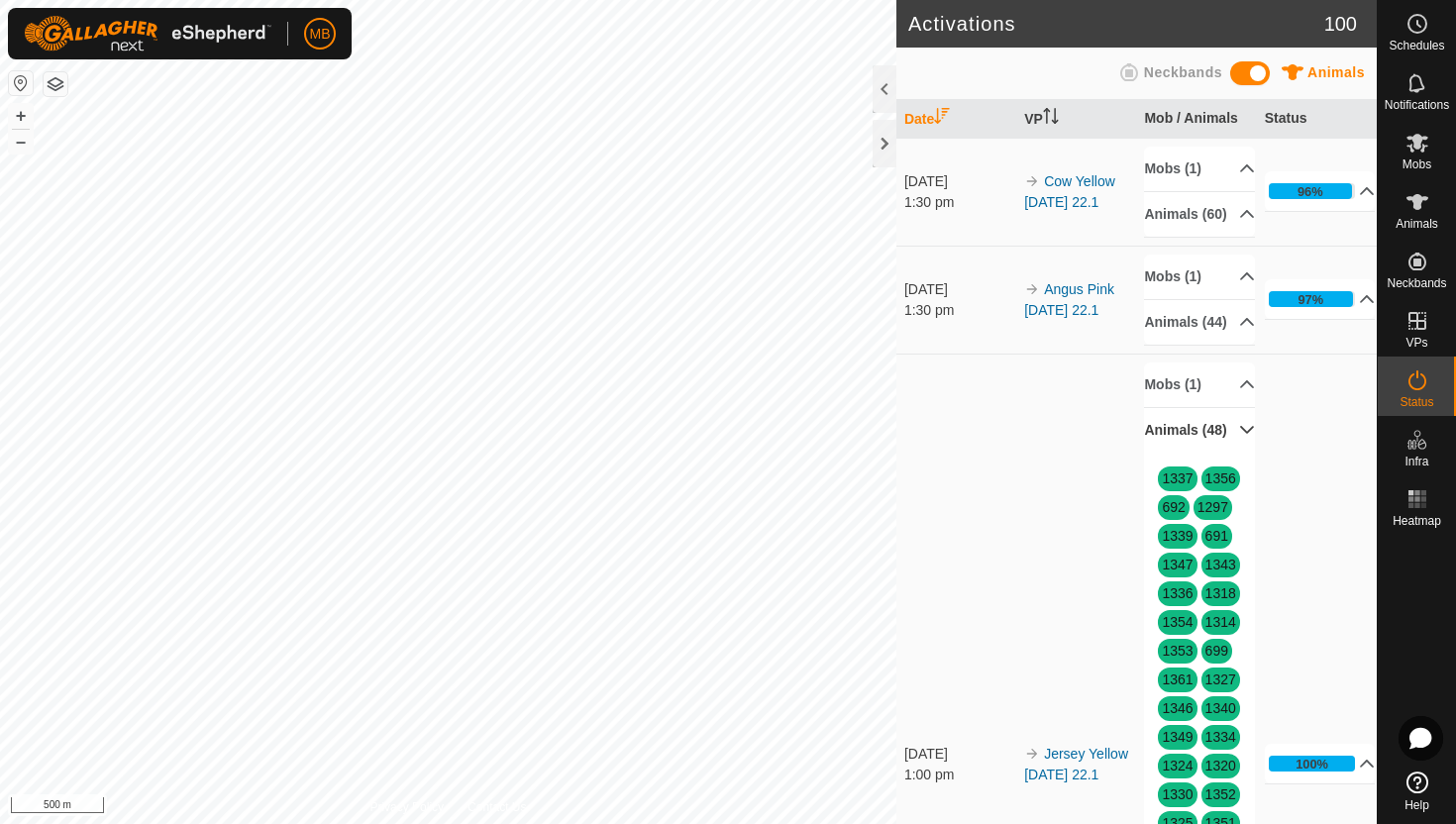 click on "Animals (48)" at bounding box center (1199, 430) 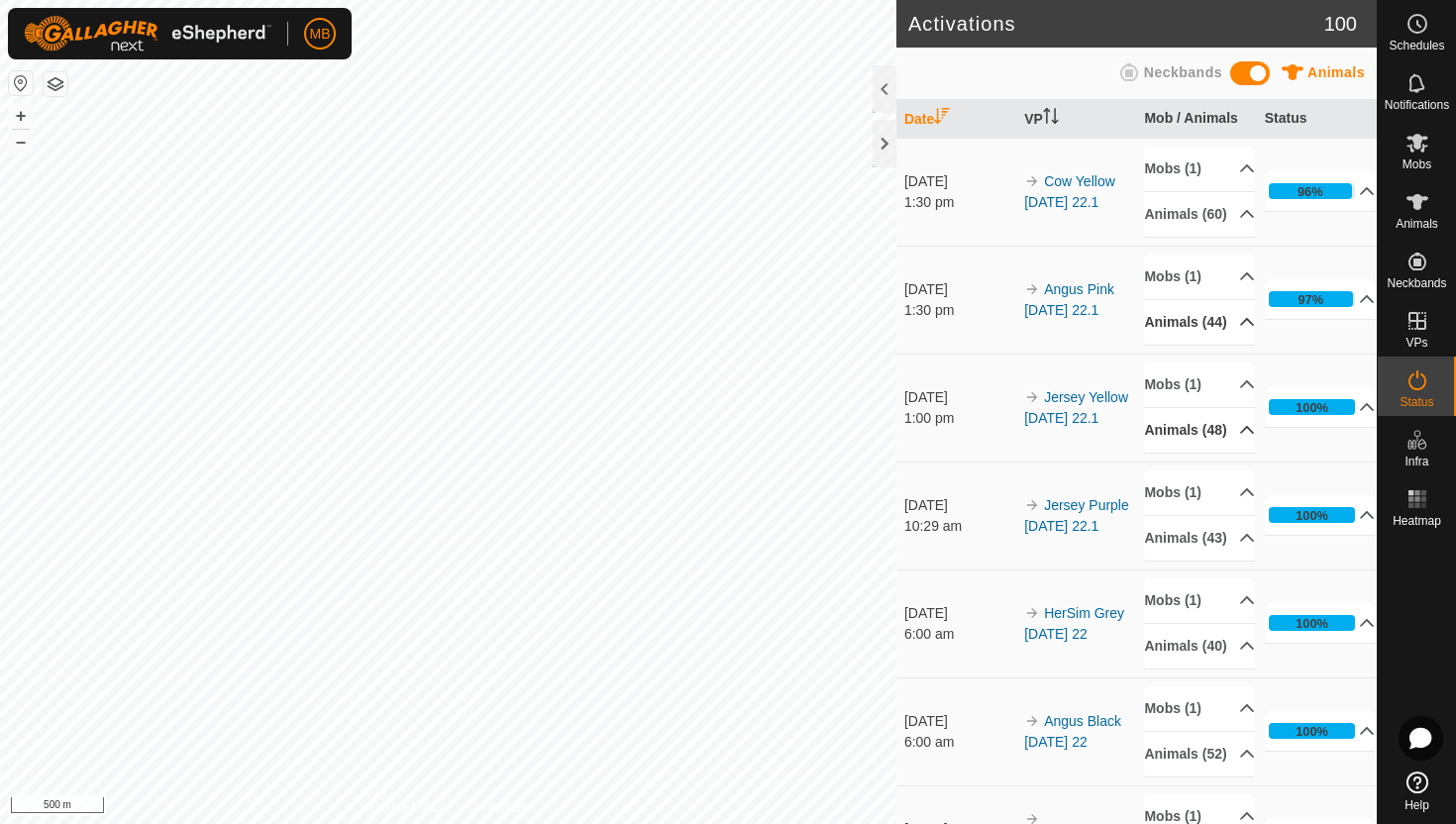 click on "Animals (44)" at bounding box center [1199, 322] 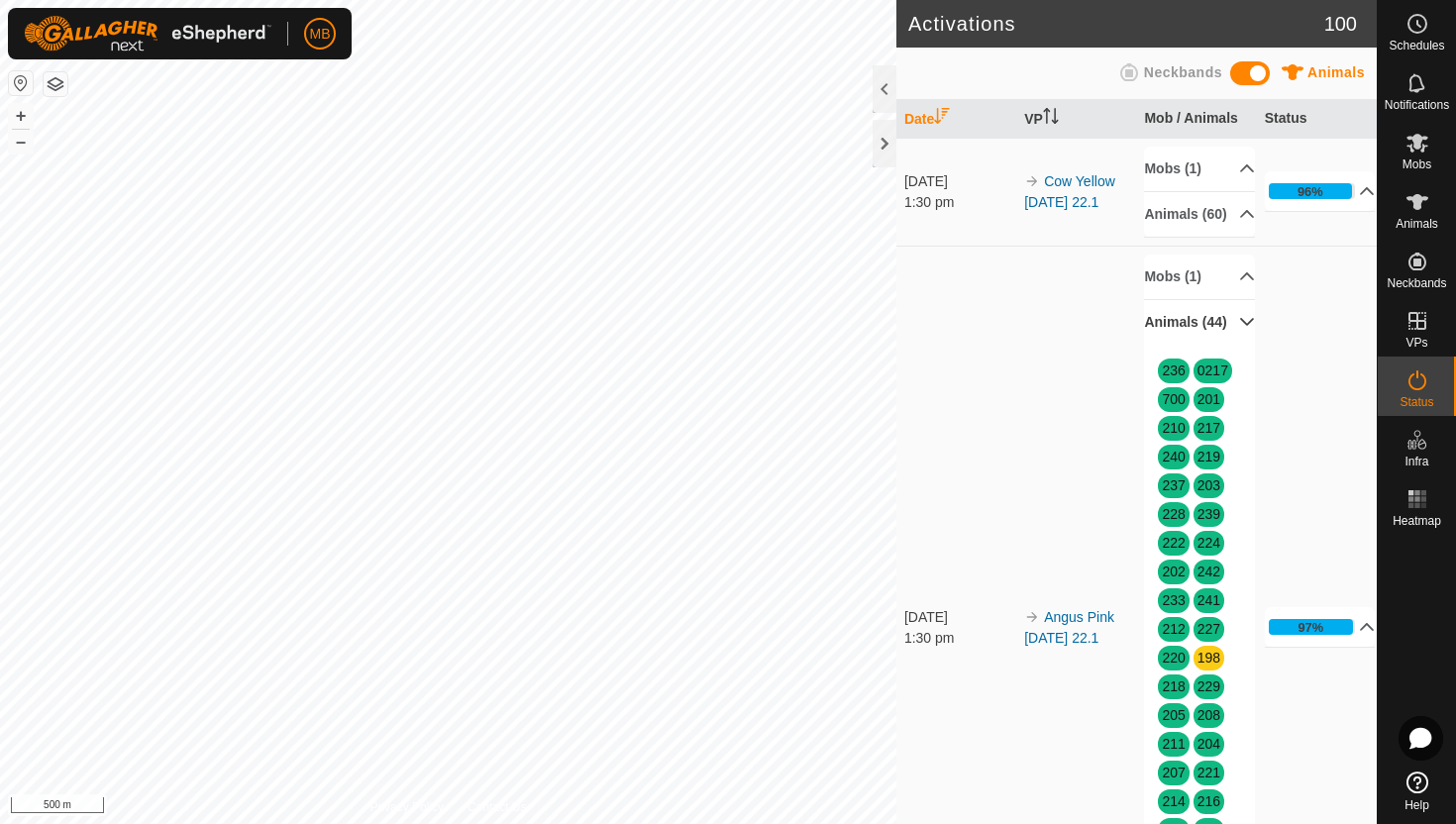 click on "Animals (44)" at bounding box center (1199, 322) 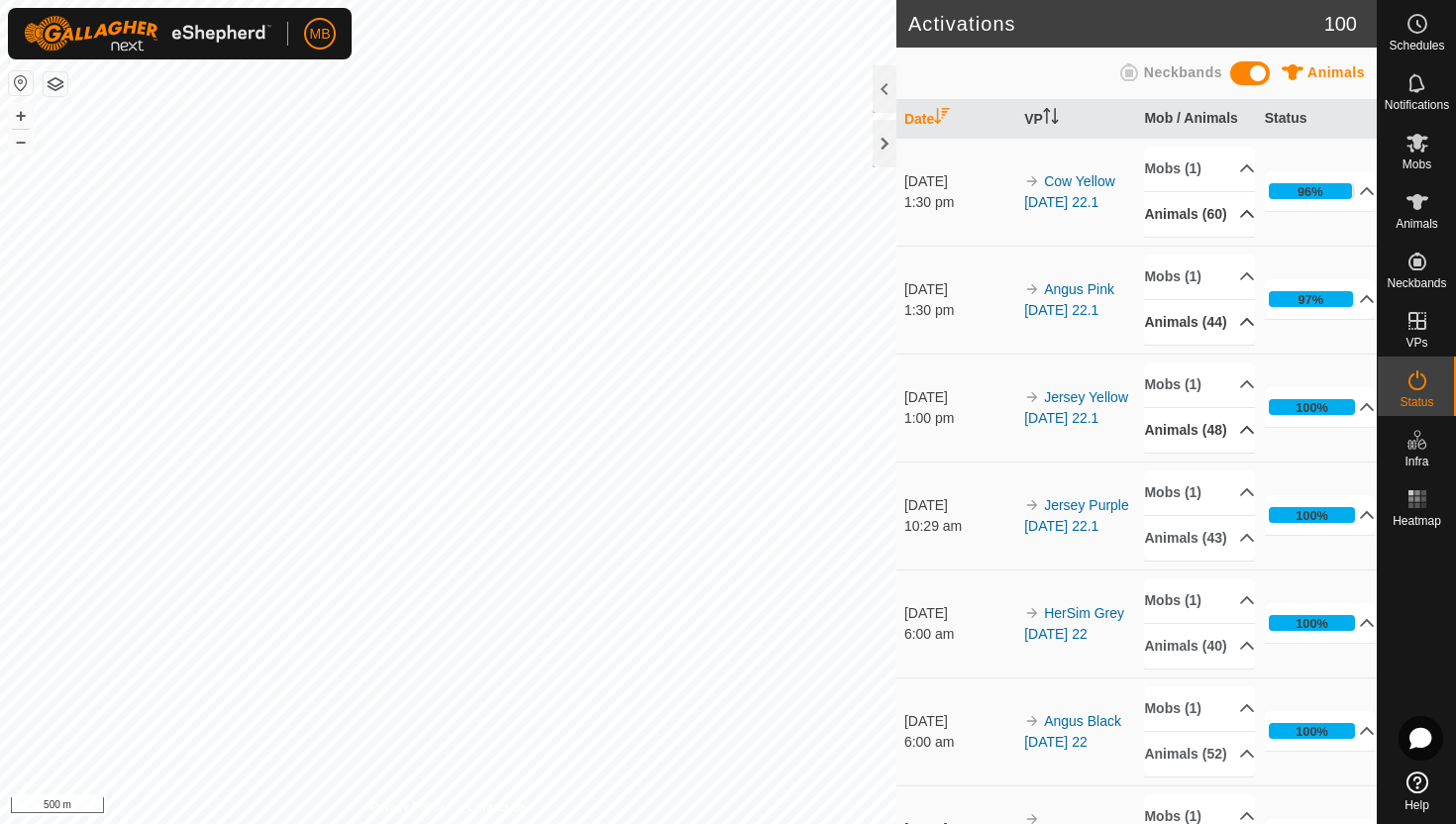 click on "Animals (60)" at bounding box center [1199, 214] 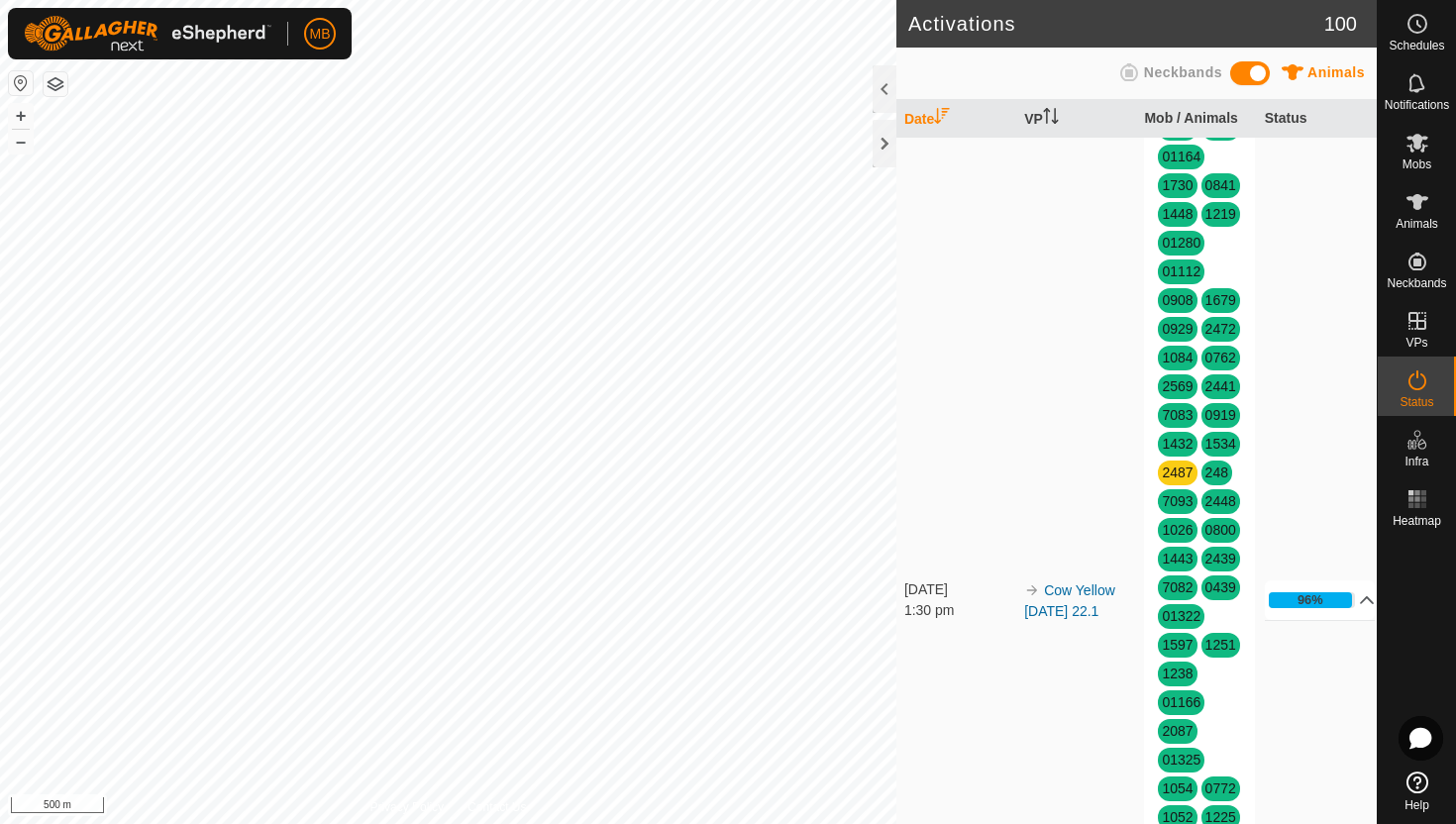 scroll, scrollTop: 0, scrollLeft: 0, axis: both 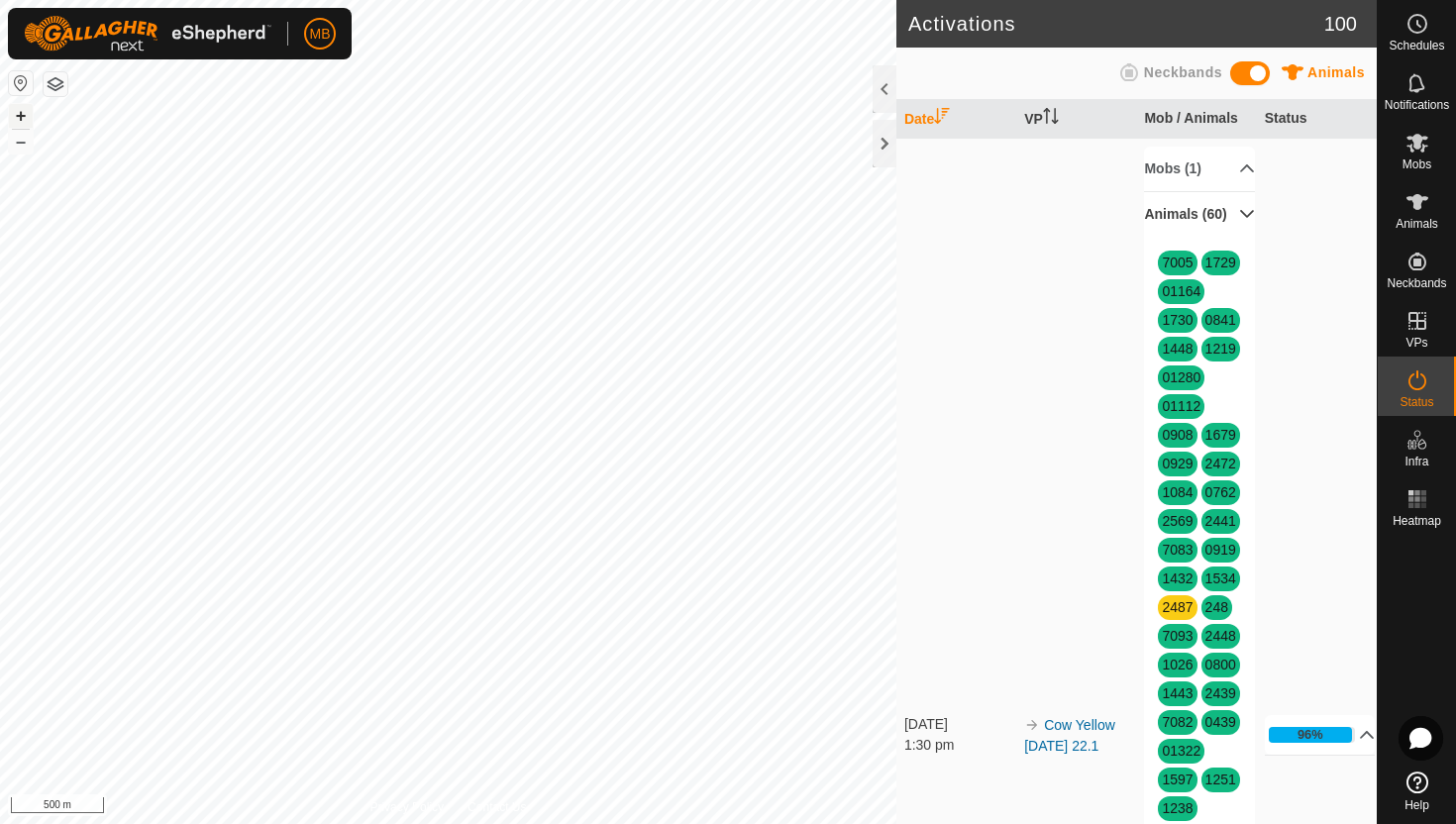 click on "+" at bounding box center (21, 116) 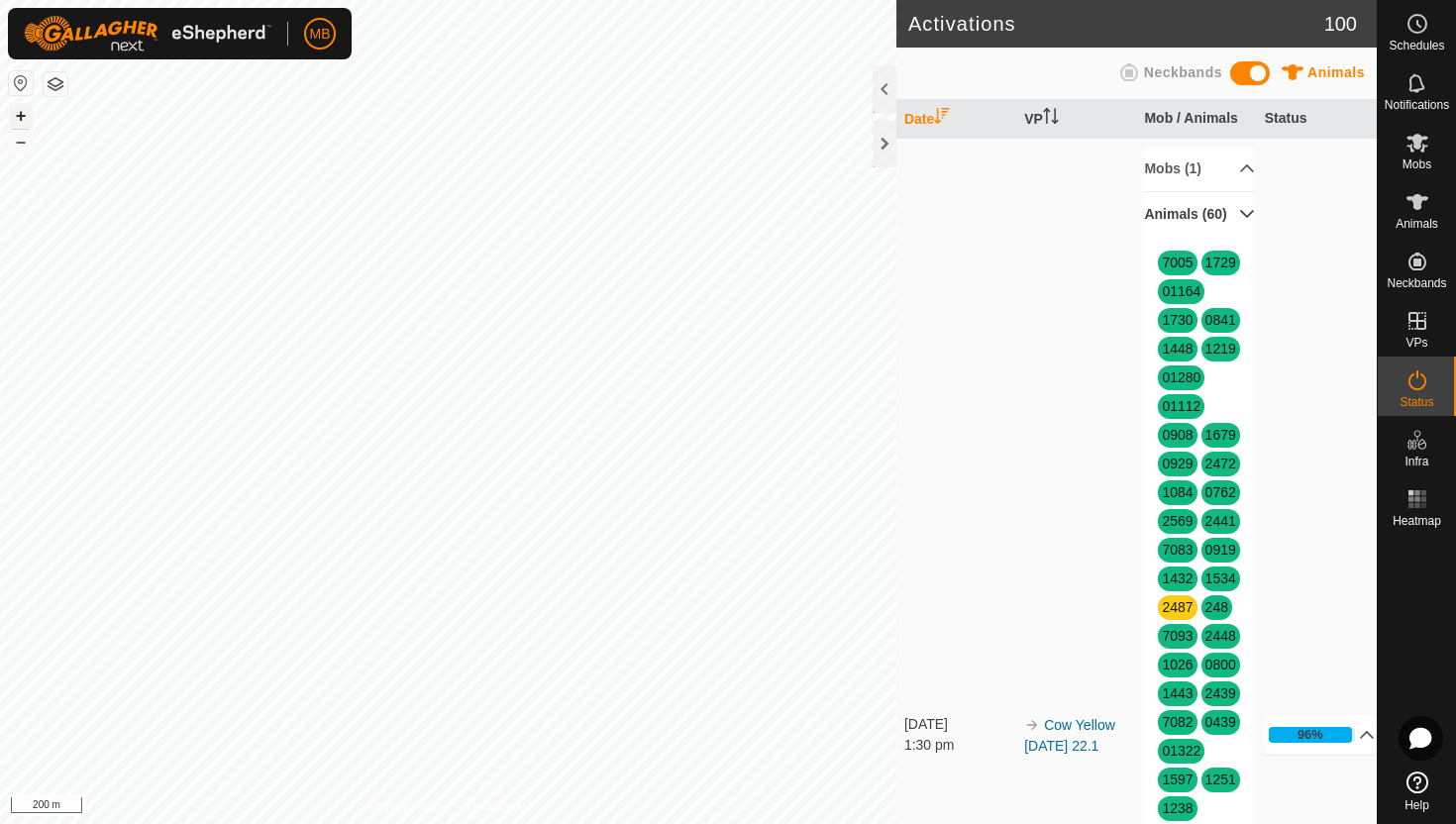 click on "+" at bounding box center (21, 116) 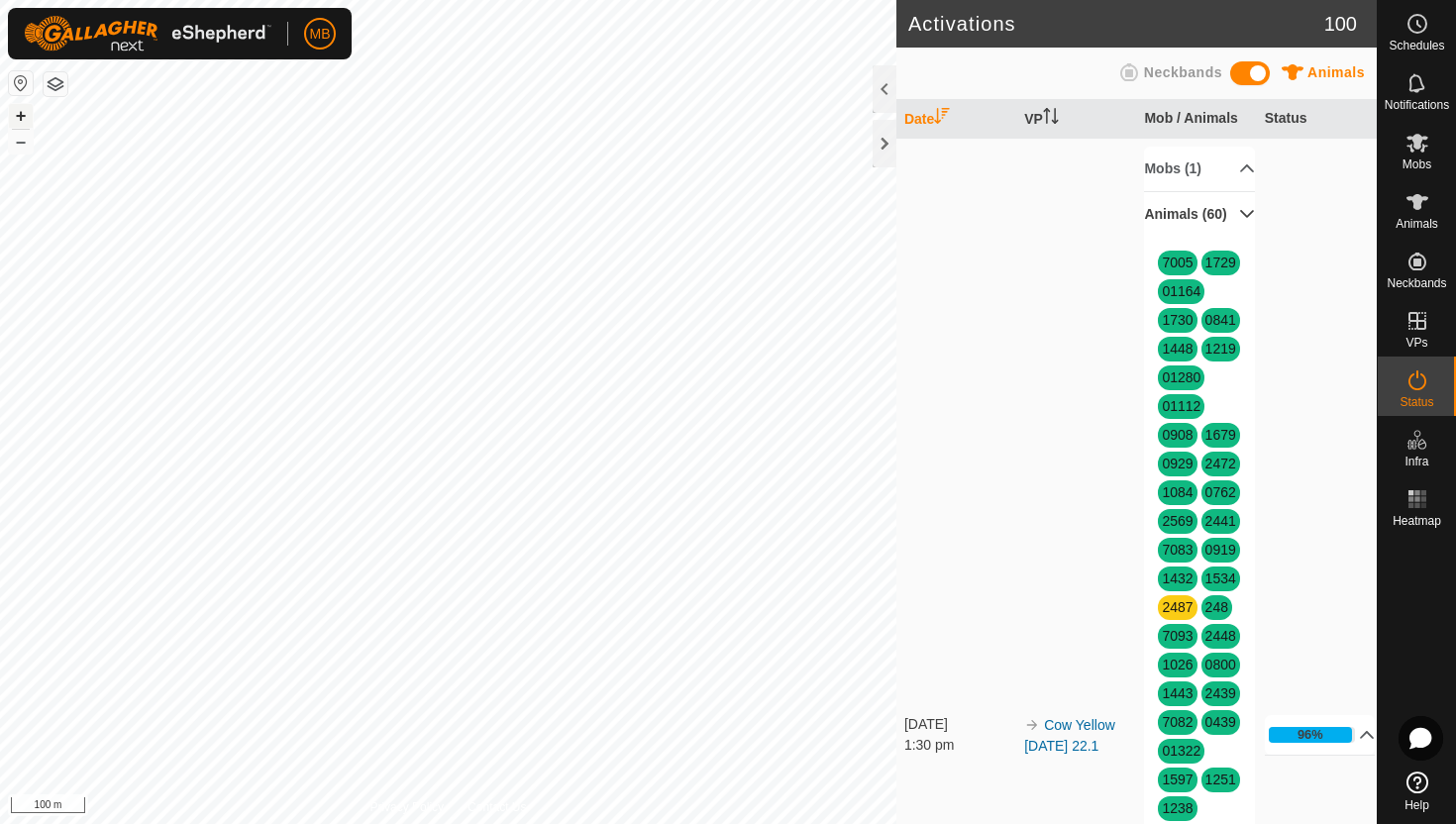 click on "+" at bounding box center (21, 116) 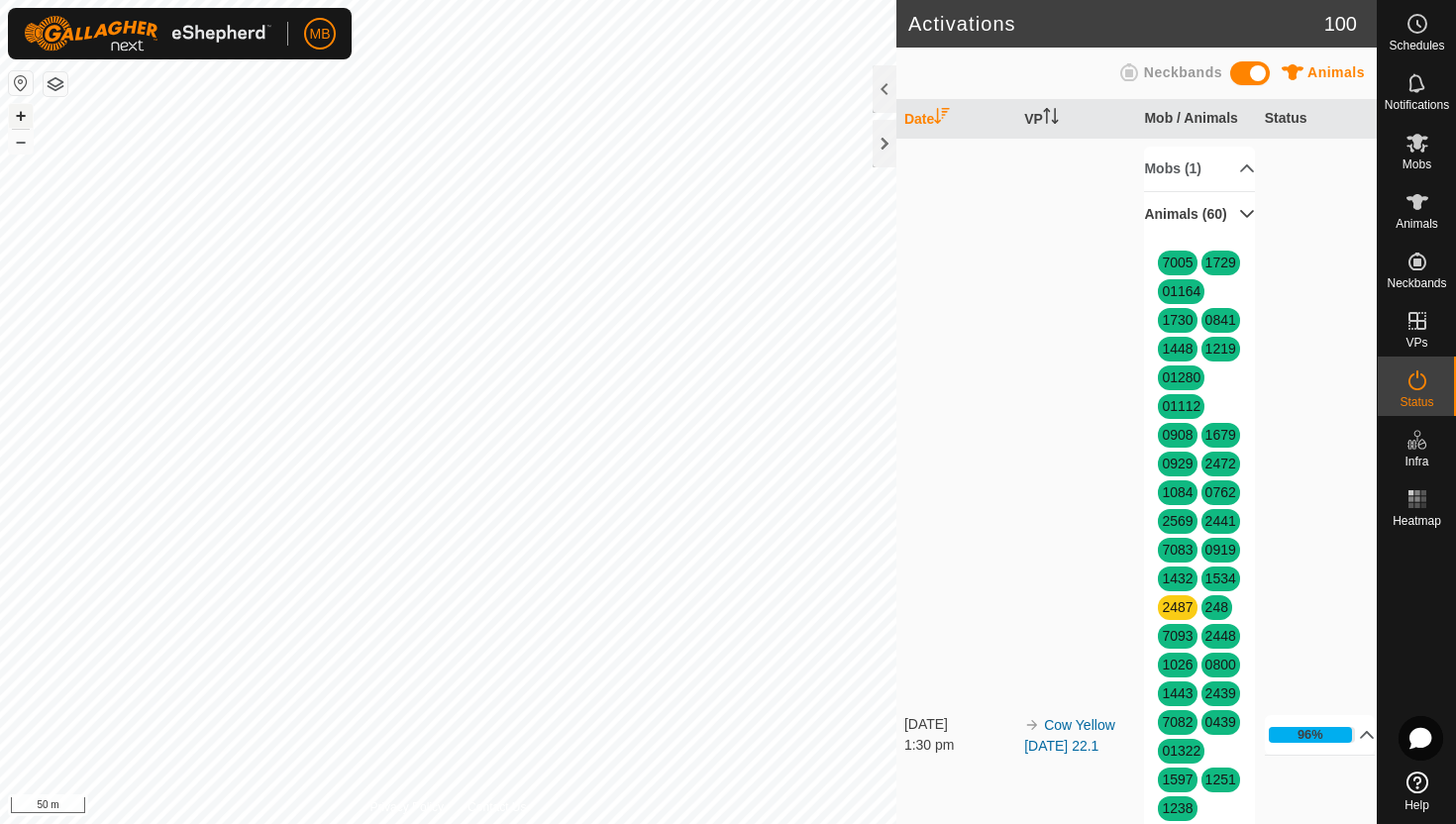 click on "+" at bounding box center [21, 116] 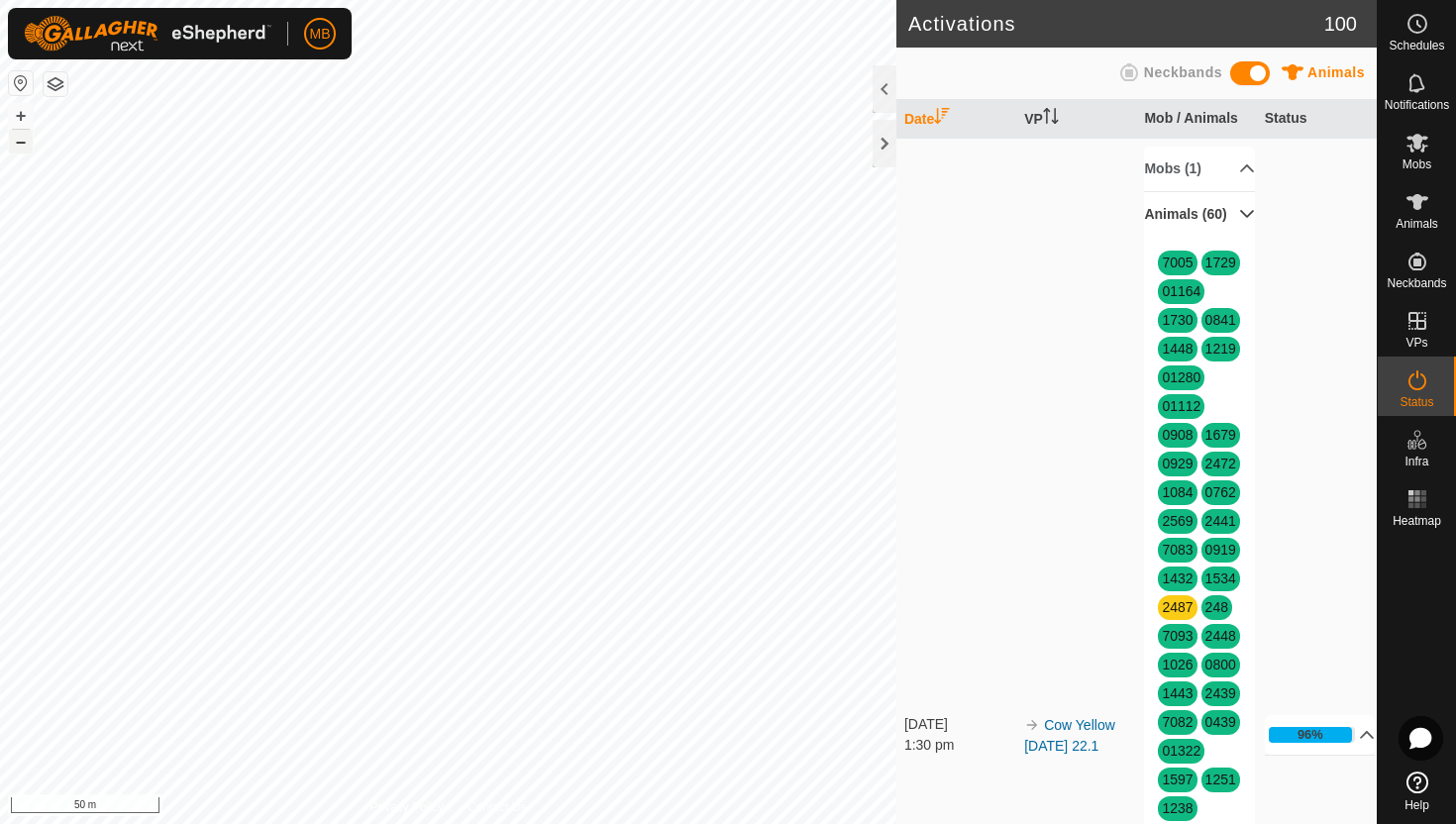 click on "–" at bounding box center (21, 142) 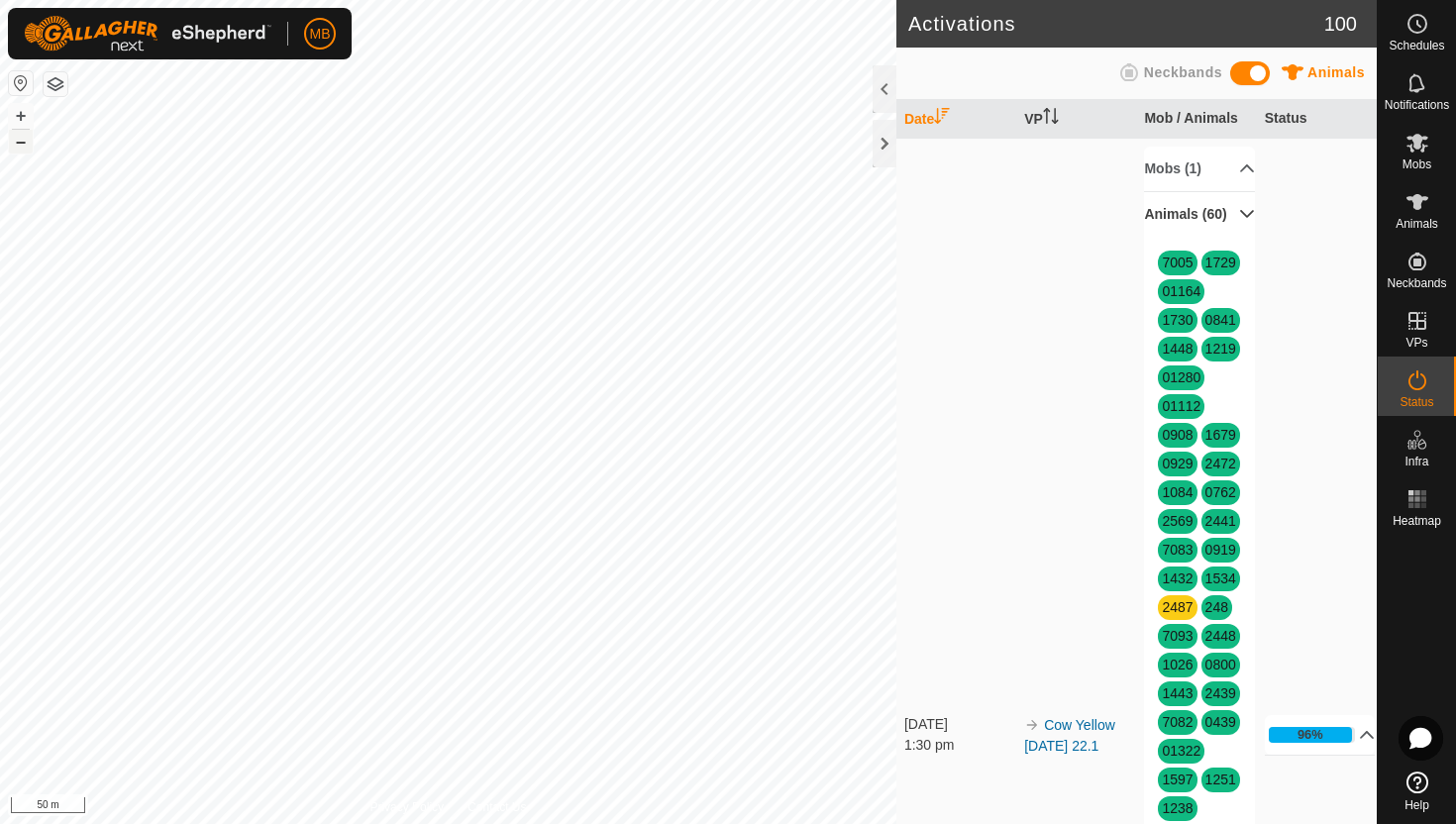 click on "–" at bounding box center [21, 142] 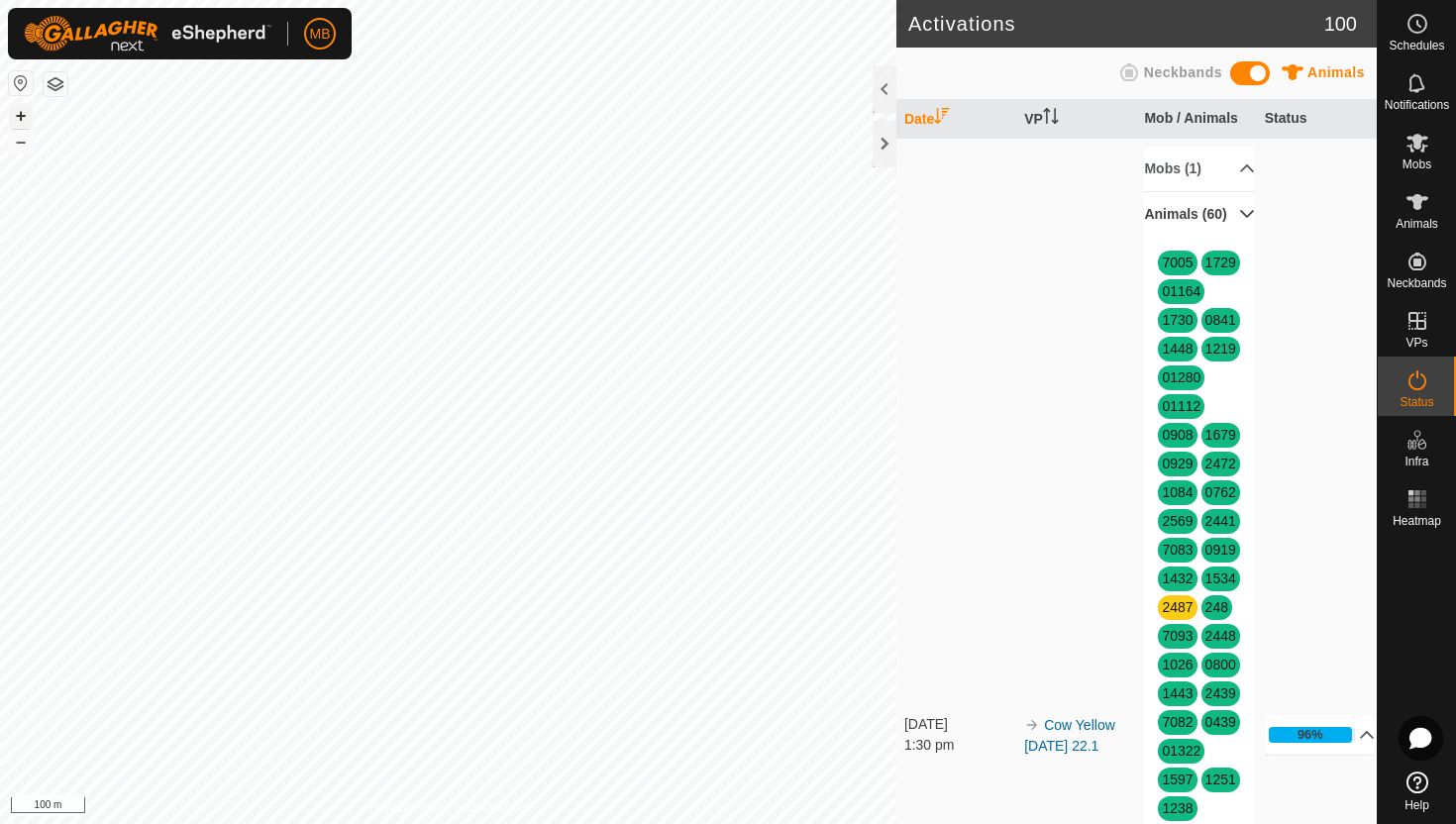 click on "+" at bounding box center (21, 116) 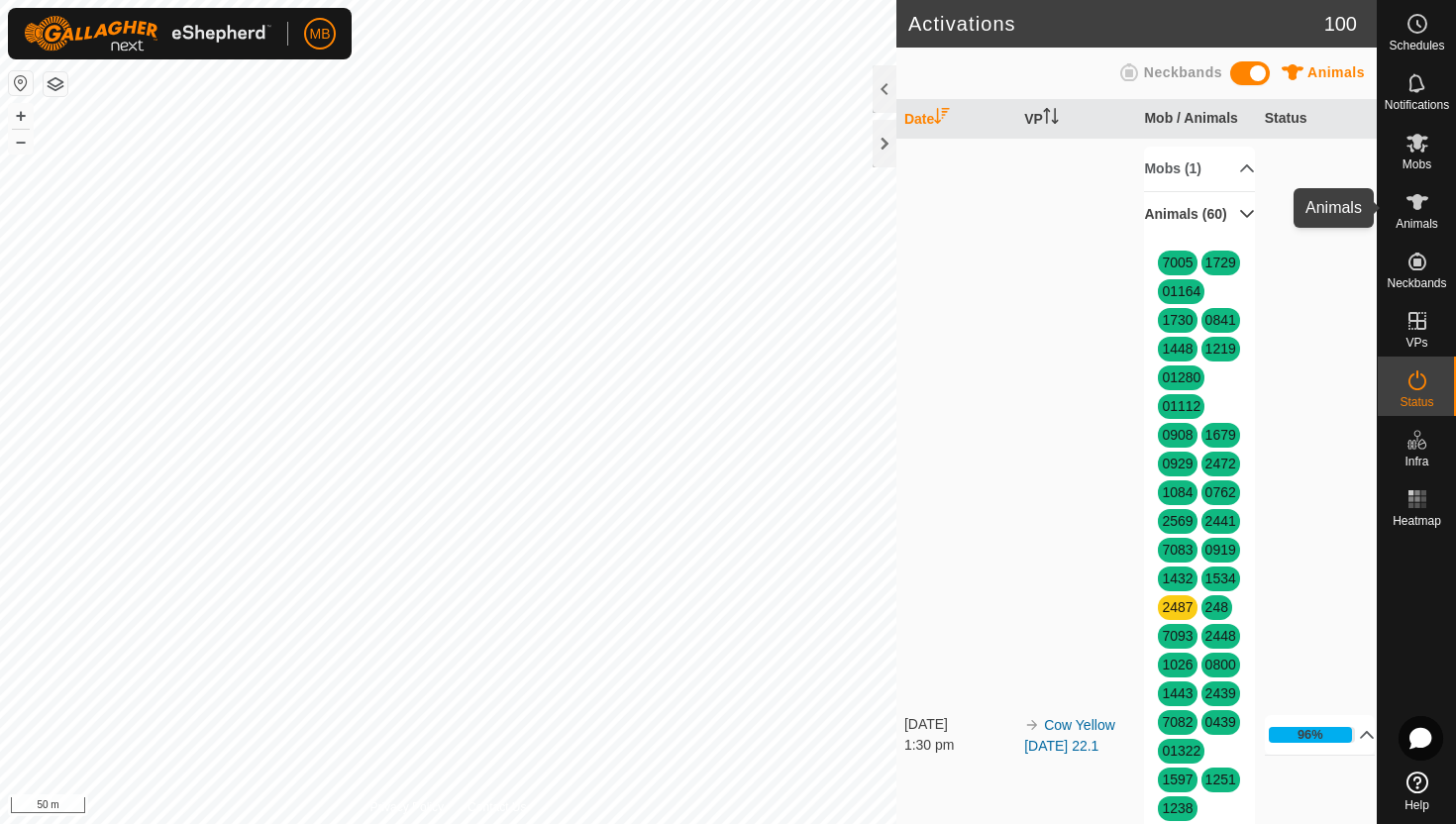 click 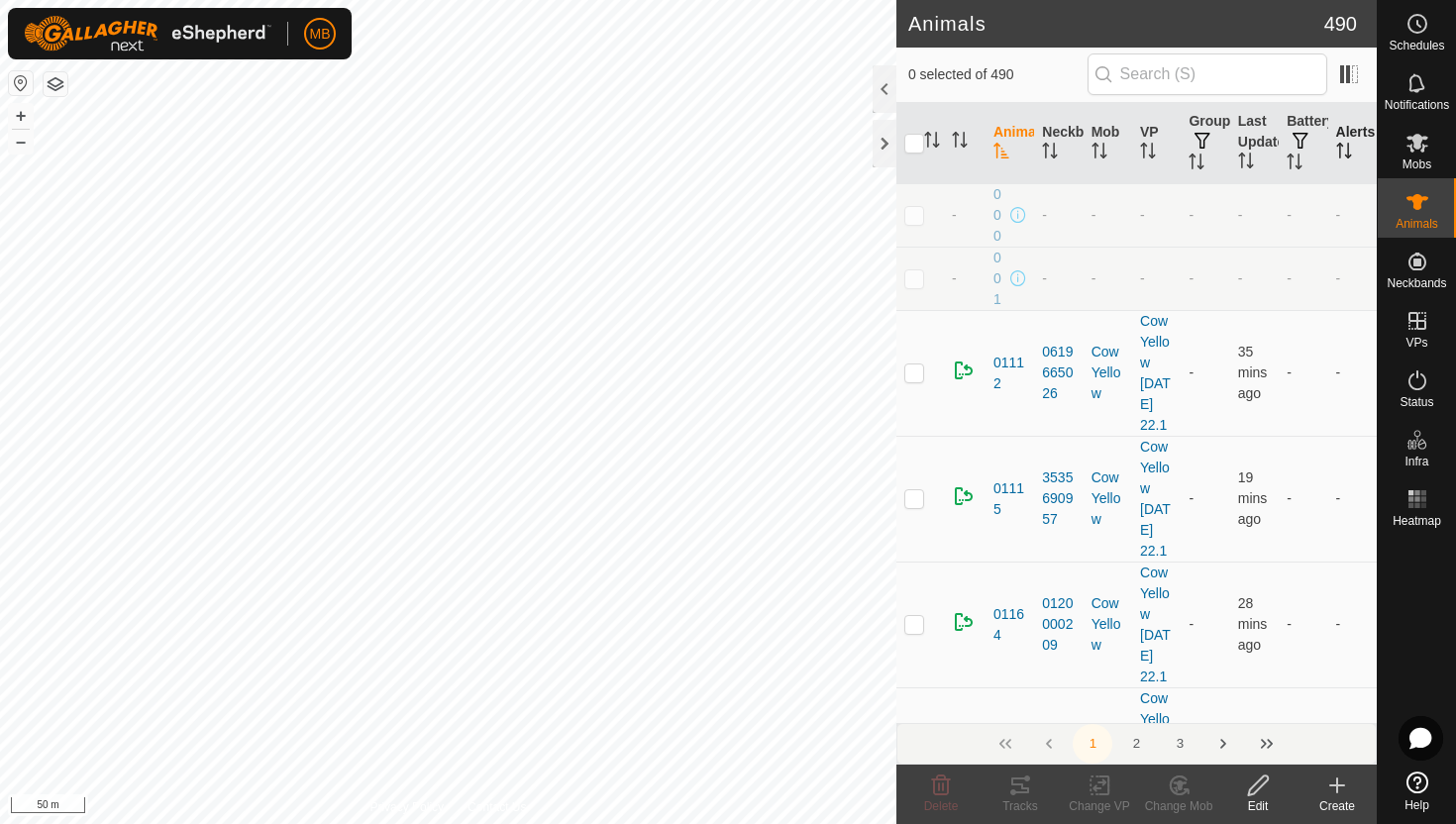 click 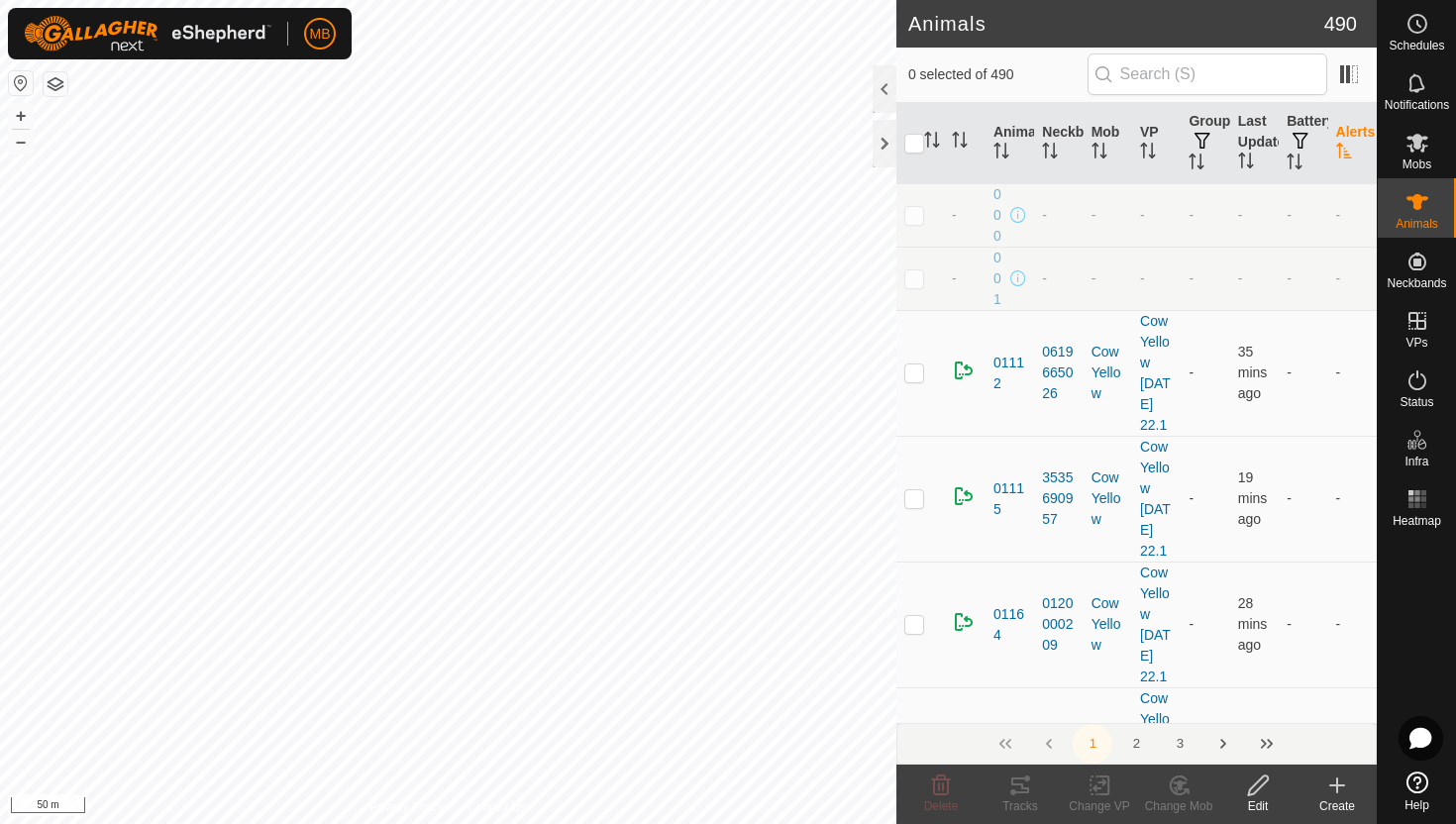 click 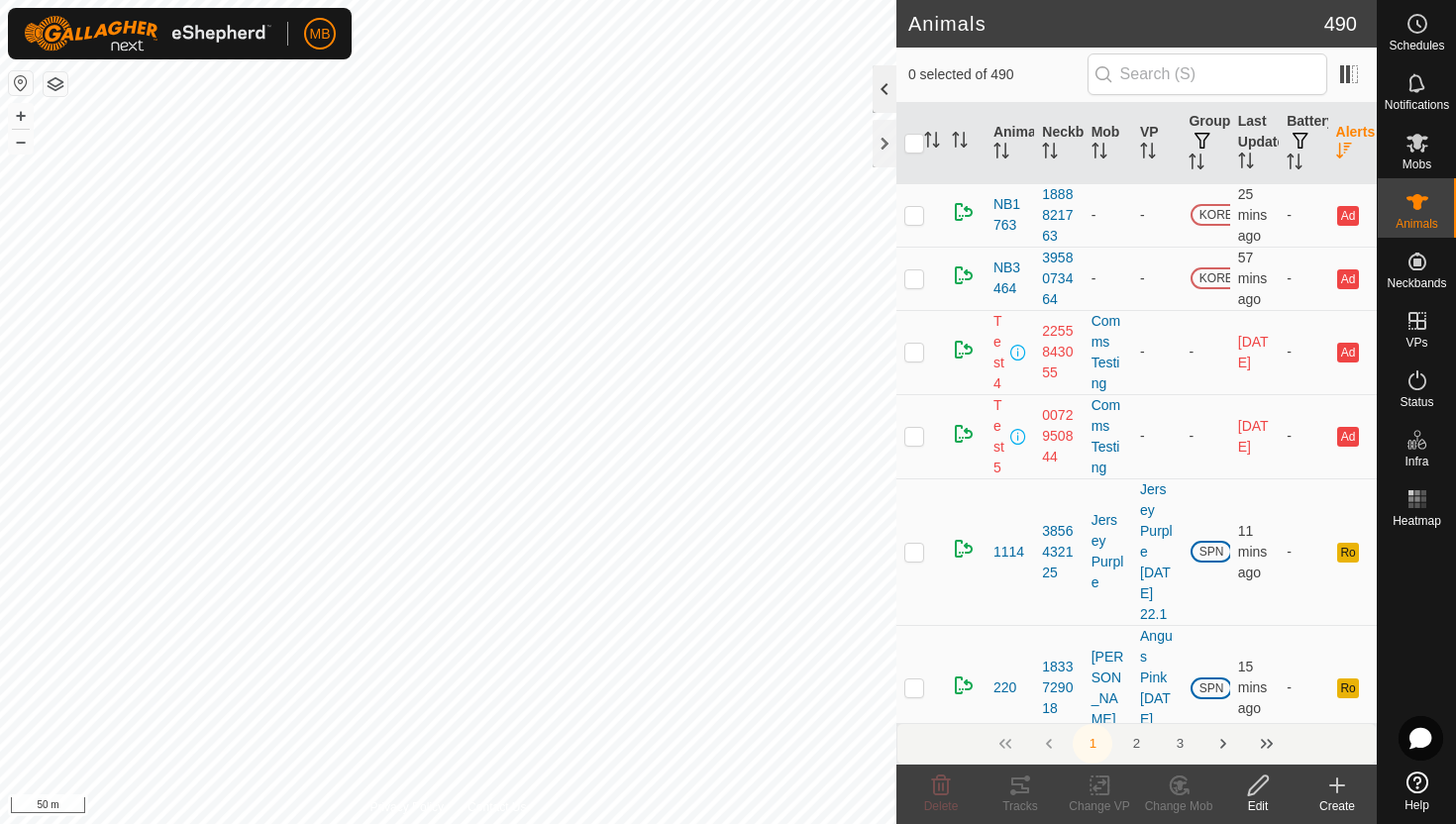 click 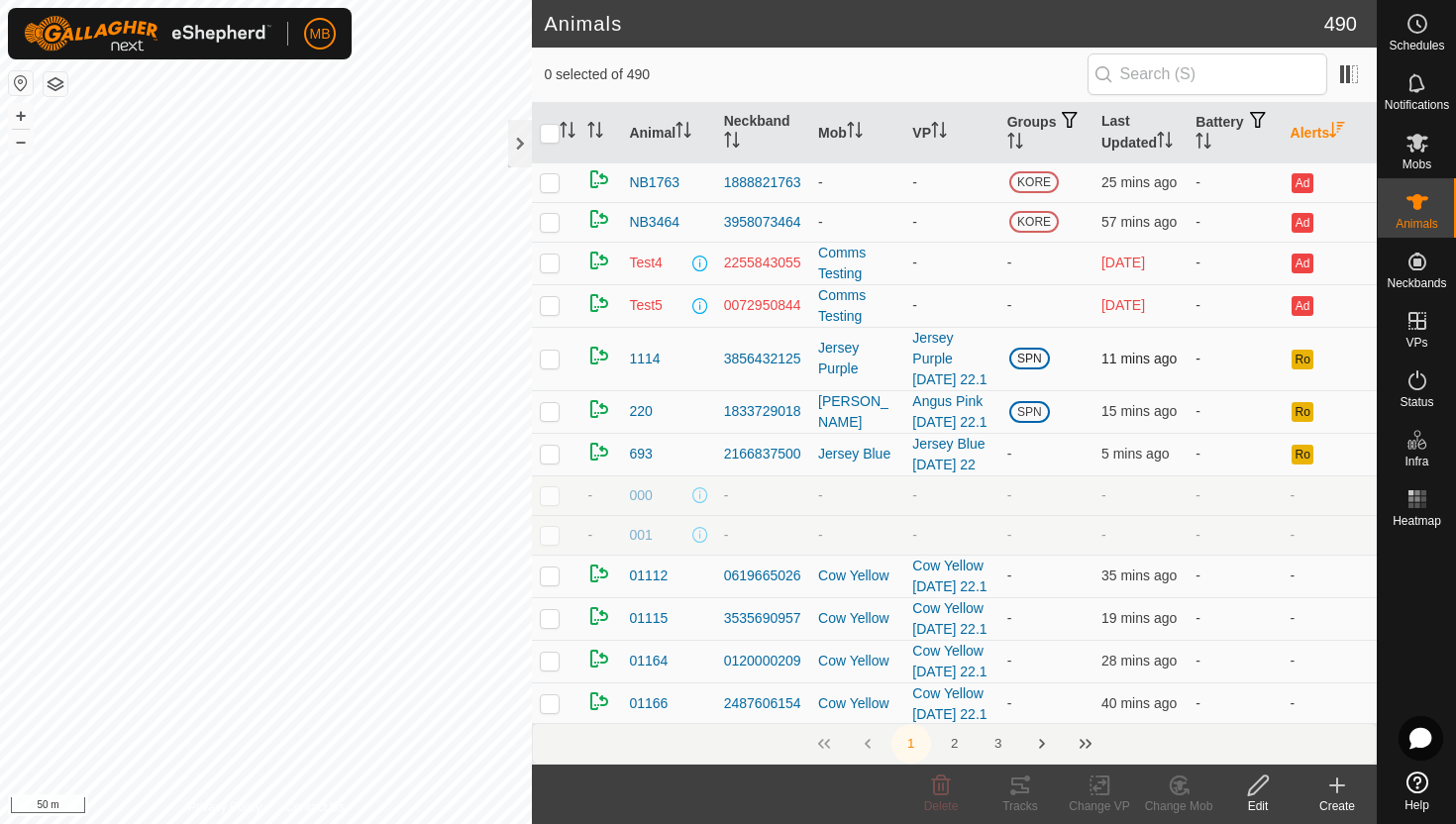 click on "Animals 490  0 selected of 490      Animal   Neckband   Mob   VP   Groups   Last Updated   Battery   Alerts   NB1763   1888821763   -  -  KORE
25 mins ago -  Ad   NB3464   3958073464   -  -  KORE
57 mins ago -  Ad   Test4   2255843055   Comms Testing  -  -  [DATE] -  Ad   Test5   0072950844   Comms Testing  -  -  [DATE] -  Ad   1114   3856432125   Jersey Purple  Jersey Purple [DATE] 22.1  SPN
11 mins ago -  Ro   220   1833729018   Angus Pink  Angus Pink [DATE] 22.1  SPN
15 mins ago -  Ro   693   2166837500   Jersey Blue  Jersey Blue [DATE] 22  -  5 mins ago -  Ro   -   000   -   -  -  -  - -  -   -   001   -   -  -  -  - -  -   01112   0619665026   Cow Yellow  Cow Yellow [DATE] 22.1  -  35 mins ago -  -   01115   3535690957   Cow Yellow  Cow Yellow [DATE] 22.1  -  19 mins ago -  -   01164   0120000209   Cow Yellow  Cow Yellow [DATE] 22.1  -  28 mins ago -  -   01166   2487606154   Cow Yellow  Cow Yellow [DATE] 22.1  -  40 mins ago -  -   01280   0564310827   Cow Yellow   -  3 mins ago -" 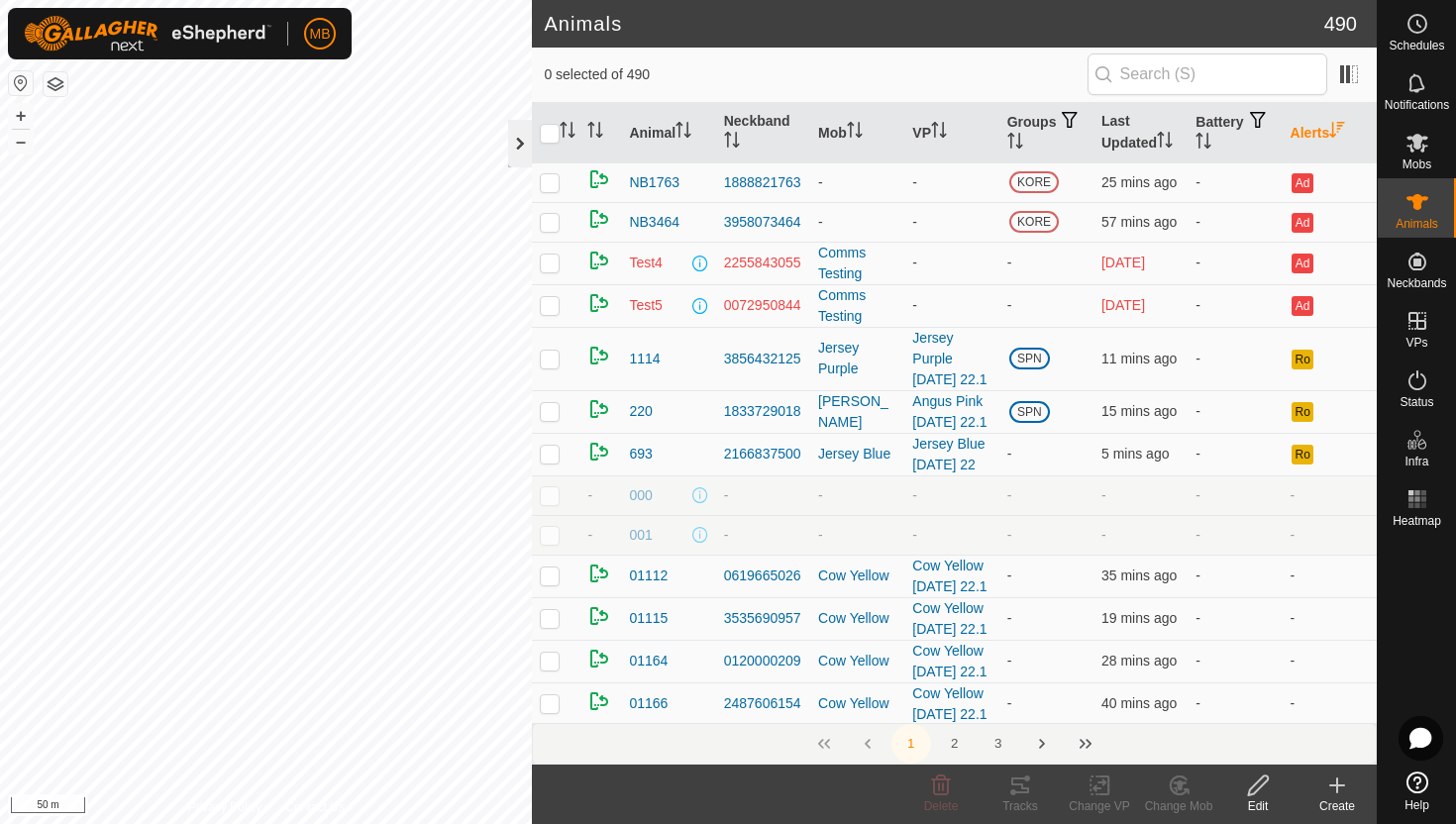 click 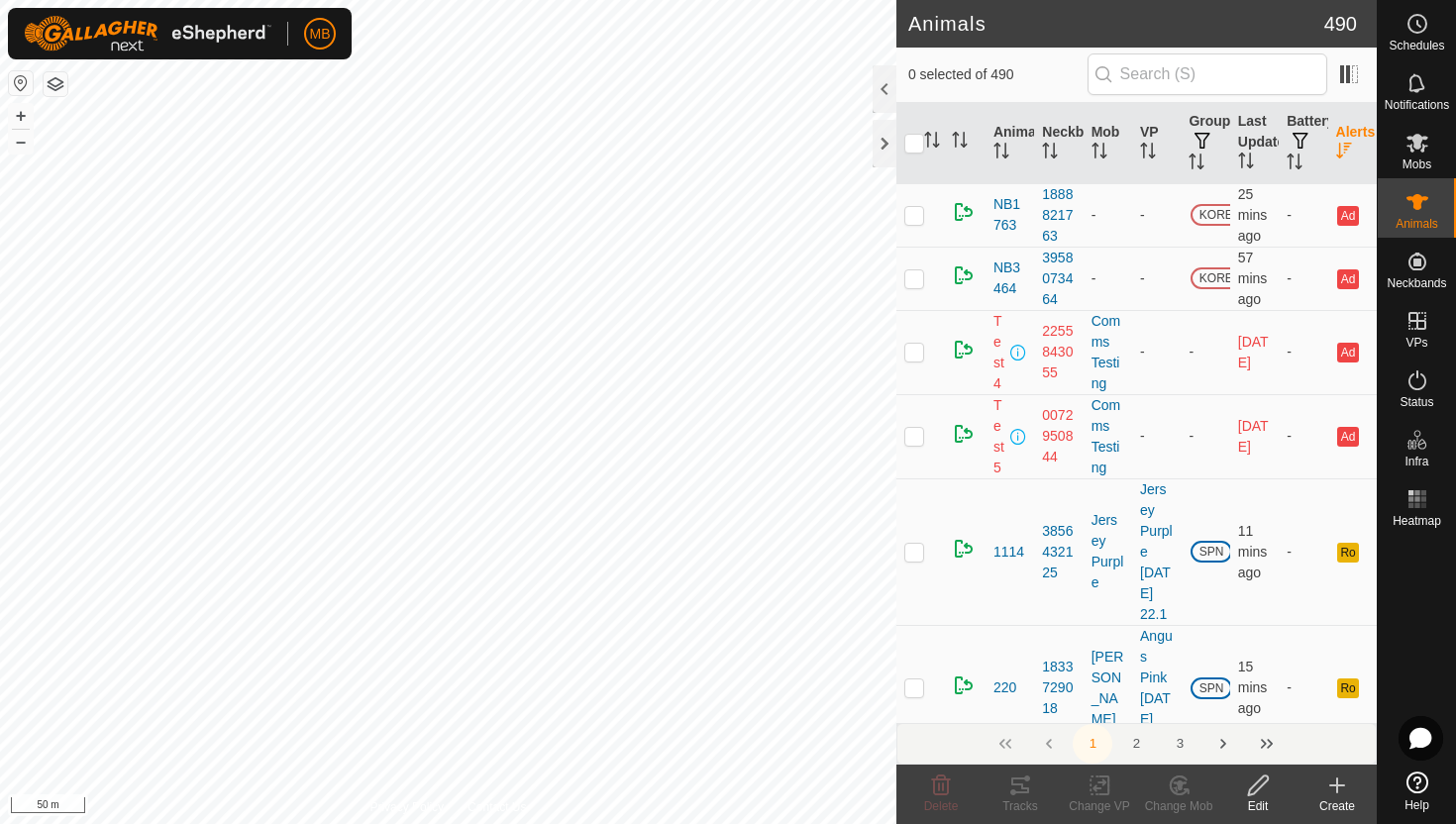 click on "MB Schedules Notifications Mobs Animals Neckbands VPs Status Infra Heatmap Help Animals 490  0 selected of 490      Animal   Neckband   Mob   VP   Groups   Last Updated   Battery   Alerts   NB1763   1888821763   -  -  KORE
25 mins ago -  Ad   NB3464   3958073464   -  -  KORE
57 mins ago -  Ad   Test4   2255843055   Comms Testing  -  -  [DATE] -  Ad   Test5   0072950844   Comms Testing  -  -  [DATE] -  Ad   1114   3856432125   Jersey Purple  Jersey Purple [DATE] 22.1  SPN
11 mins ago -  Ro   220   1833729018   Angus Pink  Angus Pink [DATE] 22.1  SPN
15 mins ago -  Ro   693   2166837500   Jersey Blue  Jersey Blue [DATE] 22  -  5 mins ago -  Ro   -   000   -   -  -  -  - -  -   -   001   -   -  -  -  - -  -   01112   0619665026   Cow Yellow  Cow Yellow [DATE] 22.1  -  35 mins ago -  -   01115   3535690957   Cow Yellow  Cow Yellow [DATE] 22.1  -  19 mins ago -  -   01164   0120000209   Cow Yellow  Cow Yellow [DATE] 22.1  -  28 mins ago -  -   01166   2487606154   Cow Yellow   - - -" at bounding box center (728, 412) 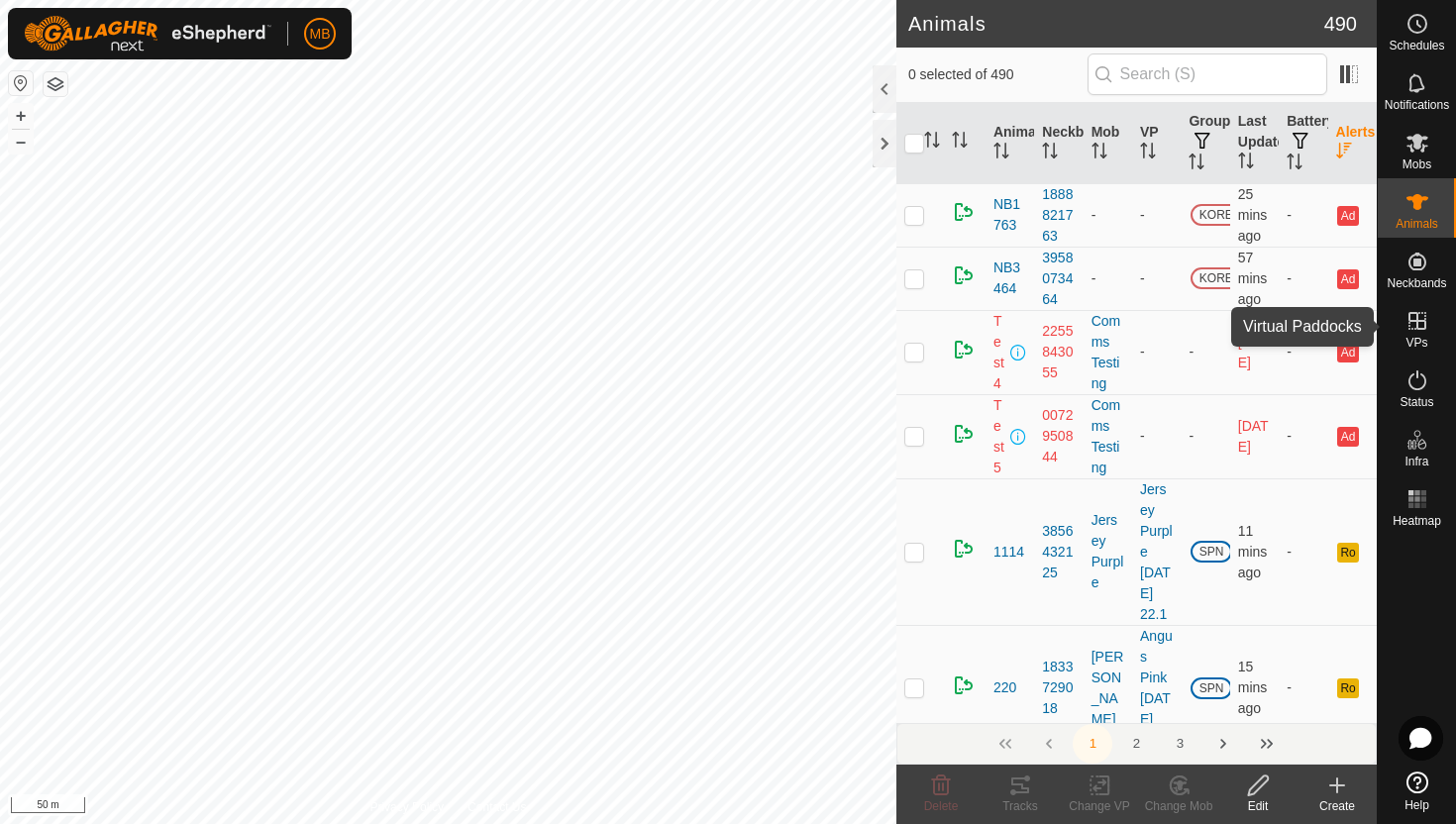 click 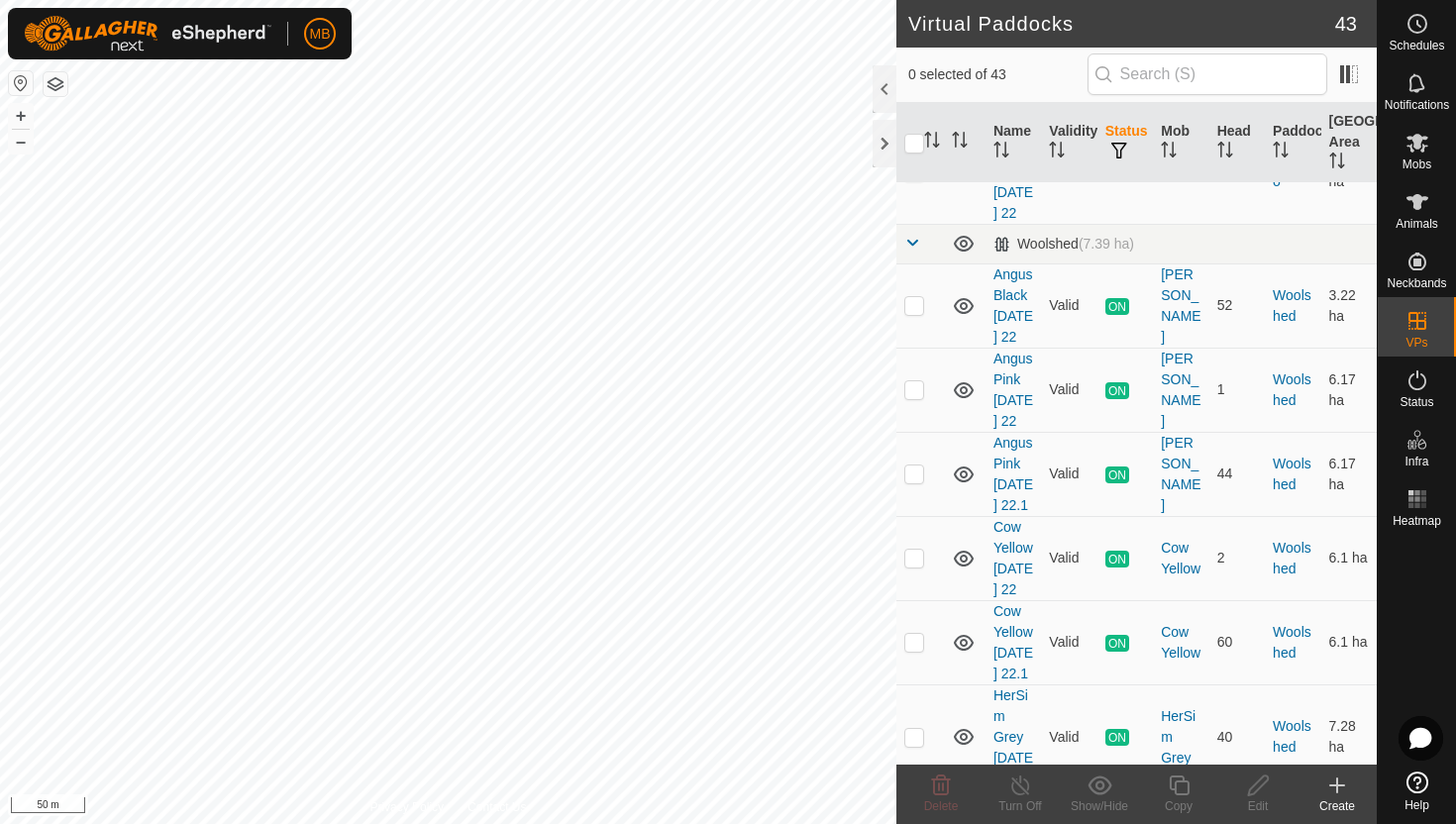 scroll, scrollTop: 3141, scrollLeft: 0, axis: vertical 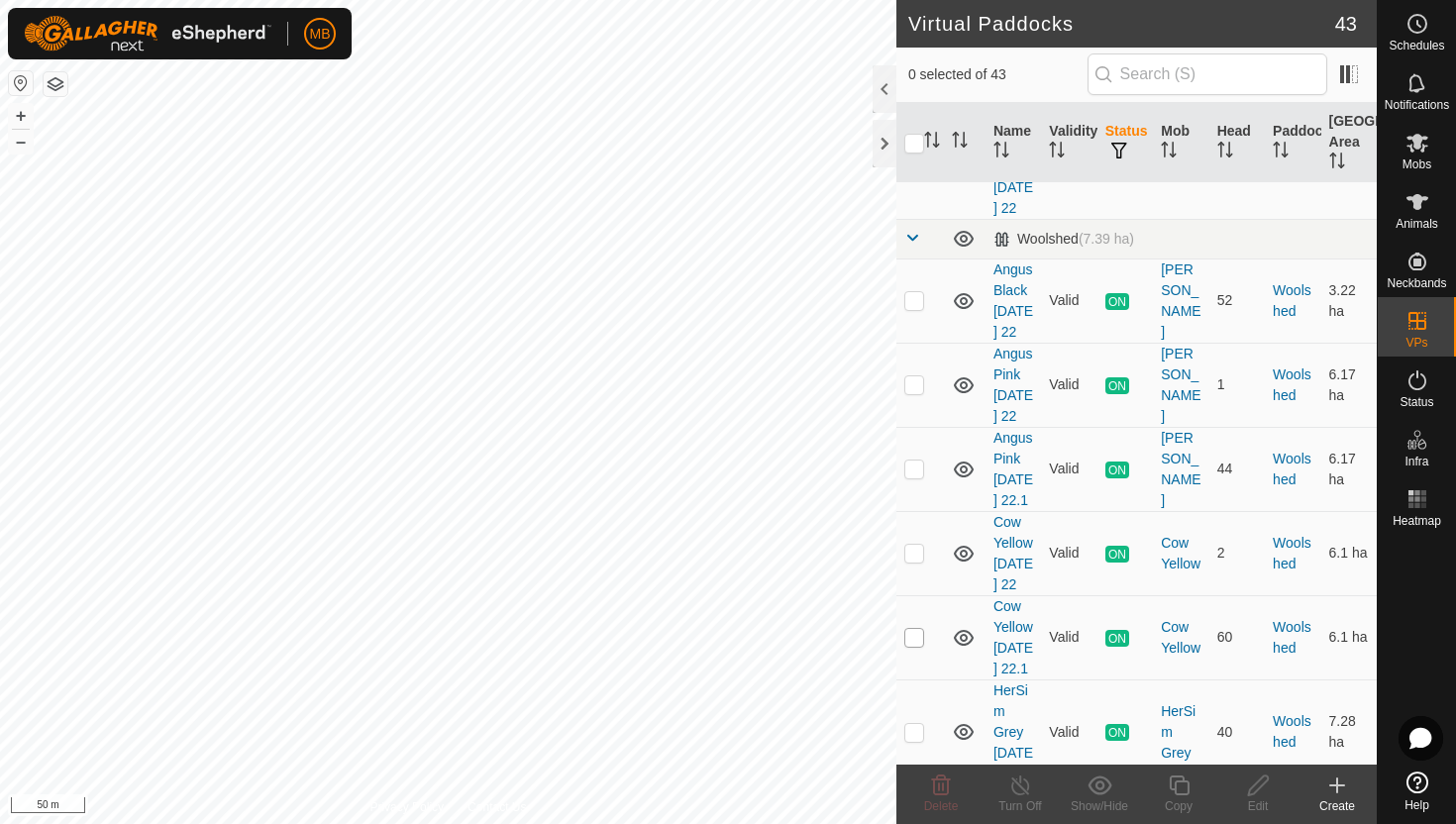 click at bounding box center [914, 638] 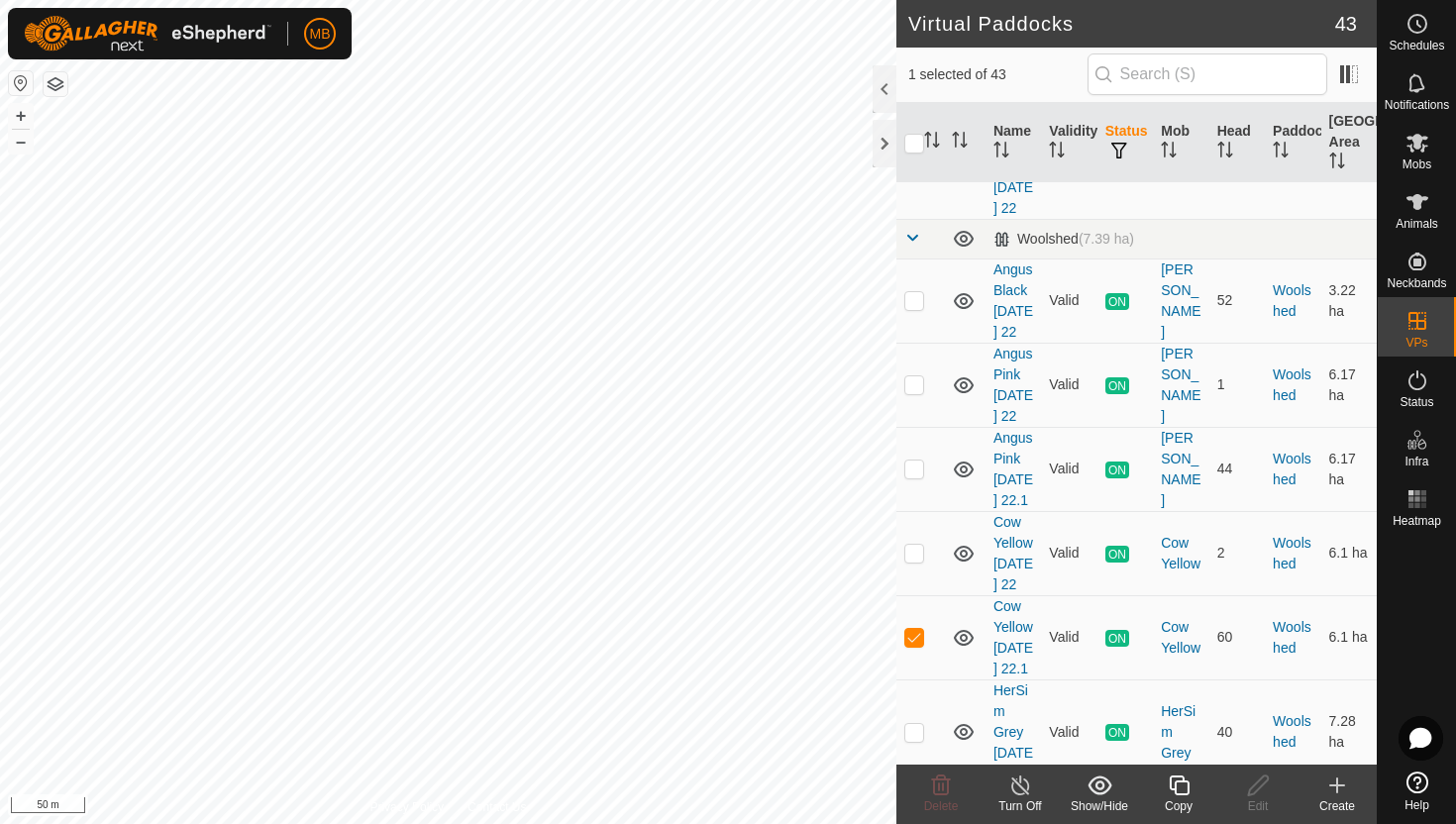 click on "Virtual Paddocks 43 1 selected of 43     Name   Validity   Status   Mob   Head   Paddock   Grazing Area   Bottom Davey   (5.6 ha) Angus Orange [DATE] 22  Valid  ON  Angus Orange   44   Bottom Davey   5.51 ha  Jersey Blue [DATE] 22  Valid  ON  Jersey Blue   49   Bottom [PERSON_NAME]   5.6 [PERSON_NAME] Orange [DATE] 21  Valid  OFF  -   0   Bottom Davey   5.51 ha  Angus Orange [DATE] 20  Valid  OFF  -   0   Bottom Davey   5.51 ha  Jersey Blue [DATE] 21  Valid  OFF  -   0   Bottom Davey   5.6 ha  Jersey Blue [DATE] 21.1  Valid  OFF  -   0   Bottom Davey   5.6 ha  Jersey Blue [DATE] 20  Valid  OFF  -   0   Bottom Davey   5.6 ha   Cattle Yard   (1.01 ha) Comms test Fence  Need watering point  OFF  -   0   Cattle Yard   0.02 ha   Normans   (8.99 ha) [PERSON_NAME] [DATE] 22  Valid  ON  [PERSON_NAME]   33   Normans   8.8 ha  [PERSON_NAME] [DATE] 21  Valid  OFF  -   0   Normans   8.8 ha  [PERSON_NAME] [DATE] 20  Valid  OFF  -   0   Normans   8.8 ha   Ollies   (3.41 ha) Jersey Purple [DATE] 22.1  Valid  ON  Jersey Purple   43   Valid" 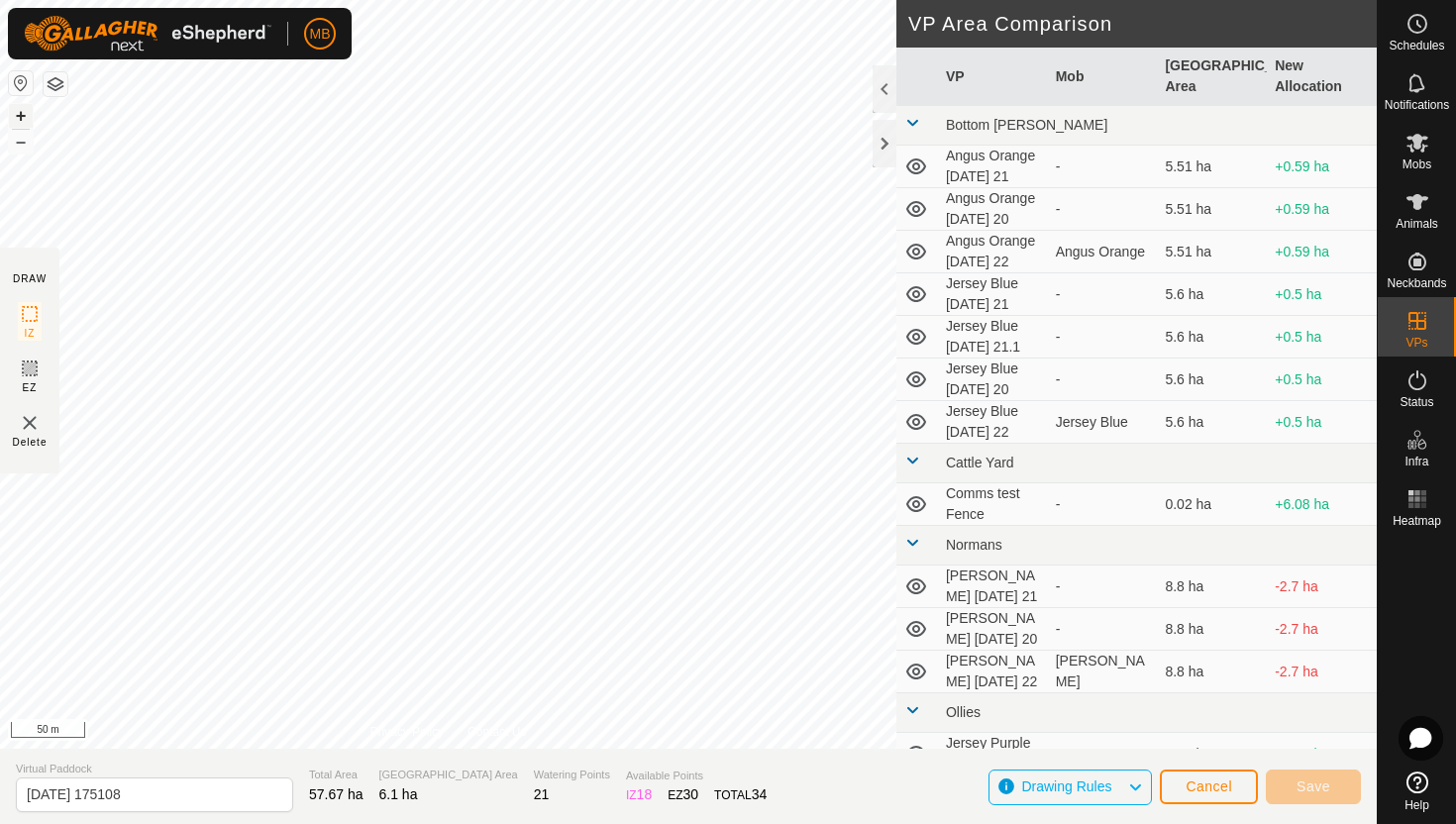 click on "+" at bounding box center (21, 116) 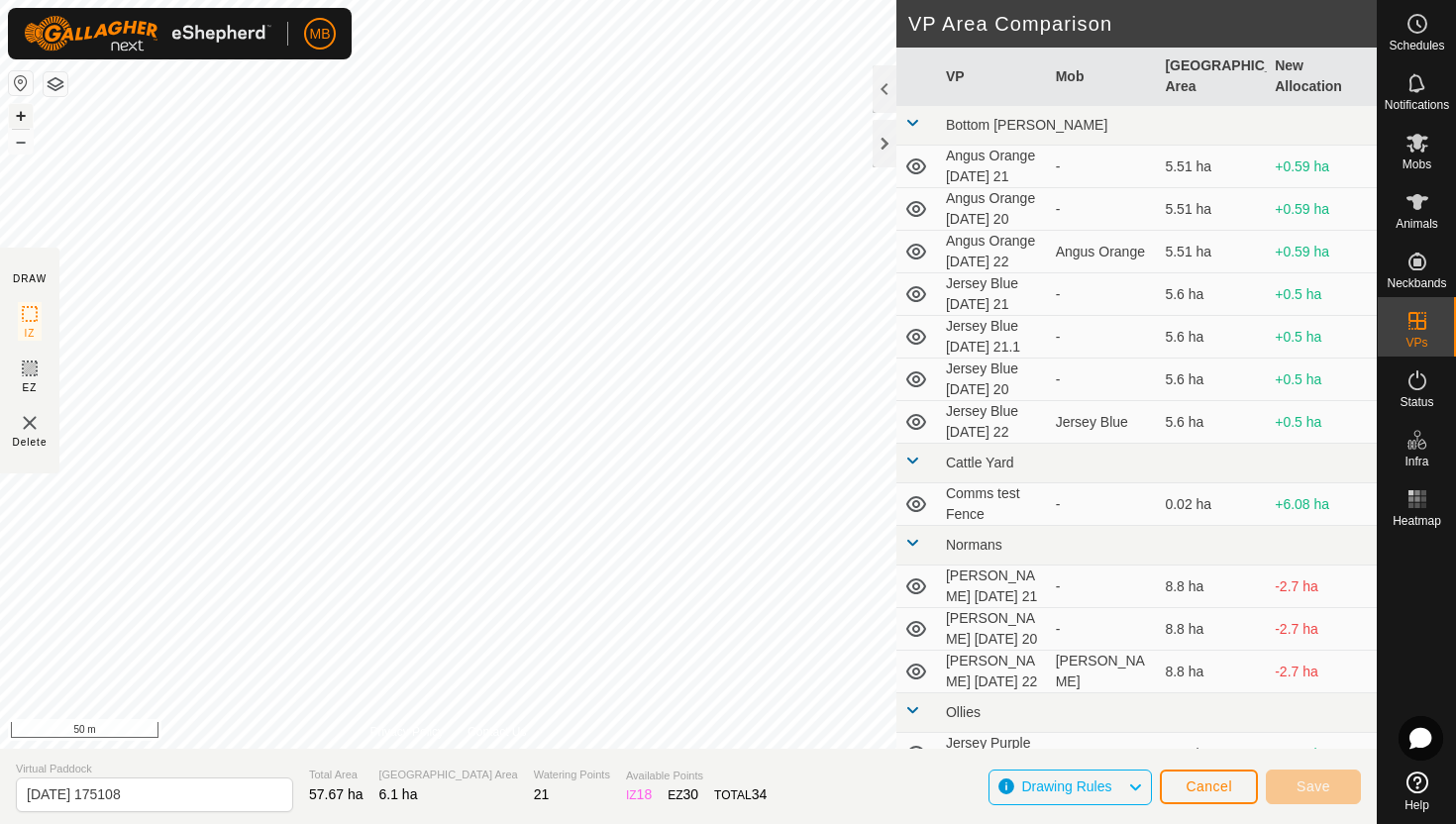 click on "+" at bounding box center (21, 116) 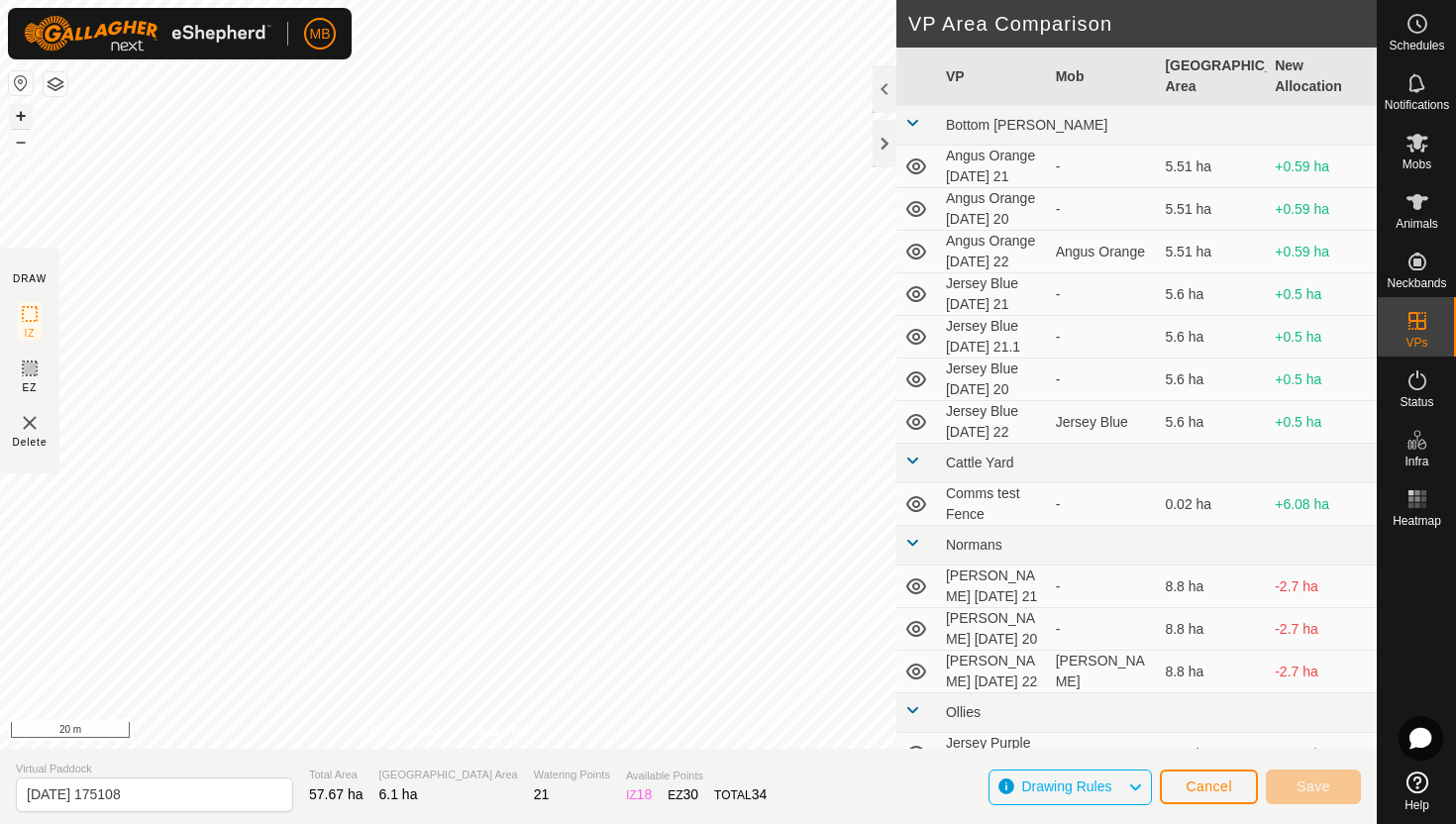 click on "+" at bounding box center (21, 116) 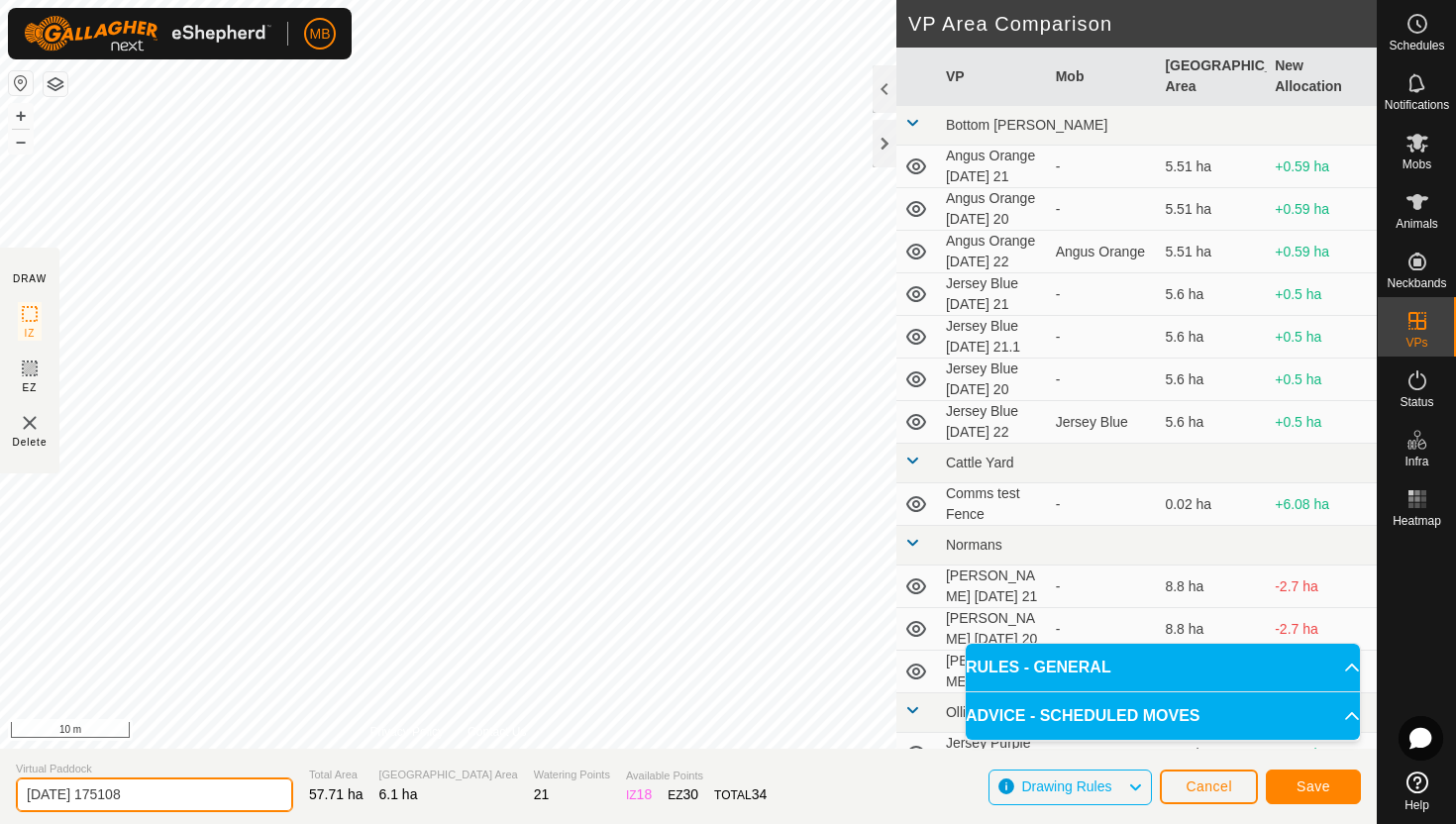 click on "[DATE] 175108" 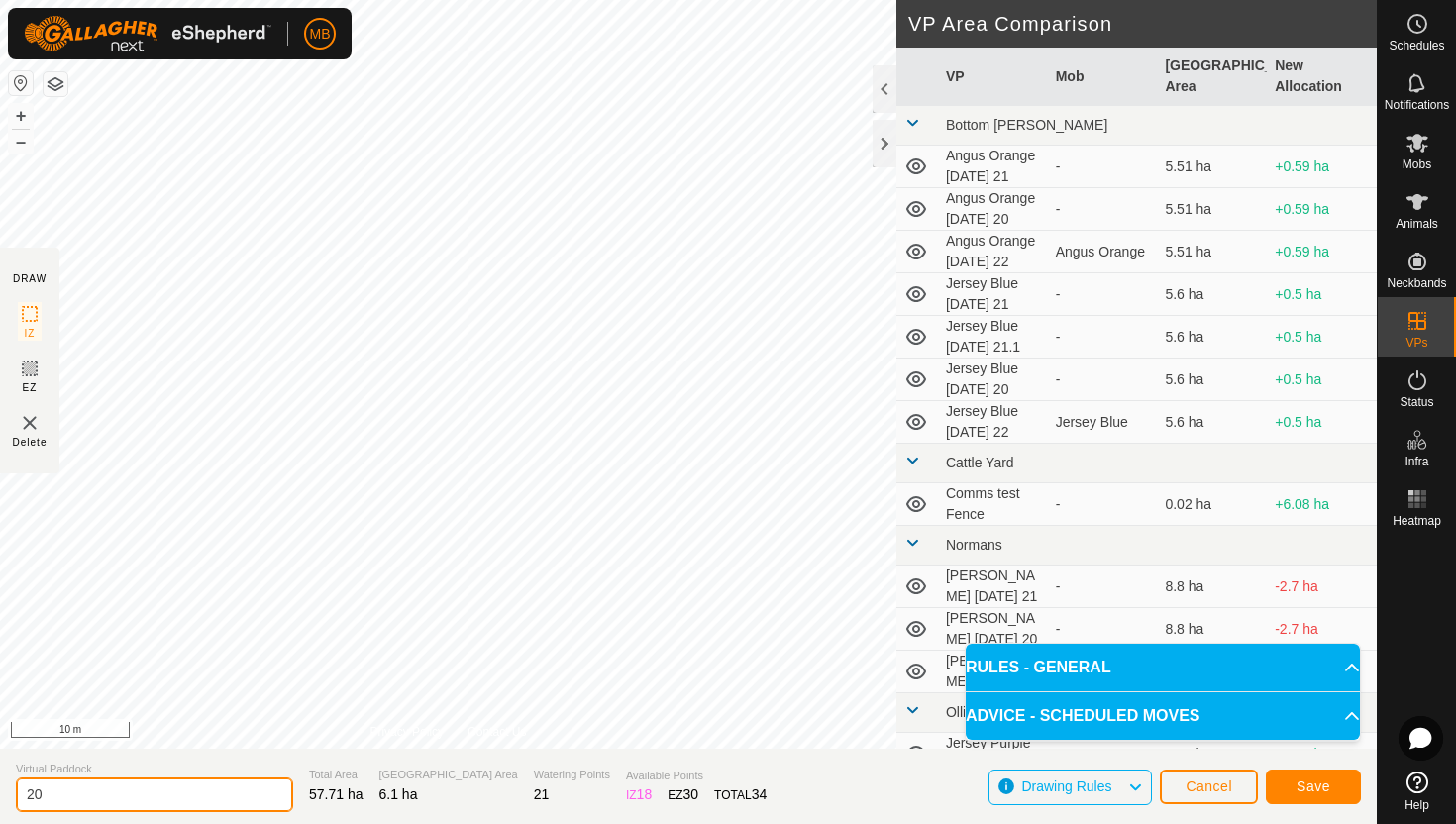 type on "2" 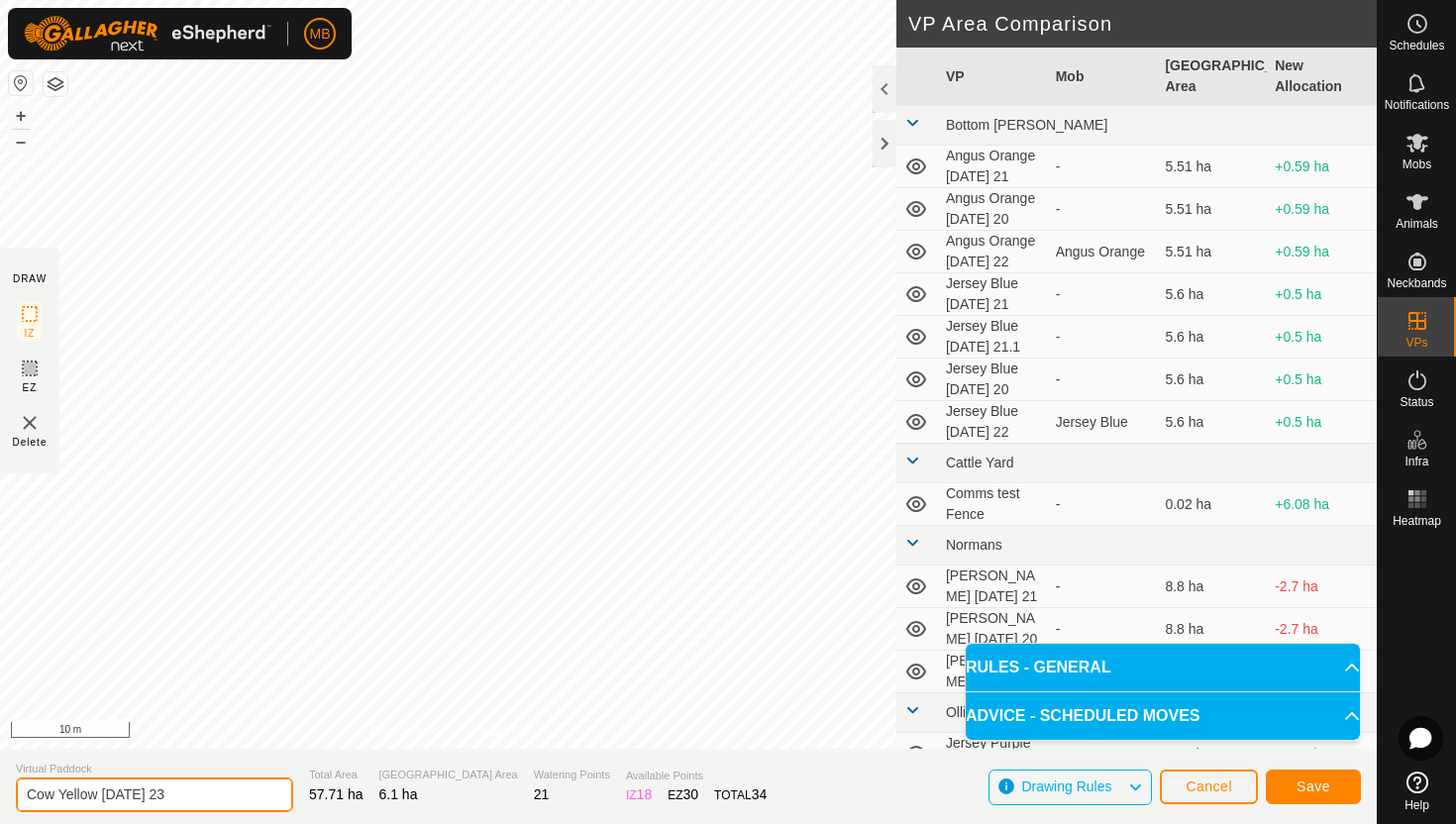 type on "Cow Yellow [DATE] 23" 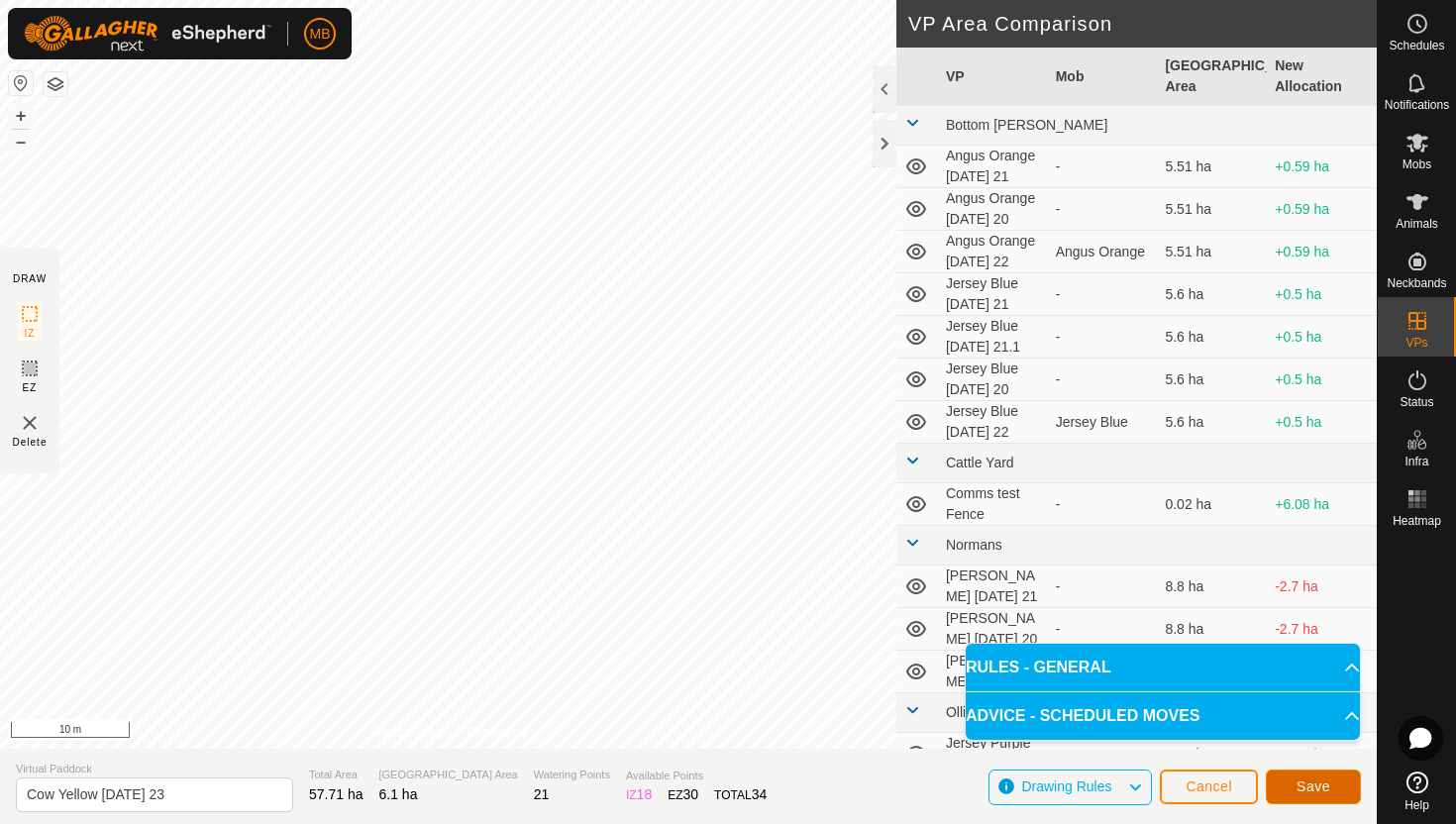 click on "Save" 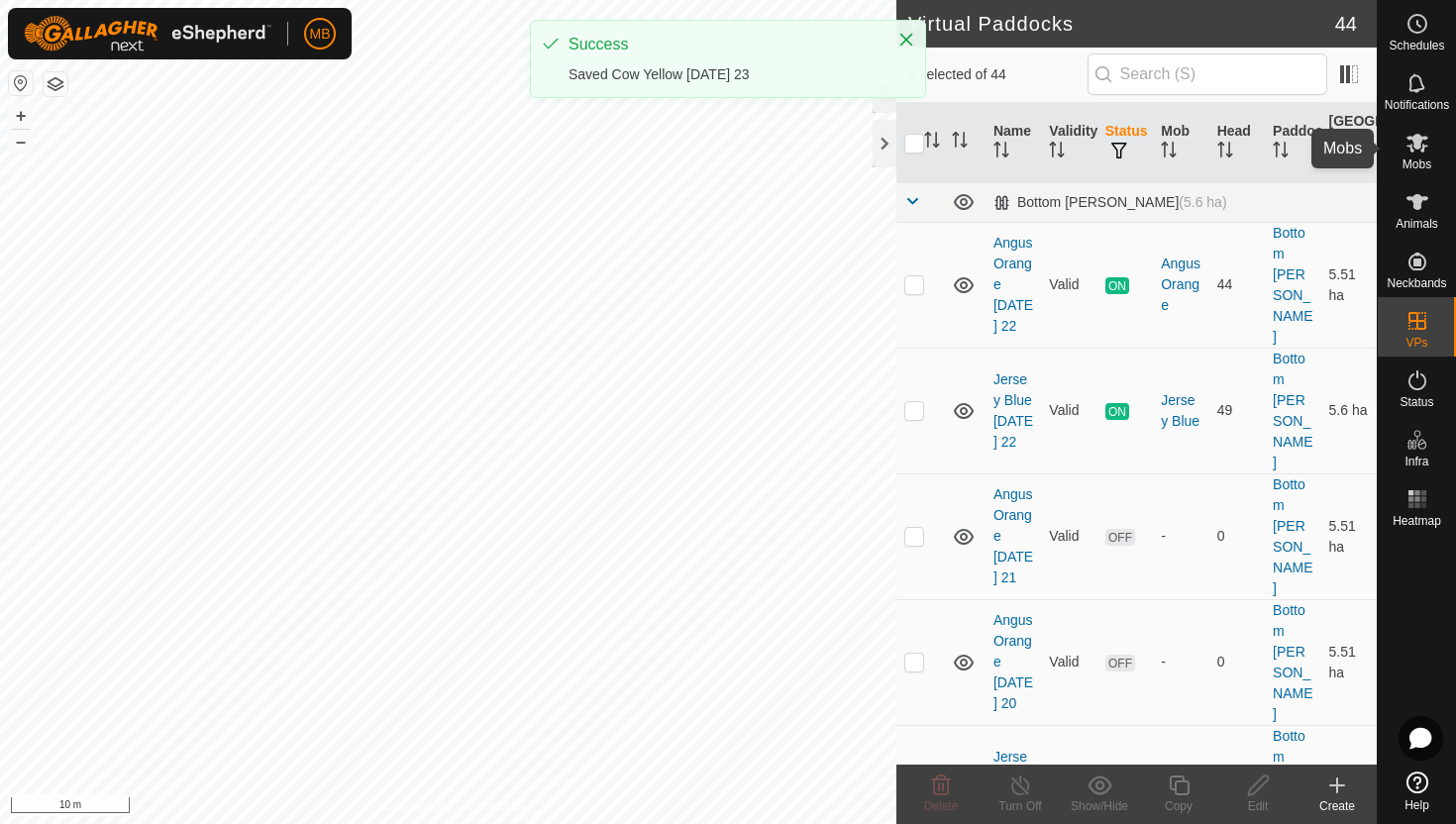 click 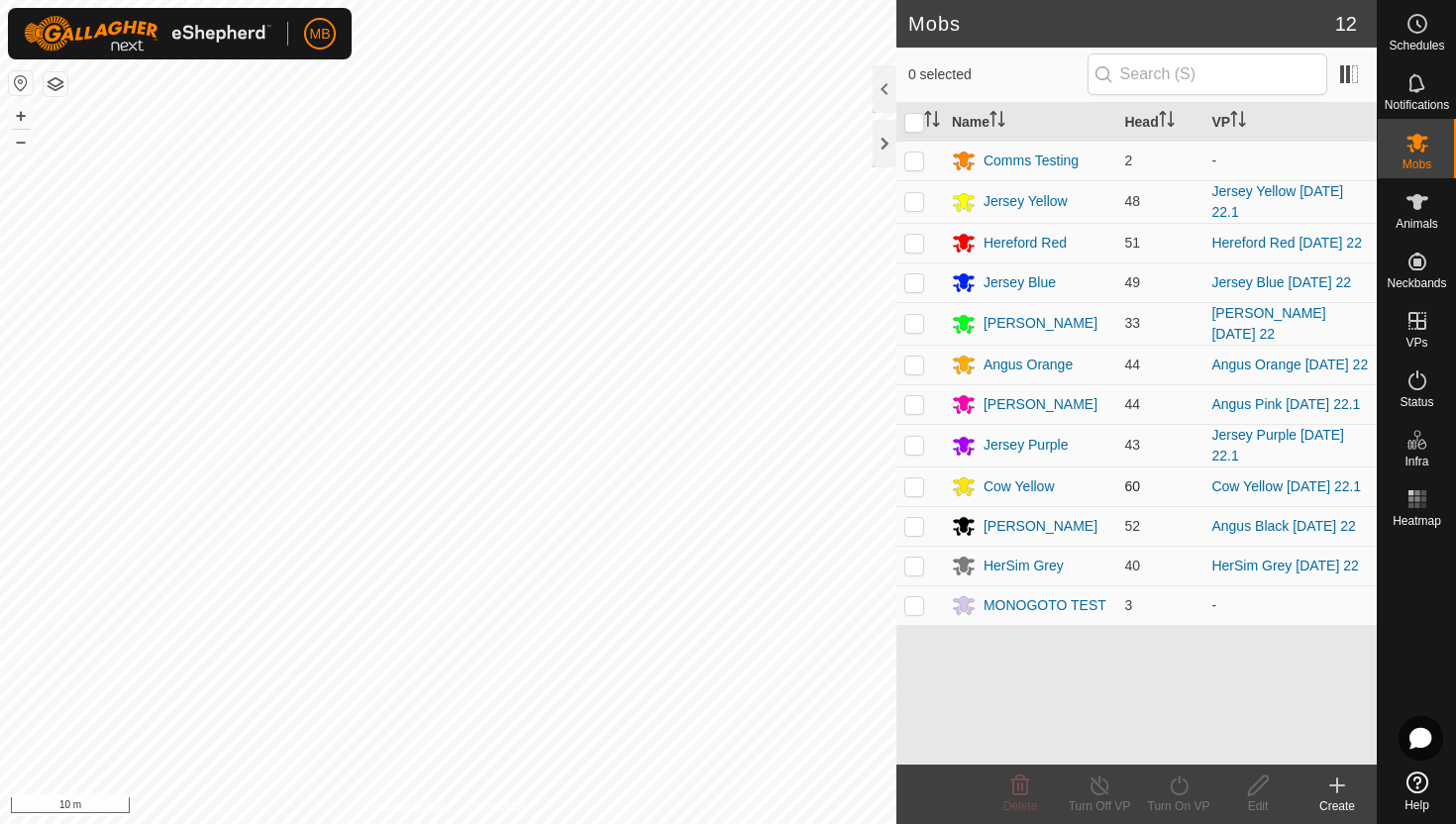 click at bounding box center [914, 486] 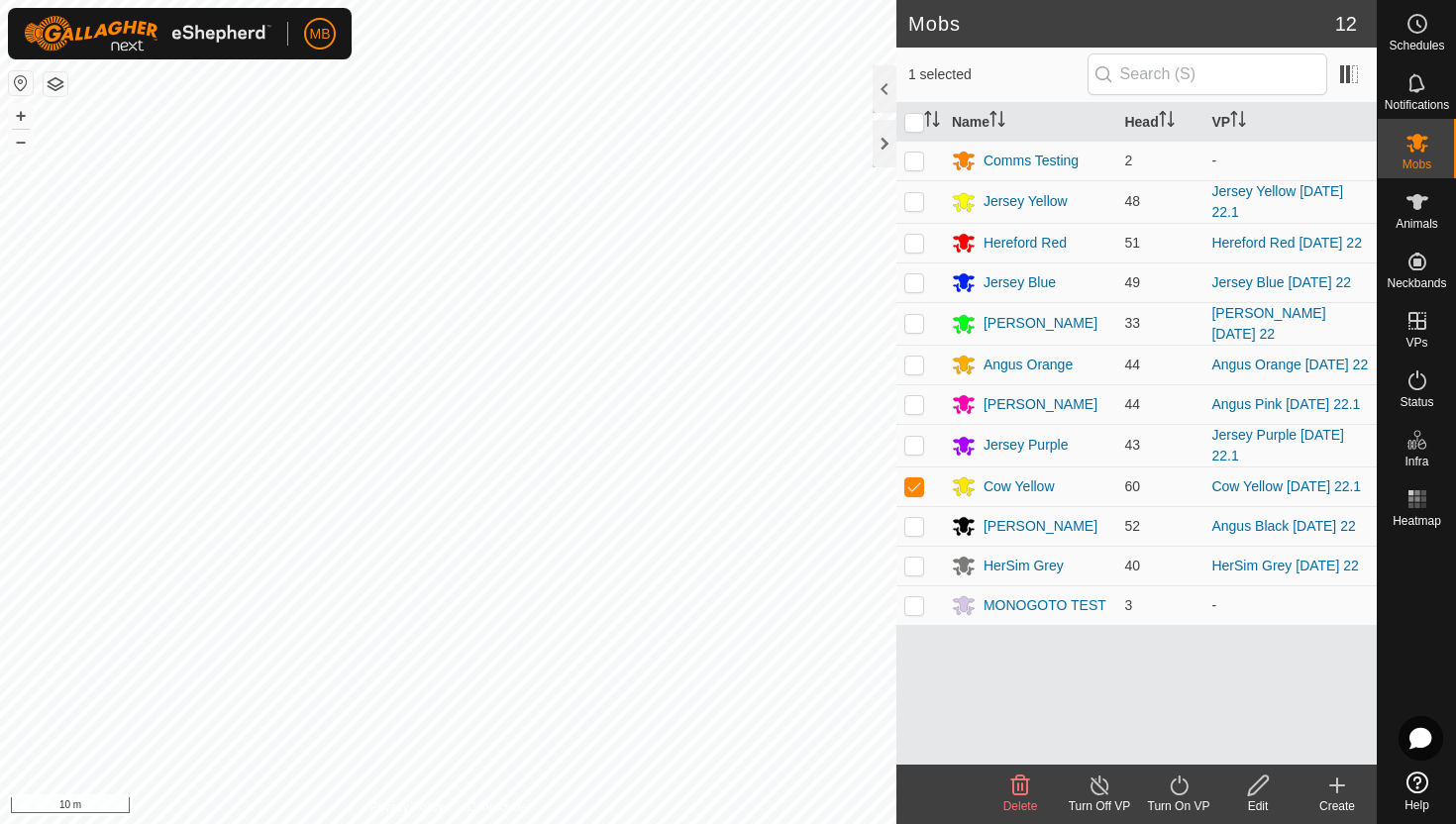 click 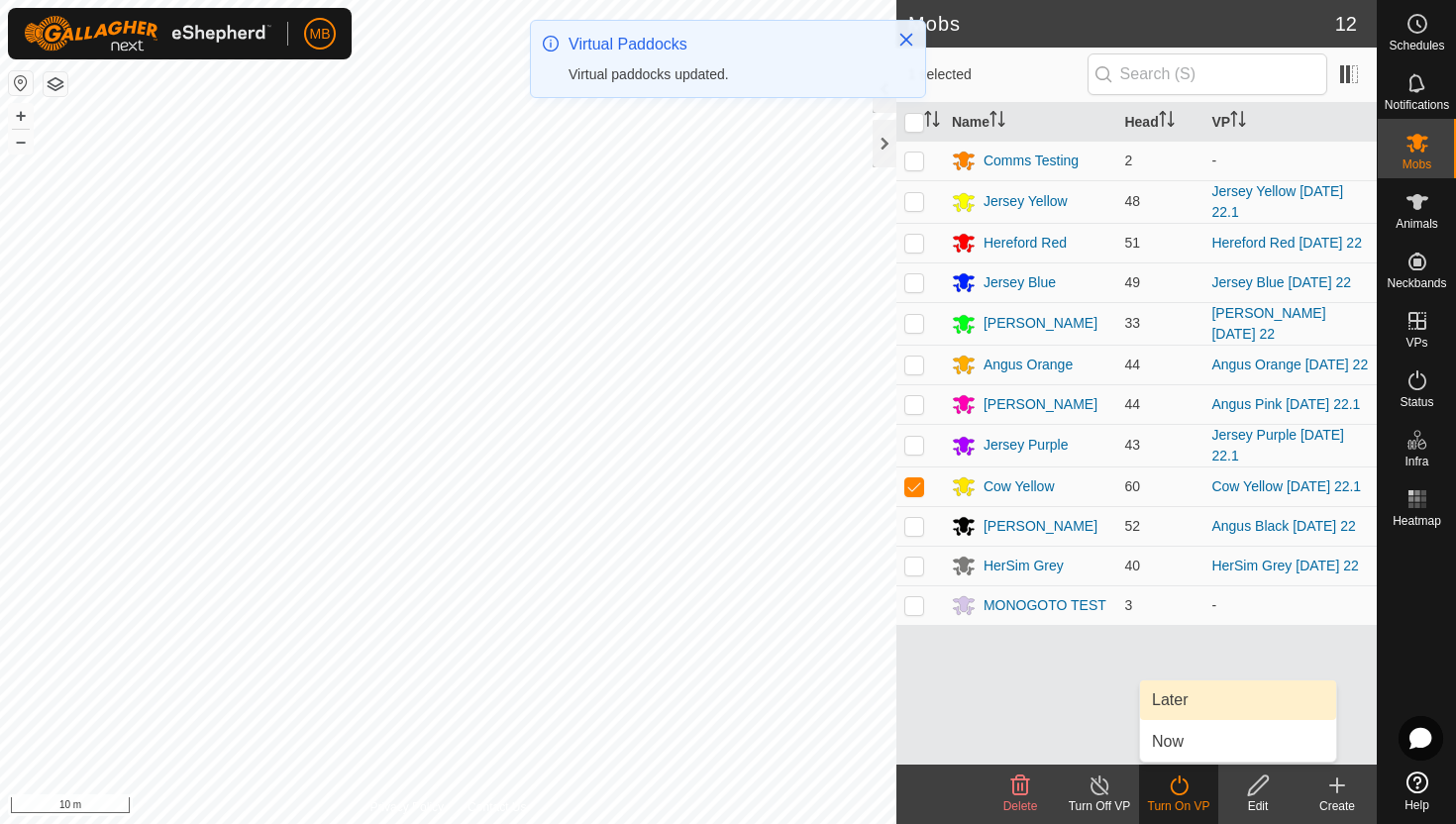 click on "Later" at bounding box center (1238, 700) 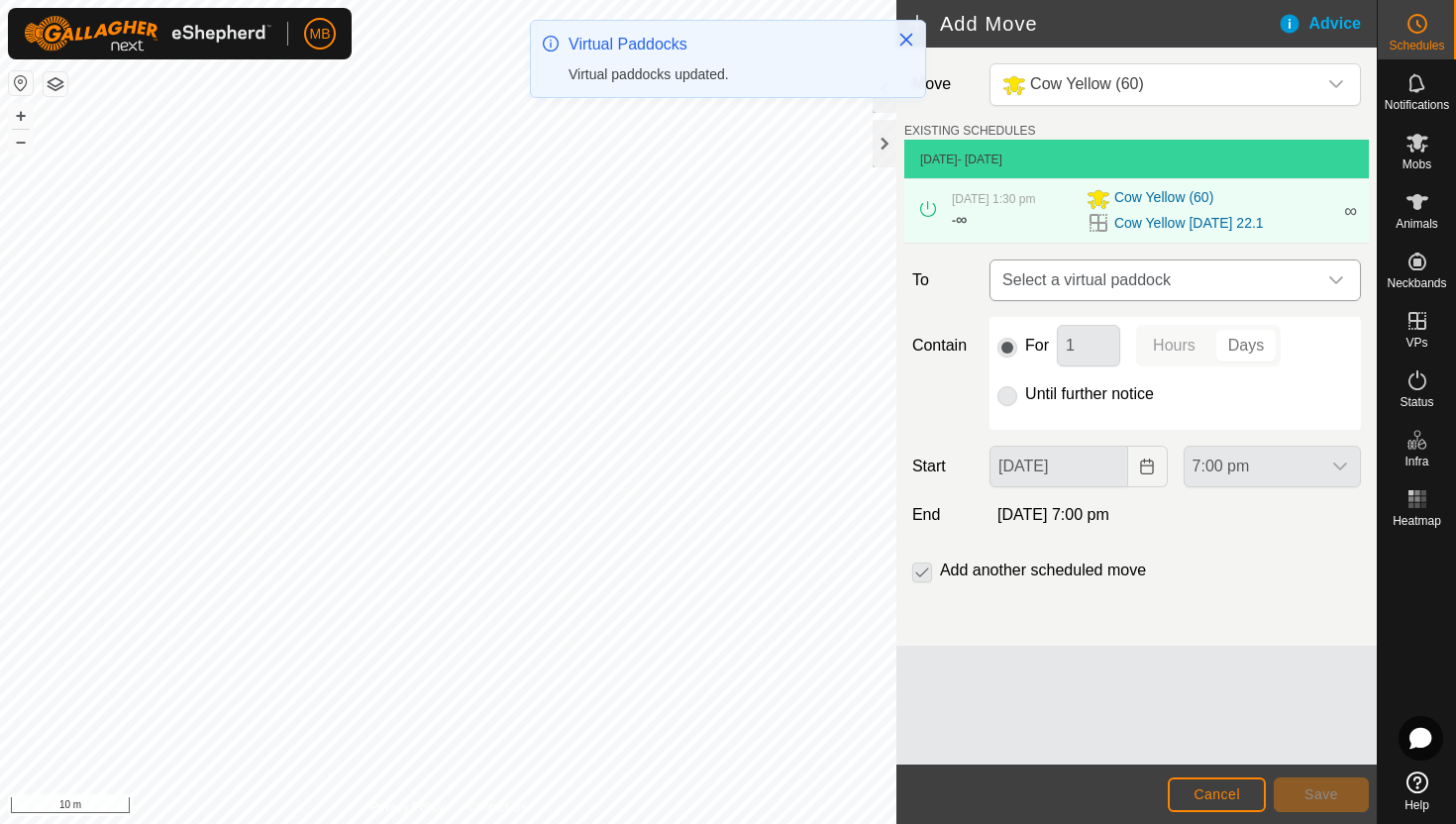 click on "Select a virtual paddock" at bounding box center (1155, 280) 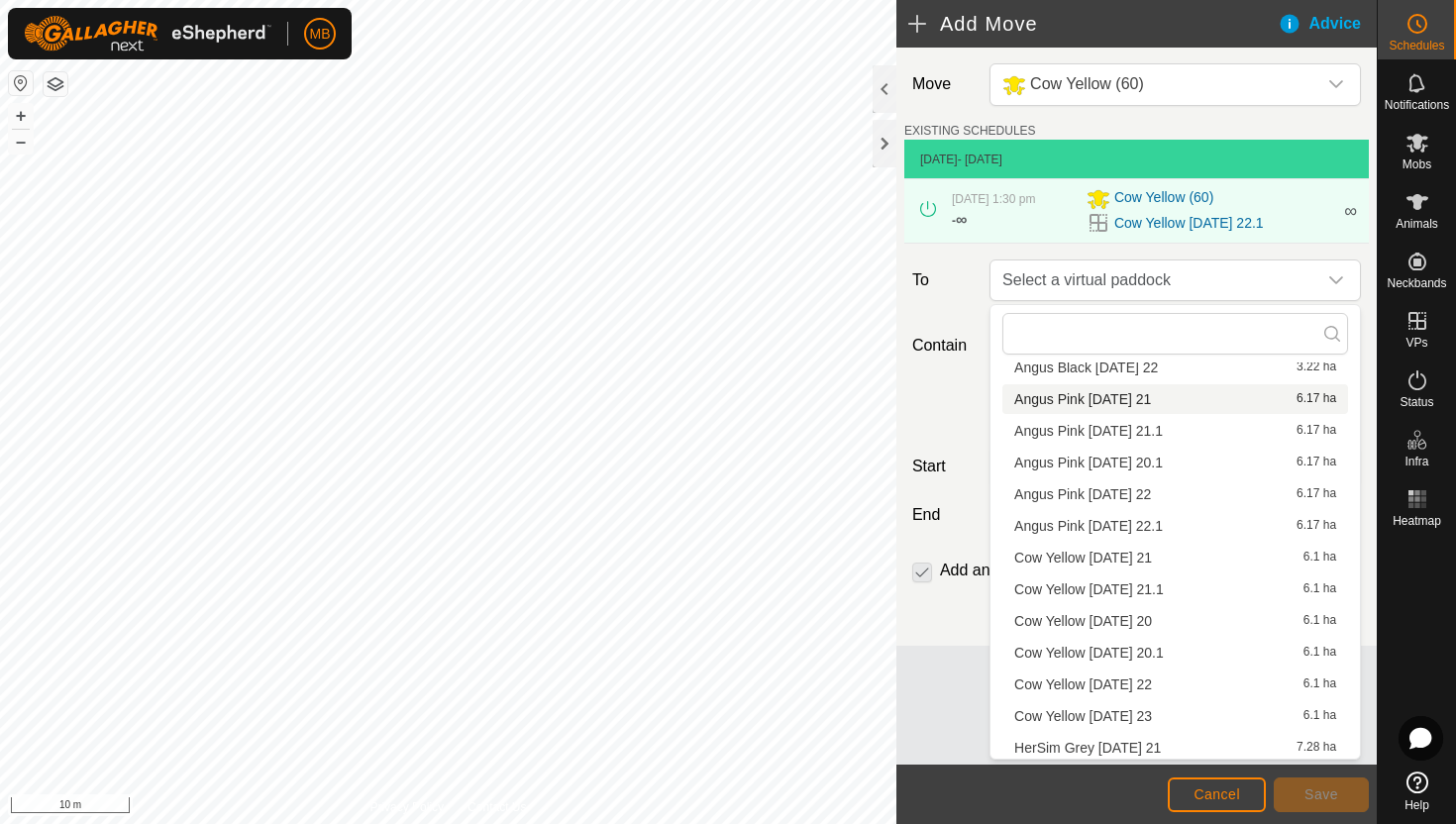 scroll, scrollTop: 136, scrollLeft: 0, axis: vertical 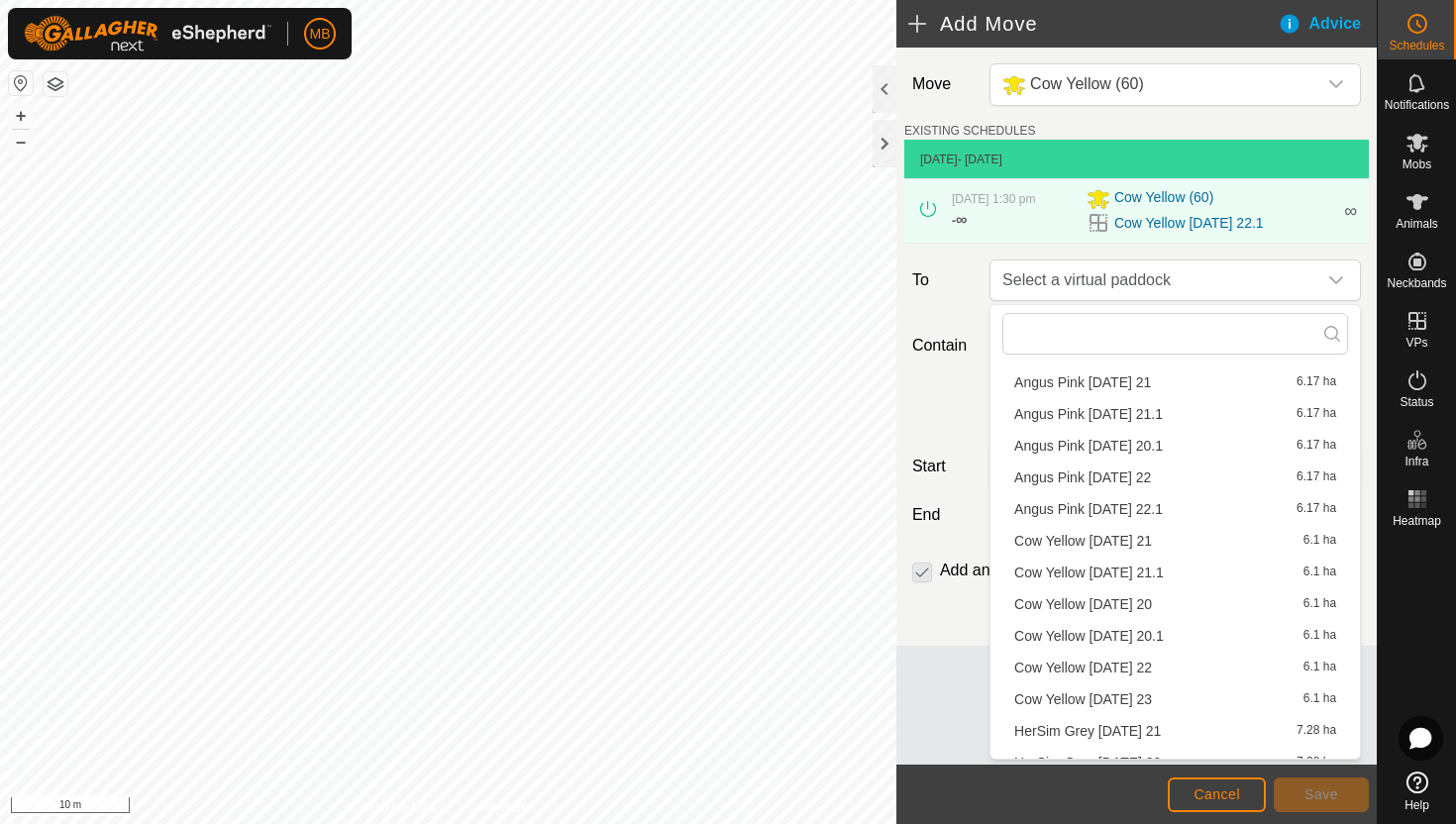 click on "Cow Yellow [DATE] 23  6.1 ha" at bounding box center (1175, 699) 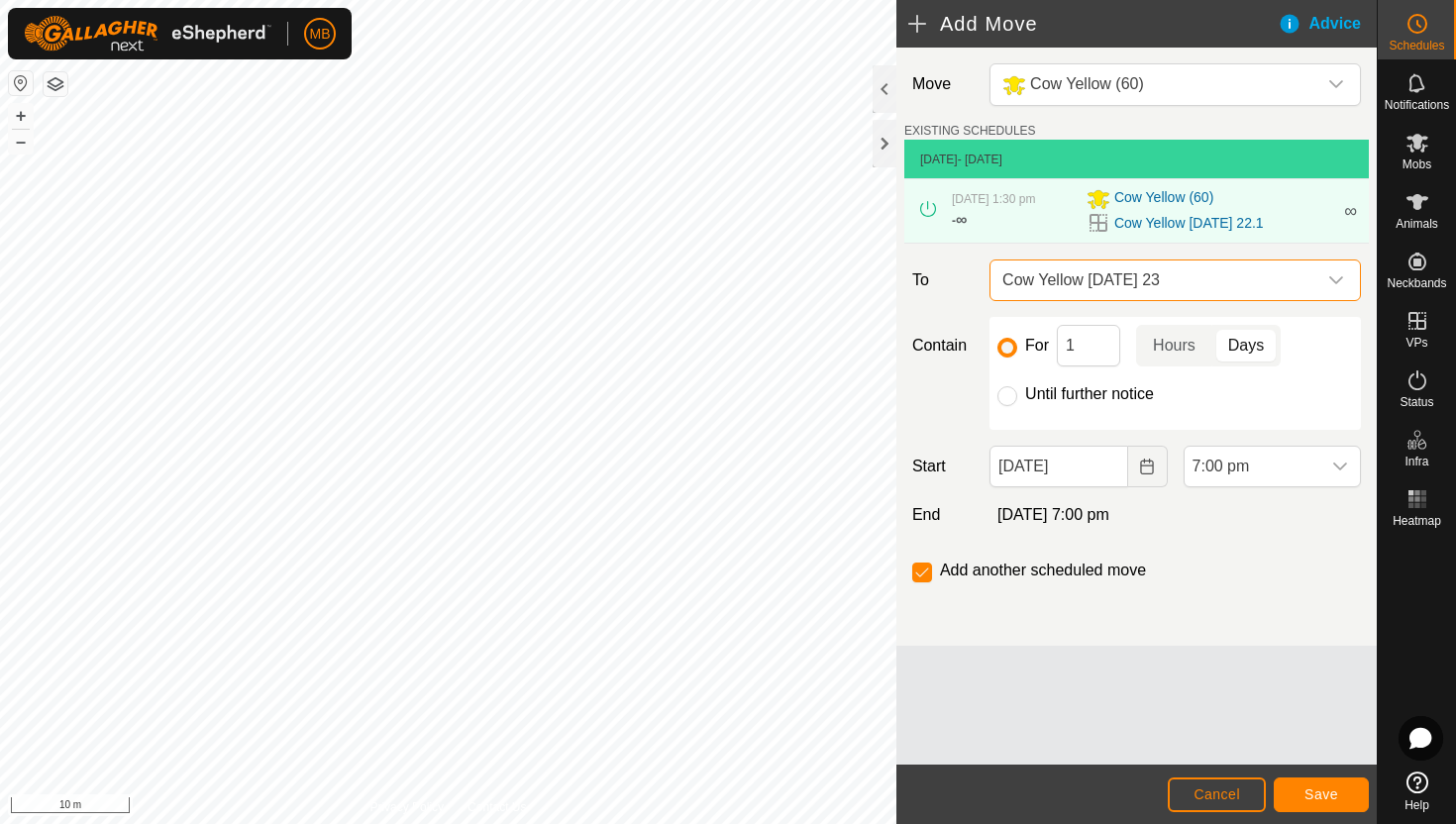 click on "Until further notice" 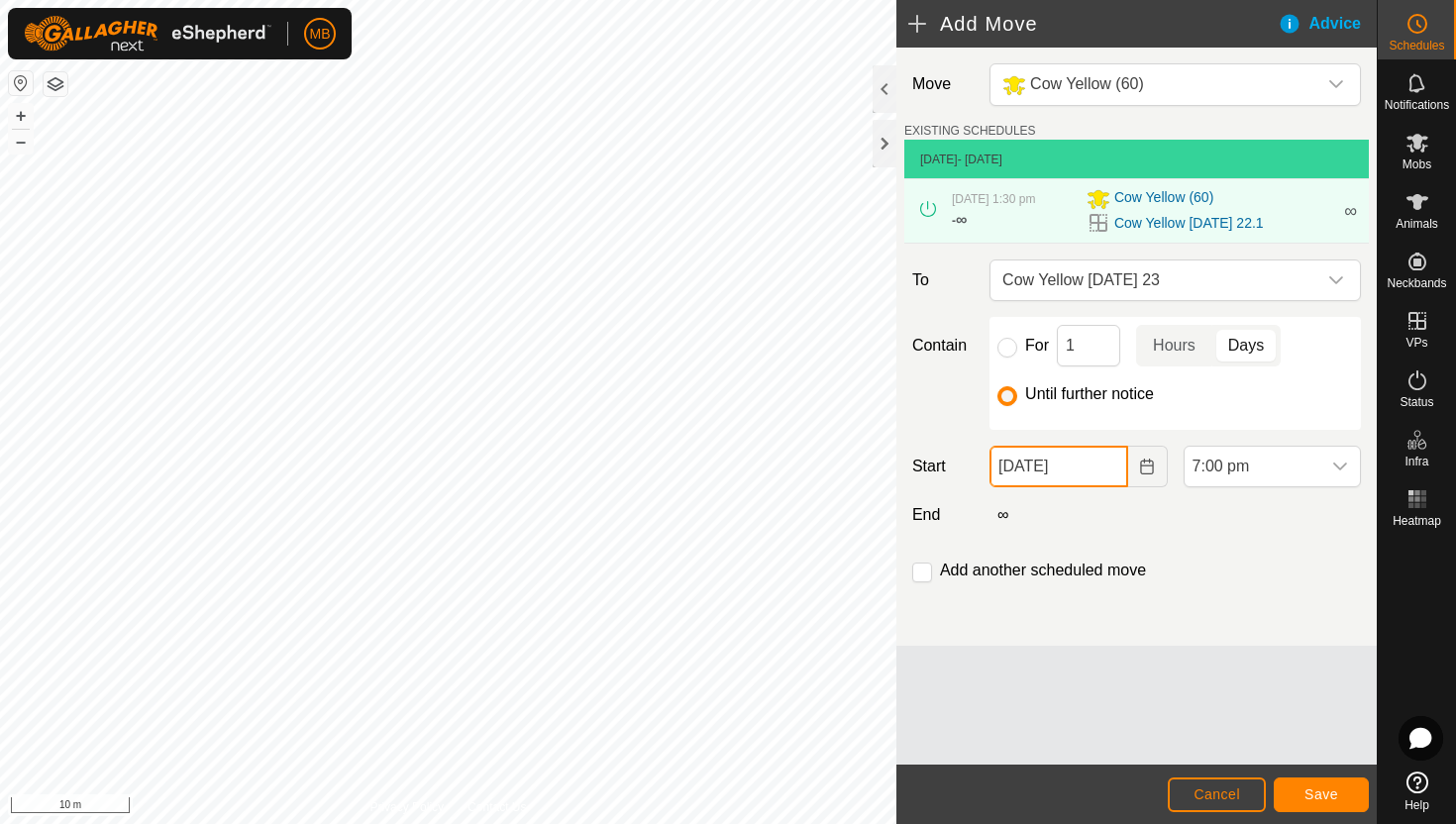 click on "[DATE]" 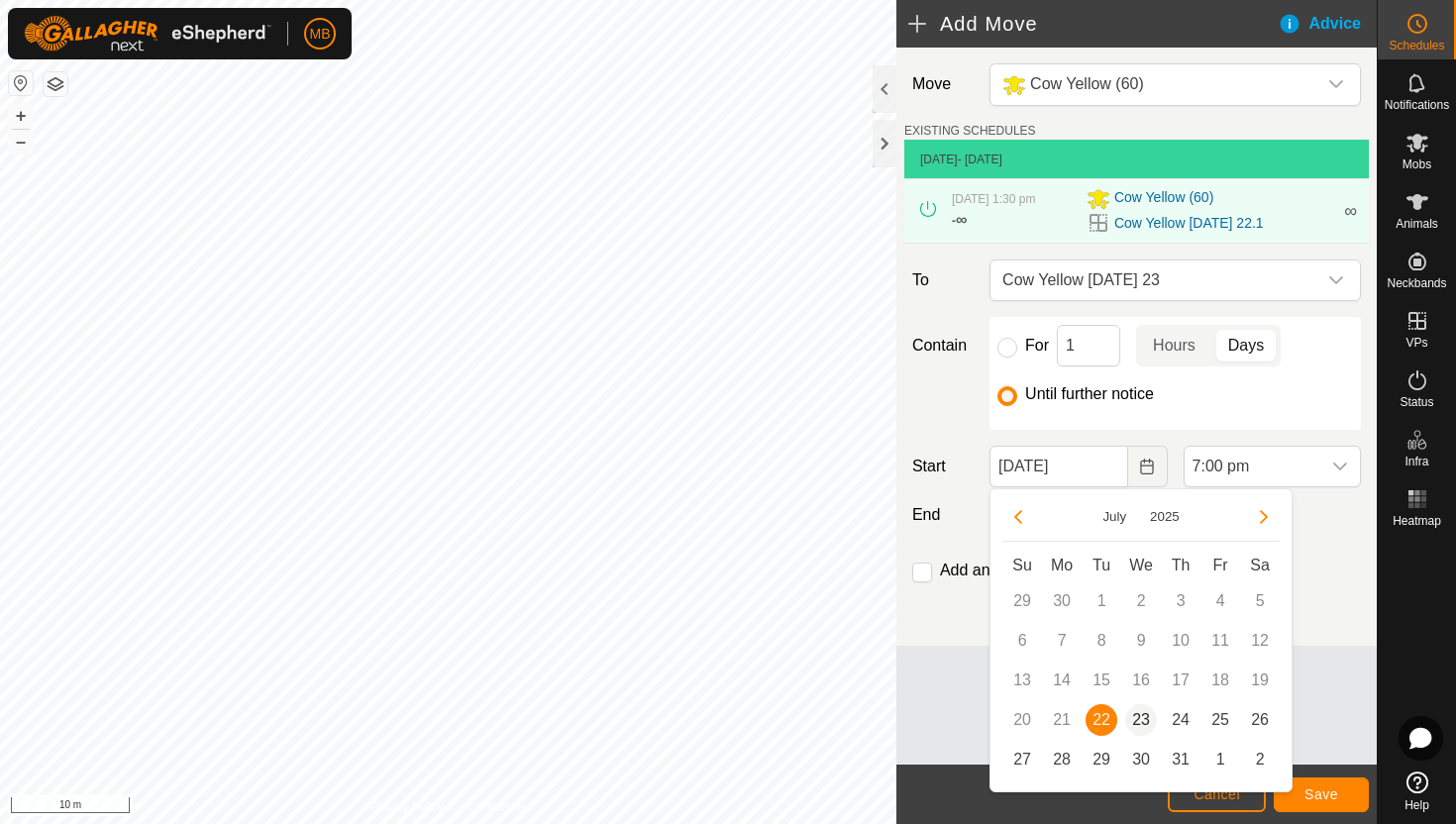 click on "23" at bounding box center [1141, 720] 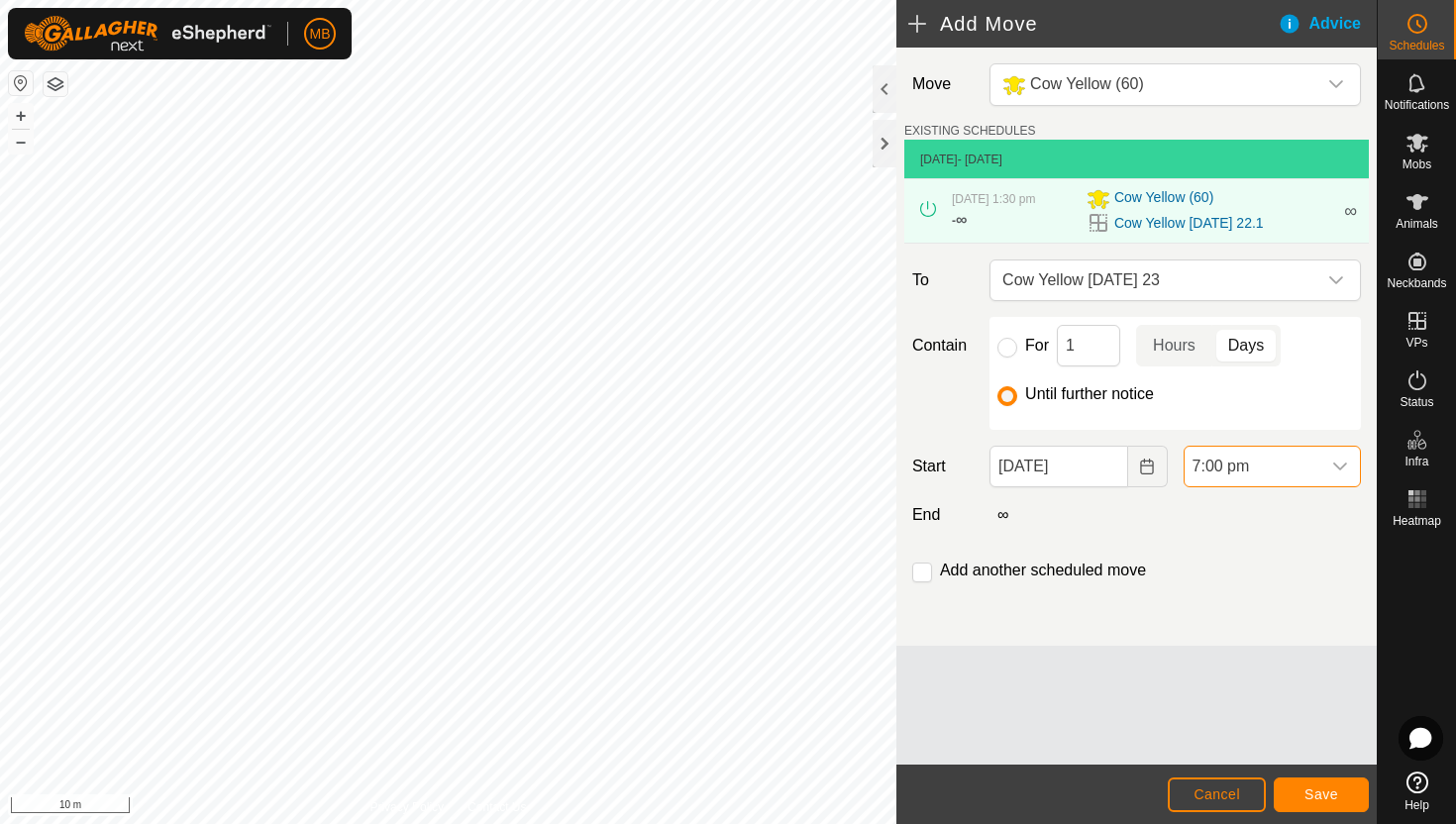 click on "7:00 pm" at bounding box center [1252, 466] 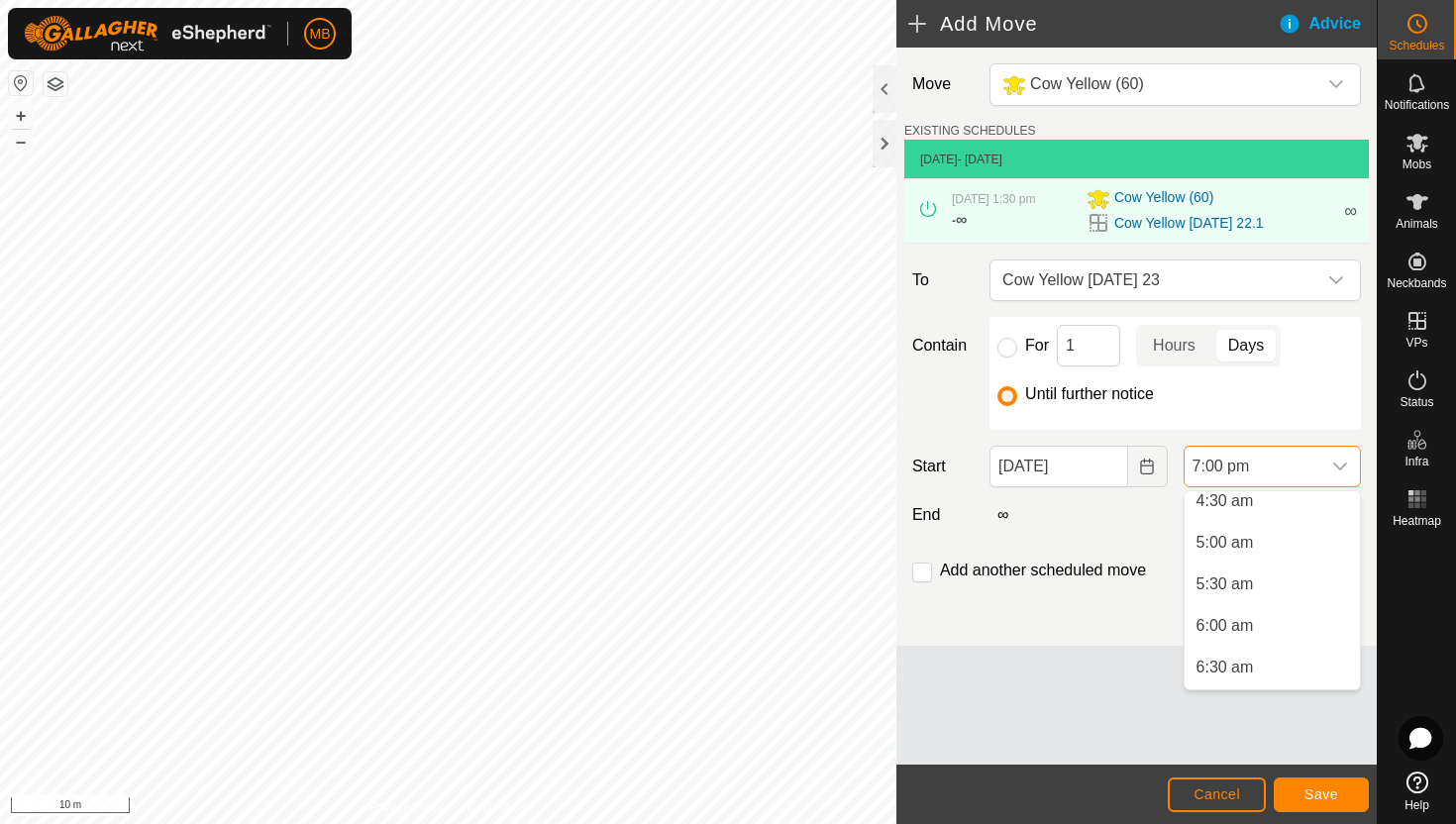 scroll, scrollTop: 385, scrollLeft: 0, axis: vertical 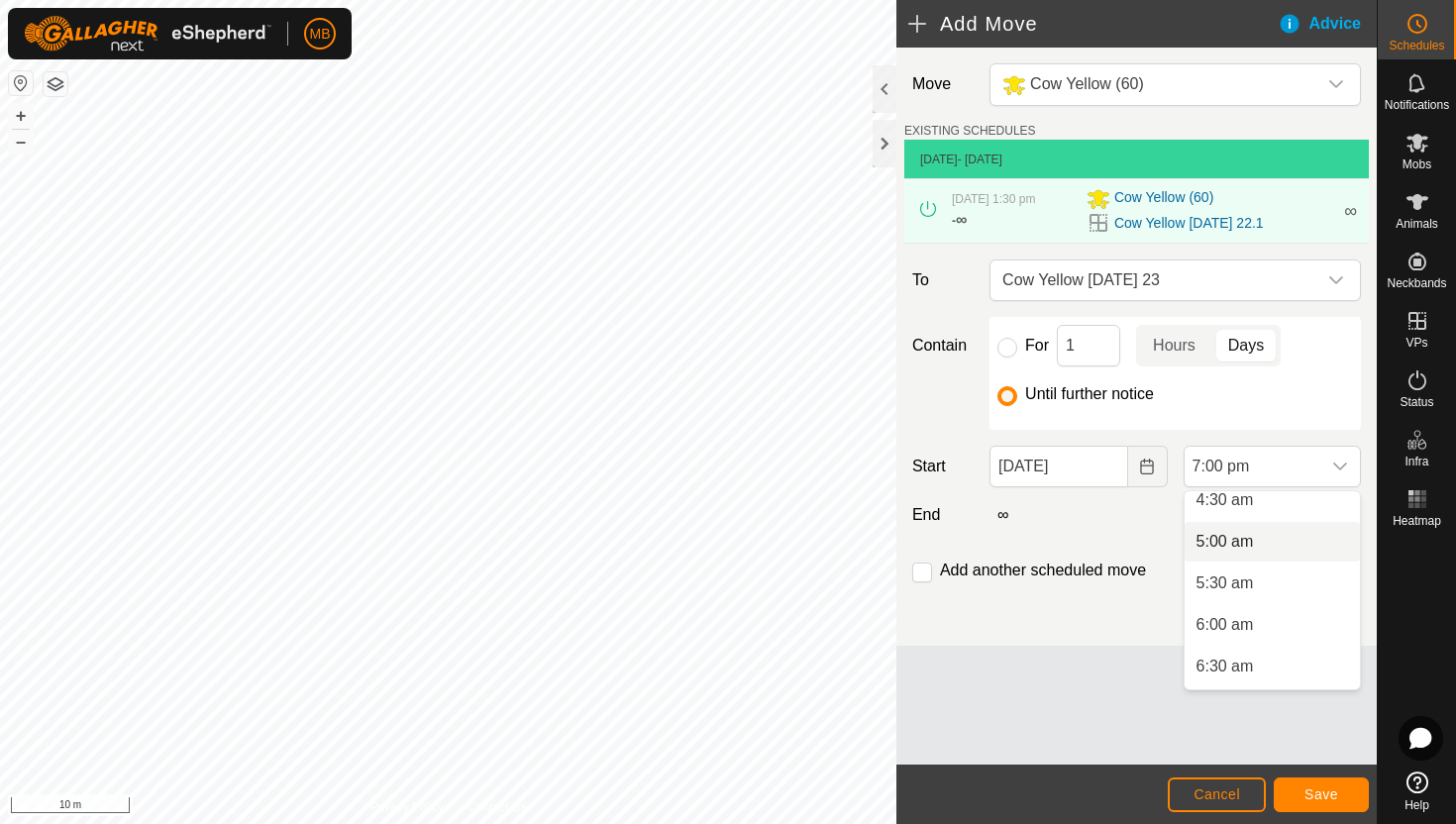 click on "5:00 am" at bounding box center [1272, 542] 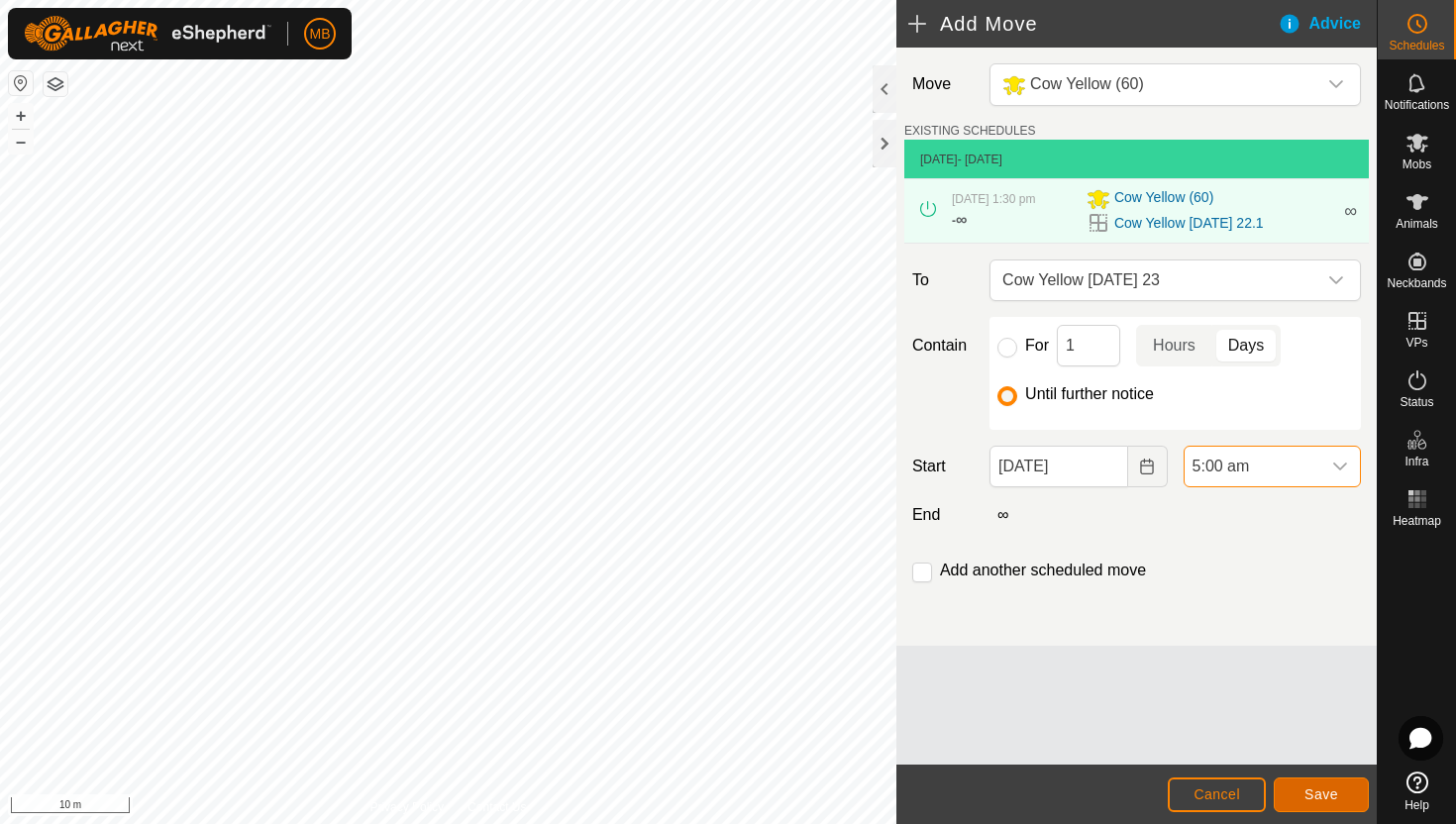 click on "Save" 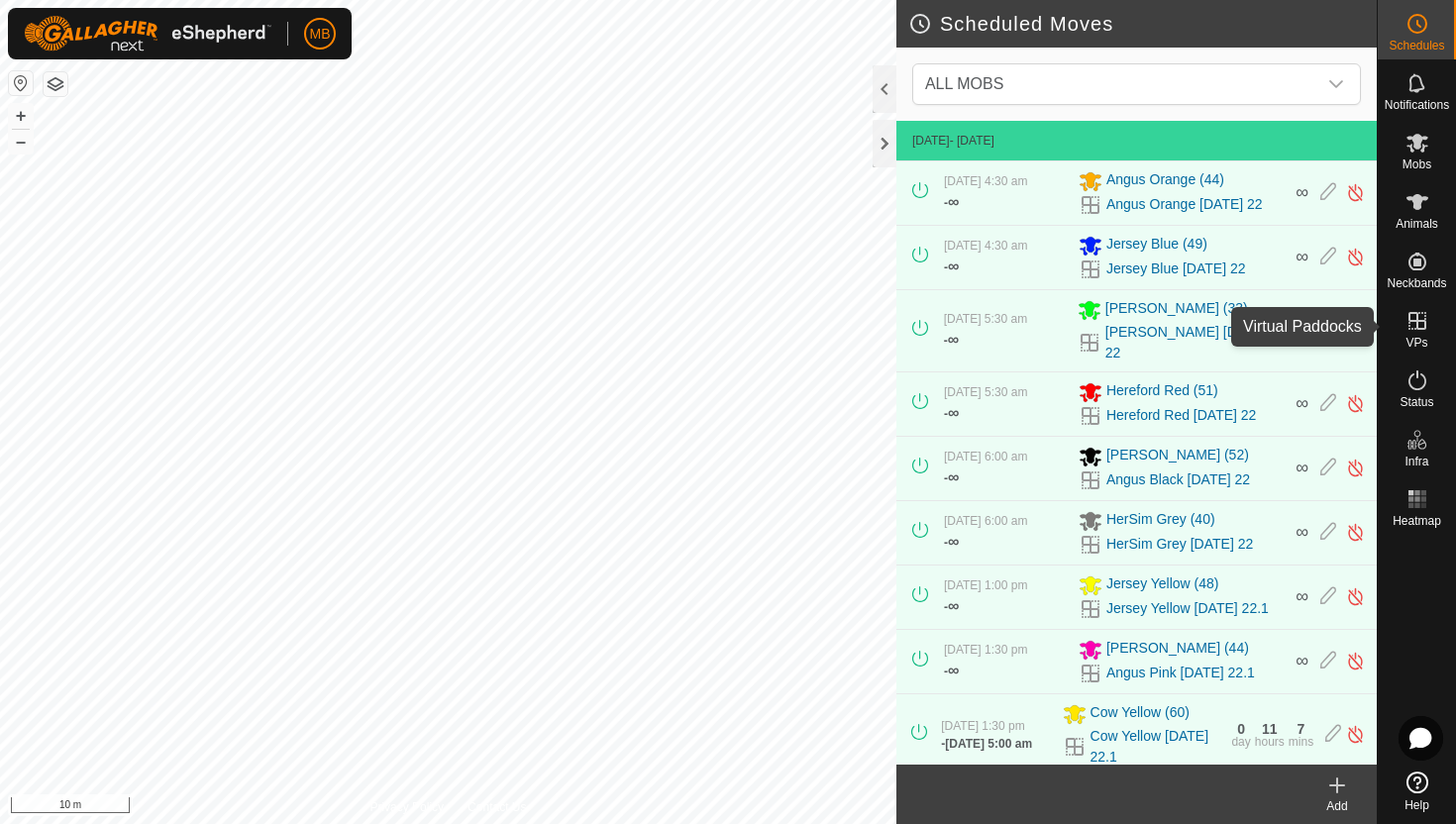 click 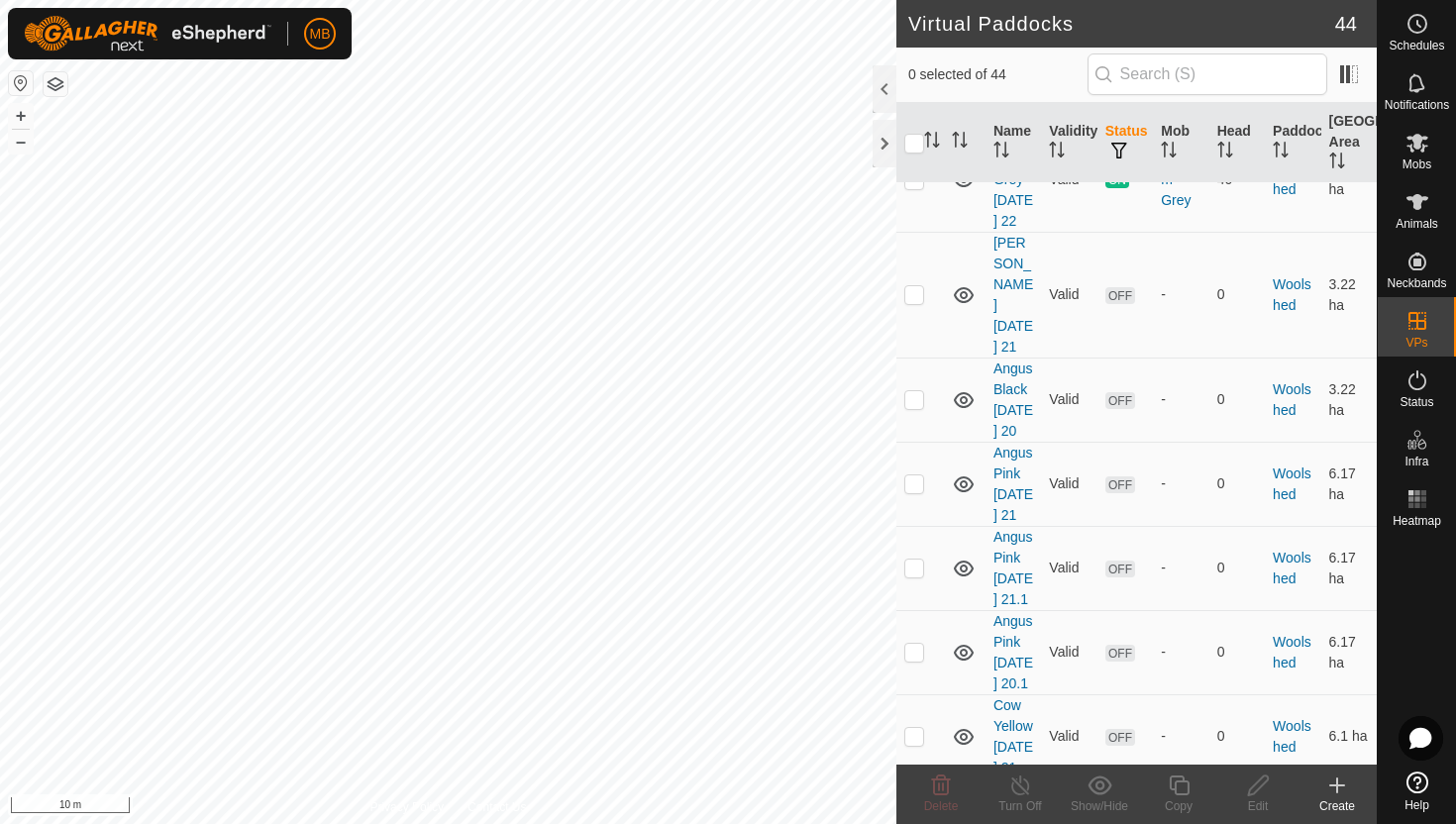 scroll, scrollTop: 4150, scrollLeft: 0, axis: vertical 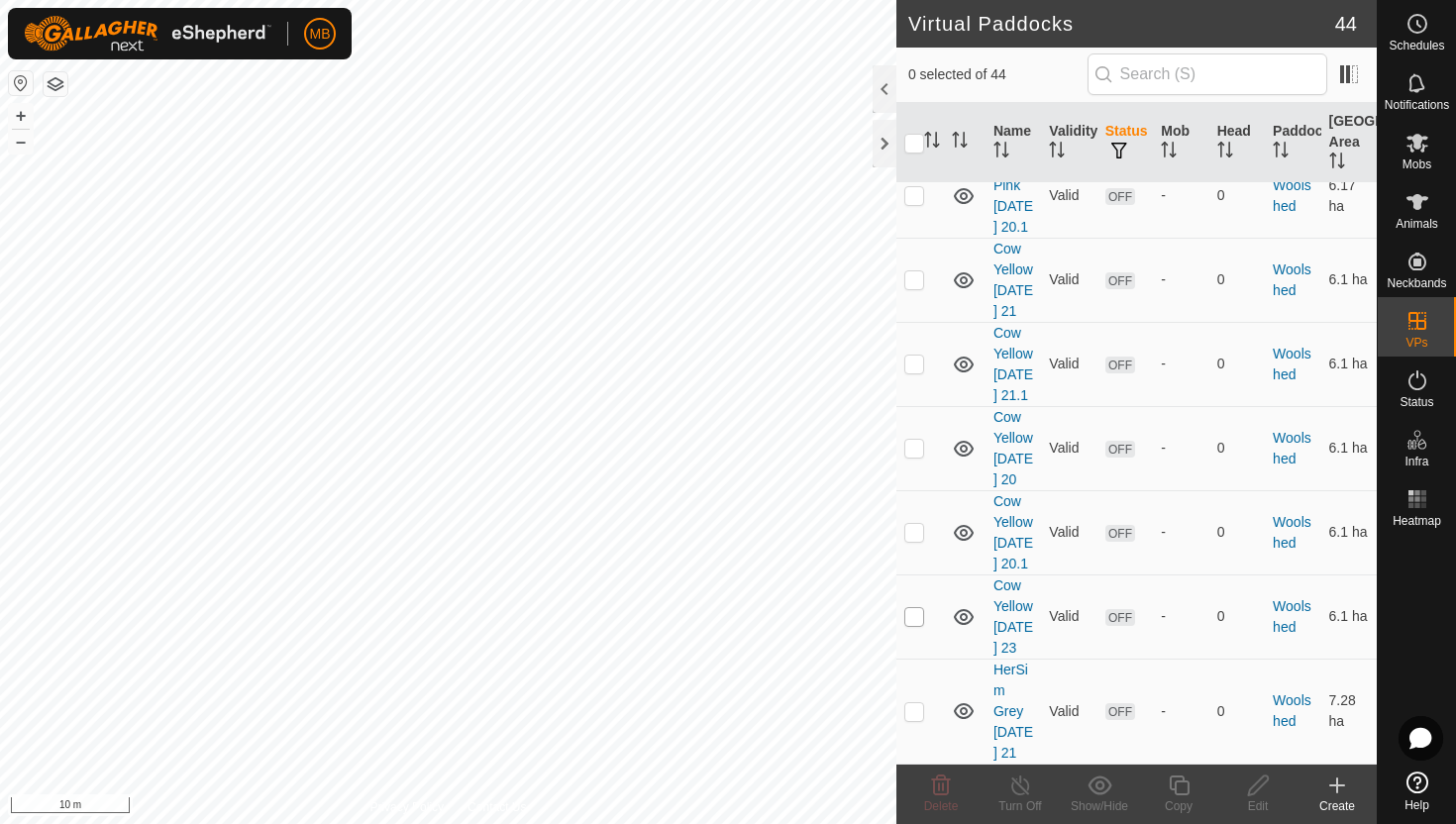 click at bounding box center (914, 617) 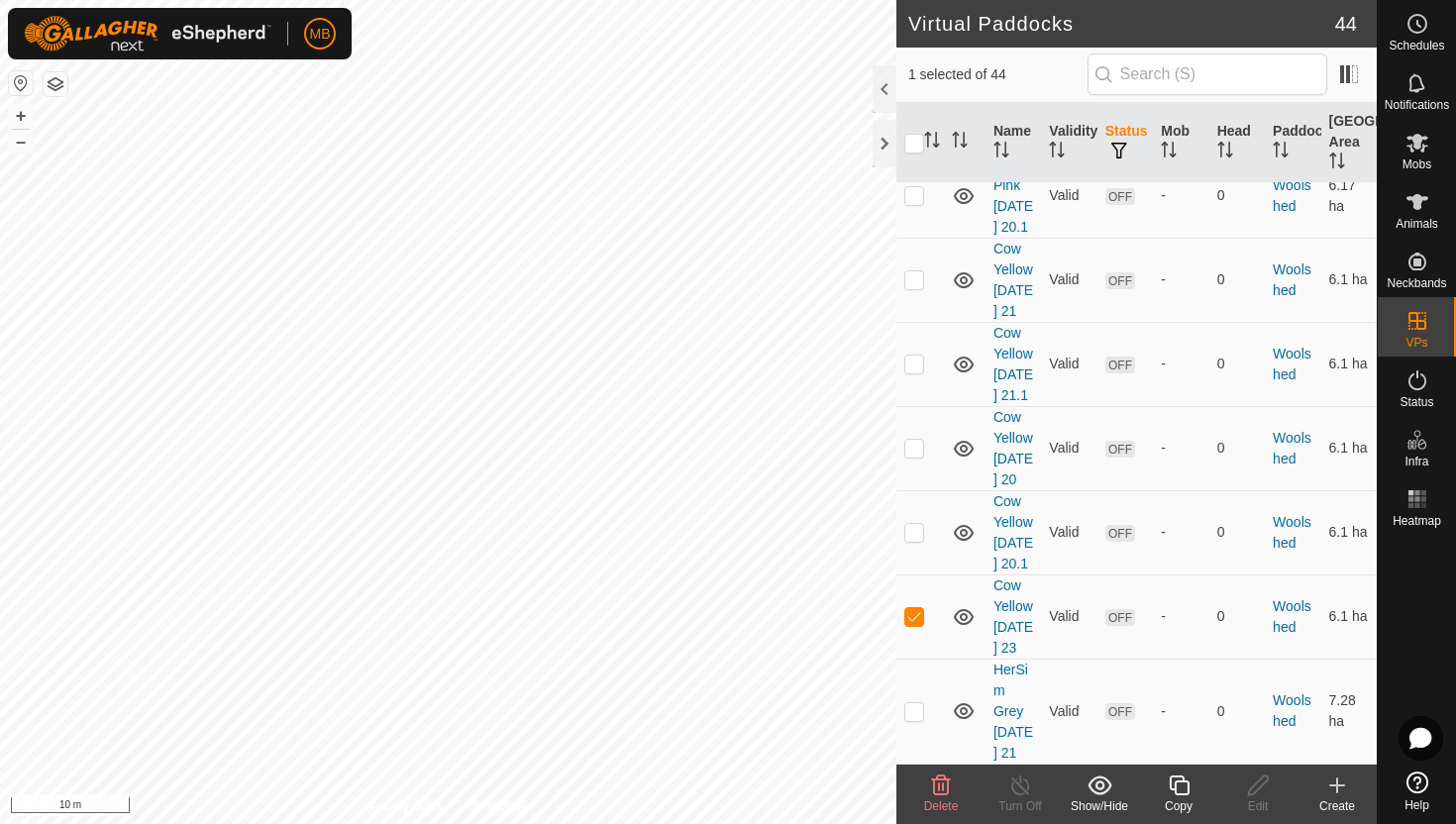 click 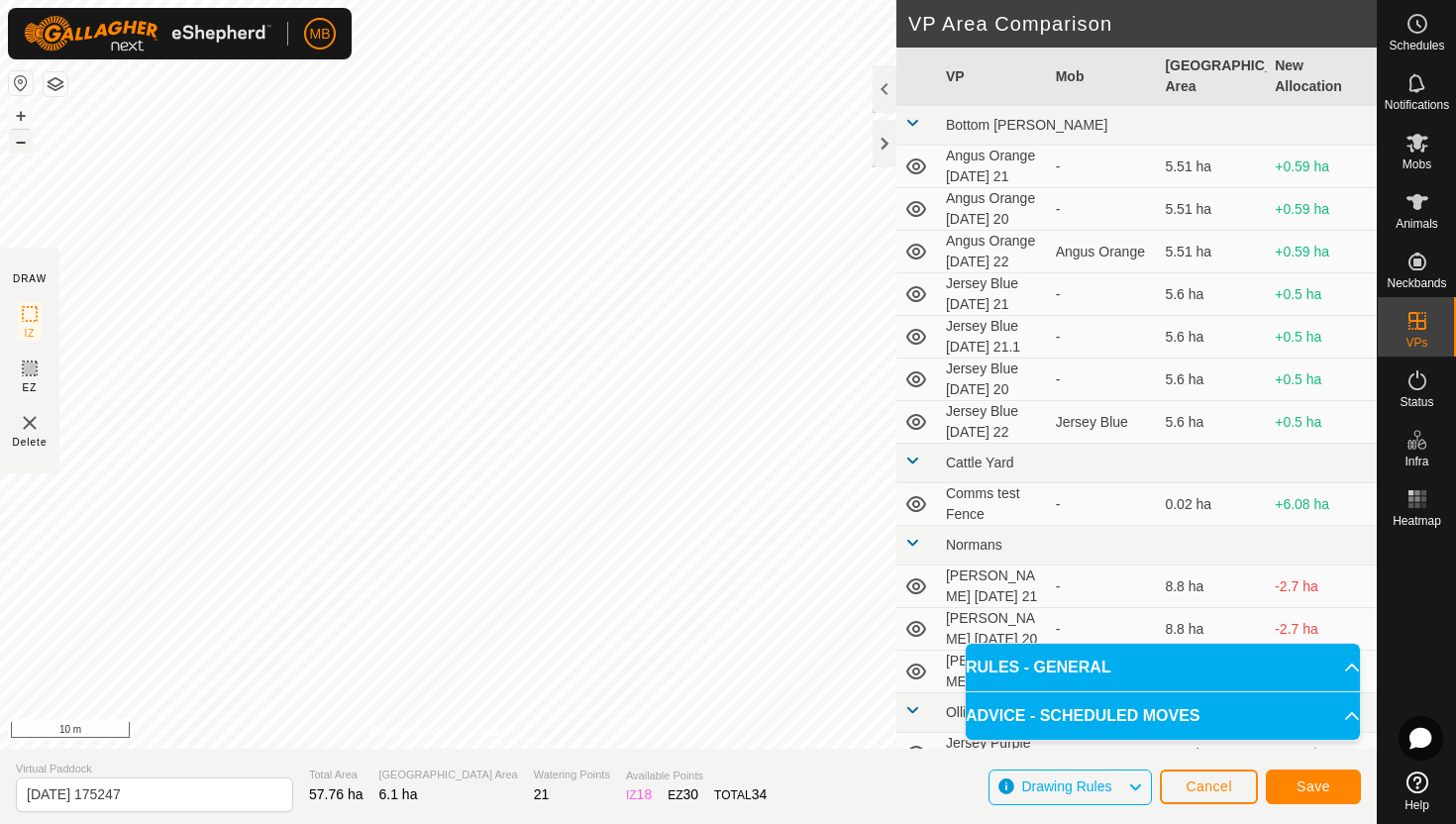 click on "–" at bounding box center [21, 142] 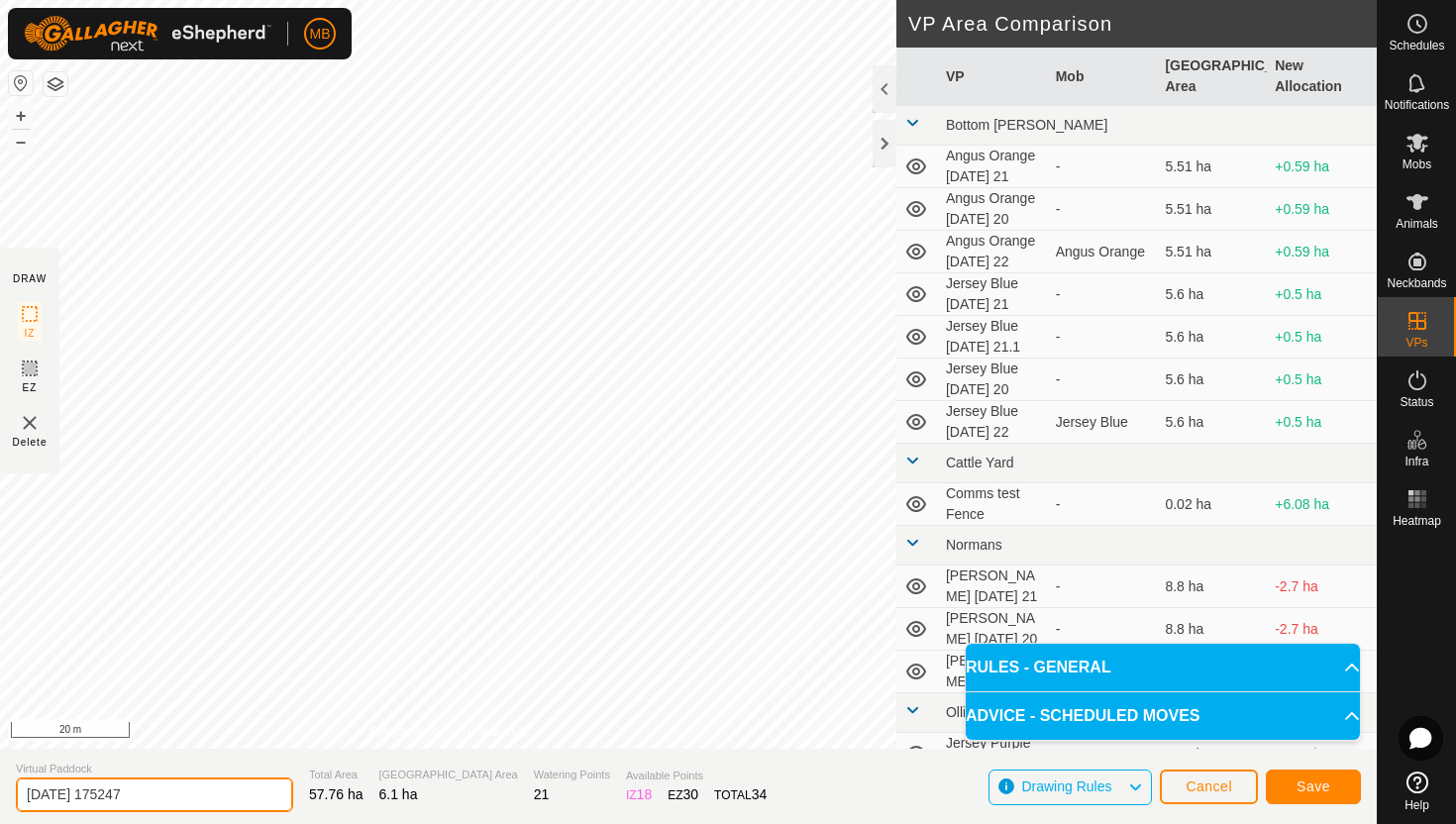 click on "[DATE] 175247" 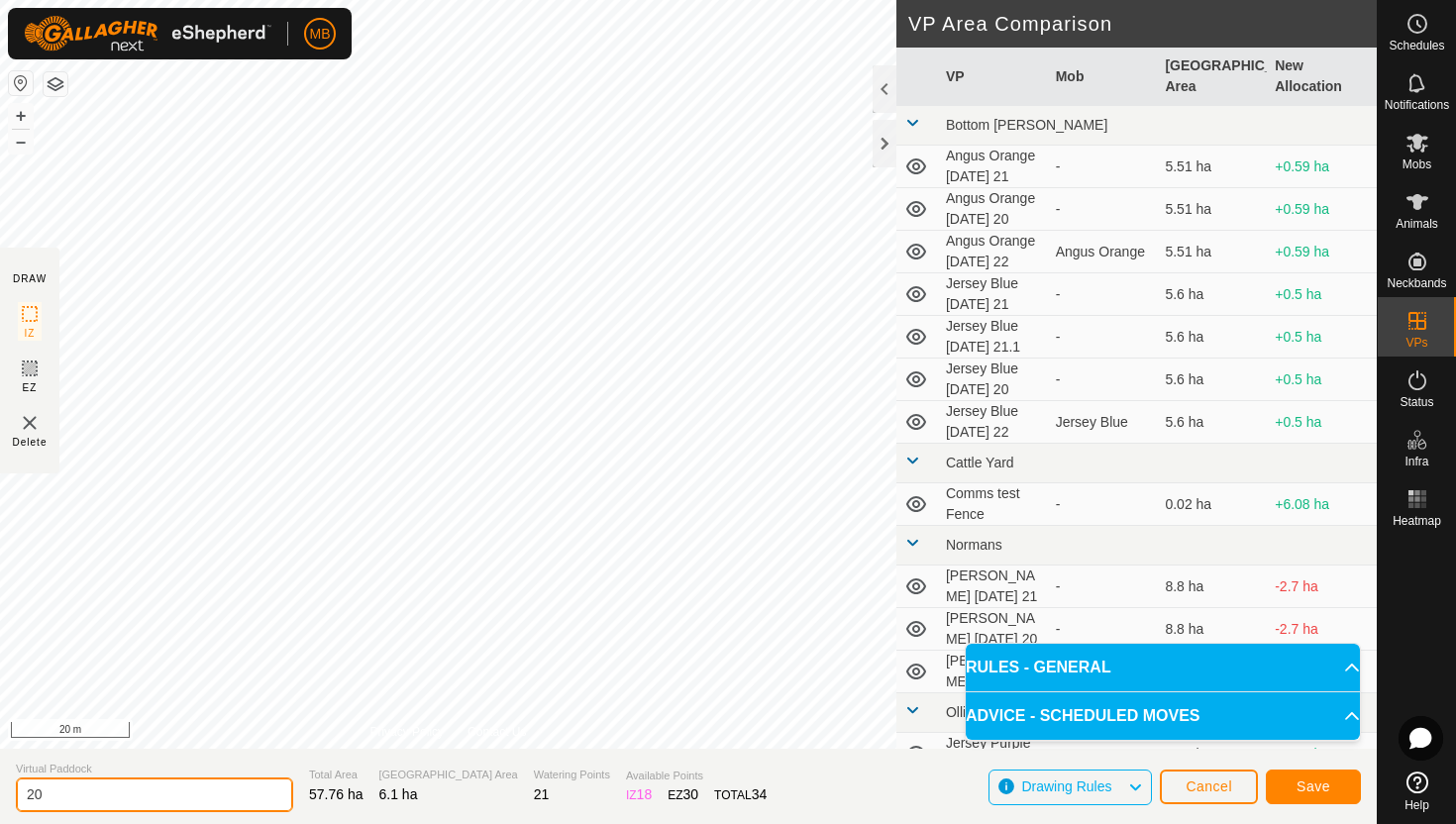 type on "2" 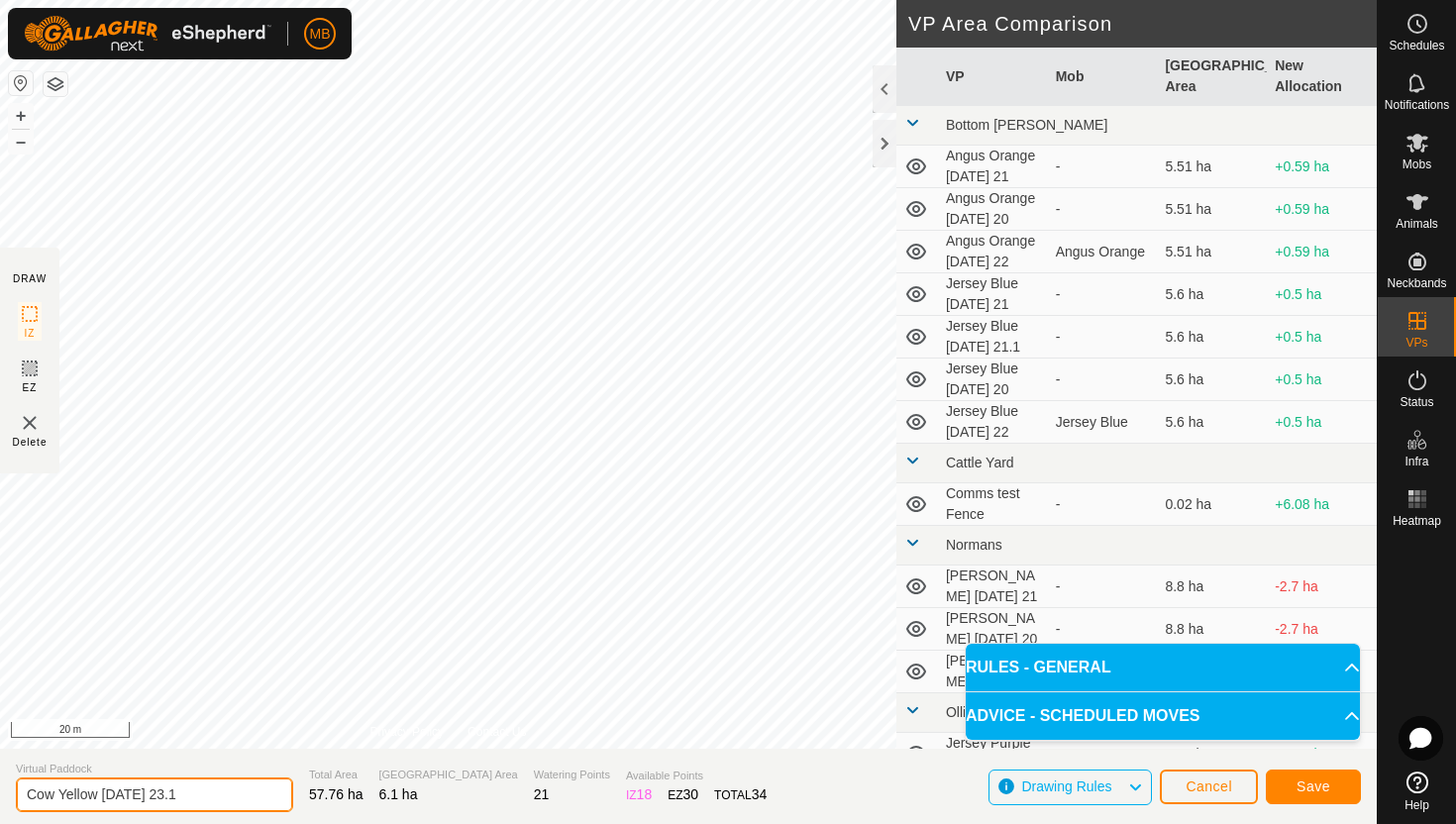 type on "Cow Yellow [DATE] 23.1" 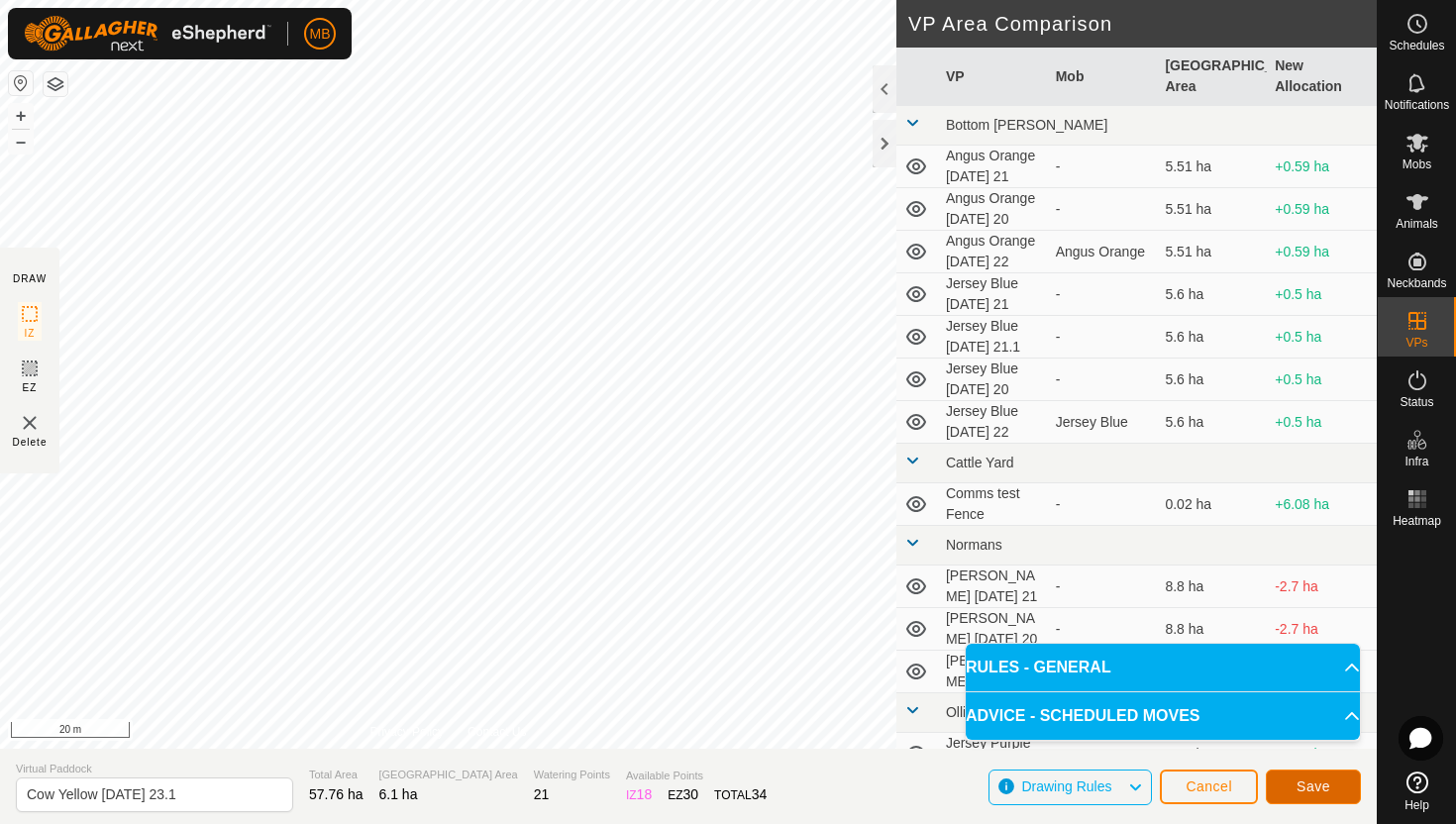 click on "Save" 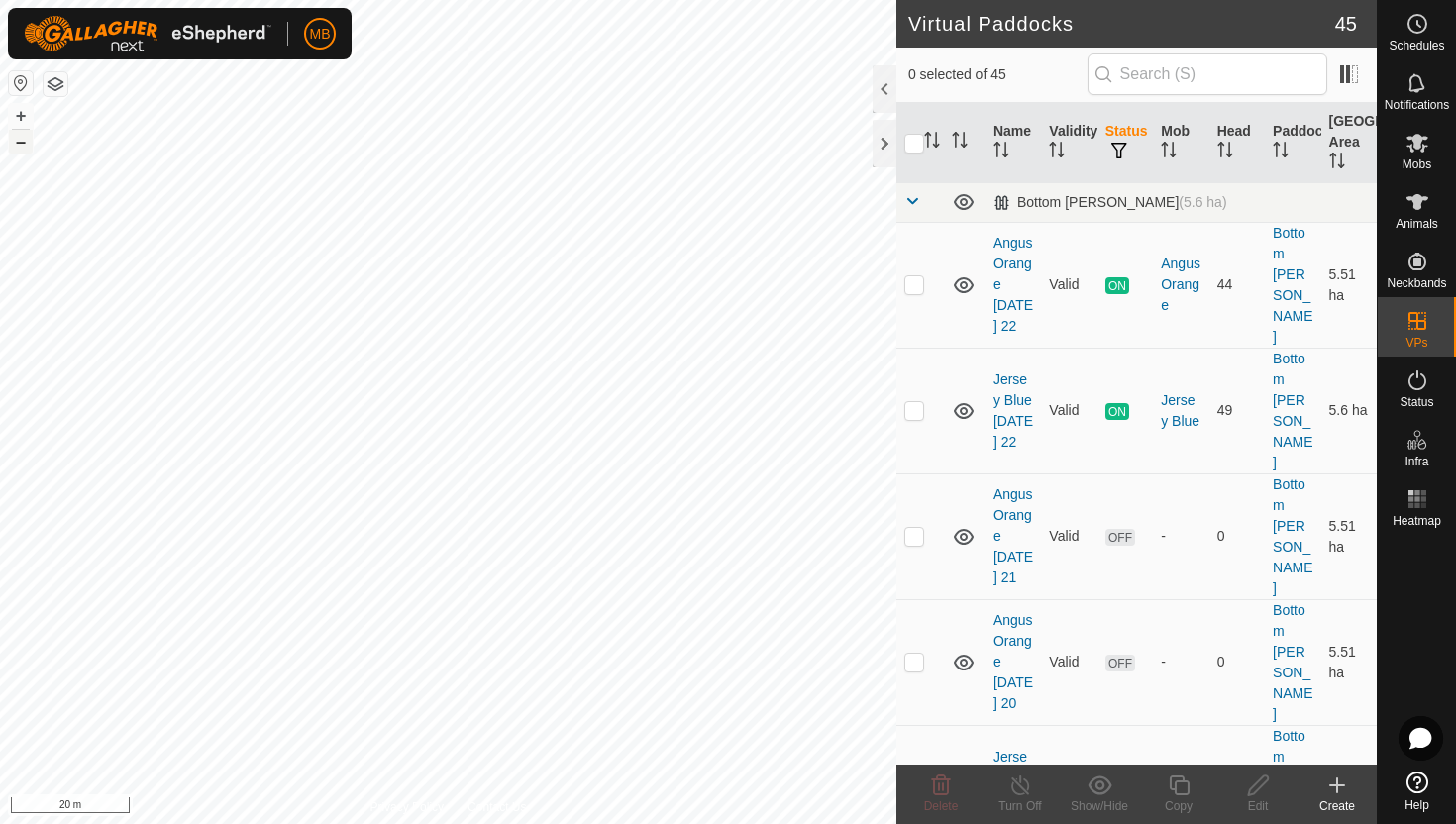 click on "–" at bounding box center [21, 142] 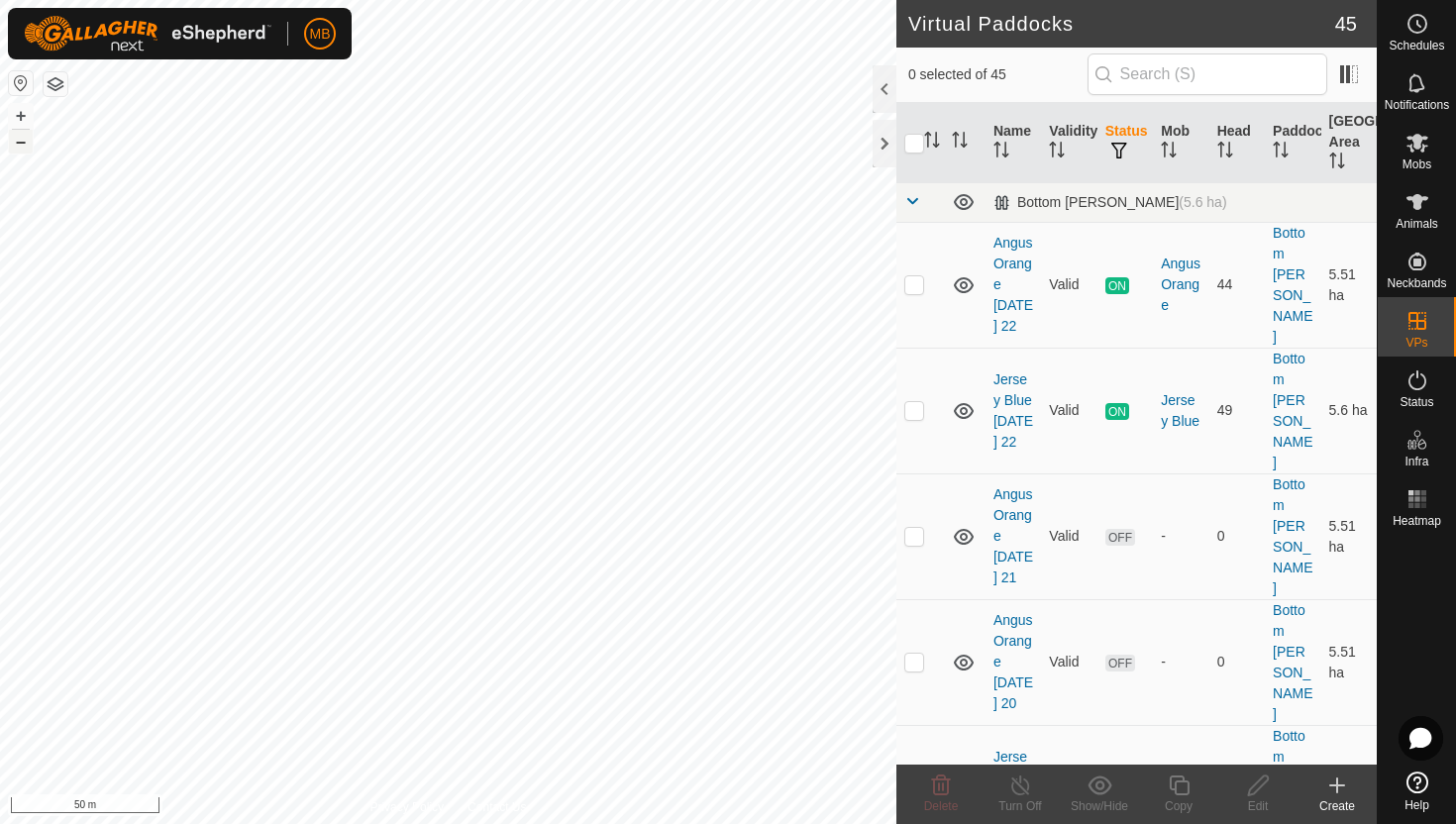 click on "–" at bounding box center [21, 142] 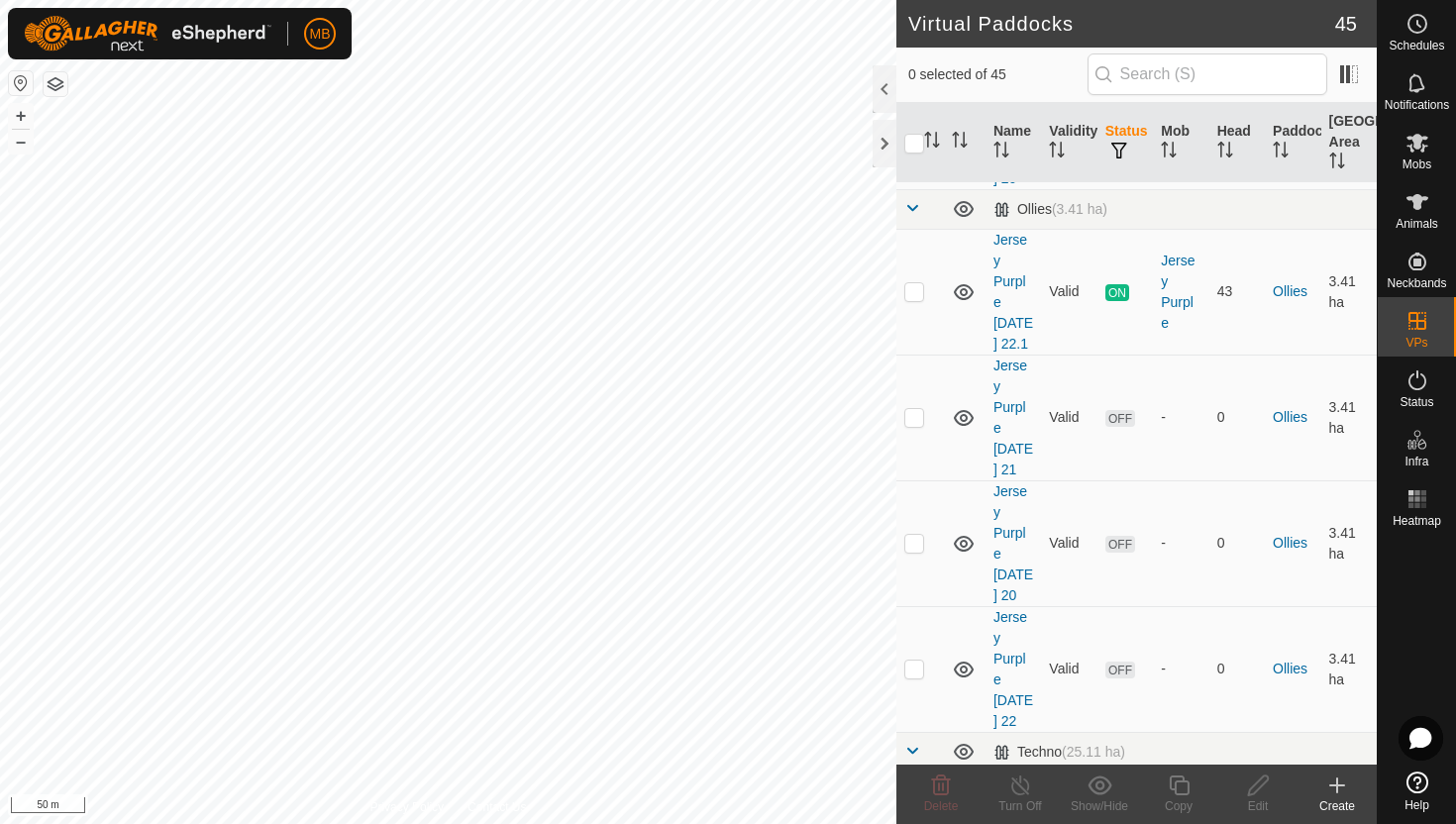 scroll, scrollTop: 1459, scrollLeft: 0, axis: vertical 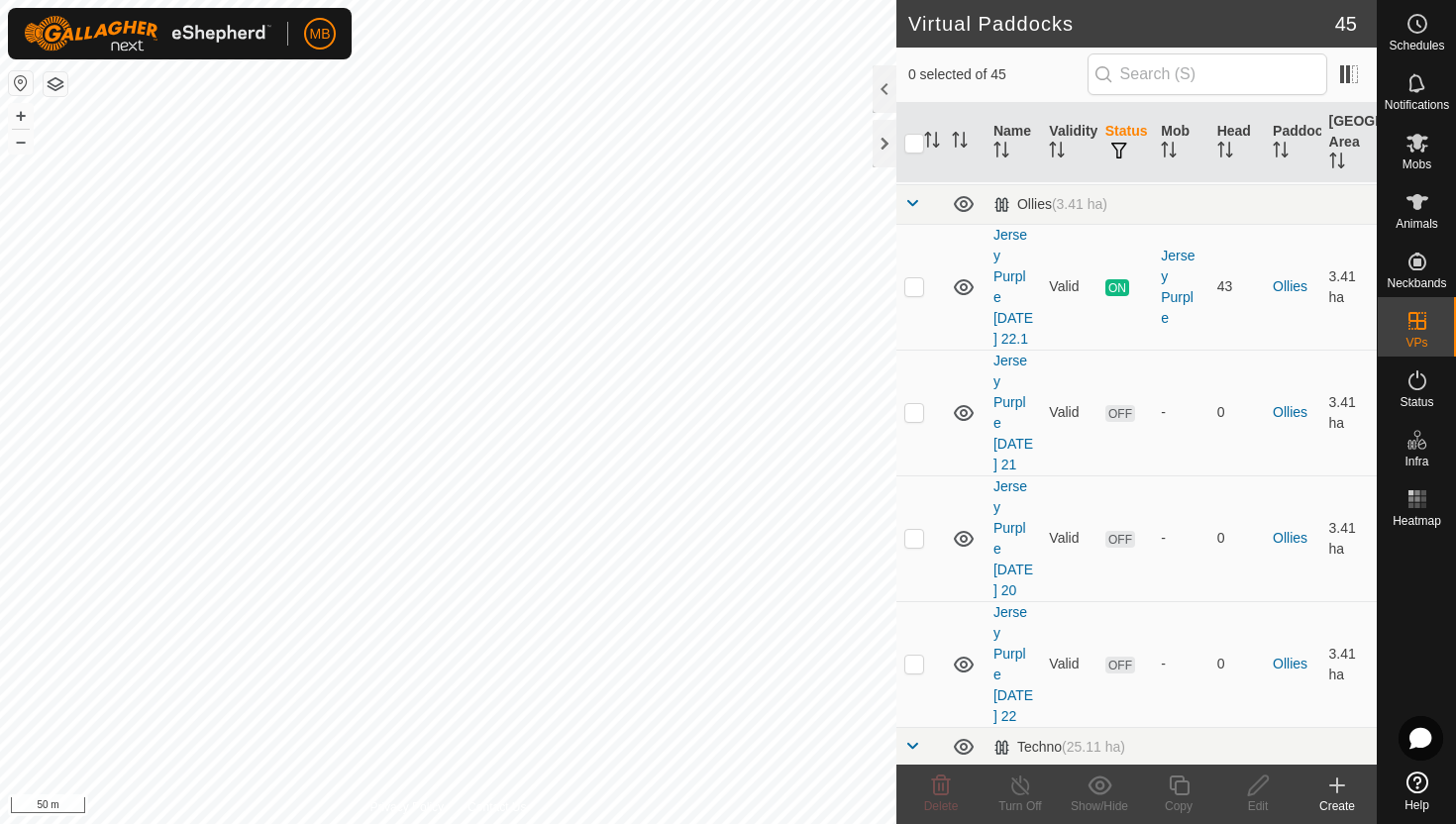 click at bounding box center [914, 925] 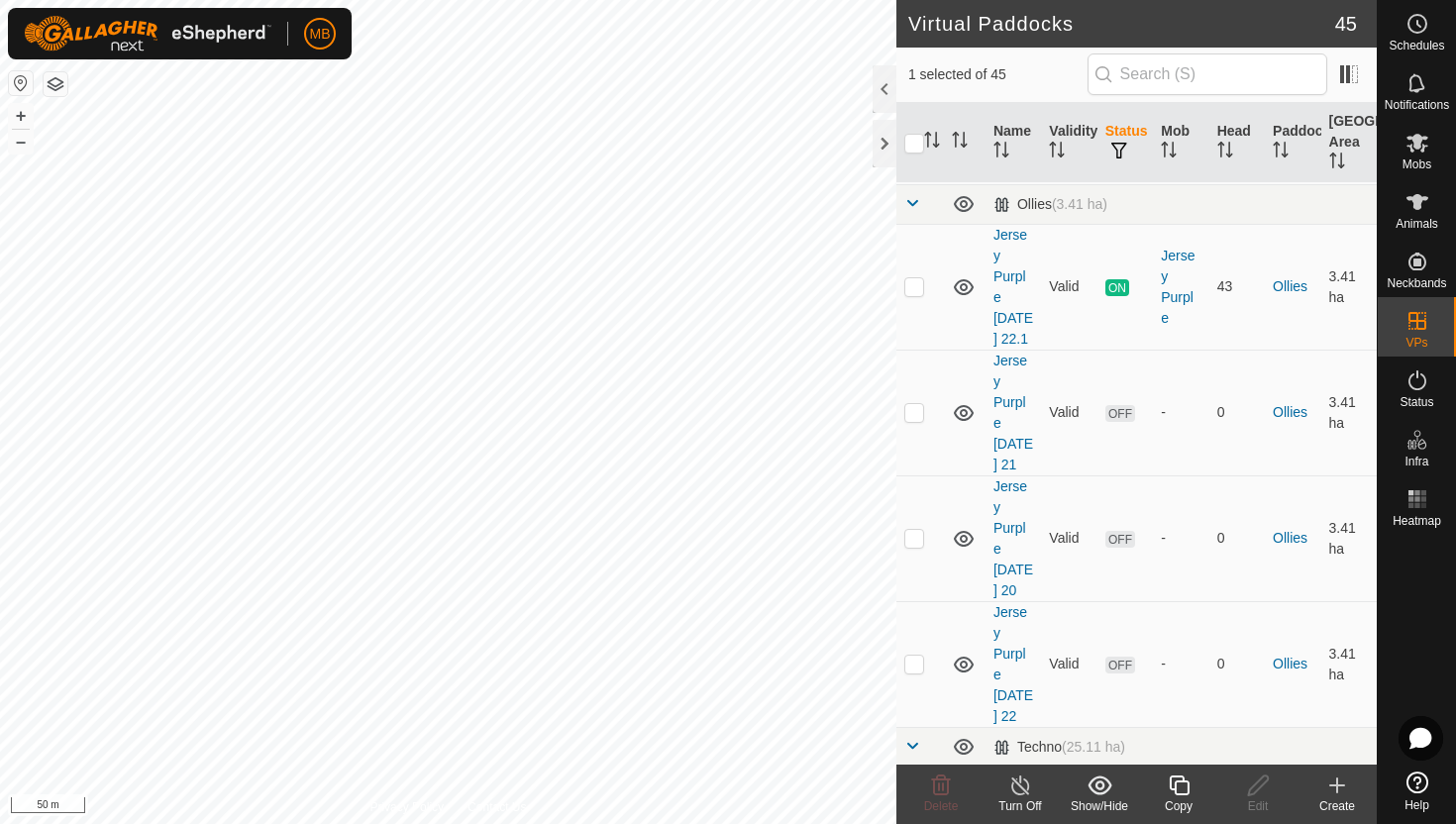 click 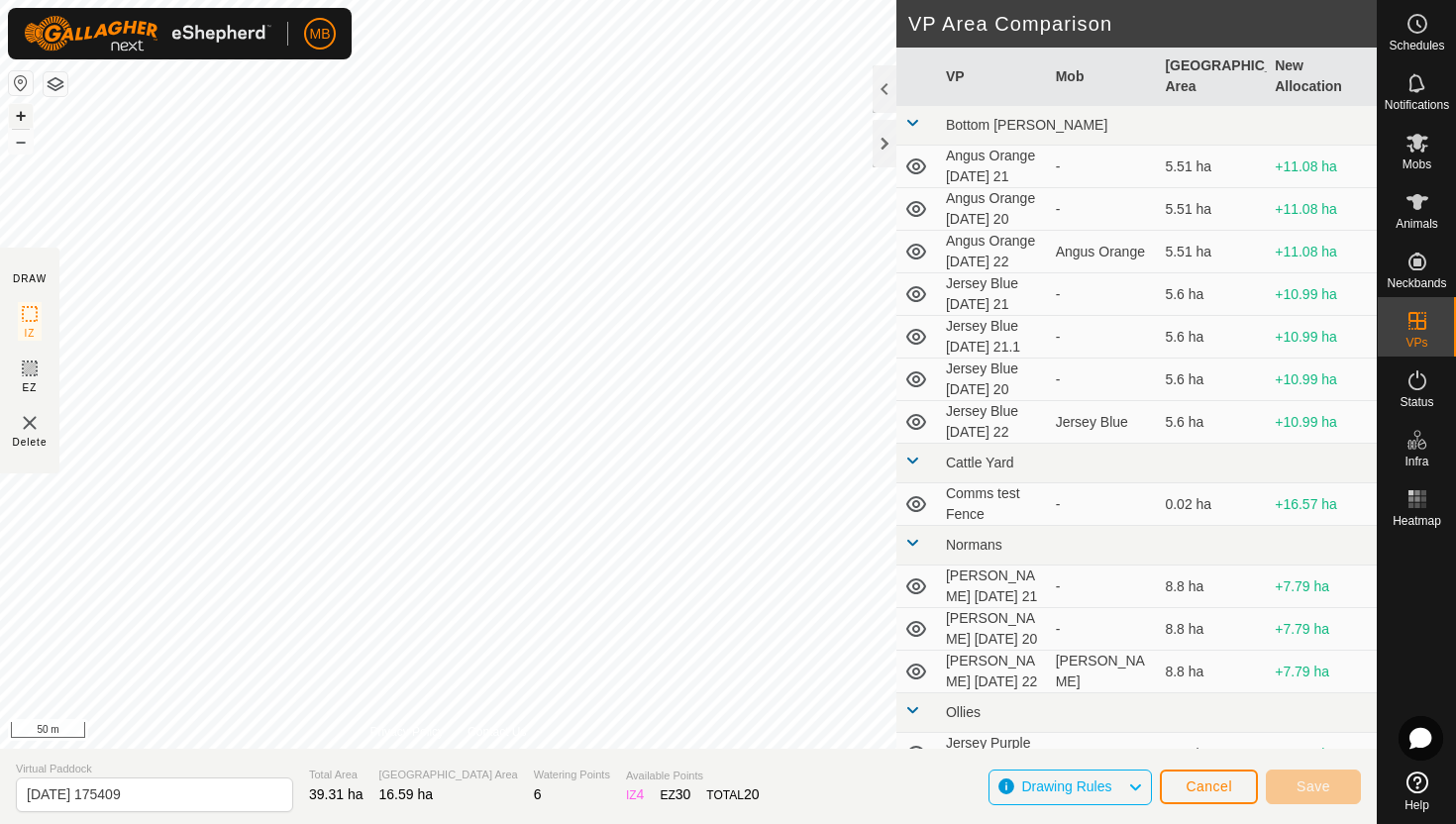 click on "+" at bounding box center [21, 116] 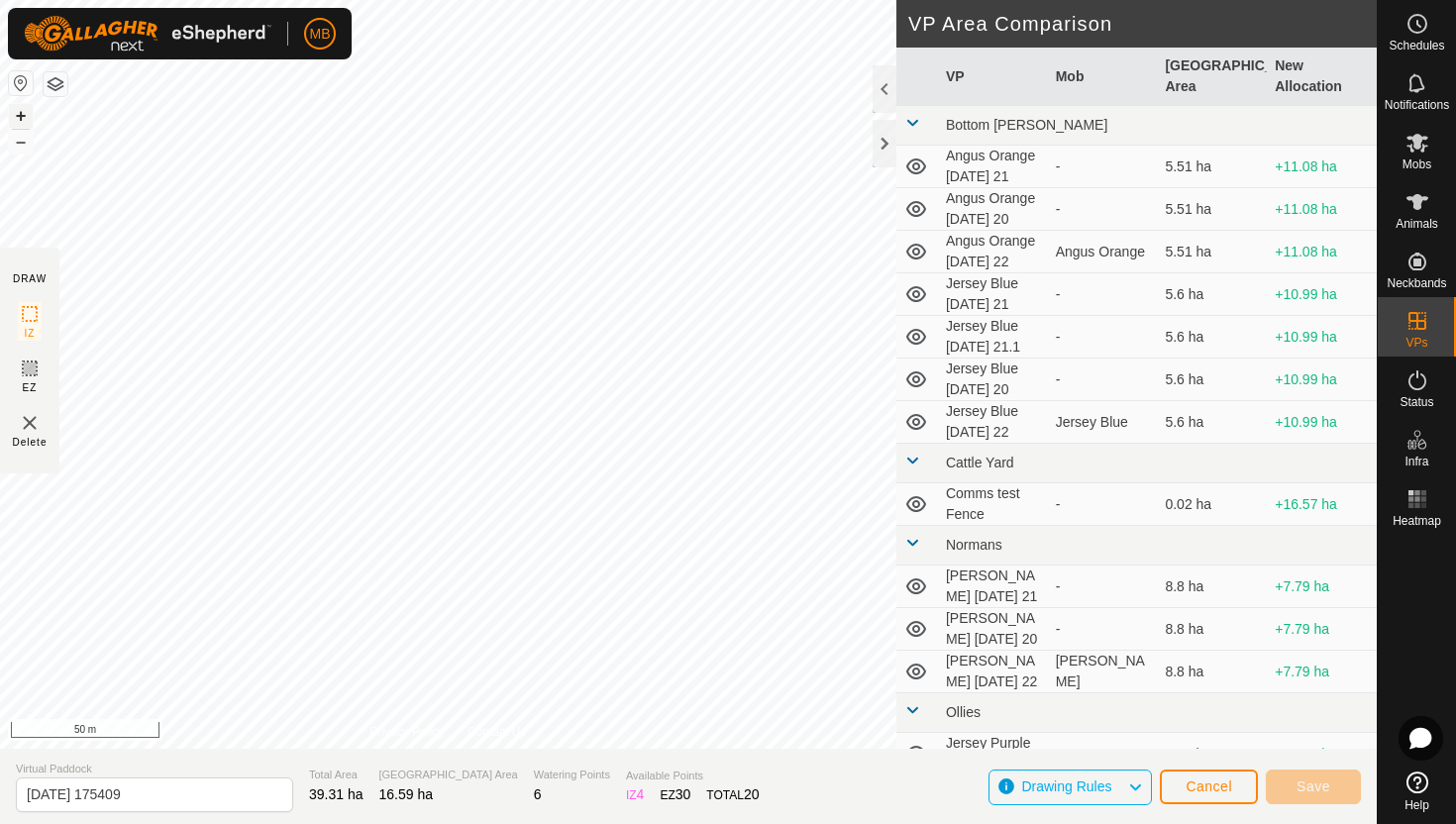 click on "+" at bounding box center [21, 116] 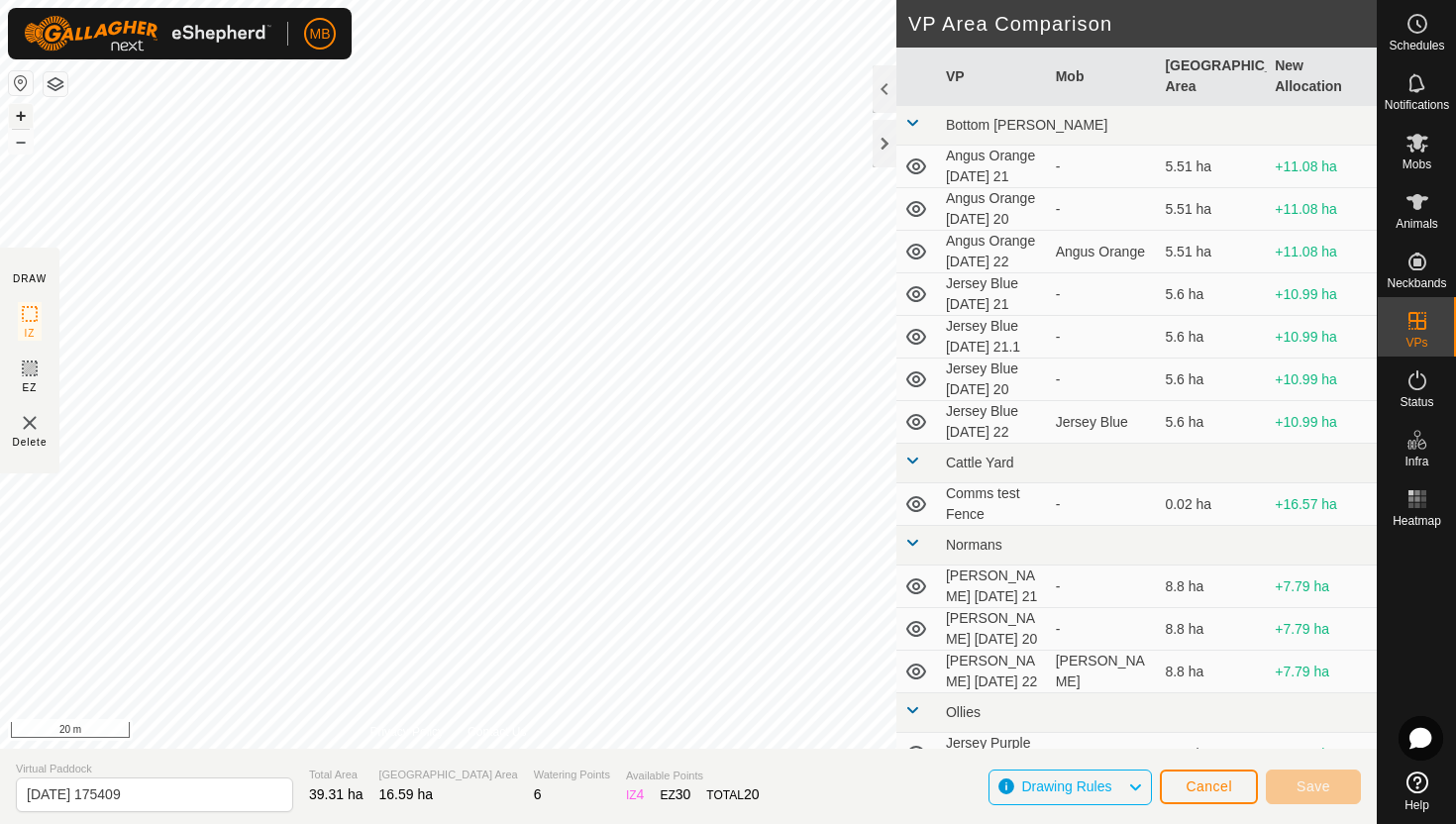 click on "+" at bounding box center [21, 116] 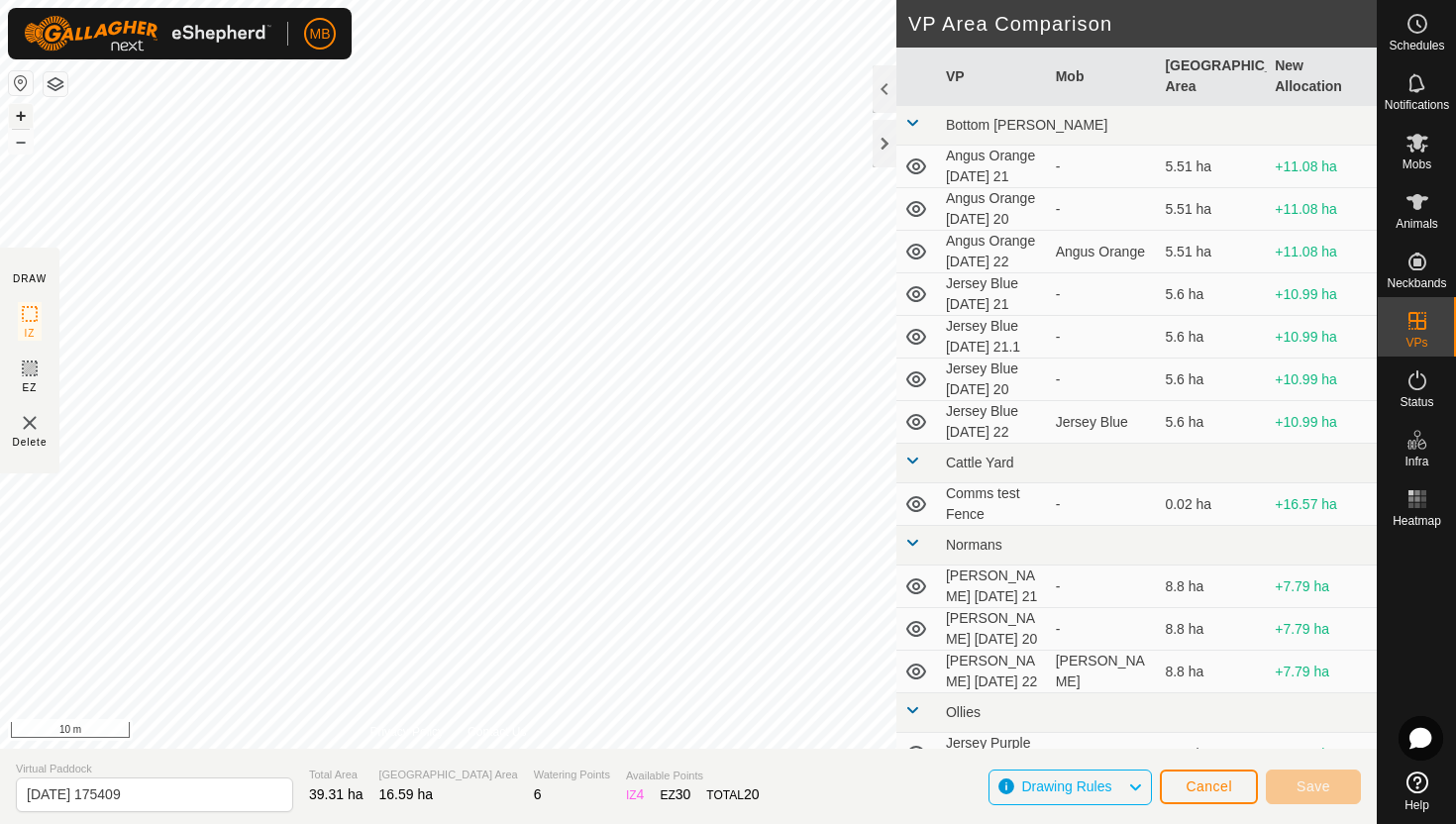click on "+" at bounding box center [21, 116] 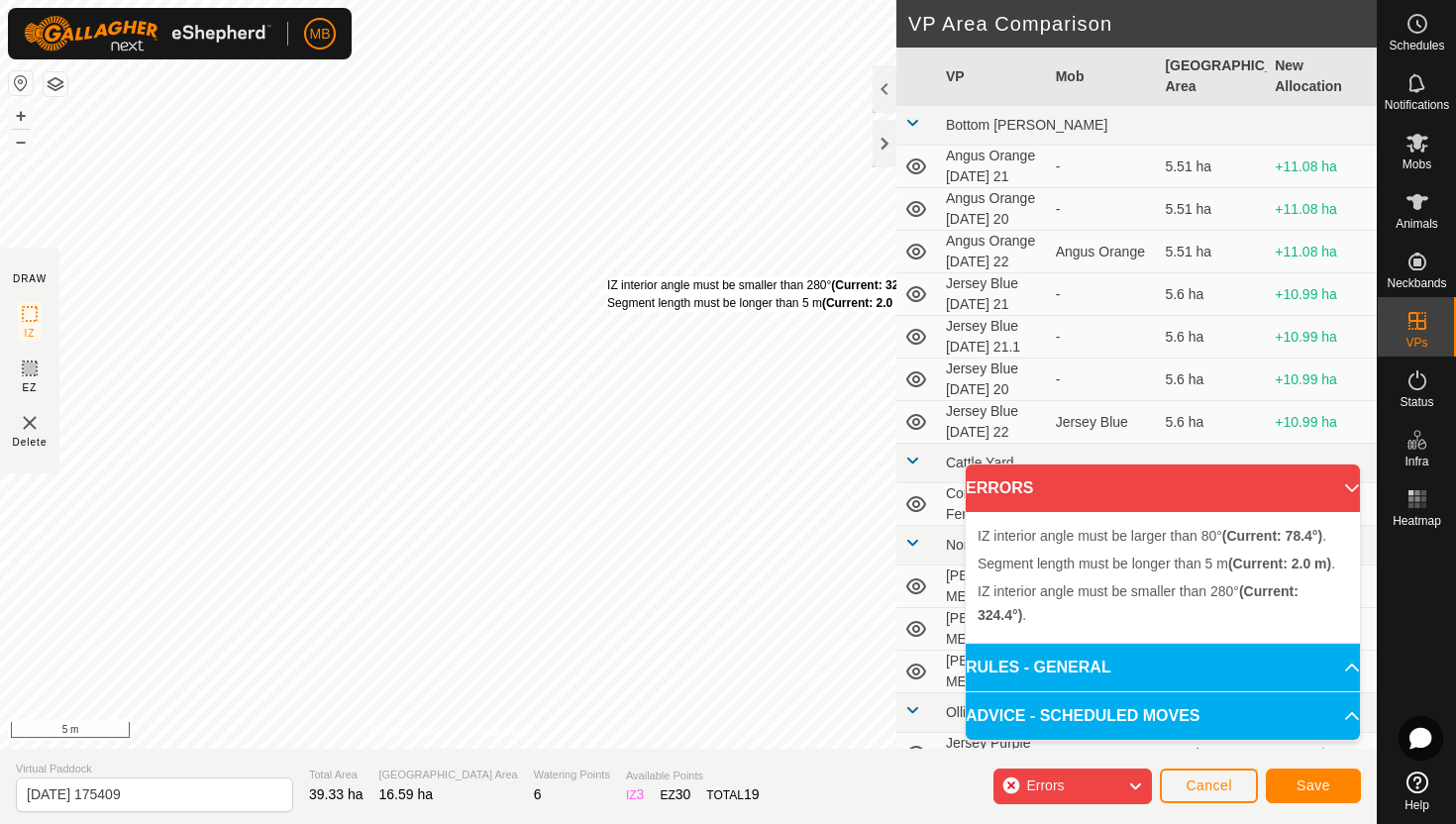 click on "IZ interior angle must be smaller than 280°  (Current: 324.4°) . Segment length must be longer than 5 m  (Current: 2.0 m) ." at bounding box center [767, 294] 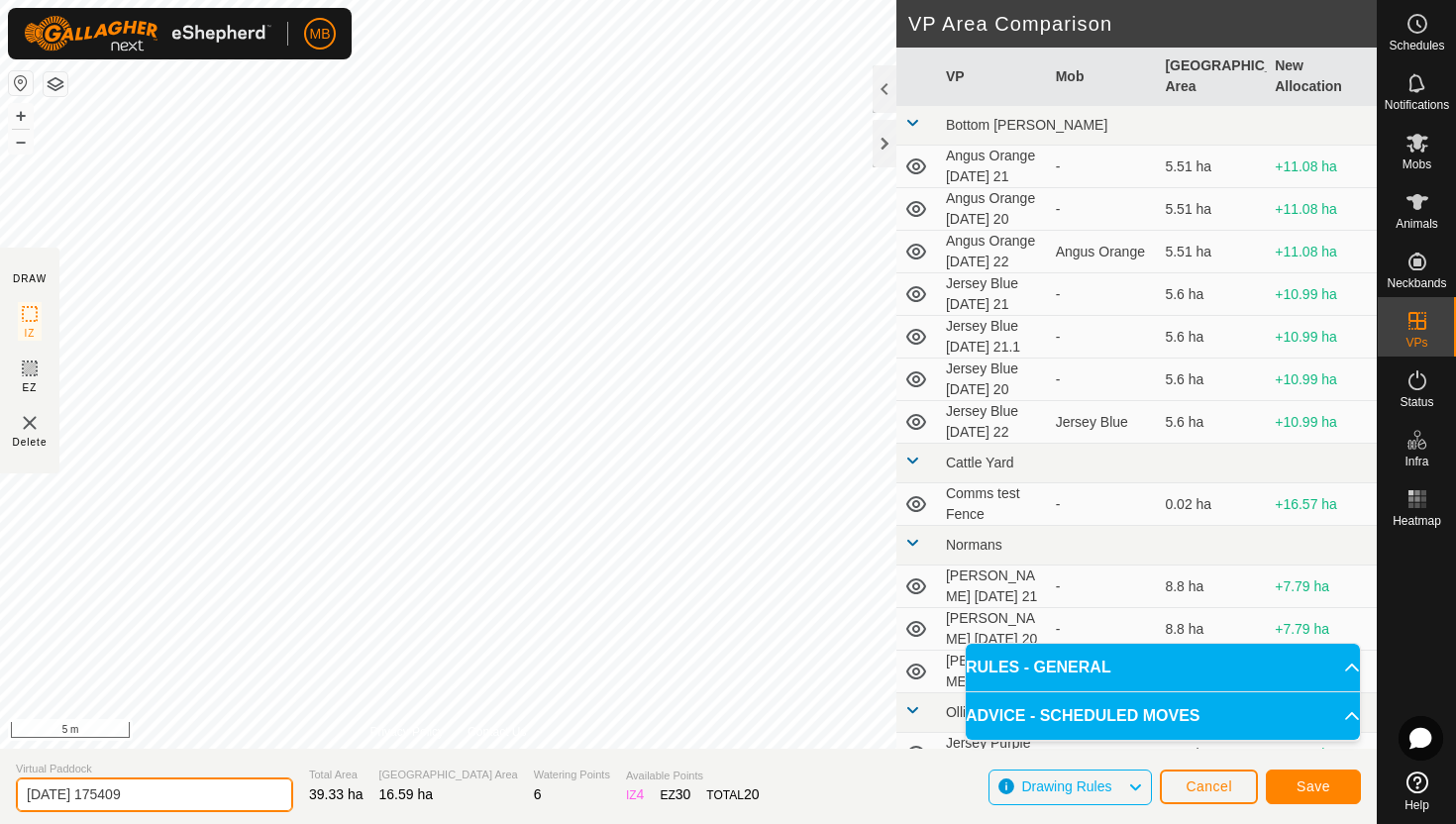 click on "[DATE] 175409" 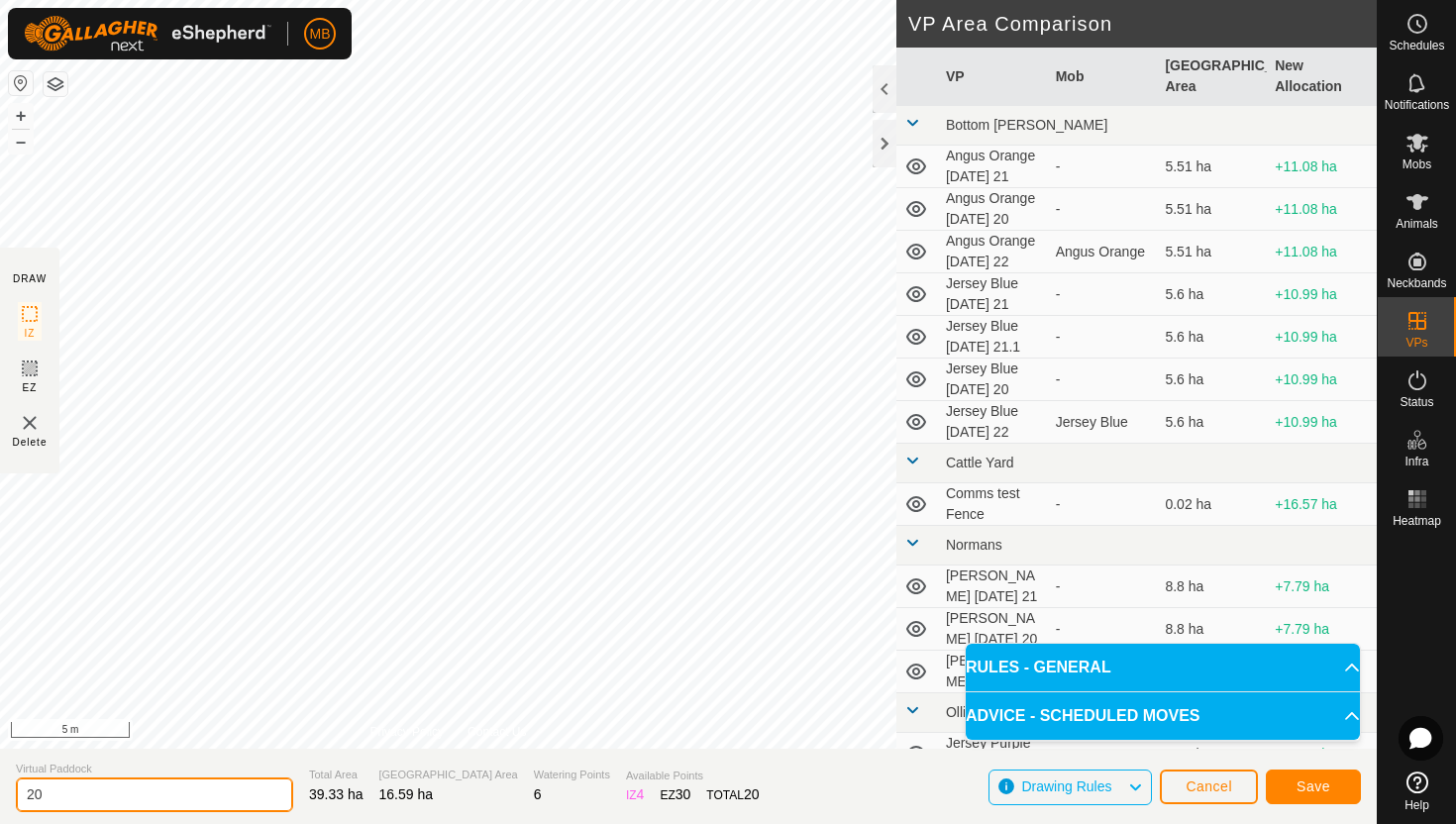 type on "2" 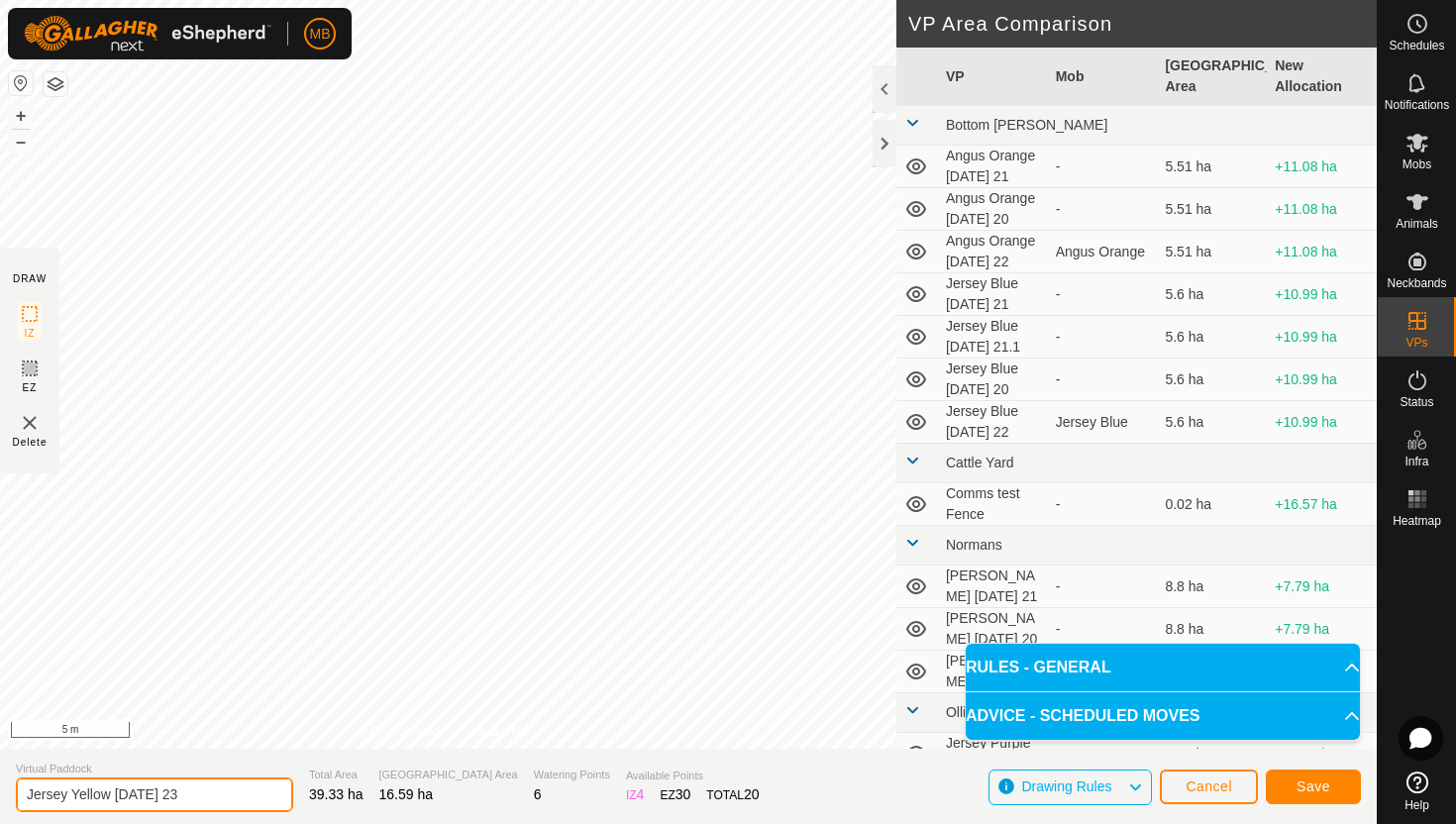 type on "Jersey Yellow [DATE] 23" 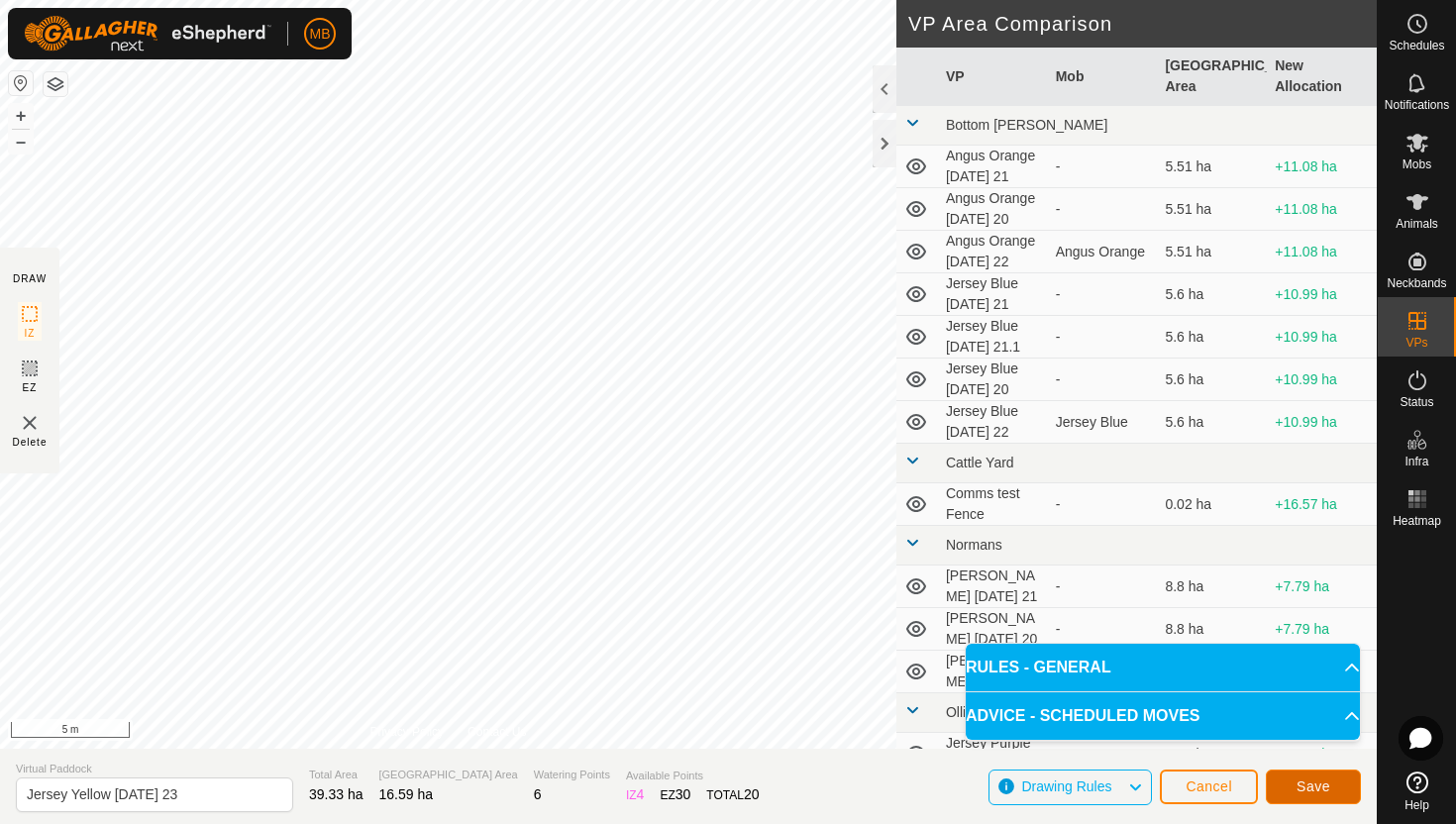 click on "Save" 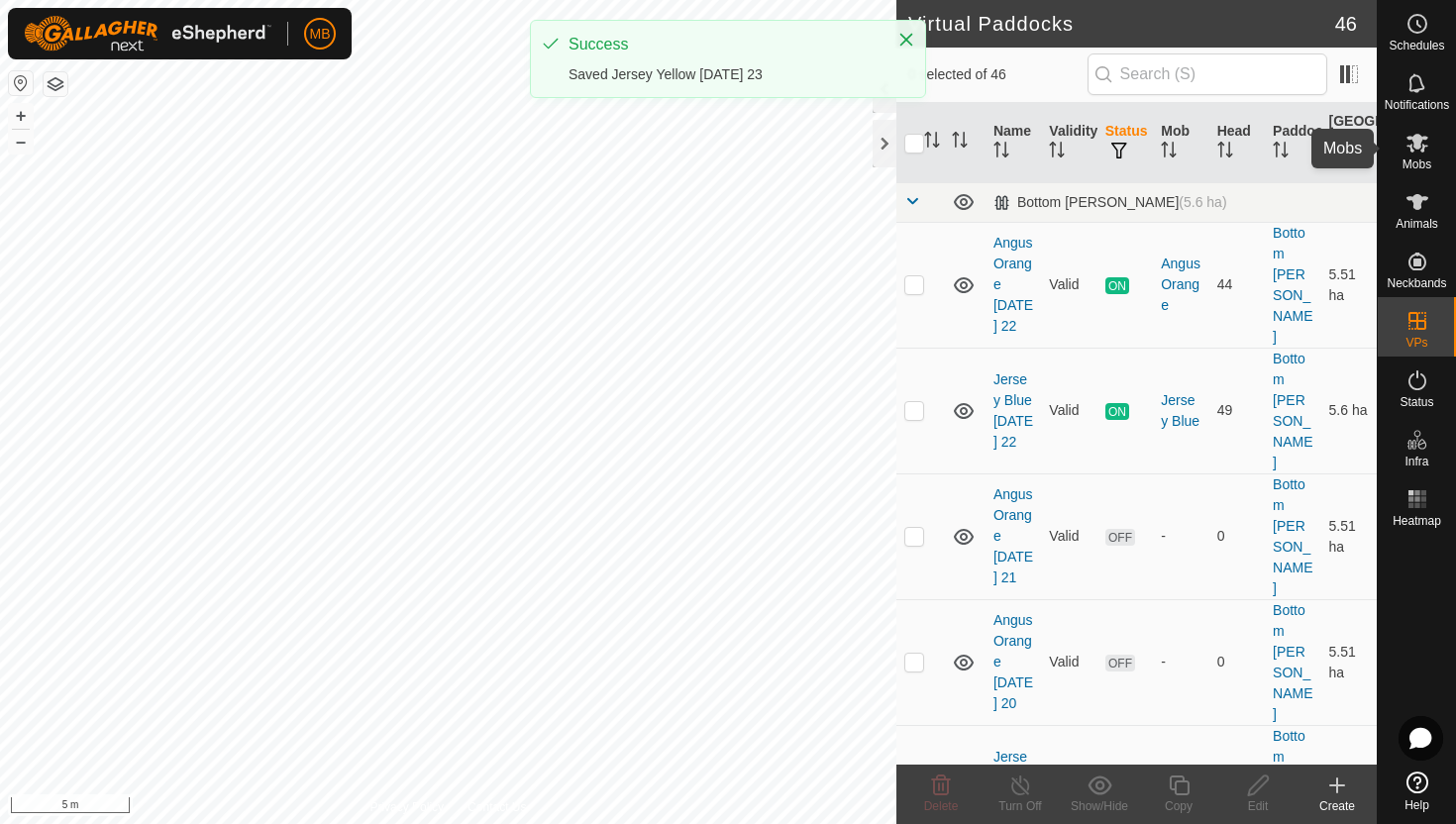 click 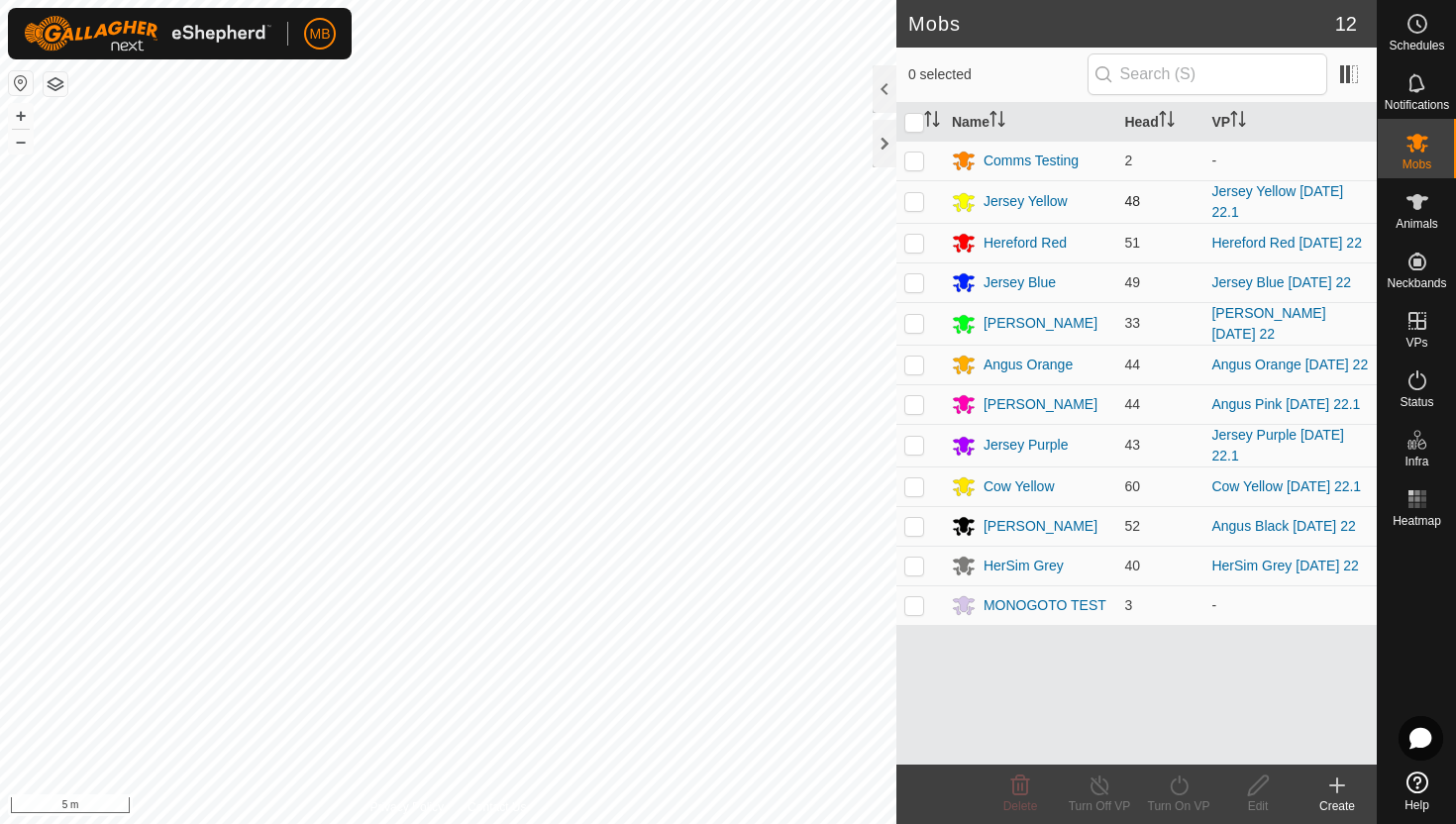 click at bounding box center (914, 201) 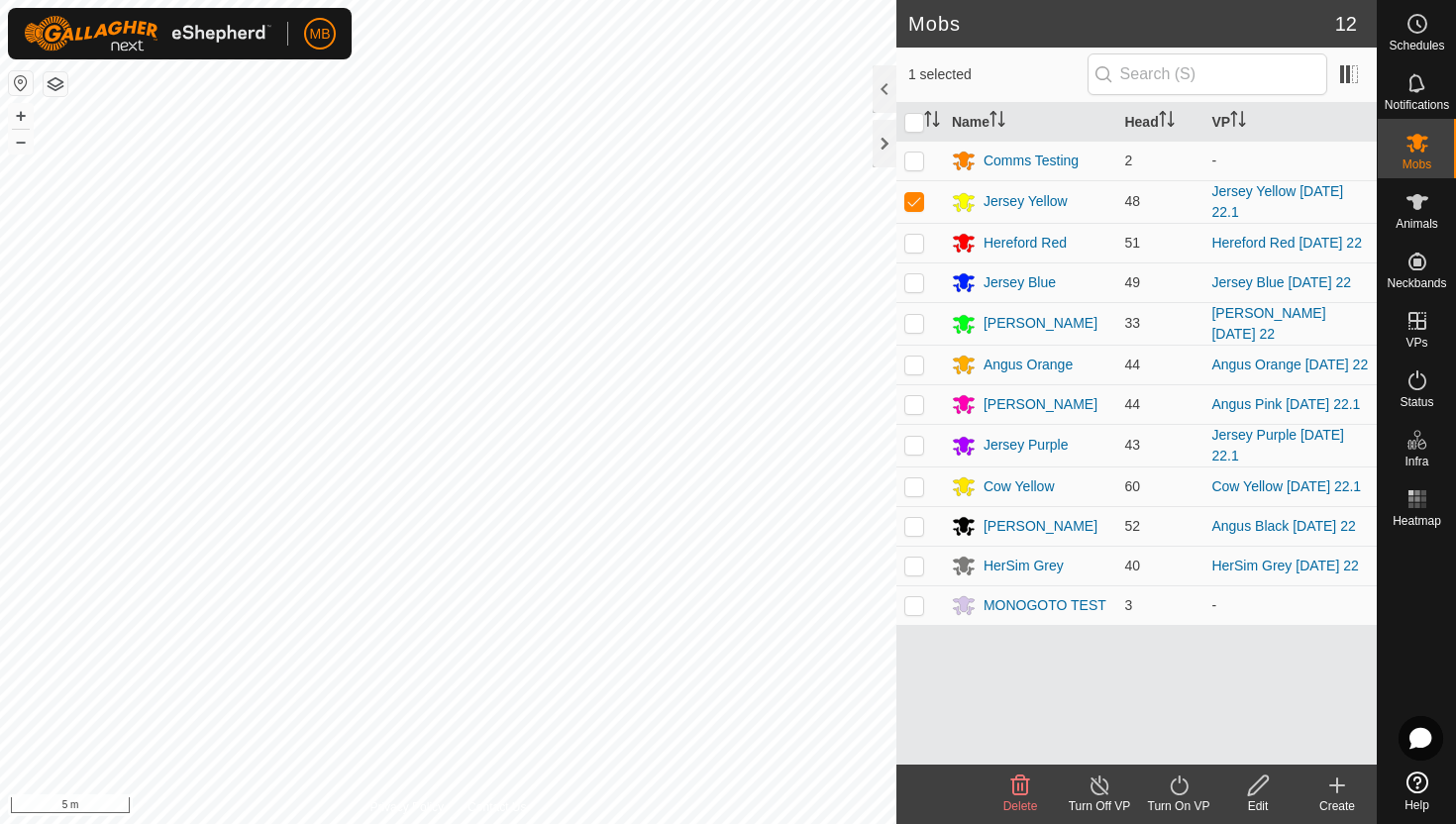 click 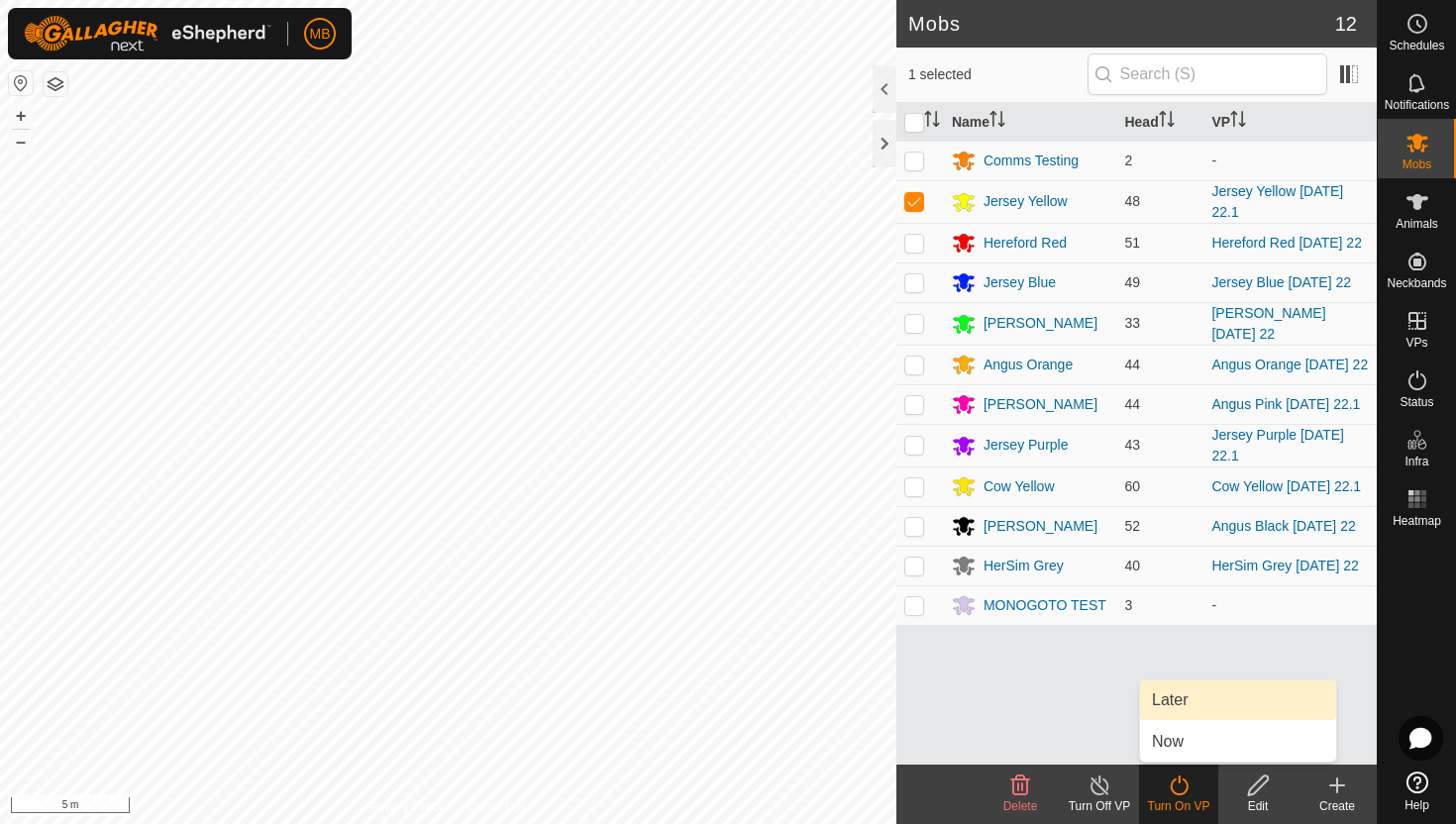 click on "Later" at bounding box center (1238, 700) 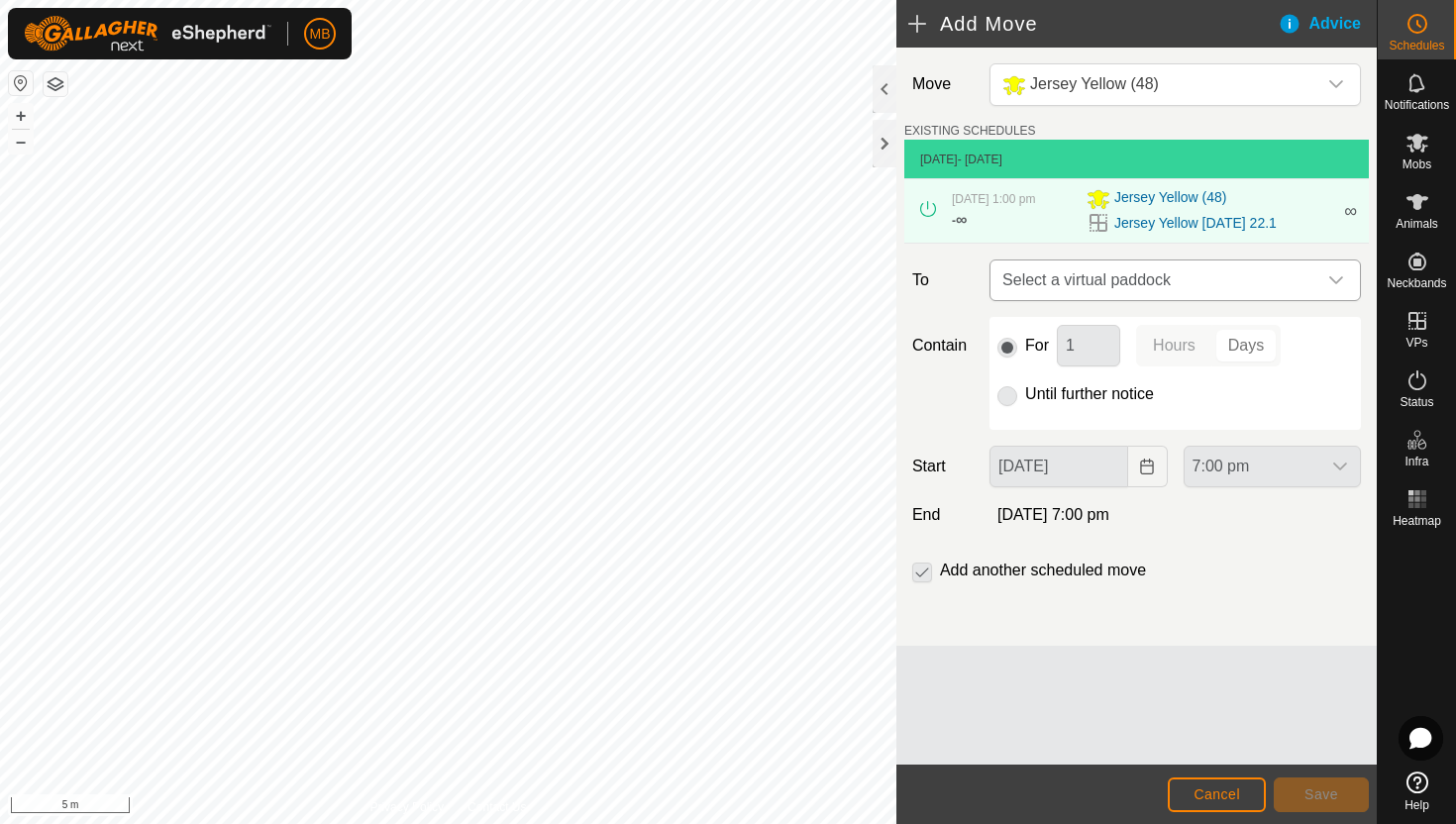 click on "Select a virtual paddock" at bounding box center [1155, 280] 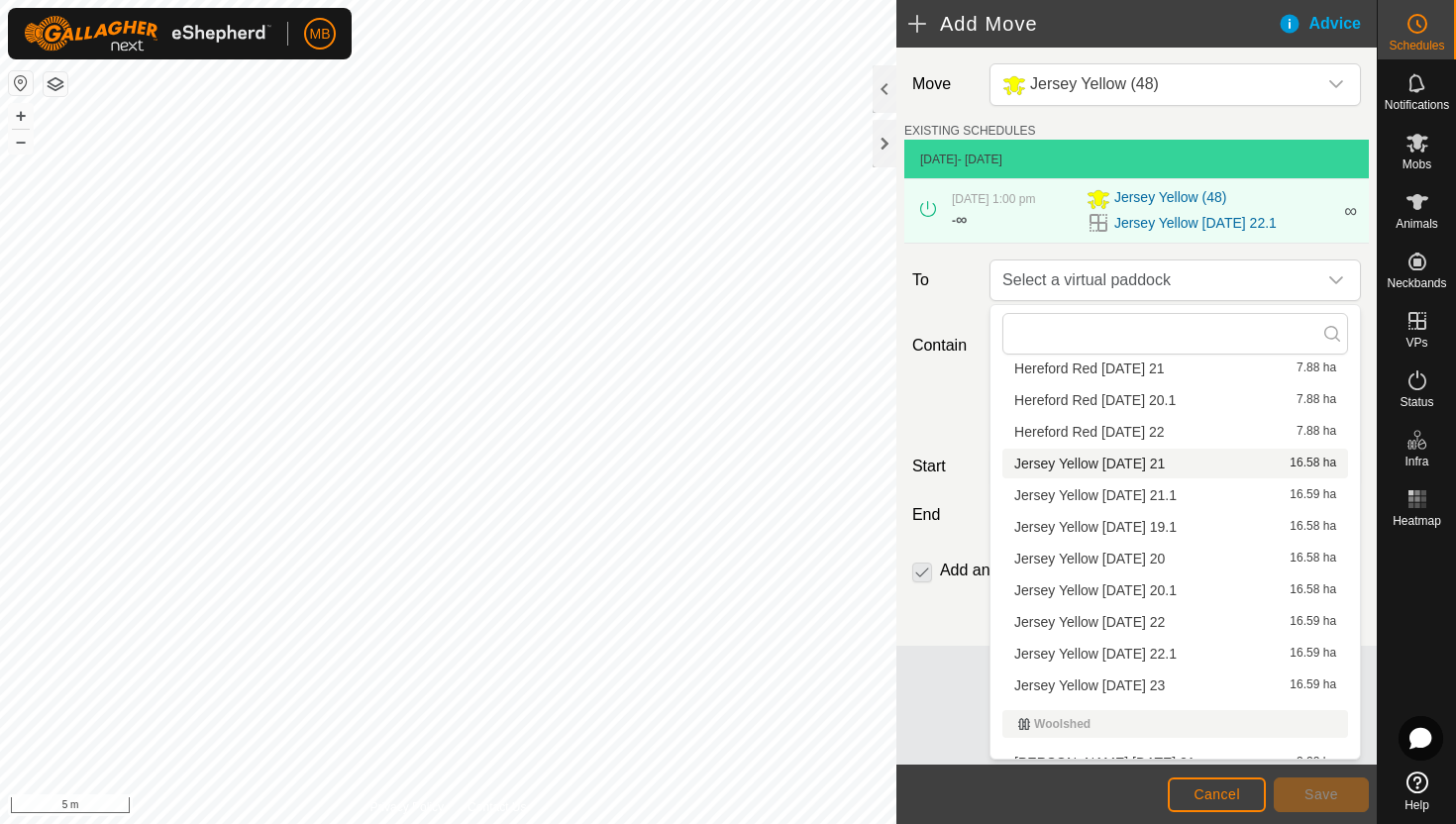 scroll, scrollTop: 772, scrollLeft: 0, axis: vertical 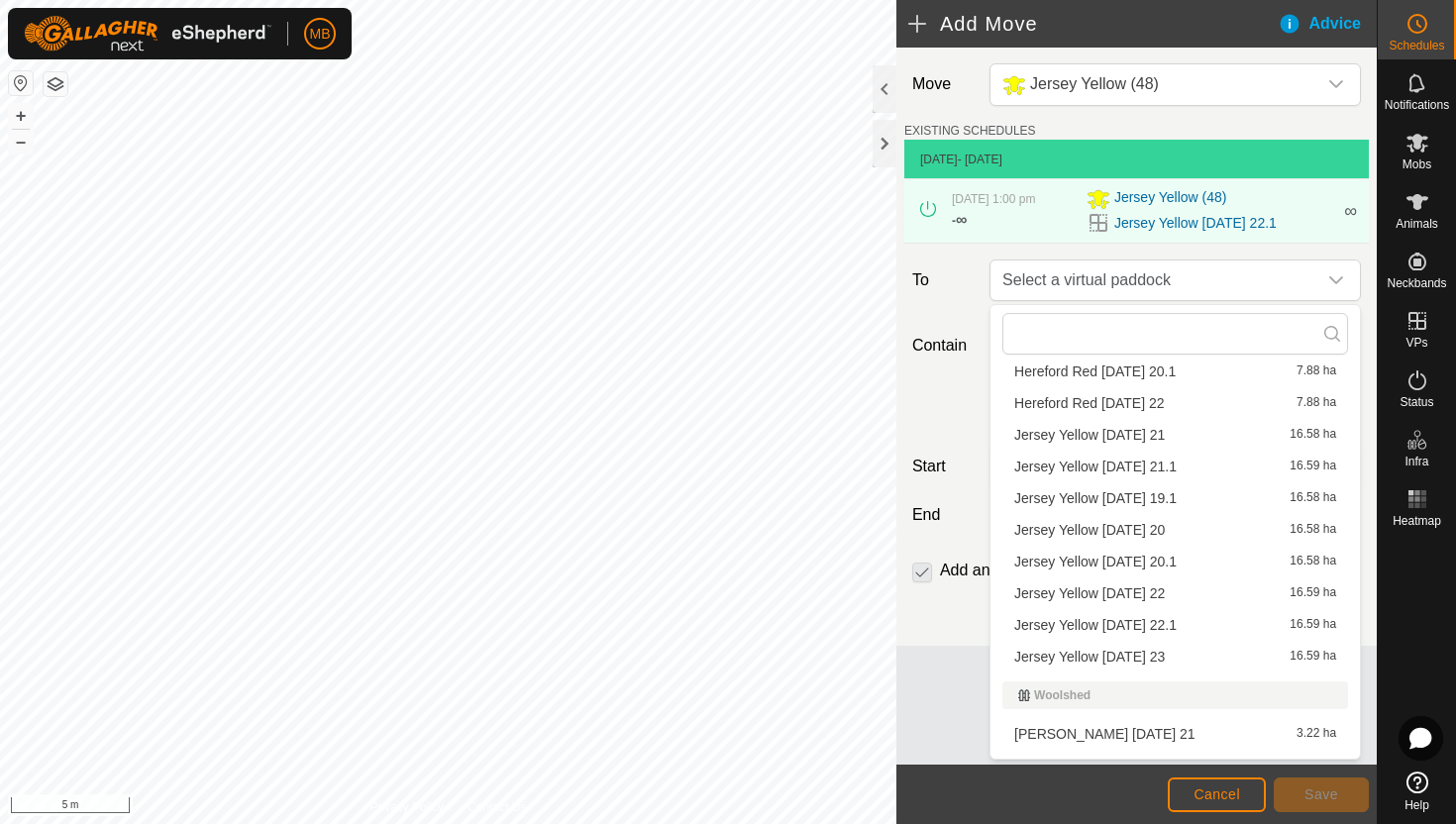 click on "Jersey Yellow [DATE] 23  16.59 ha" at bounding box center (1175, 657) 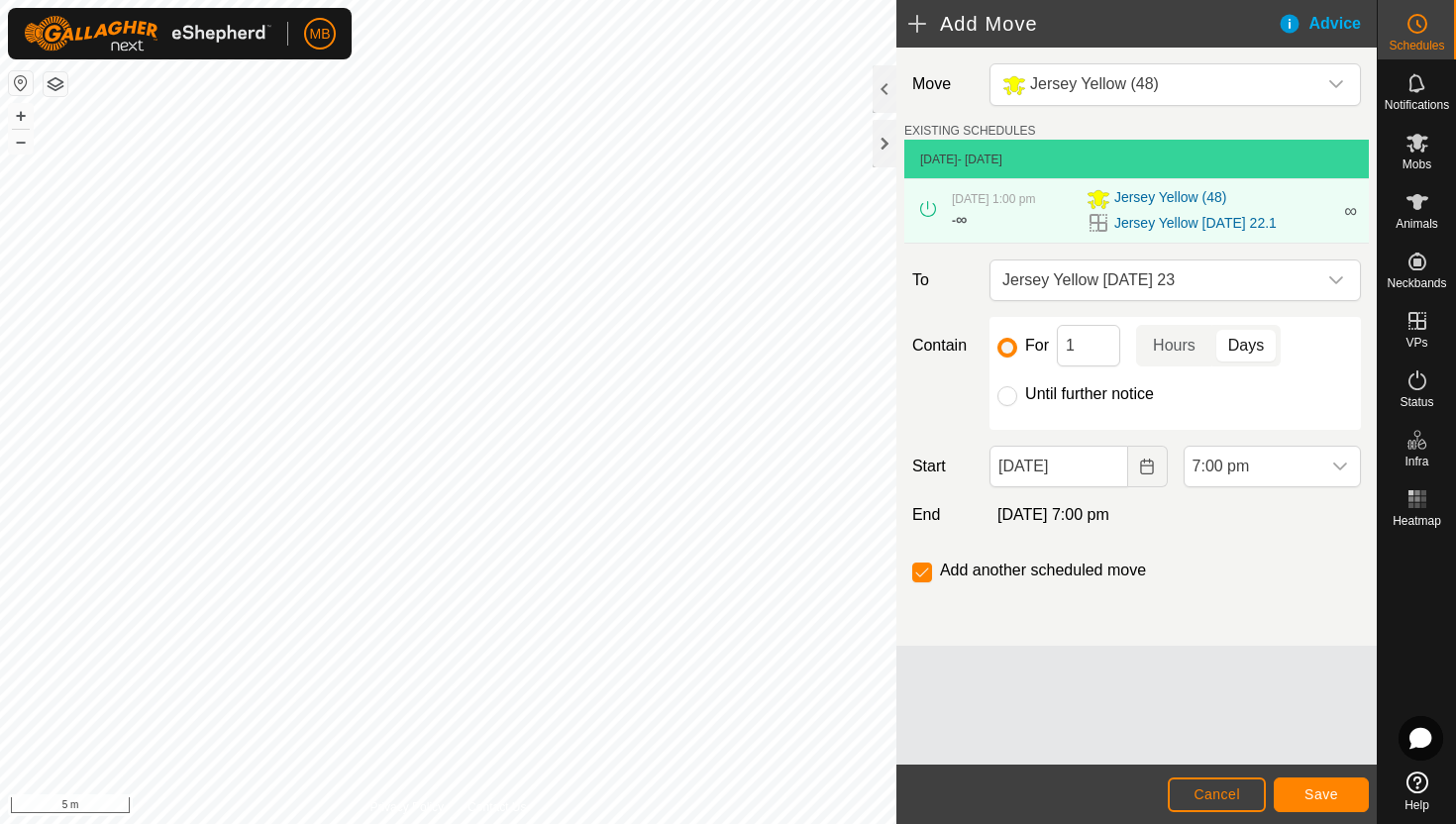 click on "Until further notice" 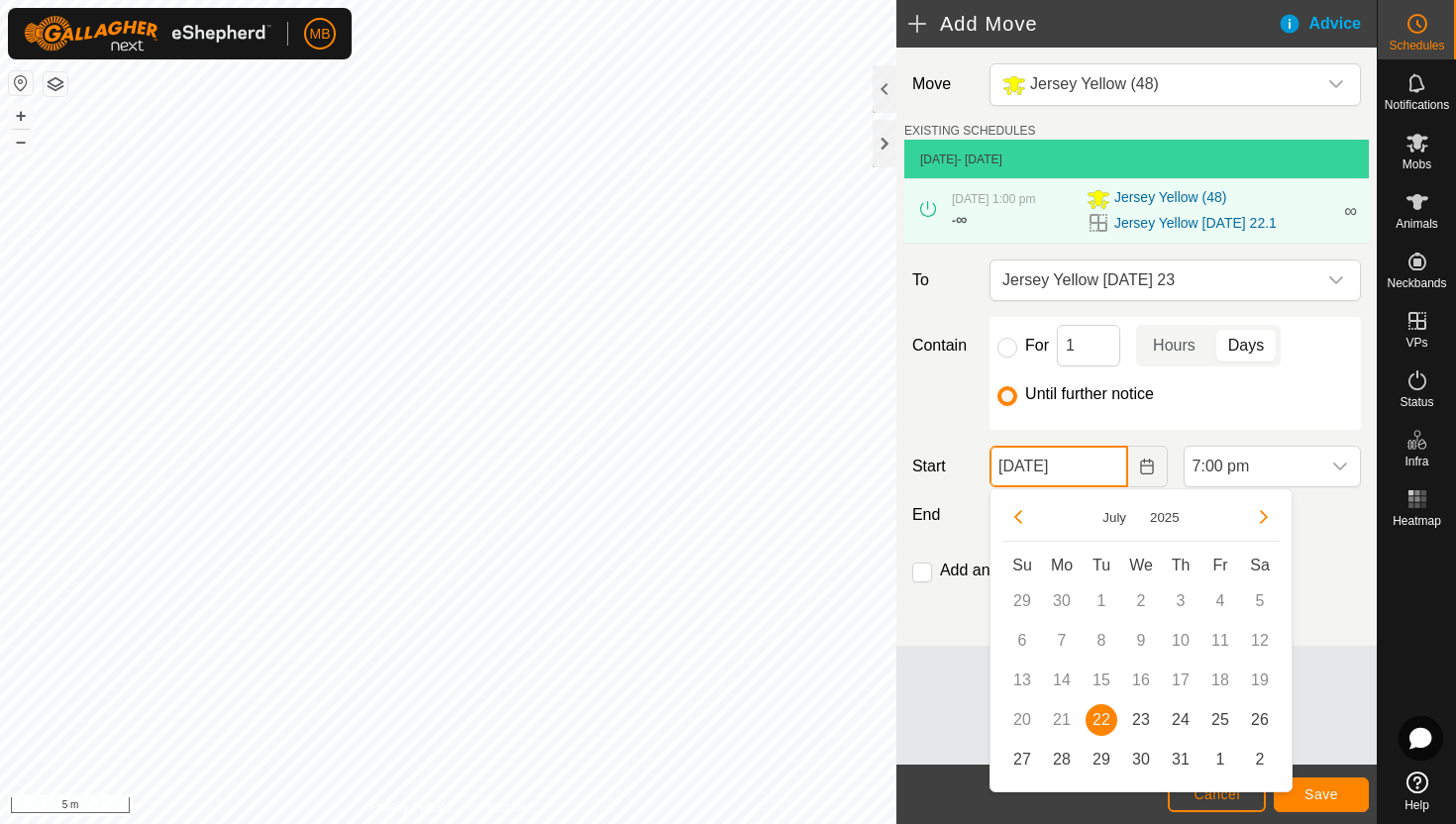 click on "[DATE]" 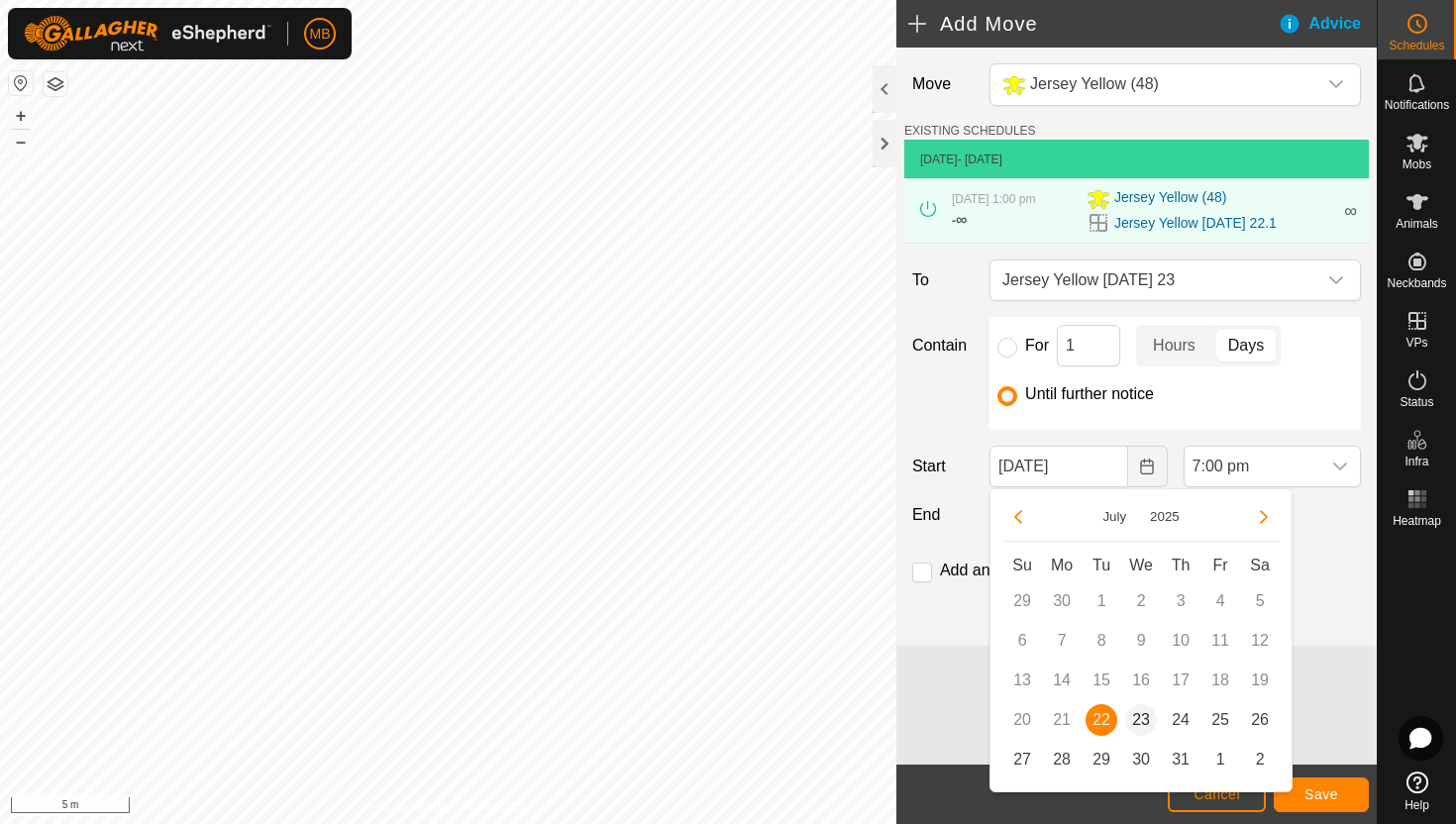 click on "23" at bounding box center [1141, 720] 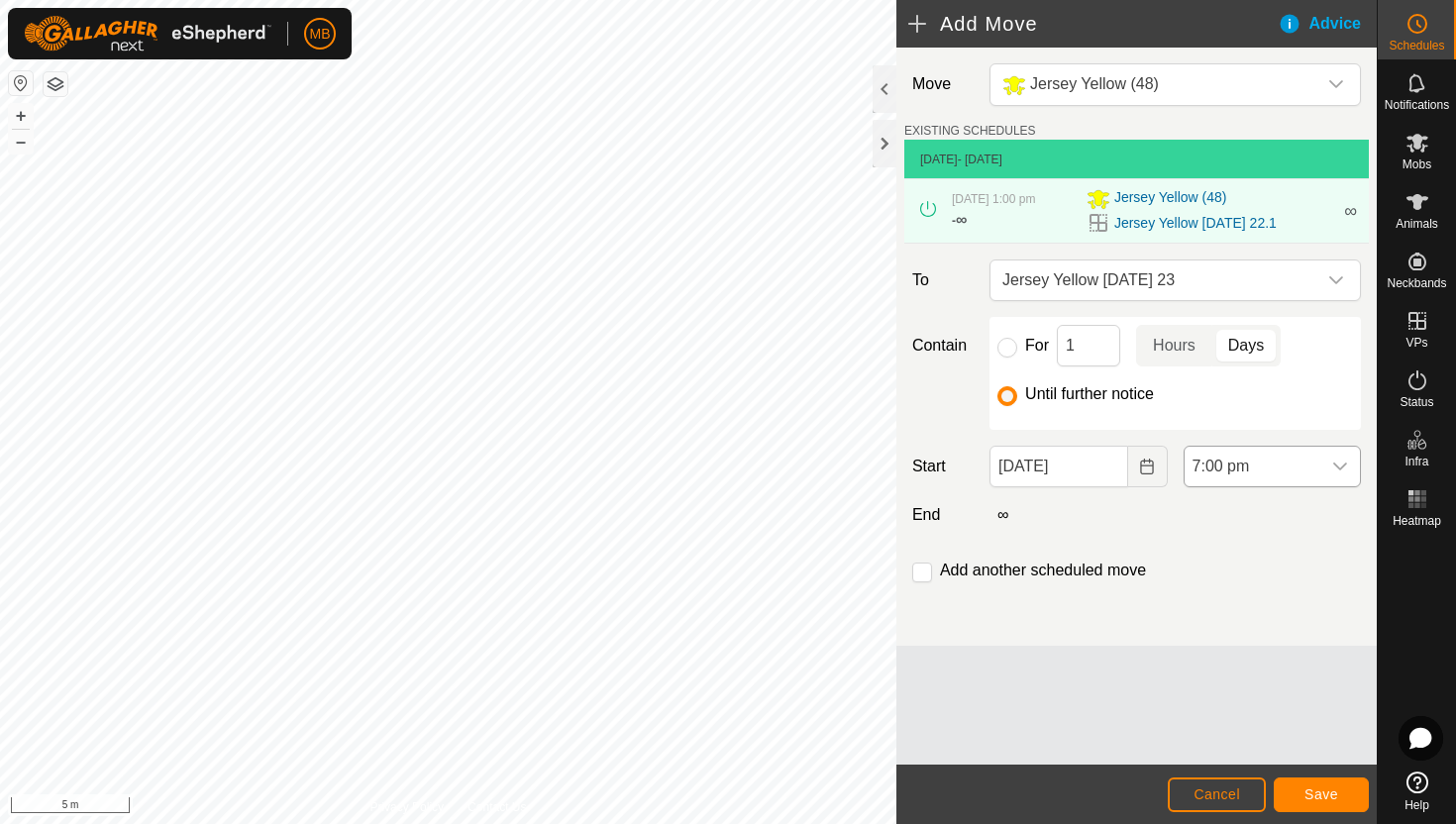 click on "7:00 pm" at bounding box center [1252, 466] 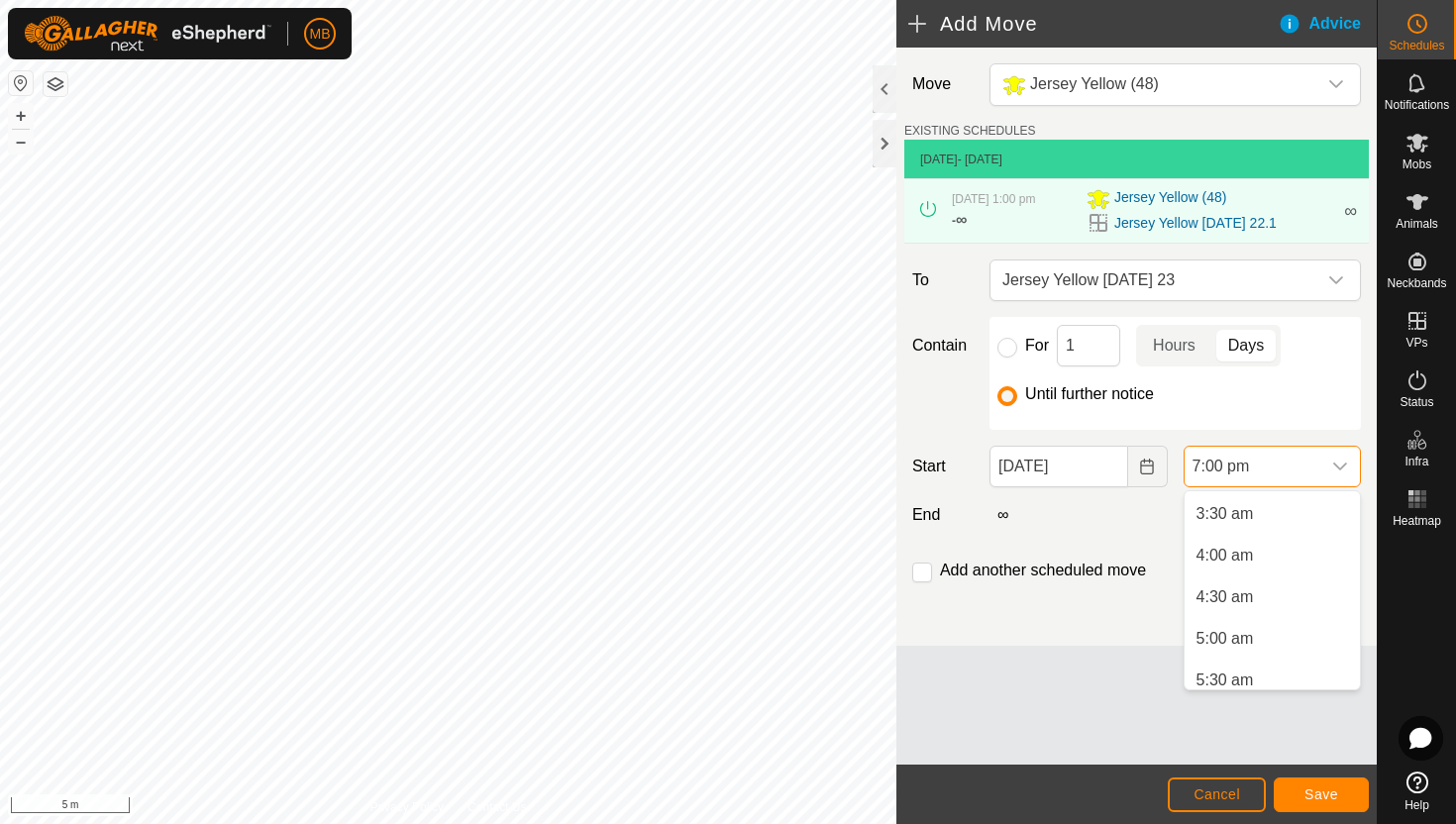 scroll, scrollTop: 285, scrollLeft: 0, axis: vertical 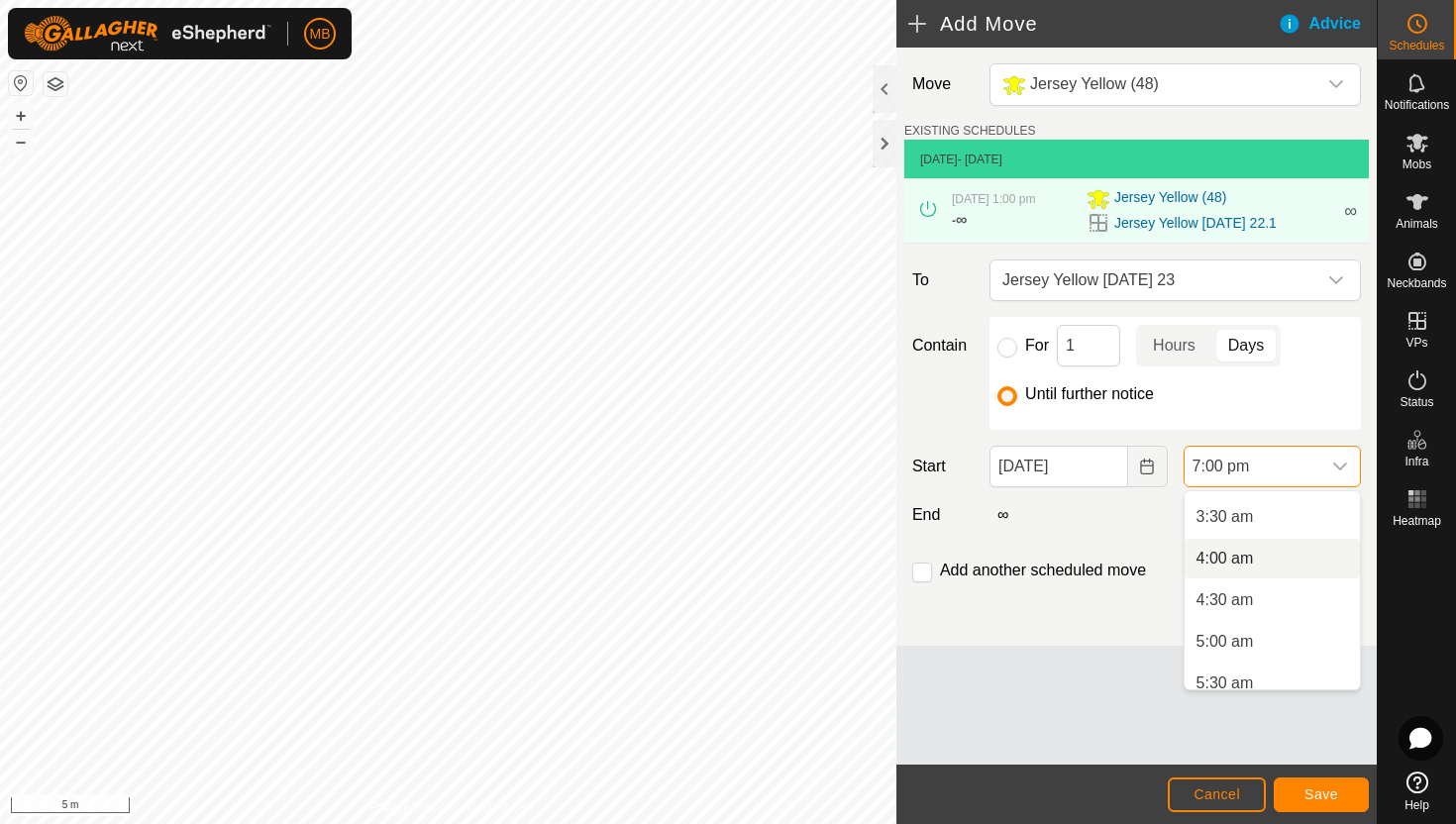 click on "4:00 am" at bounding box center (1272, 559) 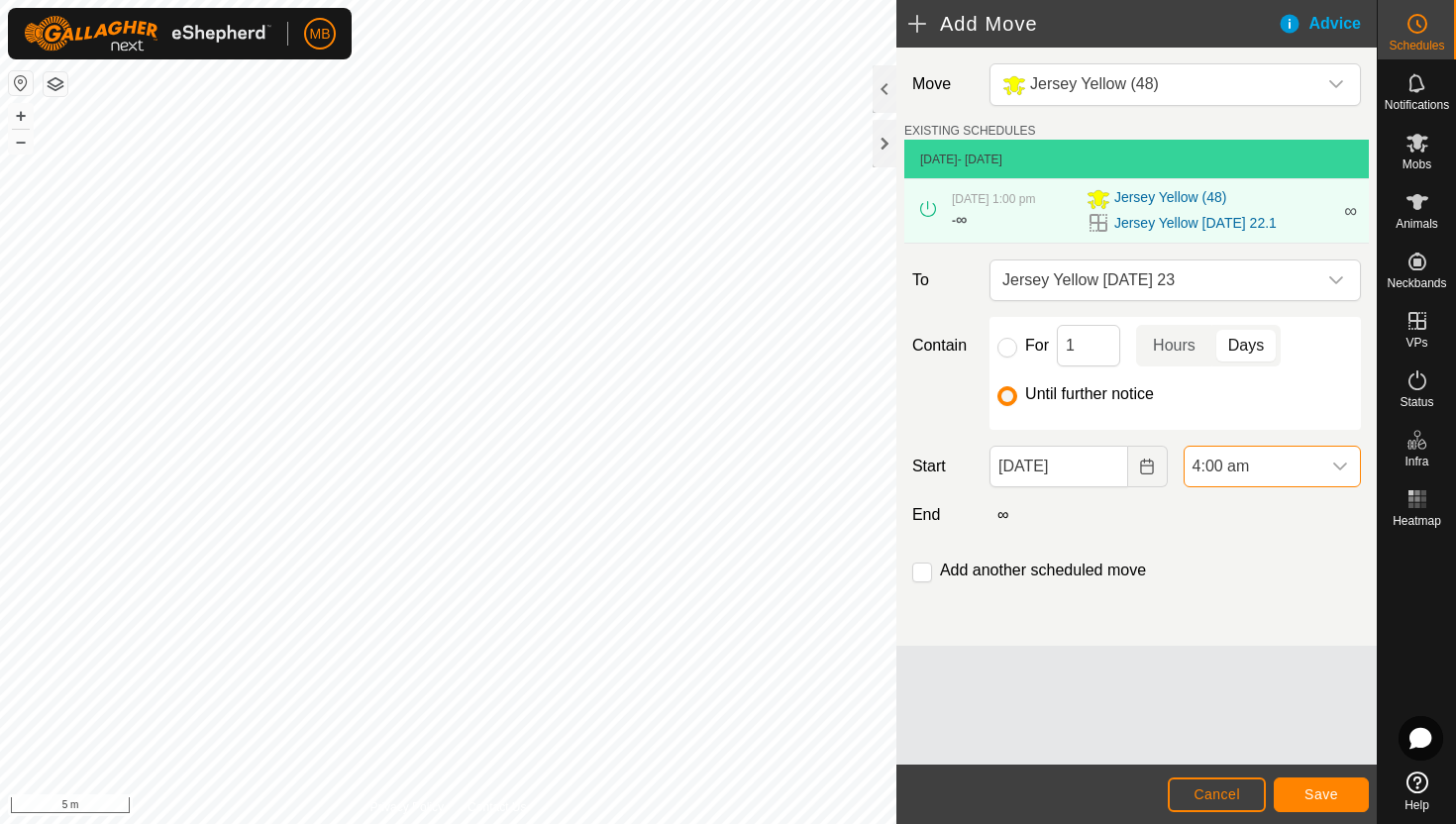scroll, scrollTop: 1422, scrollLeft: 0, axis: vertical 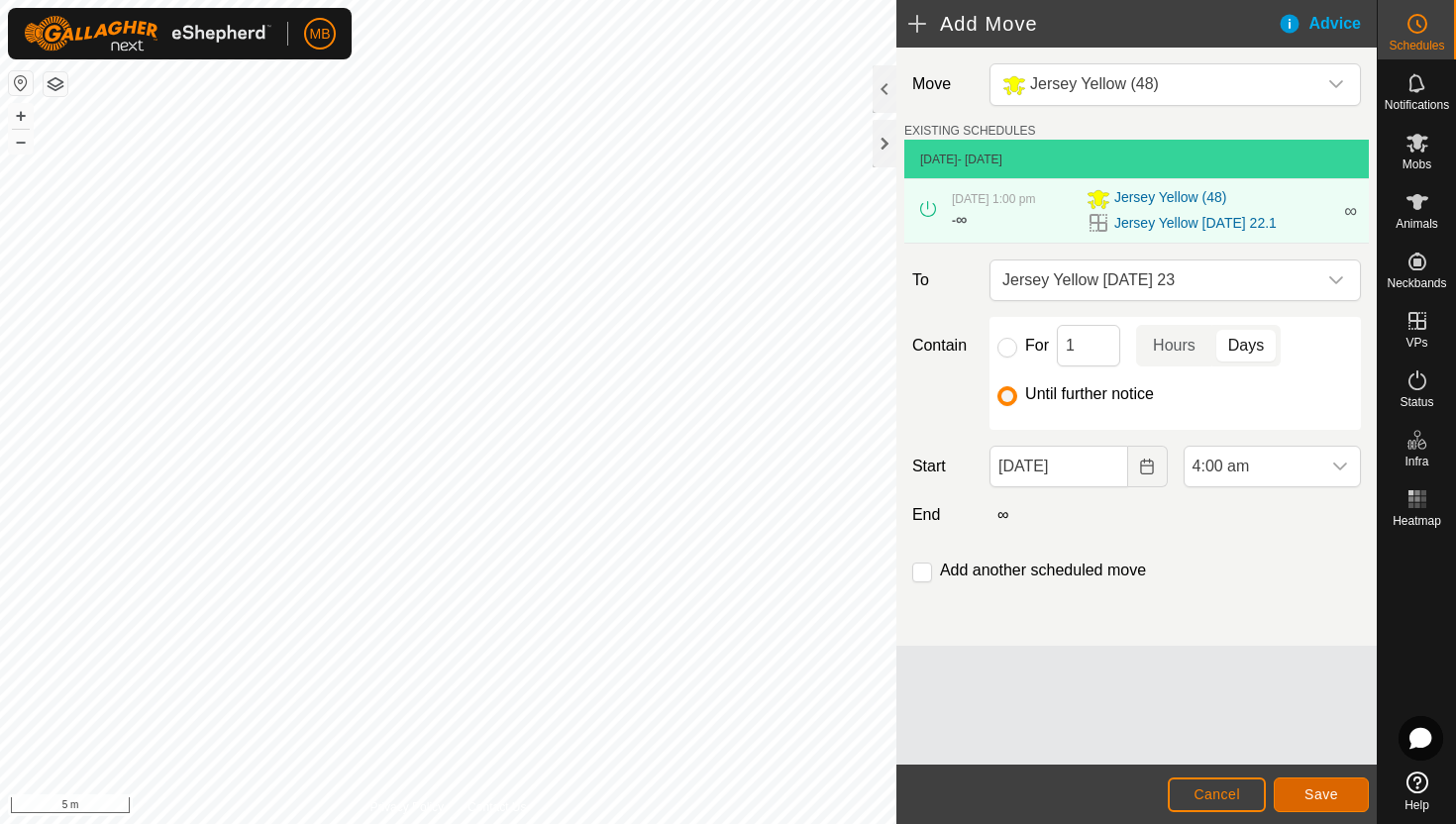 click on "Save" 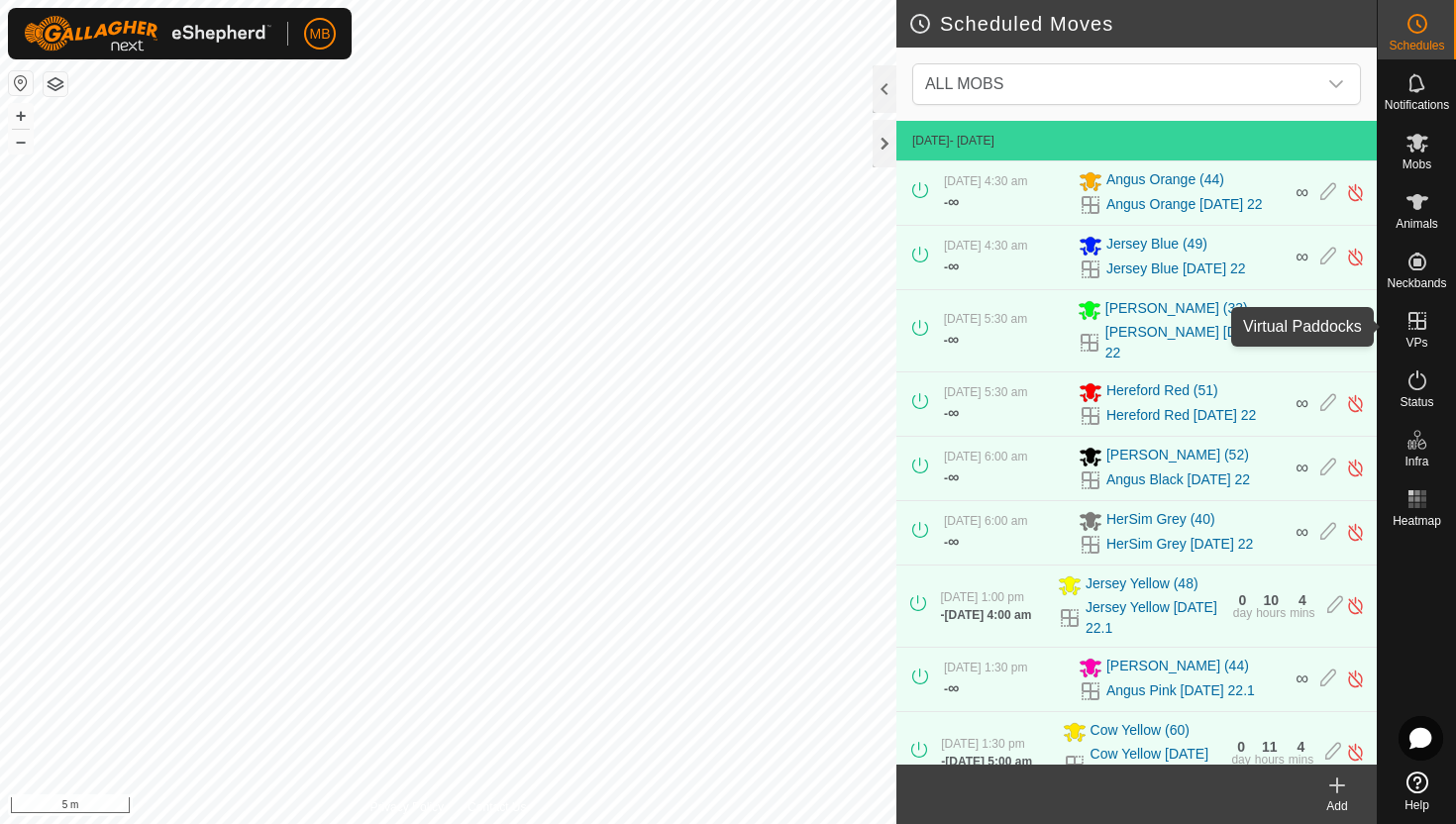 click 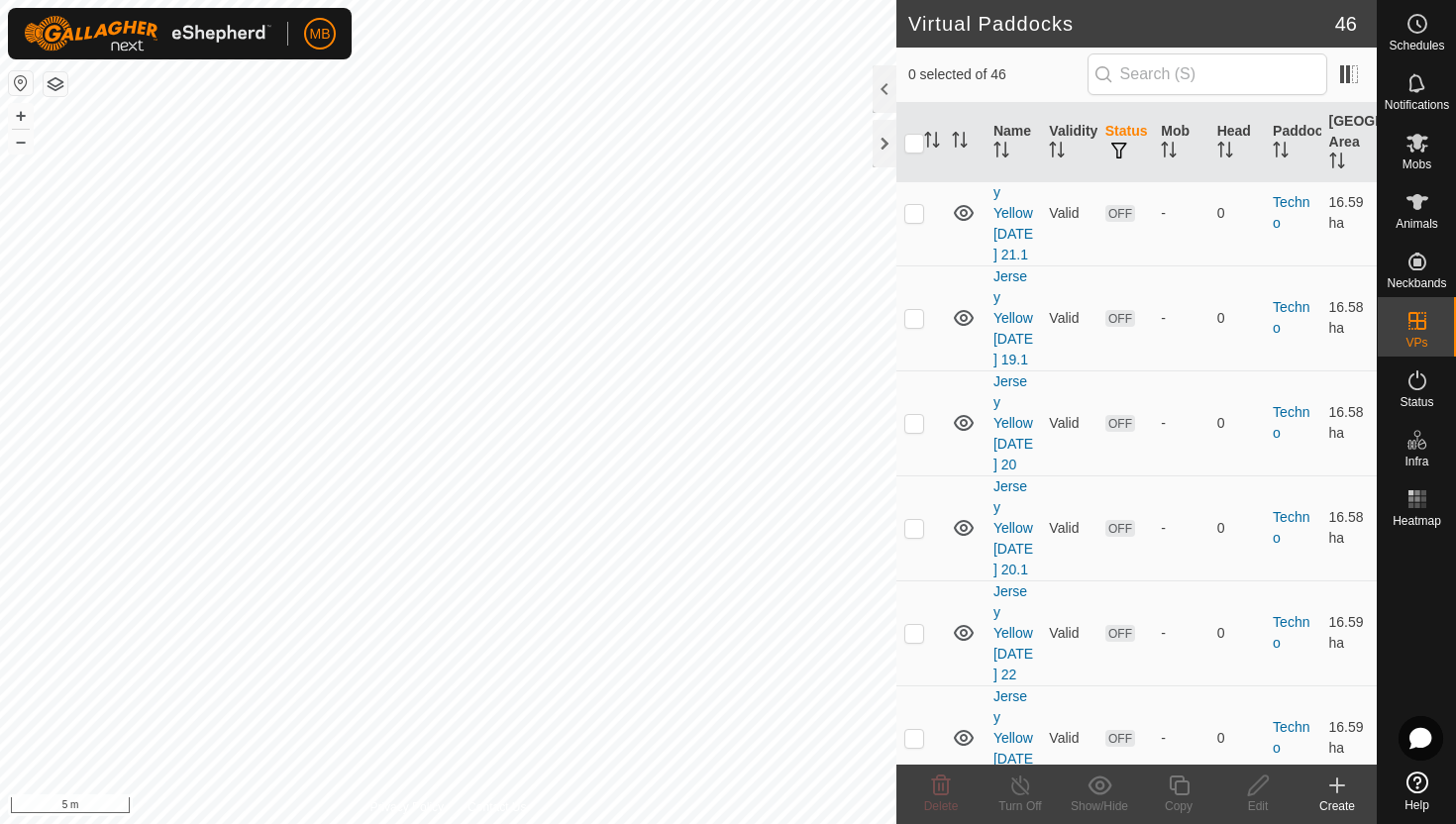scroll, scrollTop: 2675, scrollLeft: 0, axis: vertical 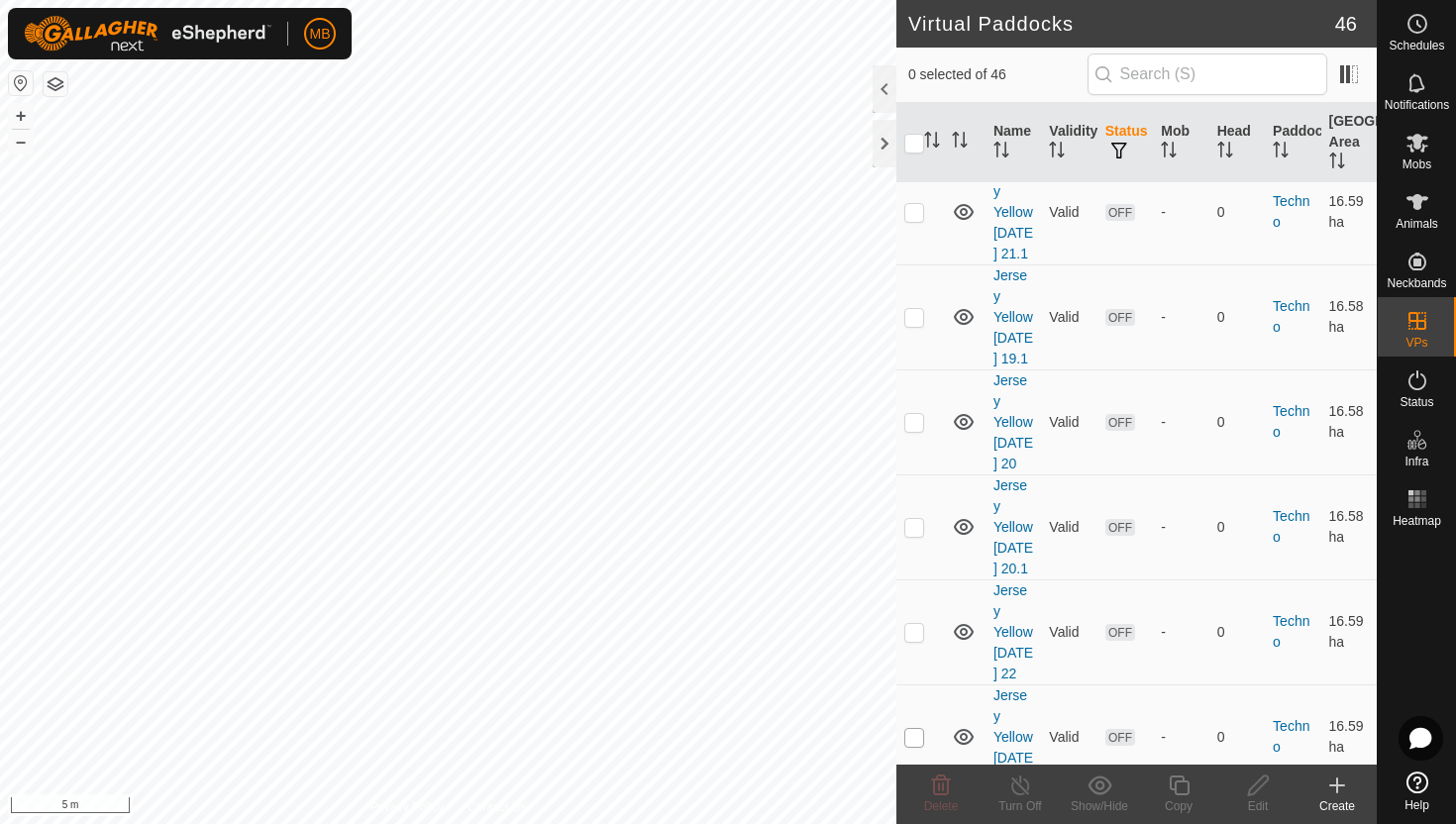 click at bounding box center [914, 738] 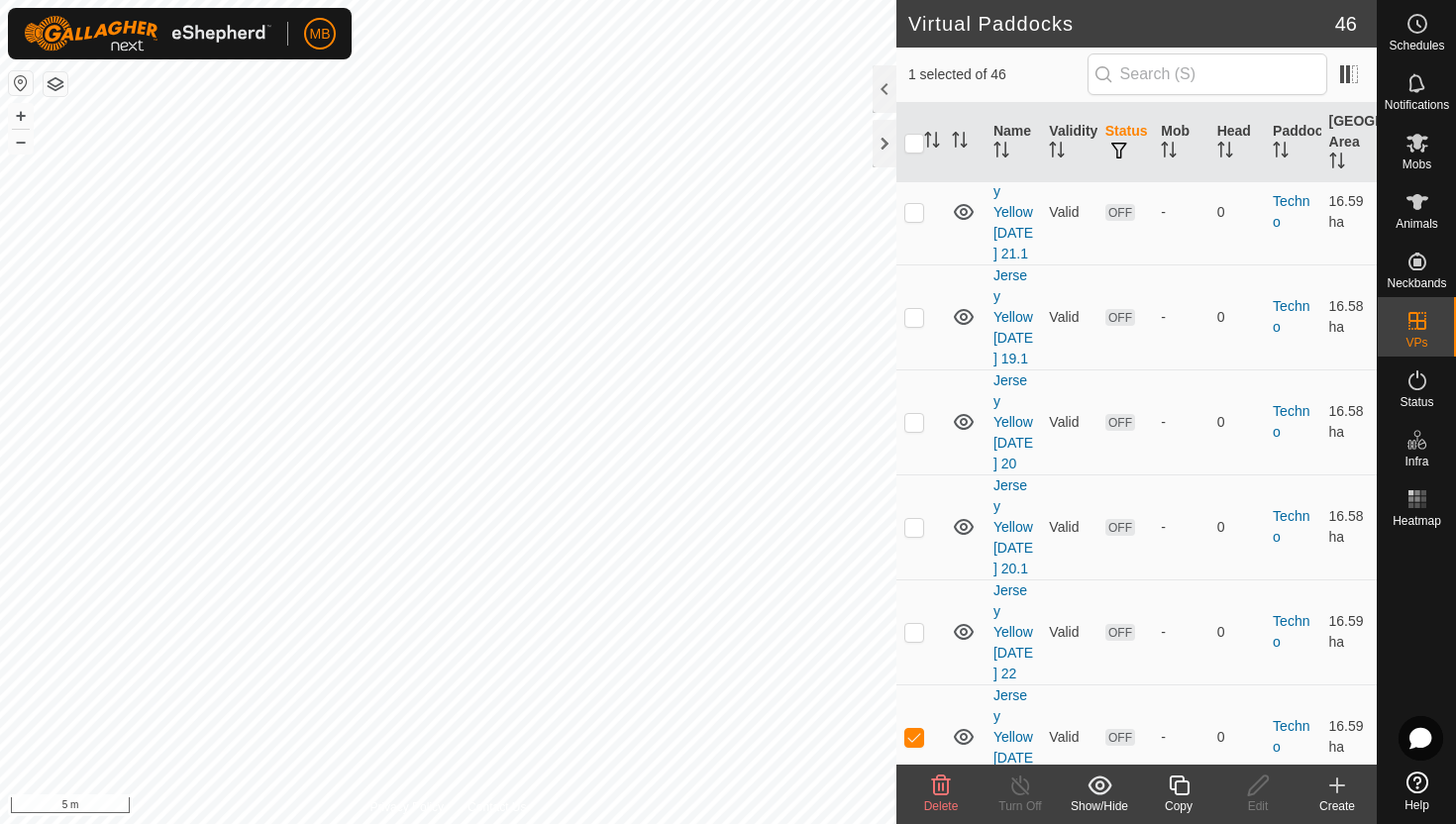 click 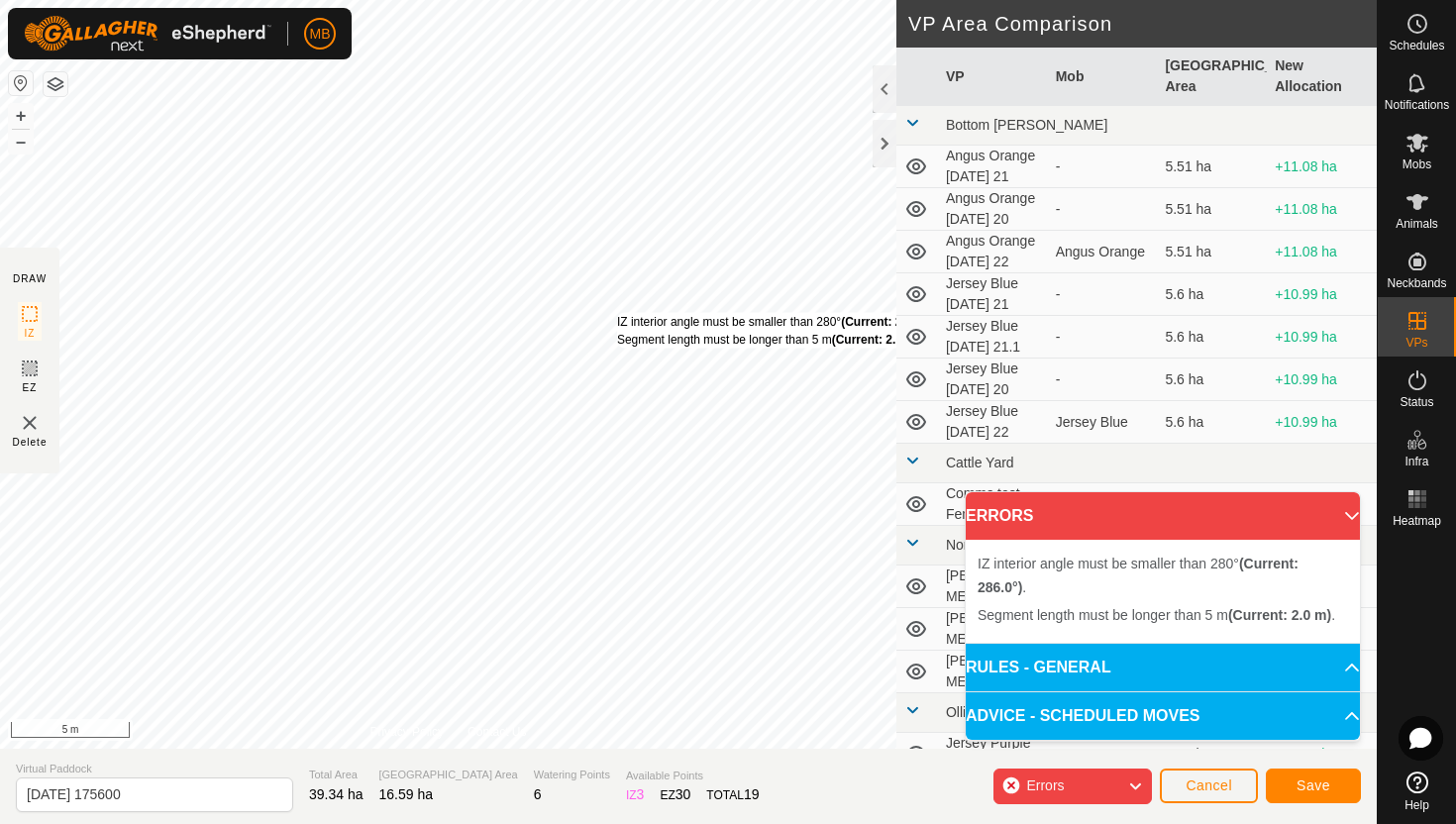 click on "IZ interior angle must be smaller than 280°  (Current: 286.0°) . Segment length must be longer than 5 m  (Current: 2.0 m) ." at bounding box center (777, 331) 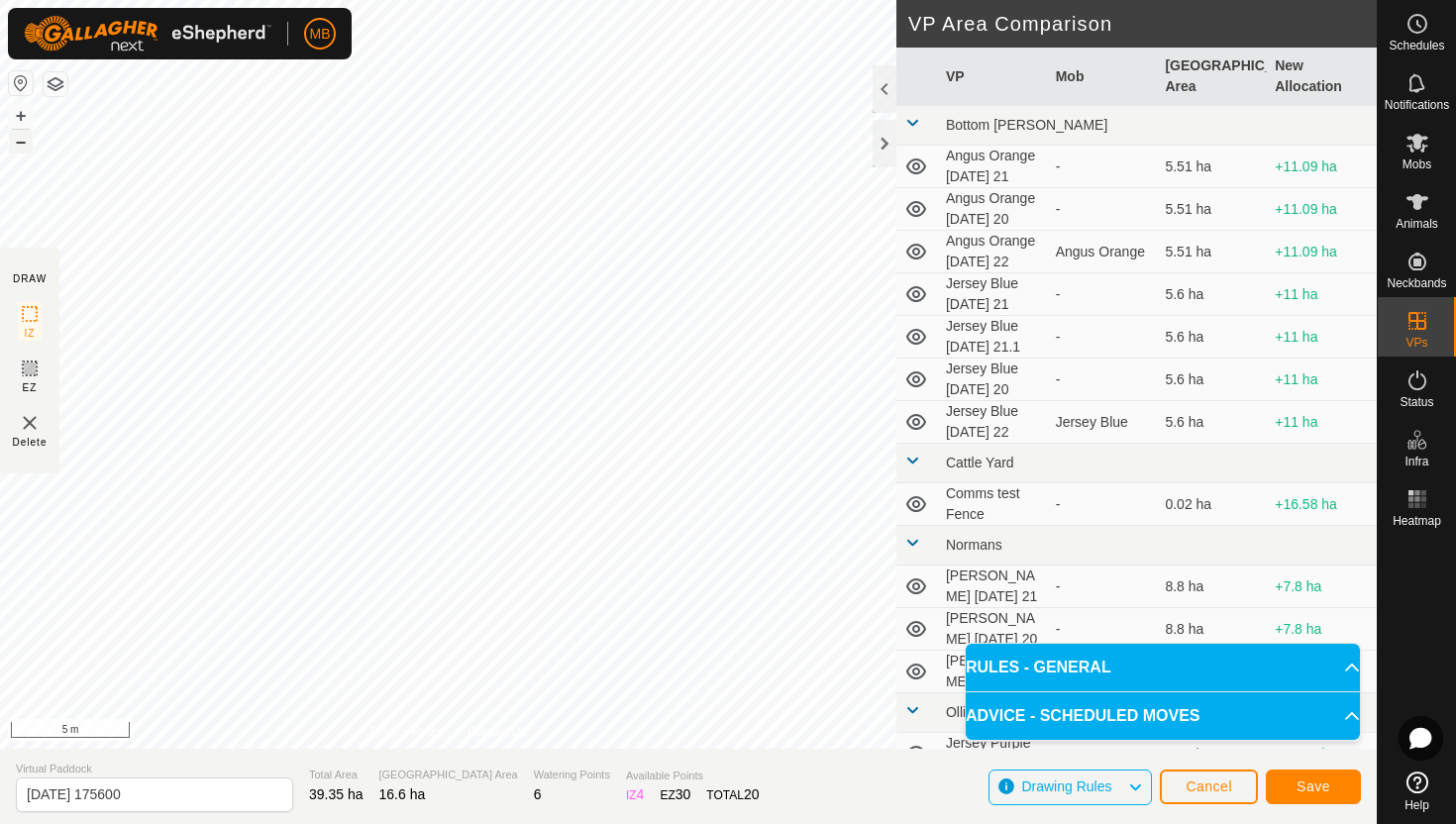 click on "–" at bounding box center (21, 142) 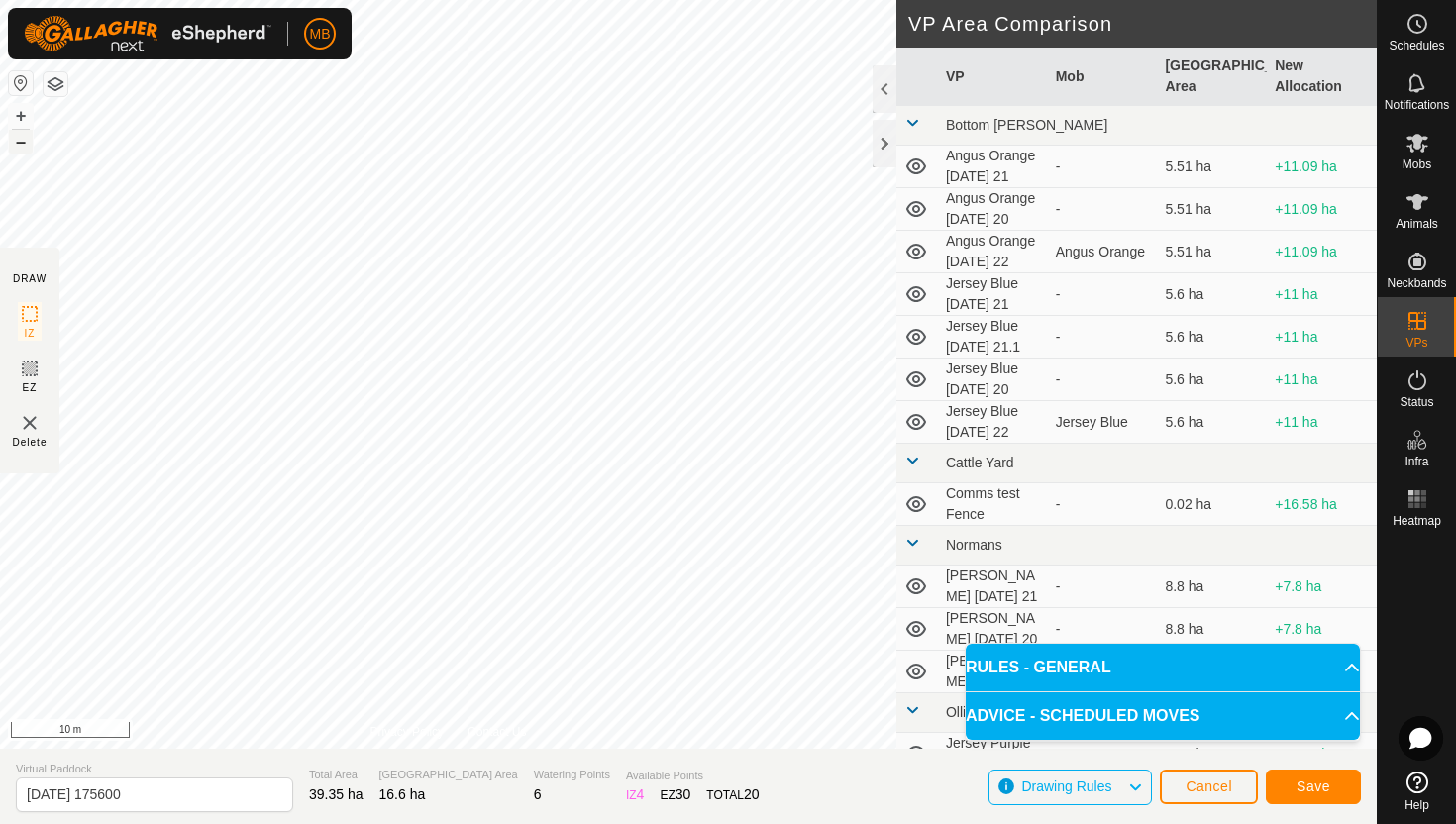 click on "–" at bounding box center (21, 142) 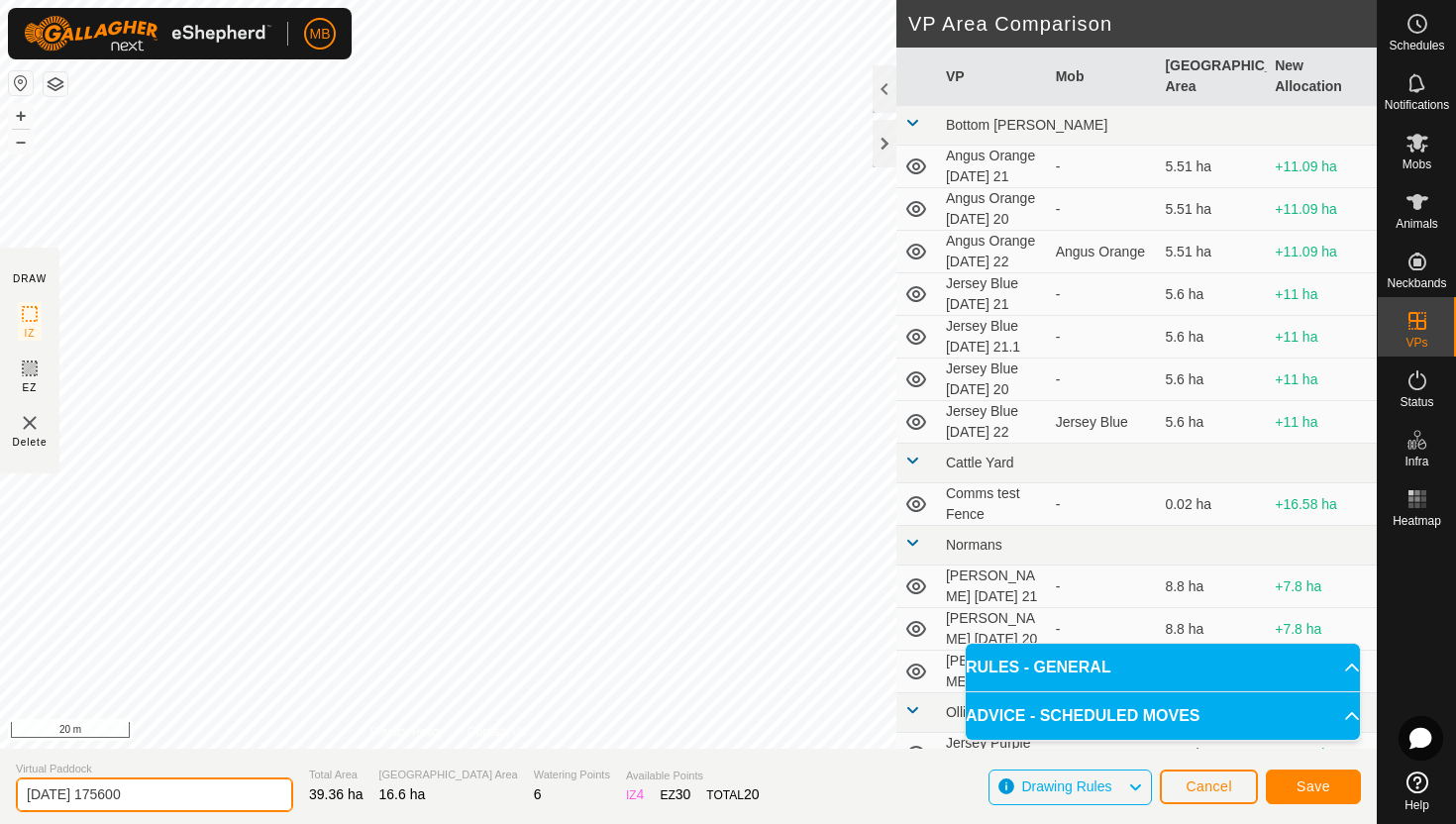 click on "[DATE] 175600" 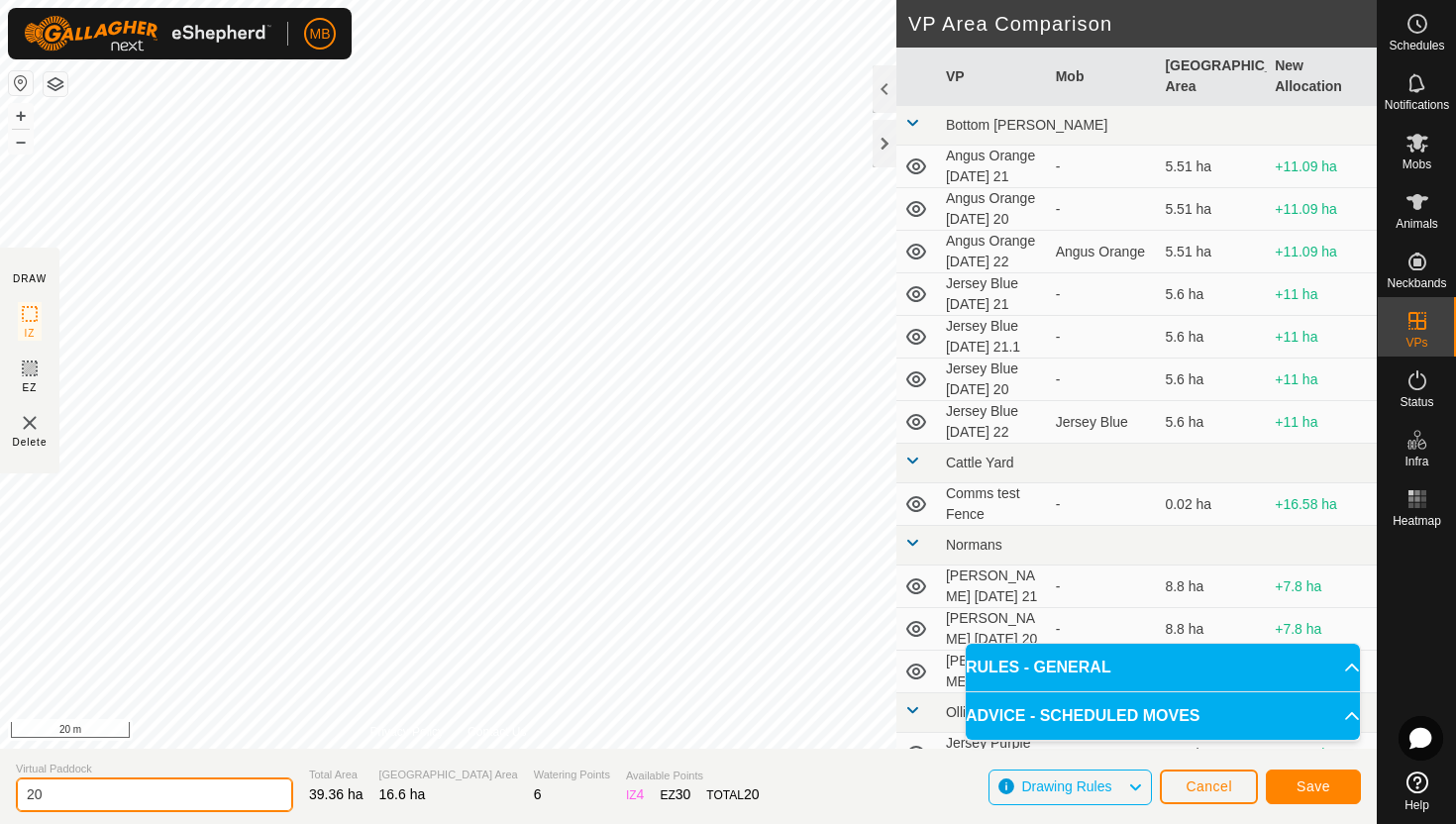 type on "2" 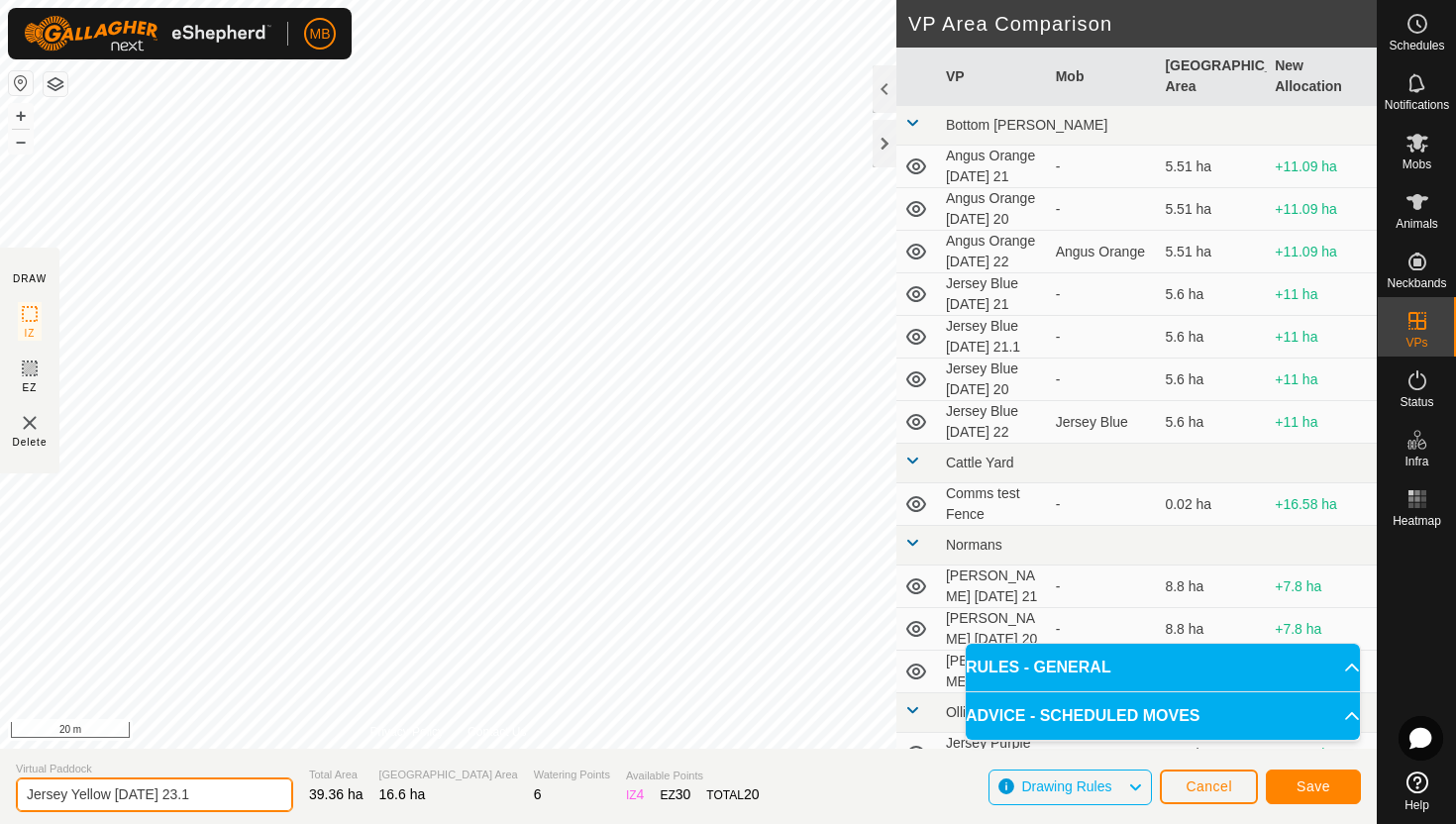 type on "Jersey Yellow [DATE] 23.1" 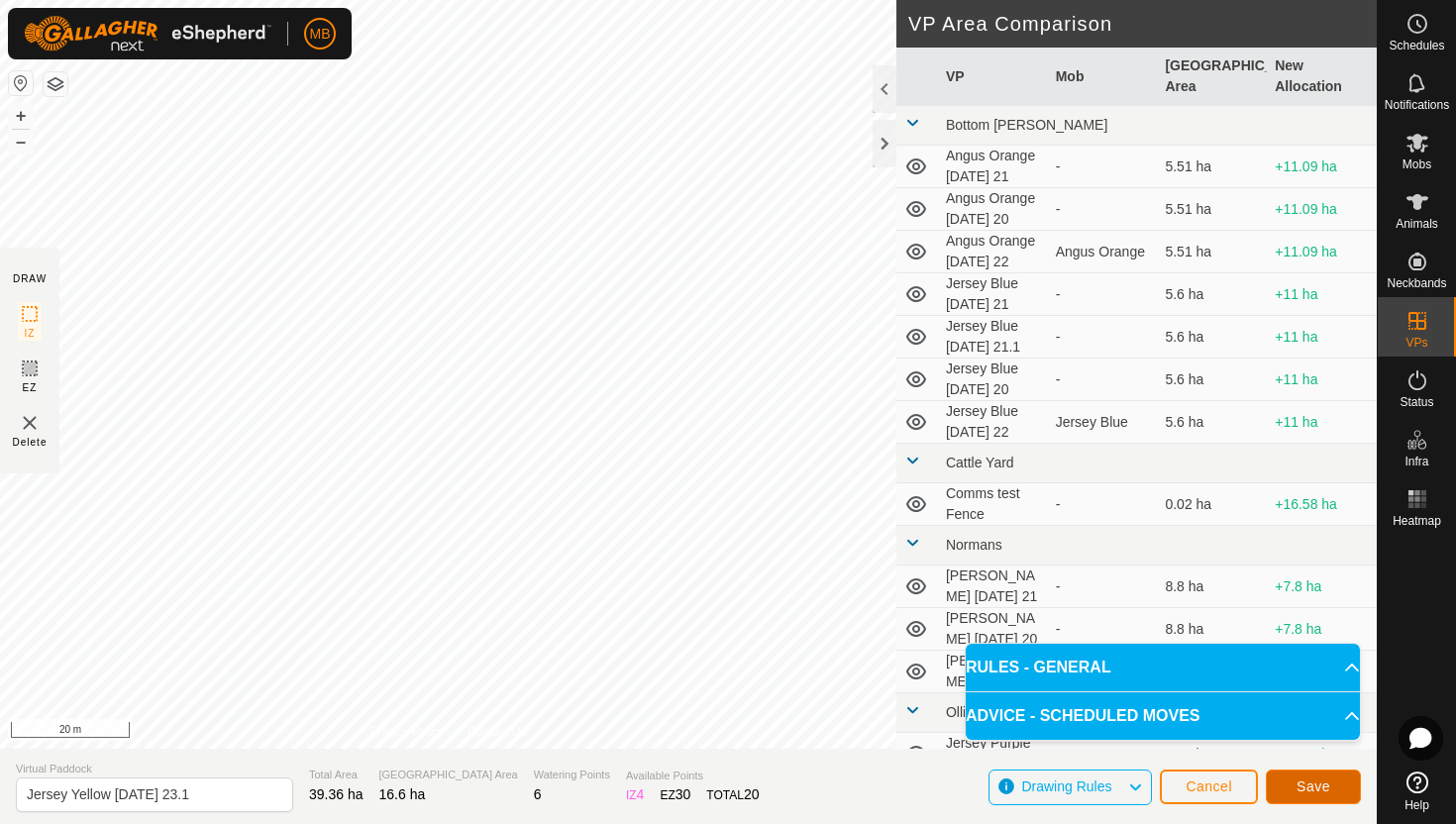click on "Save" 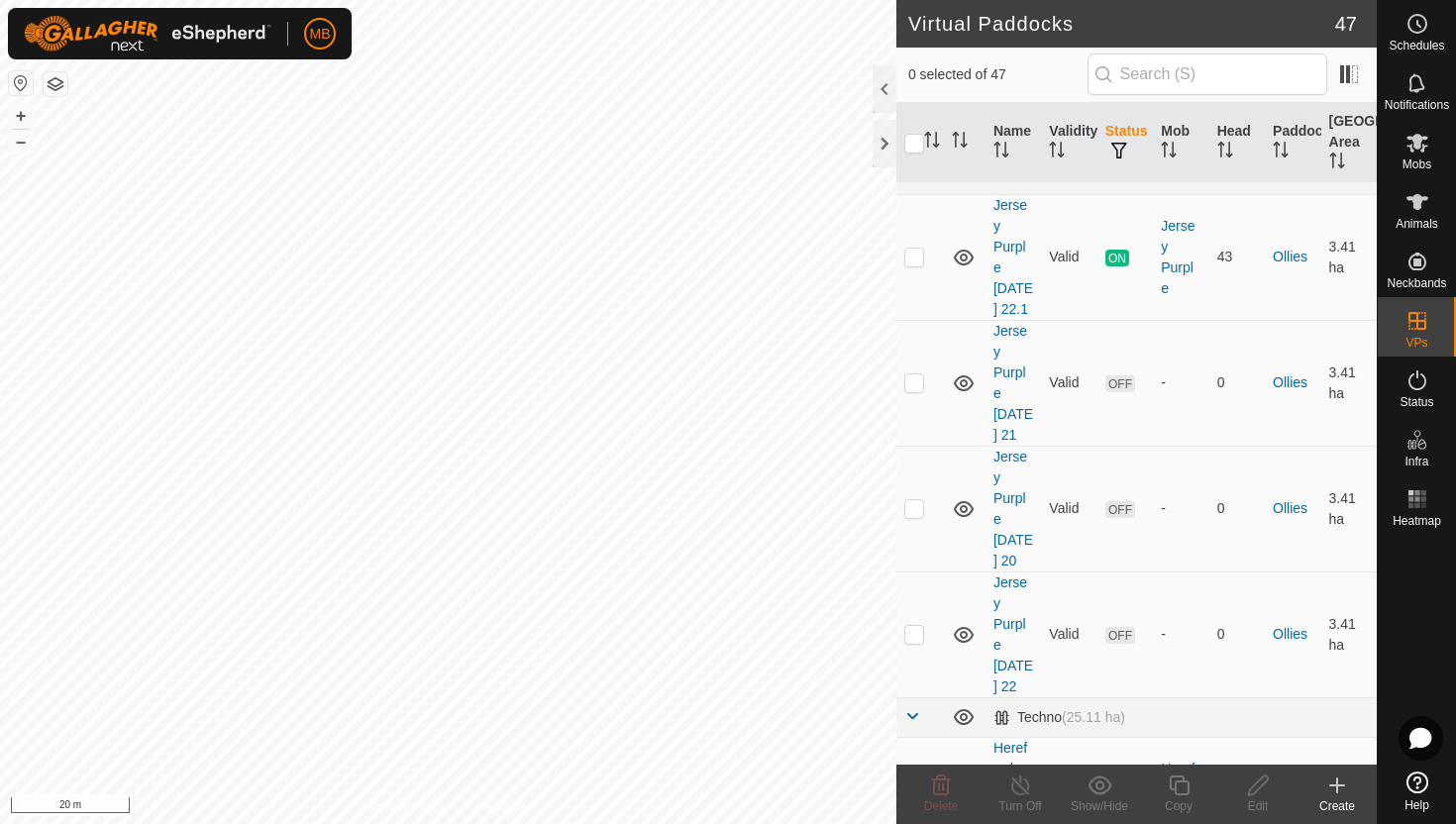 scroll, scrollTop: 1474, scrollLeft: 0, axis: vertical 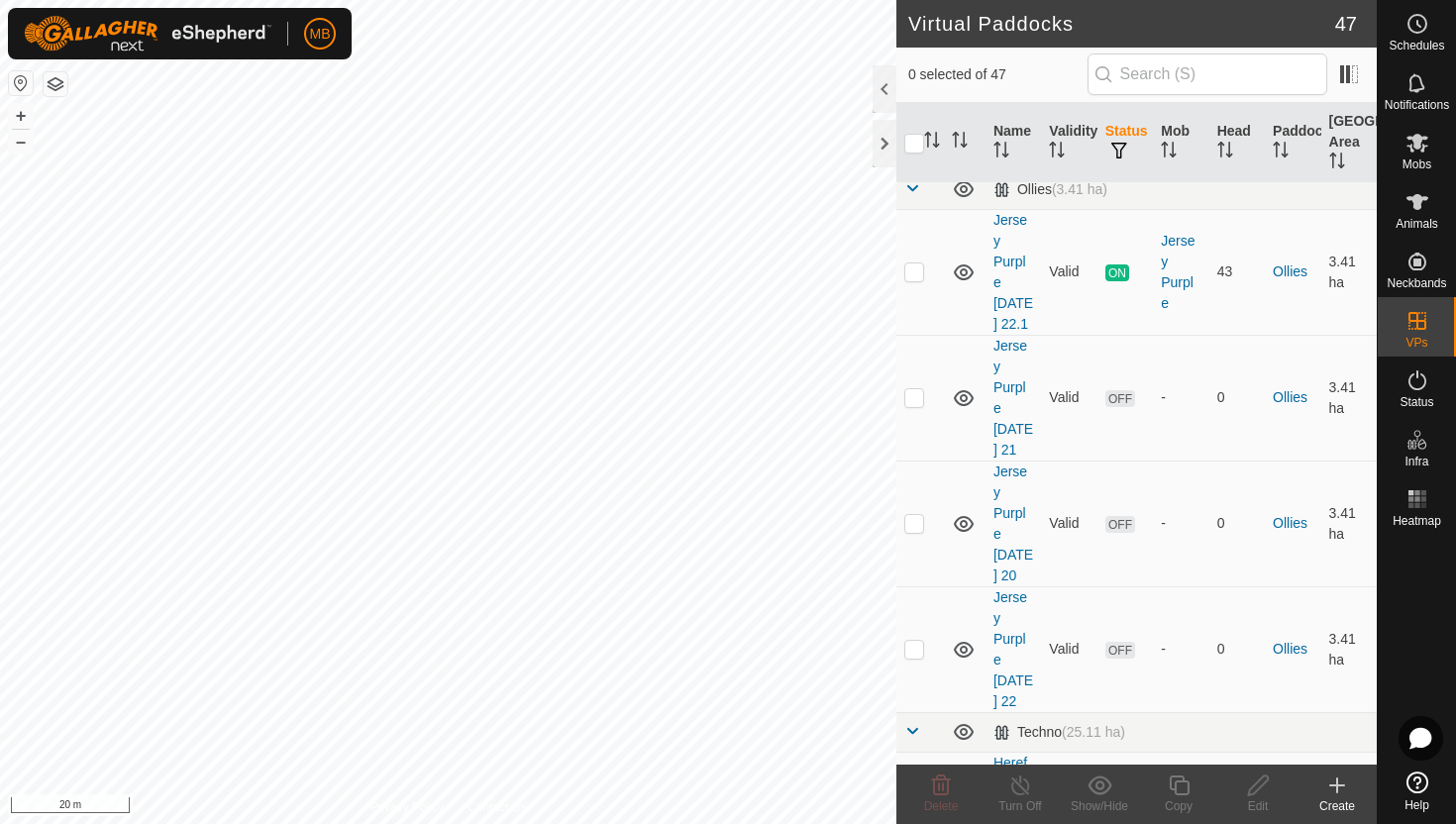 click at bounding box center (914, 805) 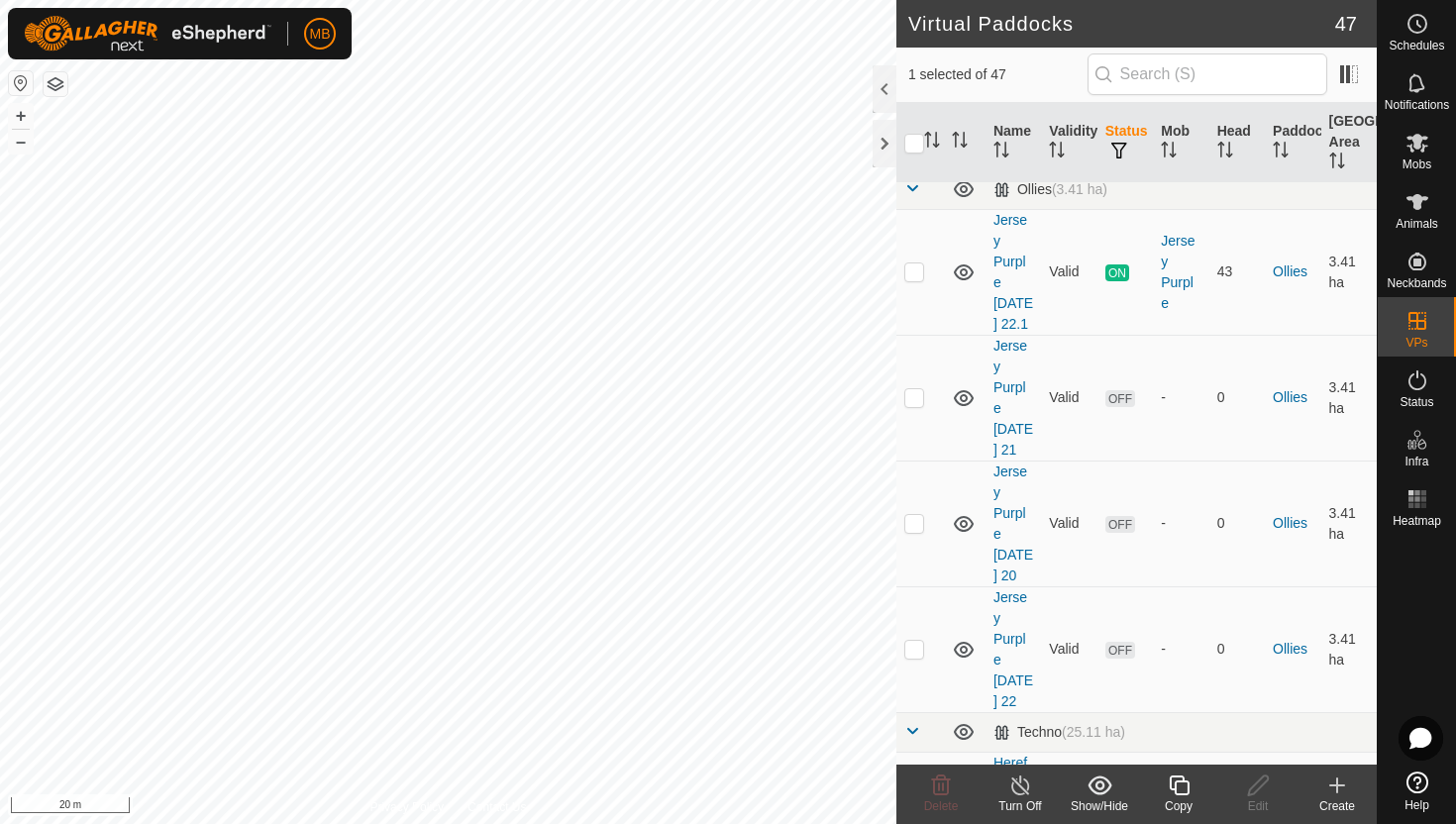 click 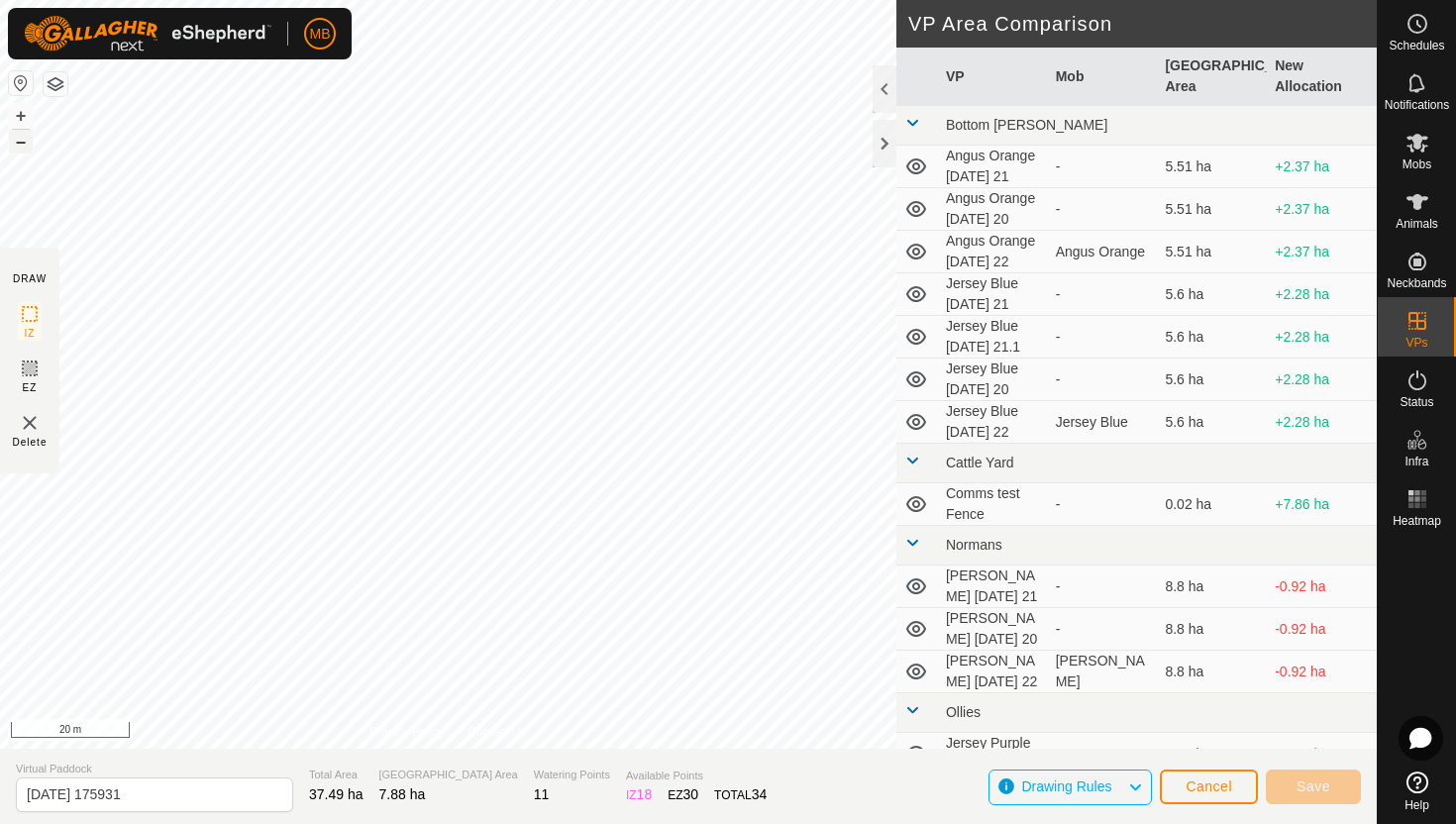 click on "–" at bounding box center [21, 142] 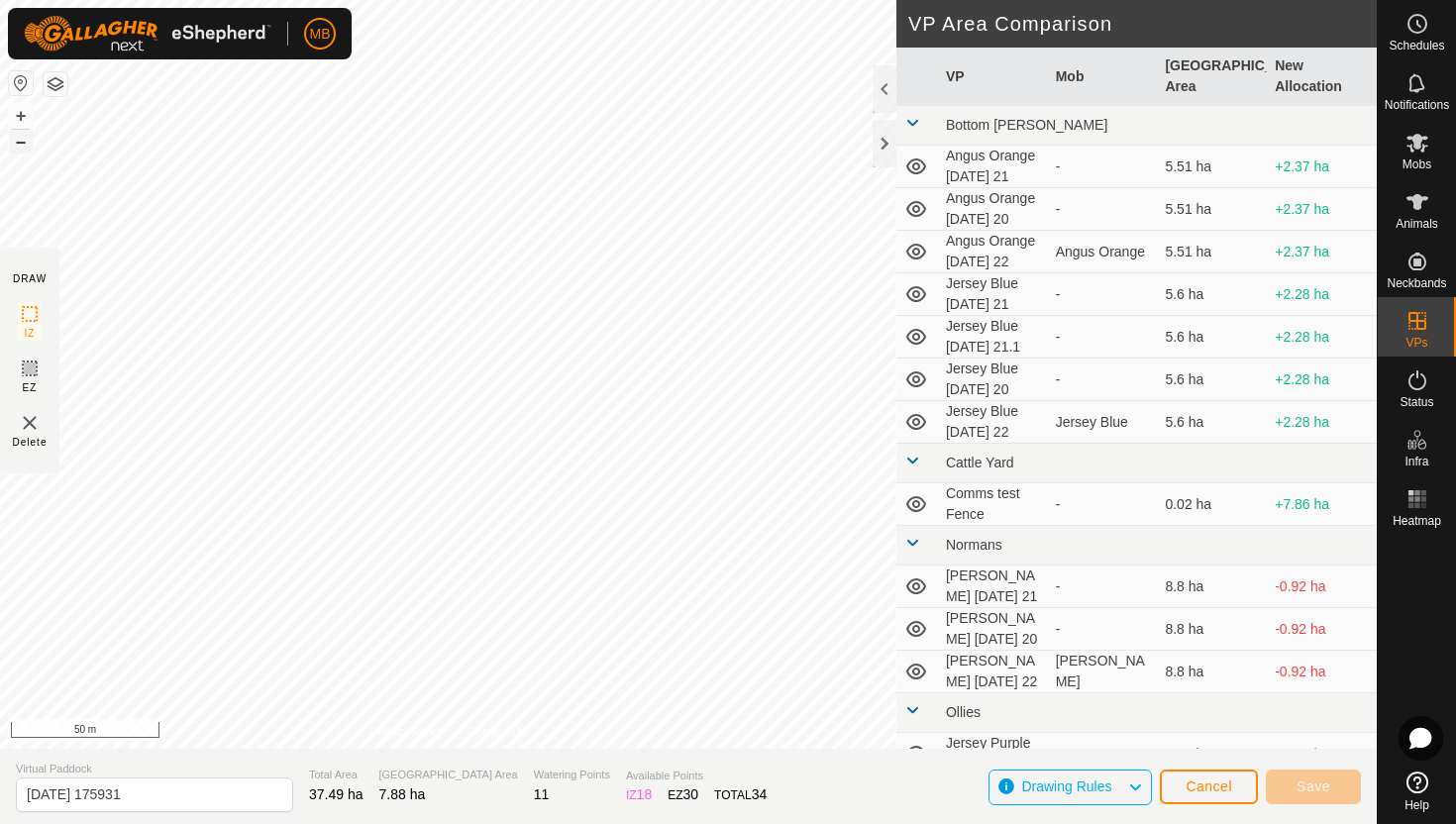 click on "–" at bounding box center (21, 142) 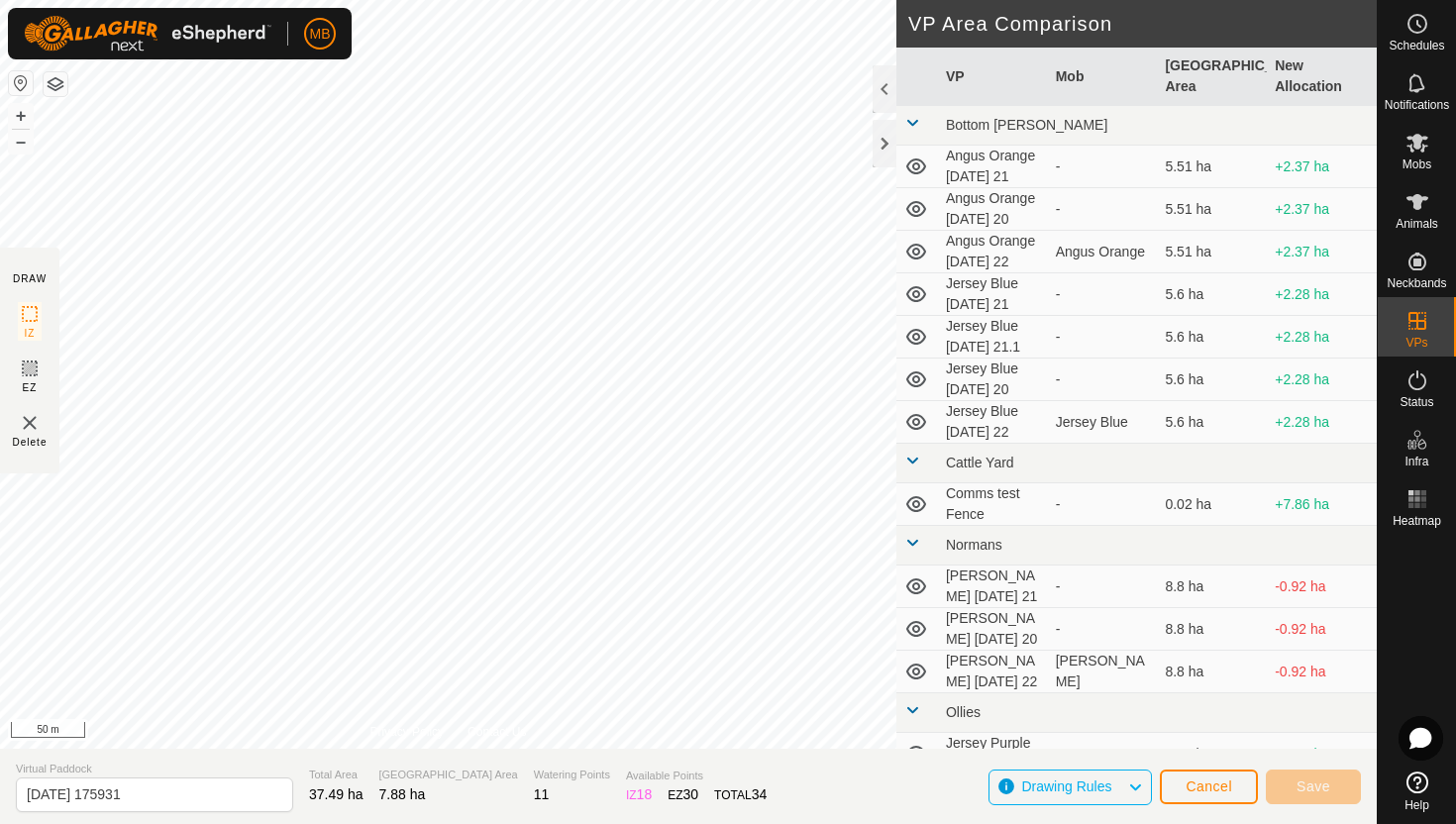 click on "DRAW IZ EZ Delete Privacy Policy Contact Us + – ⇧ i 50 m VP Area Comparison     VP   Mob   [GEOGRAPHIC_DATA] Area   New Allocation  Bottom [PERSON_NAME] Orange [DATE] 21  -  5.51 ha  +2.37 ha  Angus Orange [DATE] 20  -  5.51 ha  +2.37 ha  Angus Orange [DATE] 22   Angus Orange   5.51 ha  +2.37 ha  Jersey Blue [DATE] 21  -  5.6 ha  +2.28 ha  Jersey Blue [DATE] 21.1  -  5.6 ha  +2.28 ha  Jersey Blue [DATE] 20  -  5.6 ha  +2.28 ha  Jersey Blue [DATE] 22   Jersey Blue   5.6 ha  +2.28 ha Cattle Yard  Comms test Fence  -  0.02 ha  +7.86 ha Normans  [PERSON_NAME] [DATE] 21  -  8.8 ha  -0.92 ha  [PERSON_NAME] [DATE] 20  -  8.8 ha  -0.92 ha  [PERSON_NAME] [DATE] 22   [PERSON_NAME]   8.8 ha  -0.92 ha Ollies  Jersey Purple [DATE] 21  -  3.41 ha  +4.47 ha  Jersey Purple [DATE] 20  -  3.41 ha  +4.47 ha  Jersey Purple [DATE] 22  -  3.41 ha  +4.47 ha  Jersey Purple [DATE] 22.1   Jersey Purple   3.41 ha  +4.47 ha Techno  Comms Test VP  -  25.11 ha  -17.23 [PERSON_NAME] Red [DATE] 21  -  7.88 ha   -   [GEOGRAPHIC_DATA] Red [DATE] 20.1  -  -  - -" 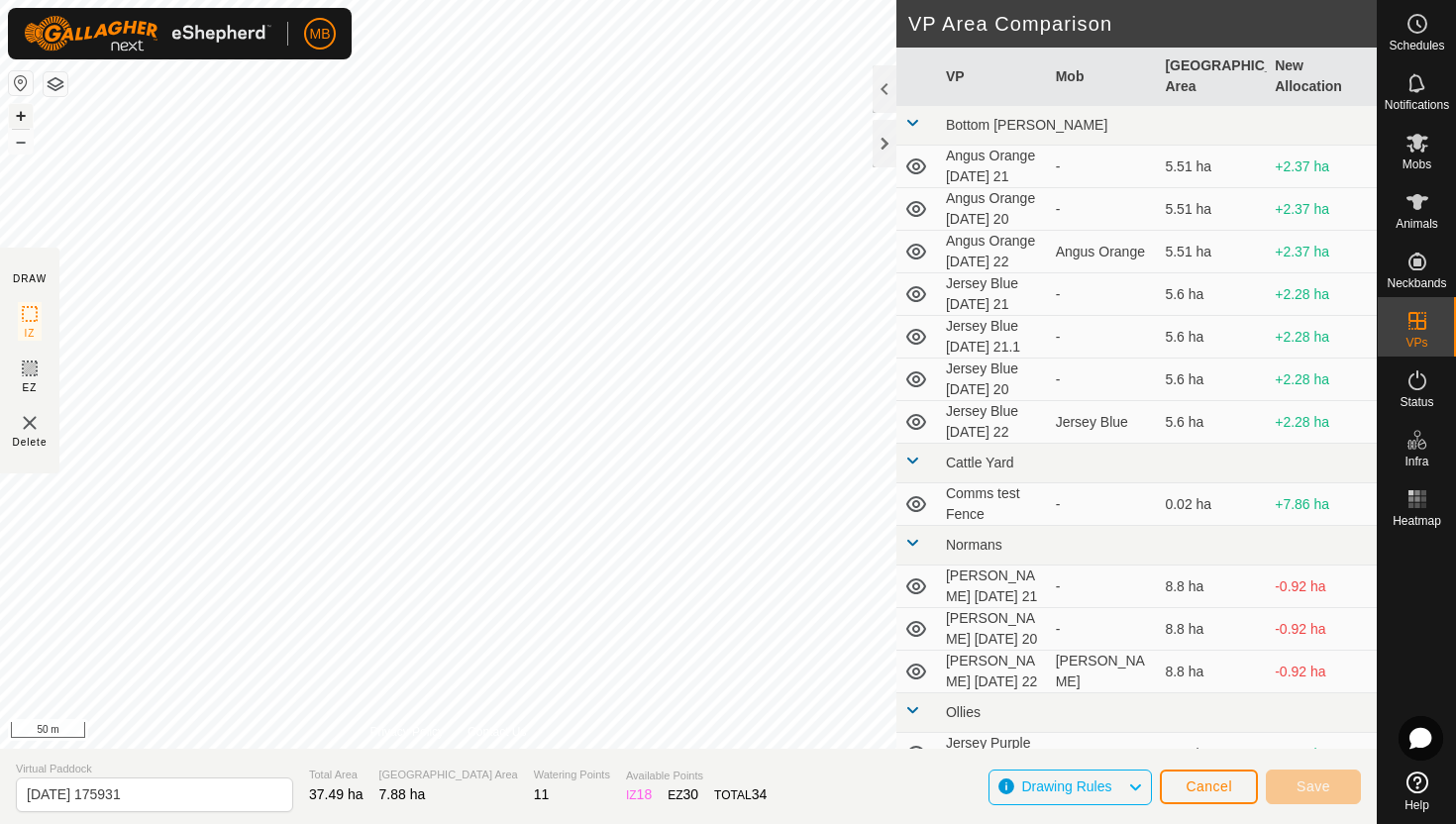 click on "+" at bounding box center [21, 116] 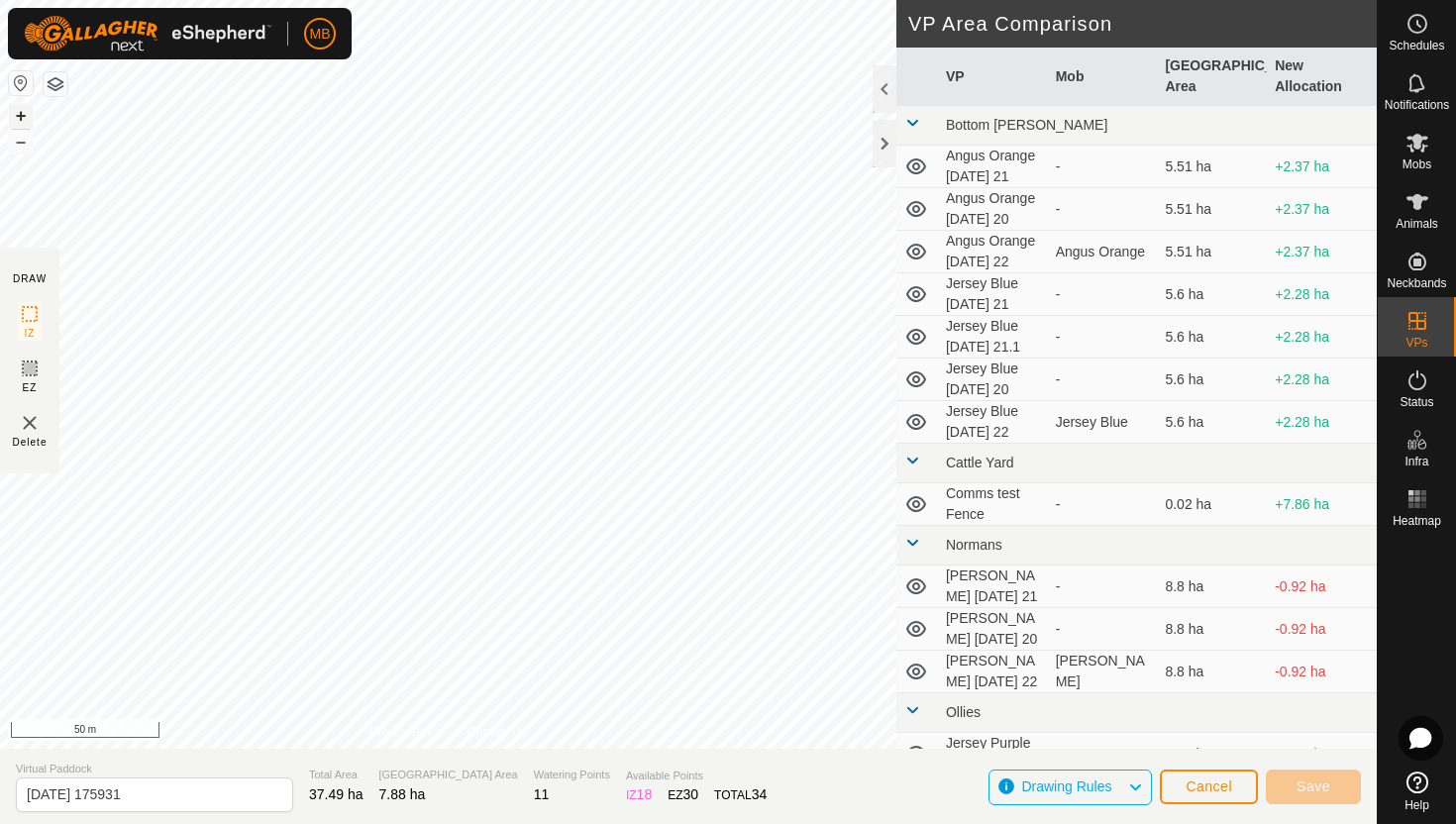 click on "+" at bounding box center [21, 116] 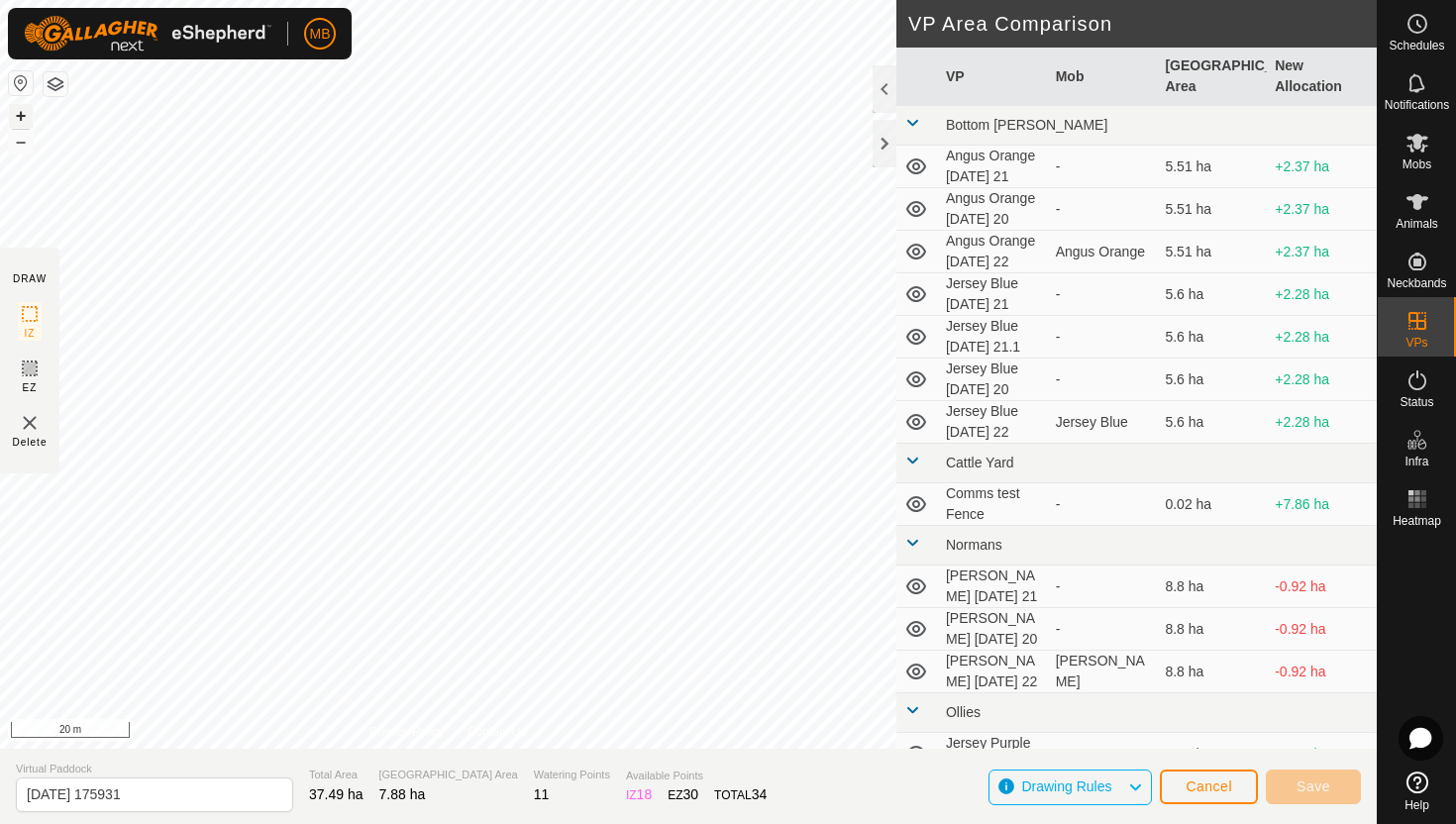 click on "+" at bounding box center (21, 116) 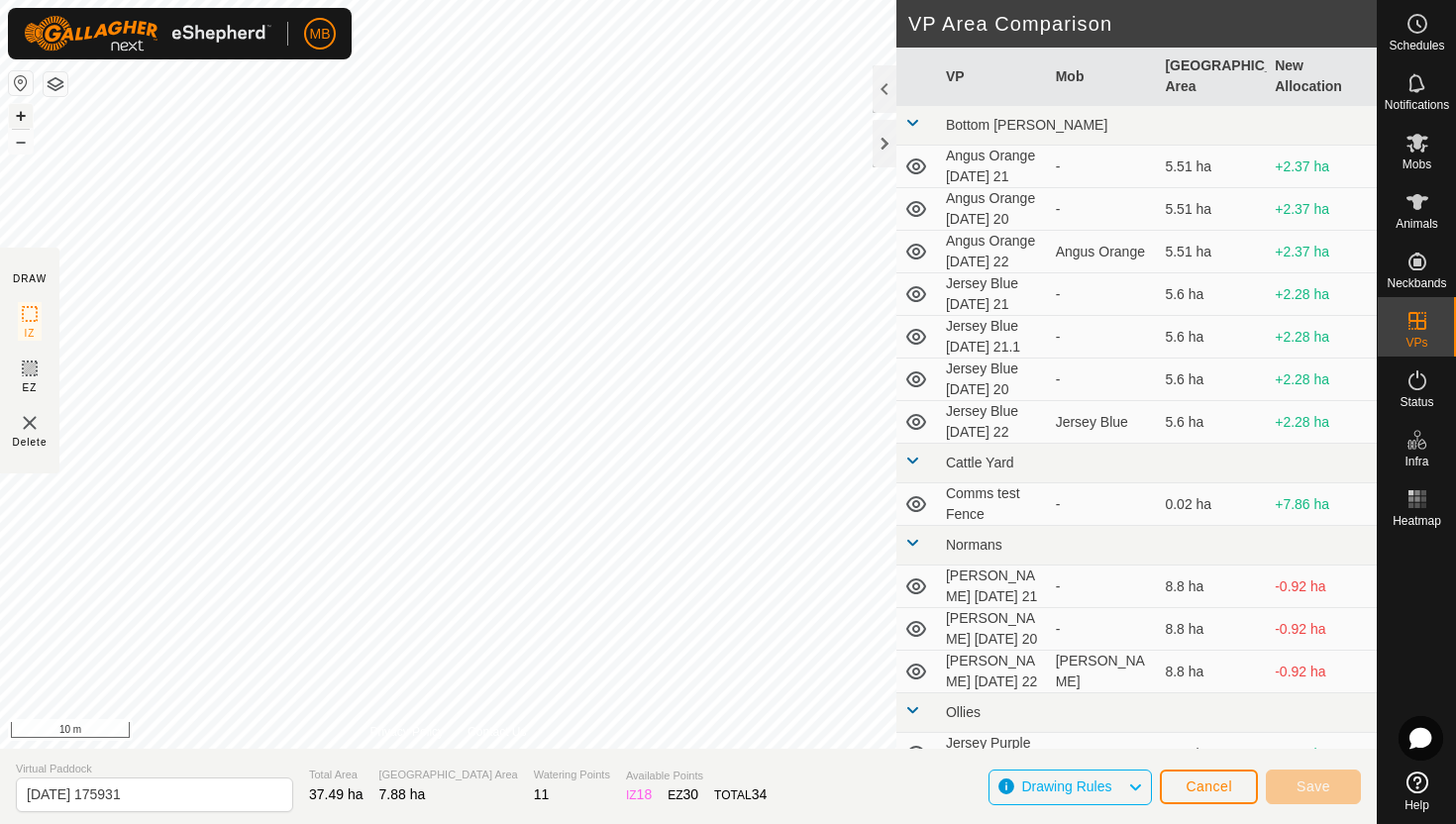 click on "+" at bounding box center [21, 116] 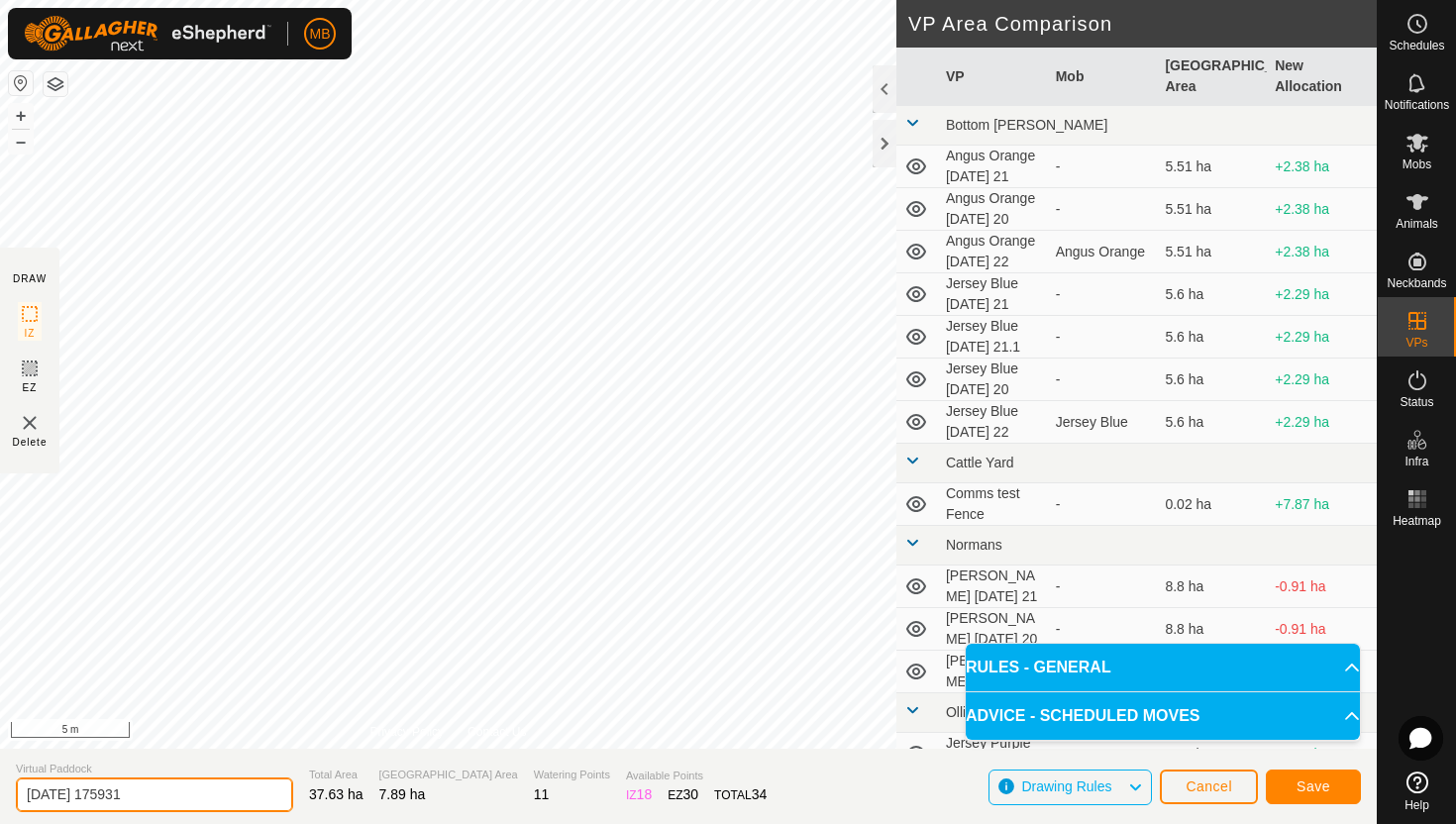 click on "[DATE] 175931" 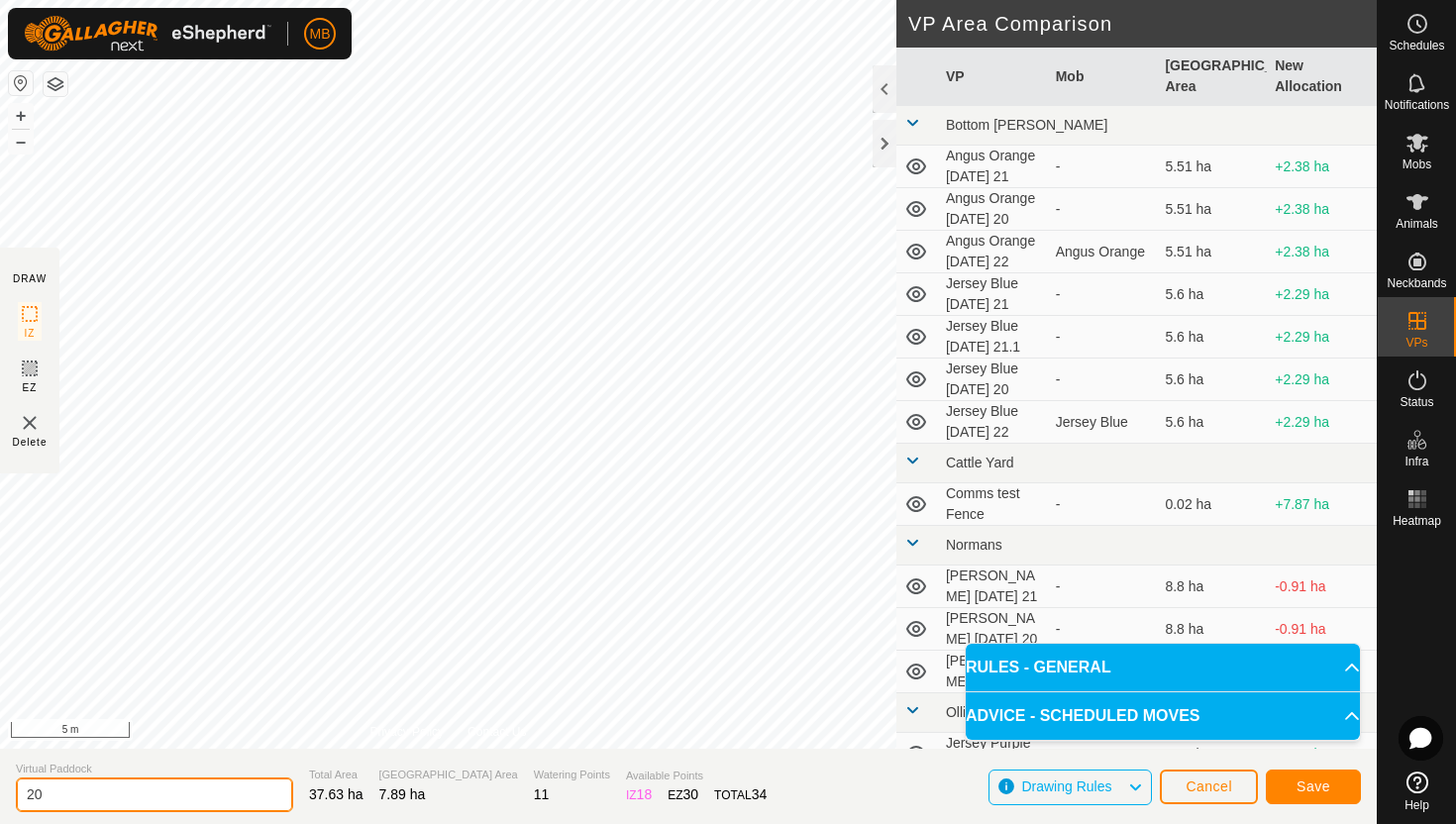 type on "2" 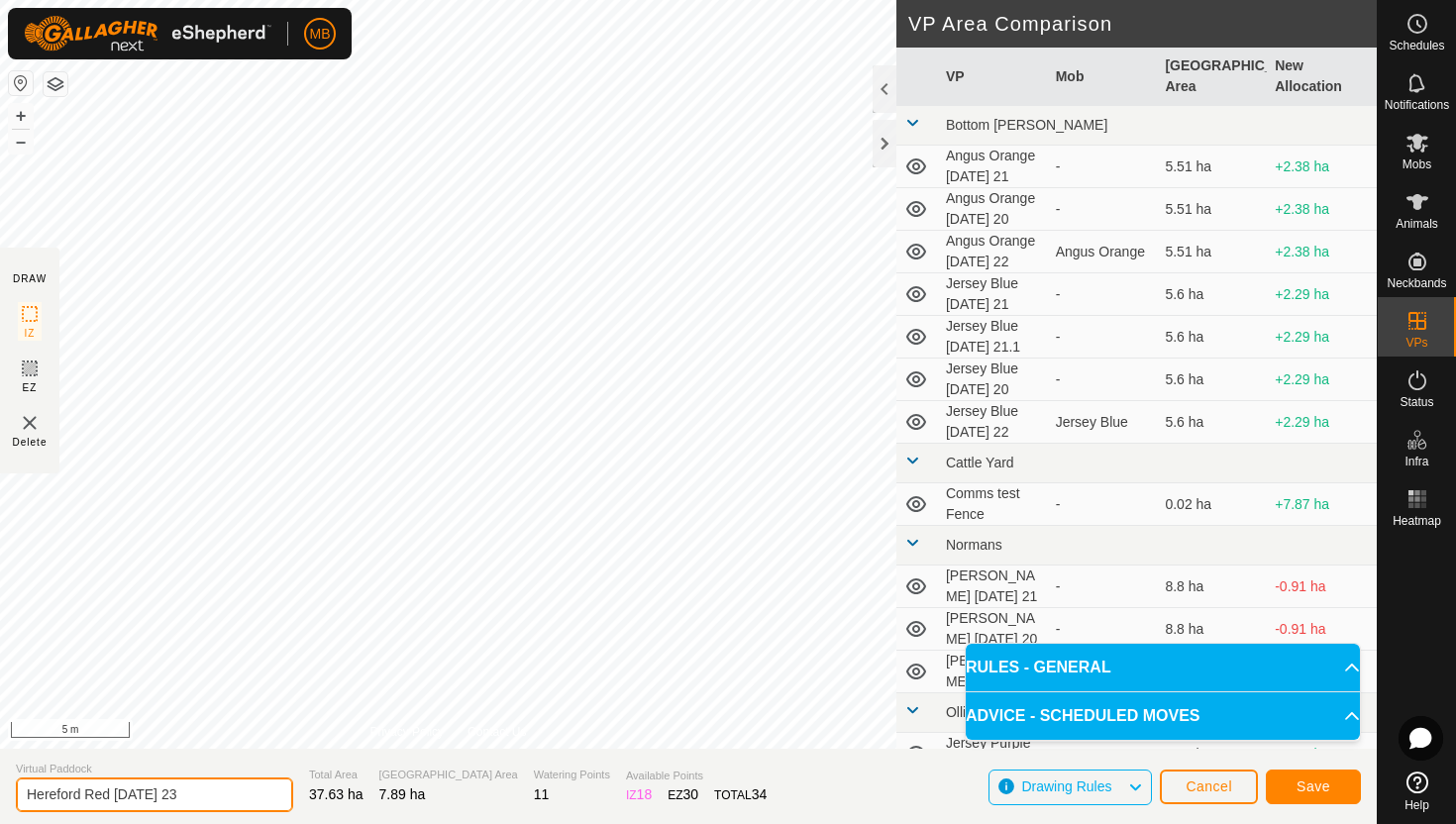 type on "Hereford Red [DATE] 23" 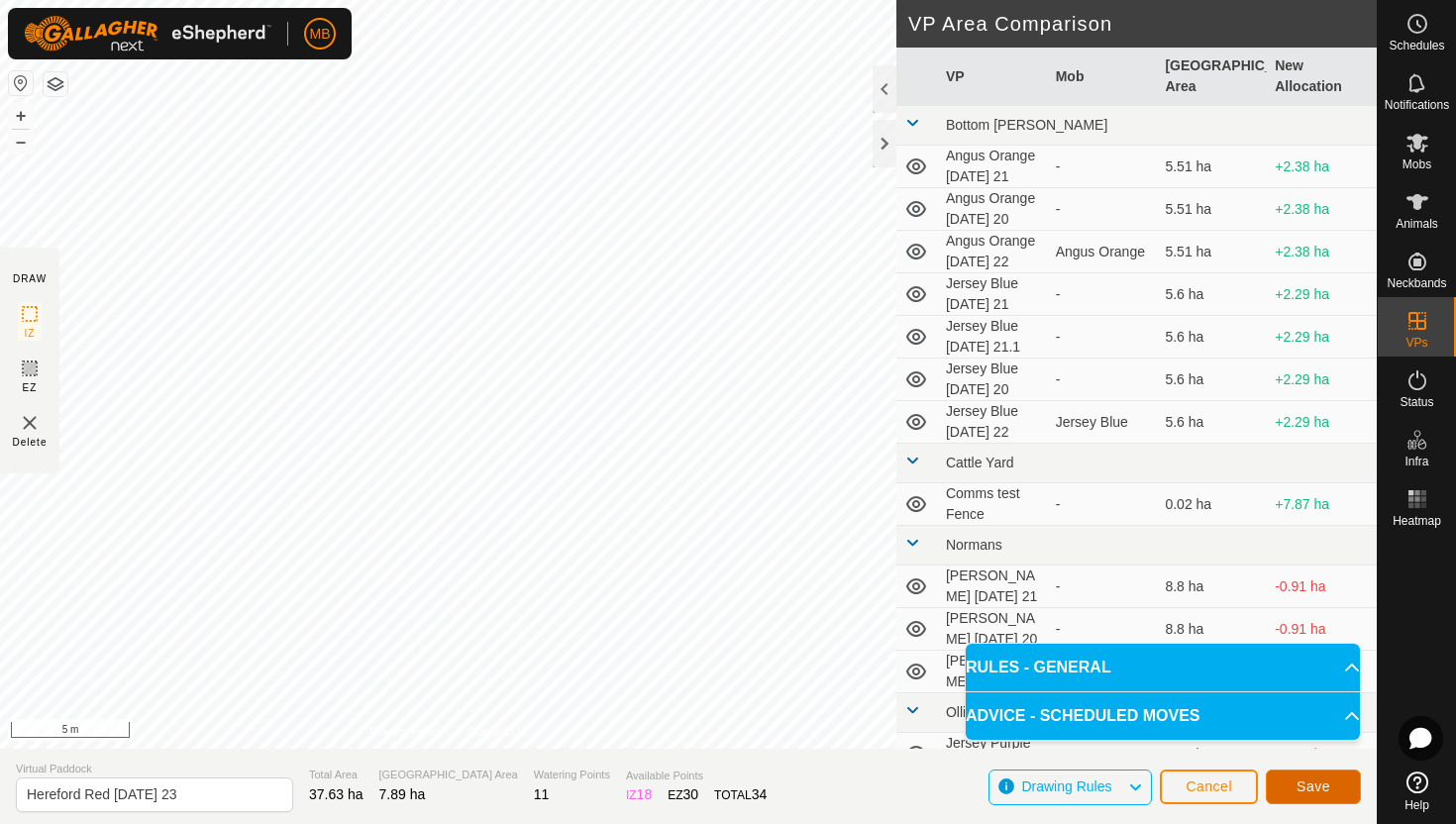 click on "Save" 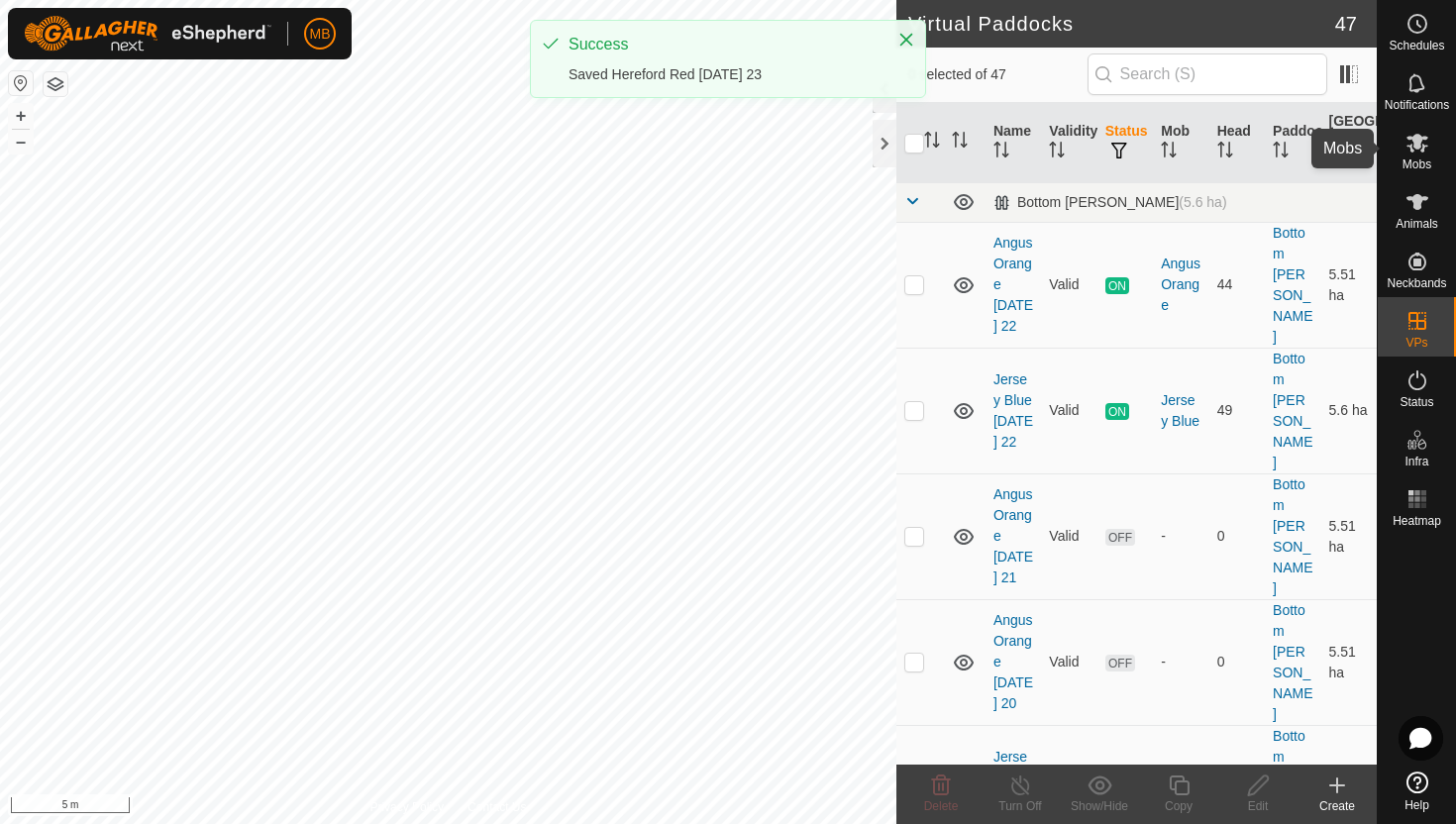 click 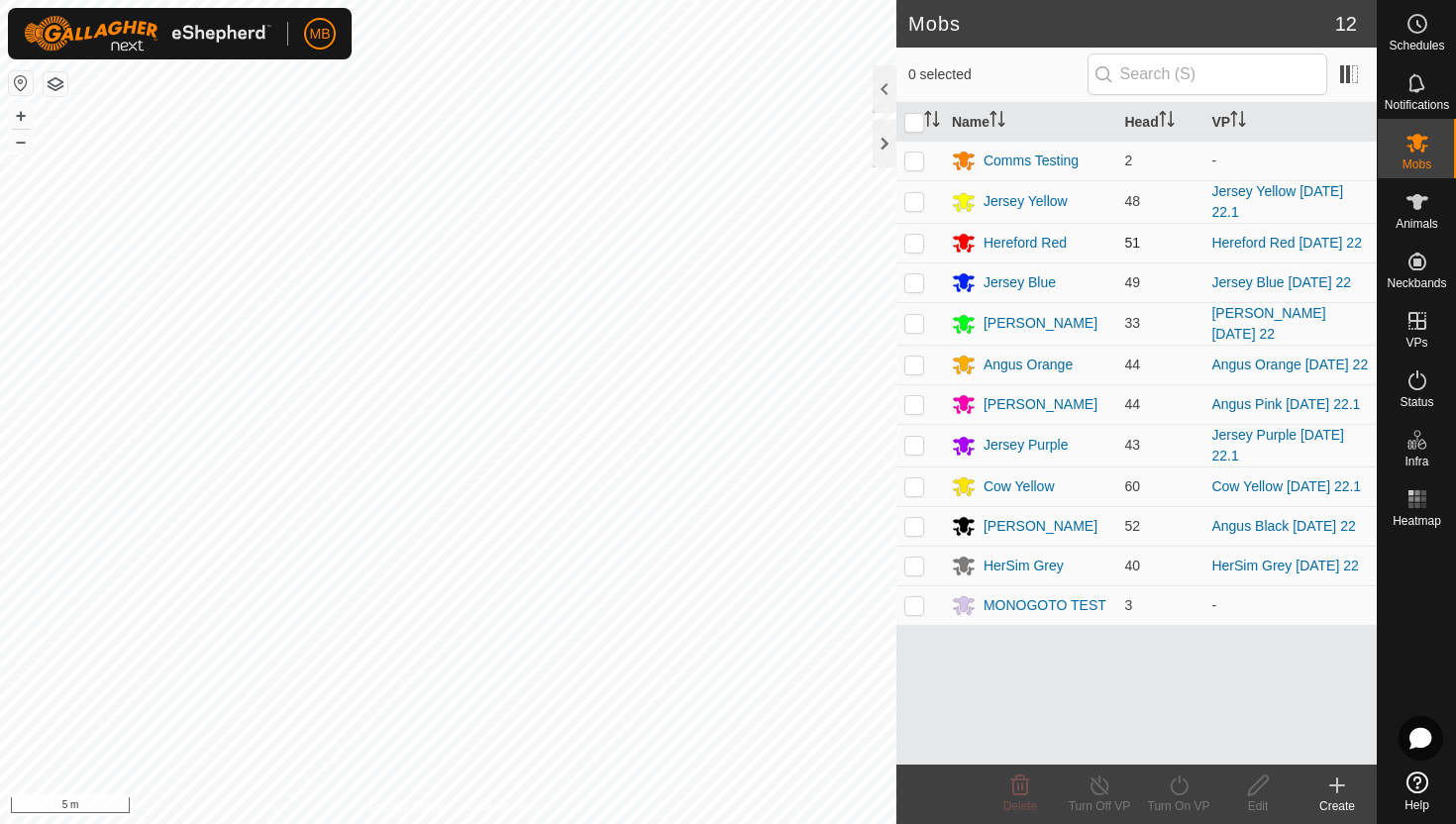 click at bounding box center (914, 243) 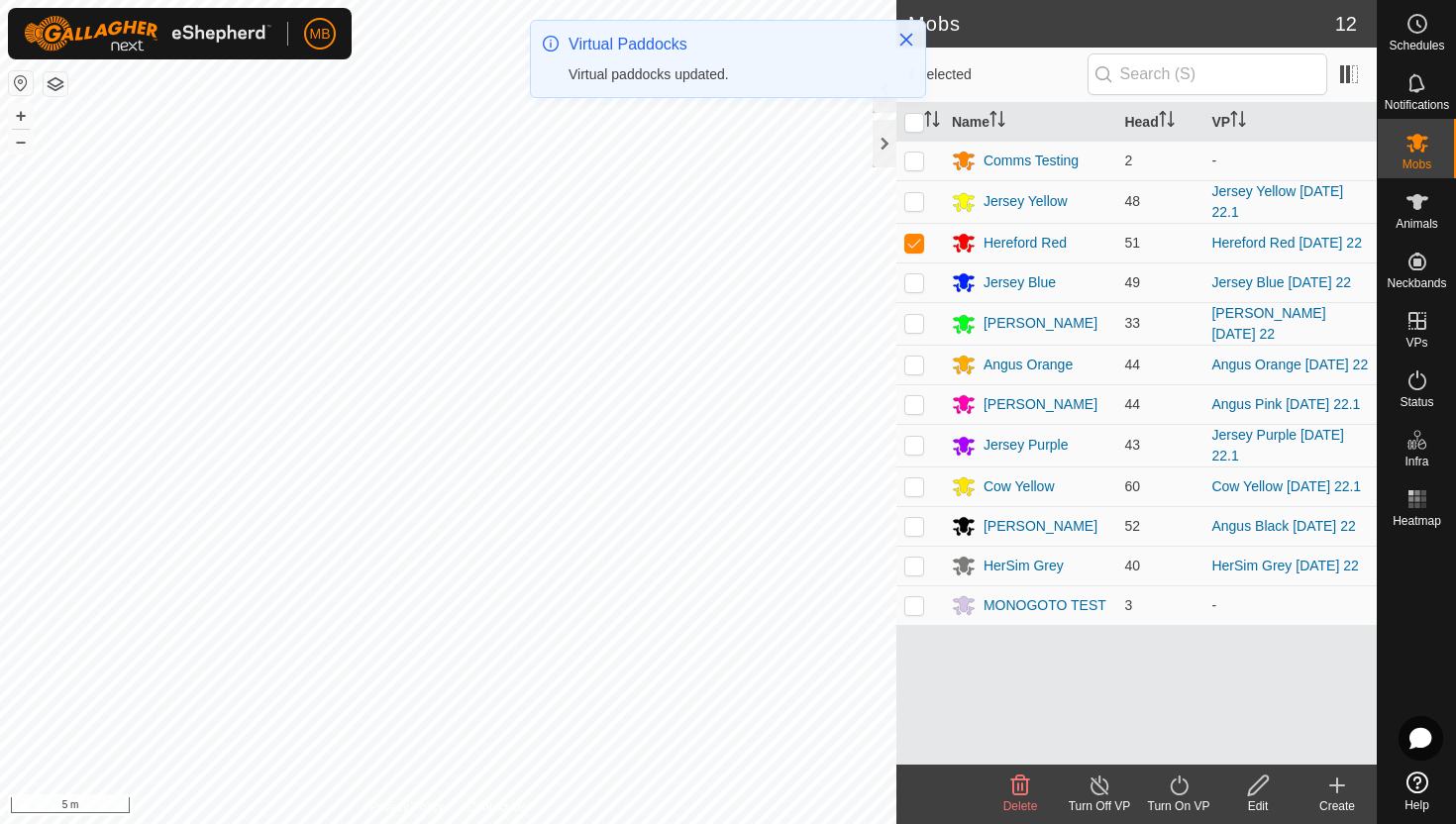 click 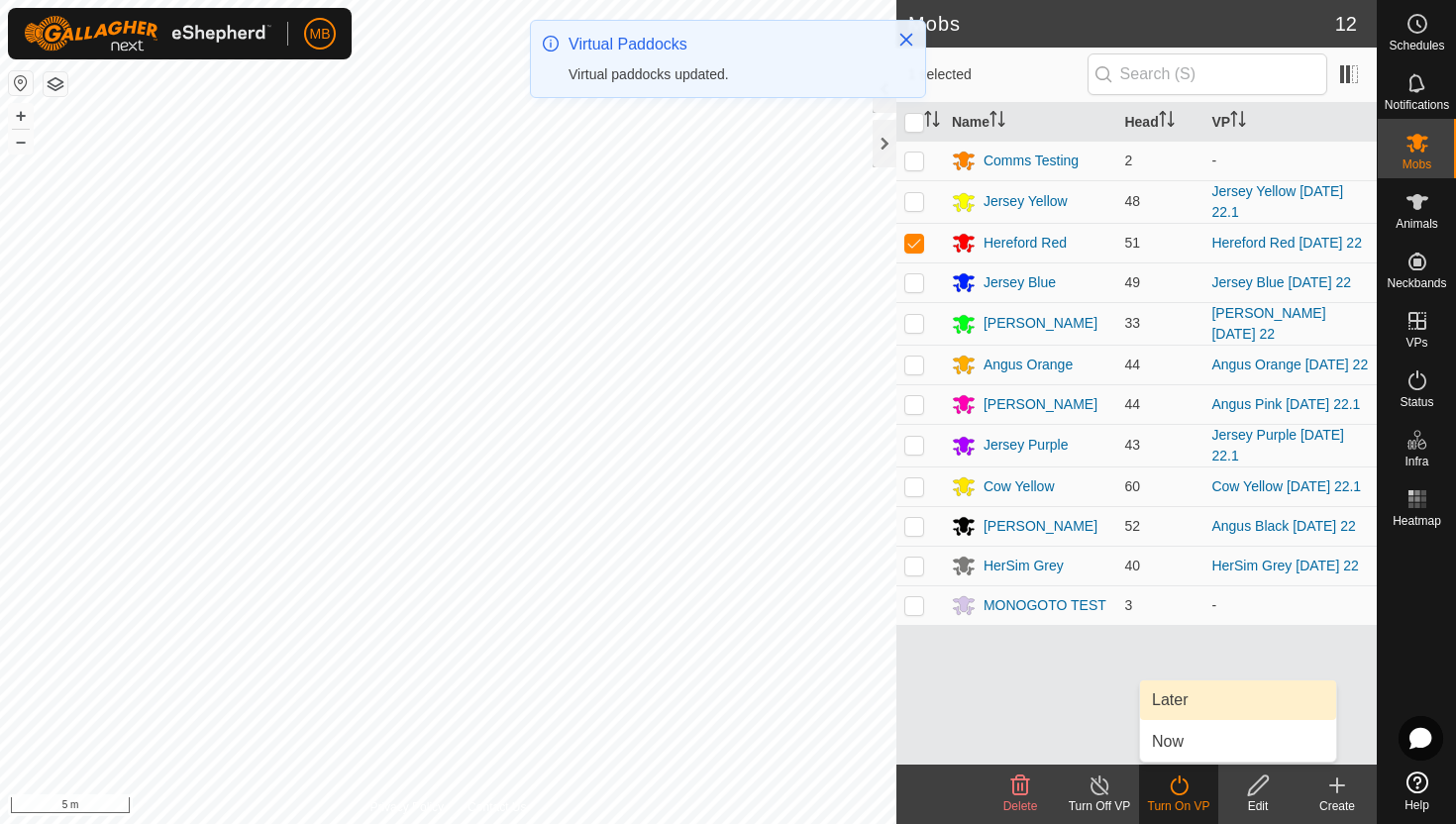 click on "Later" at bounding box center [1238, 700] 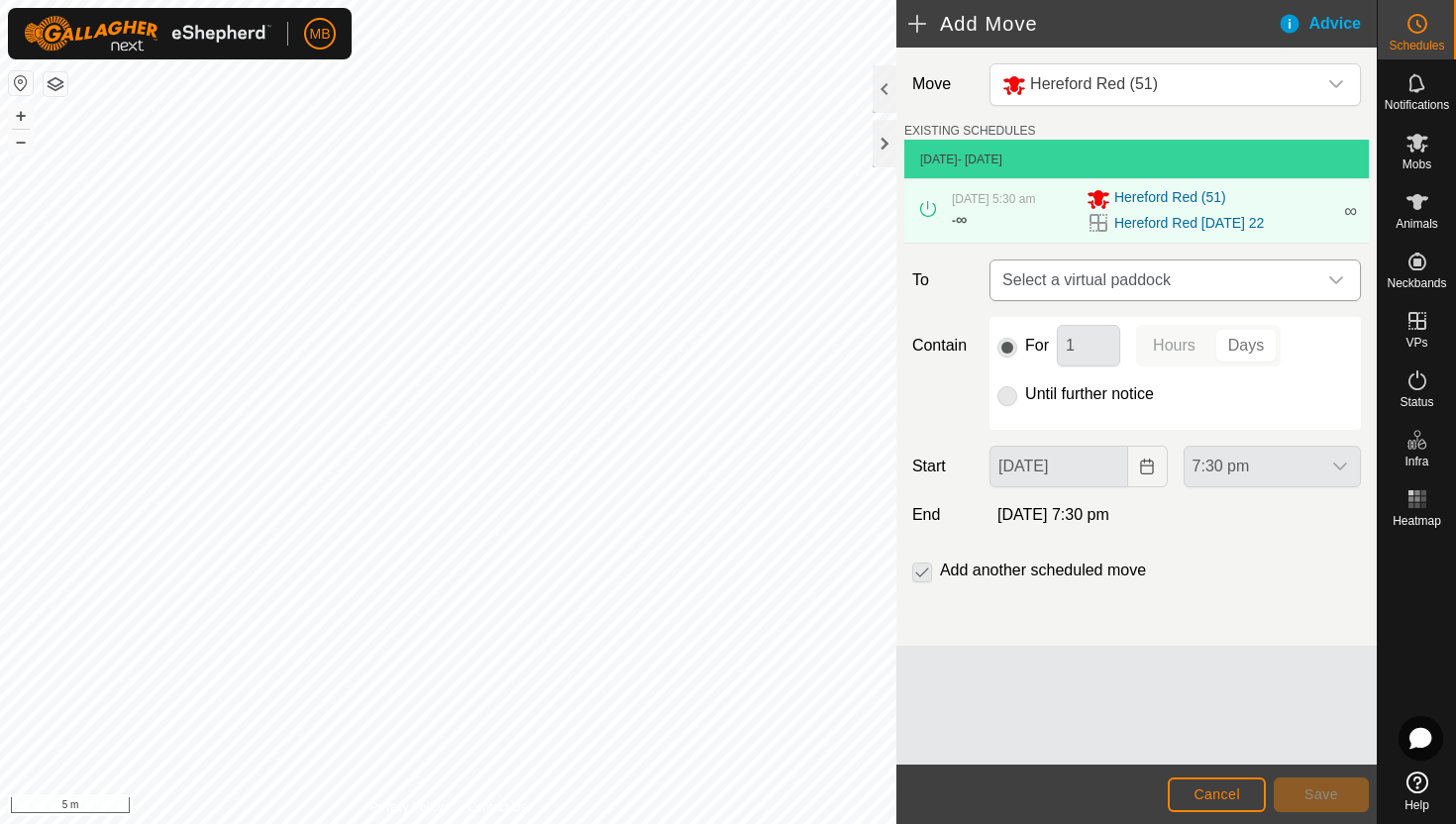 click 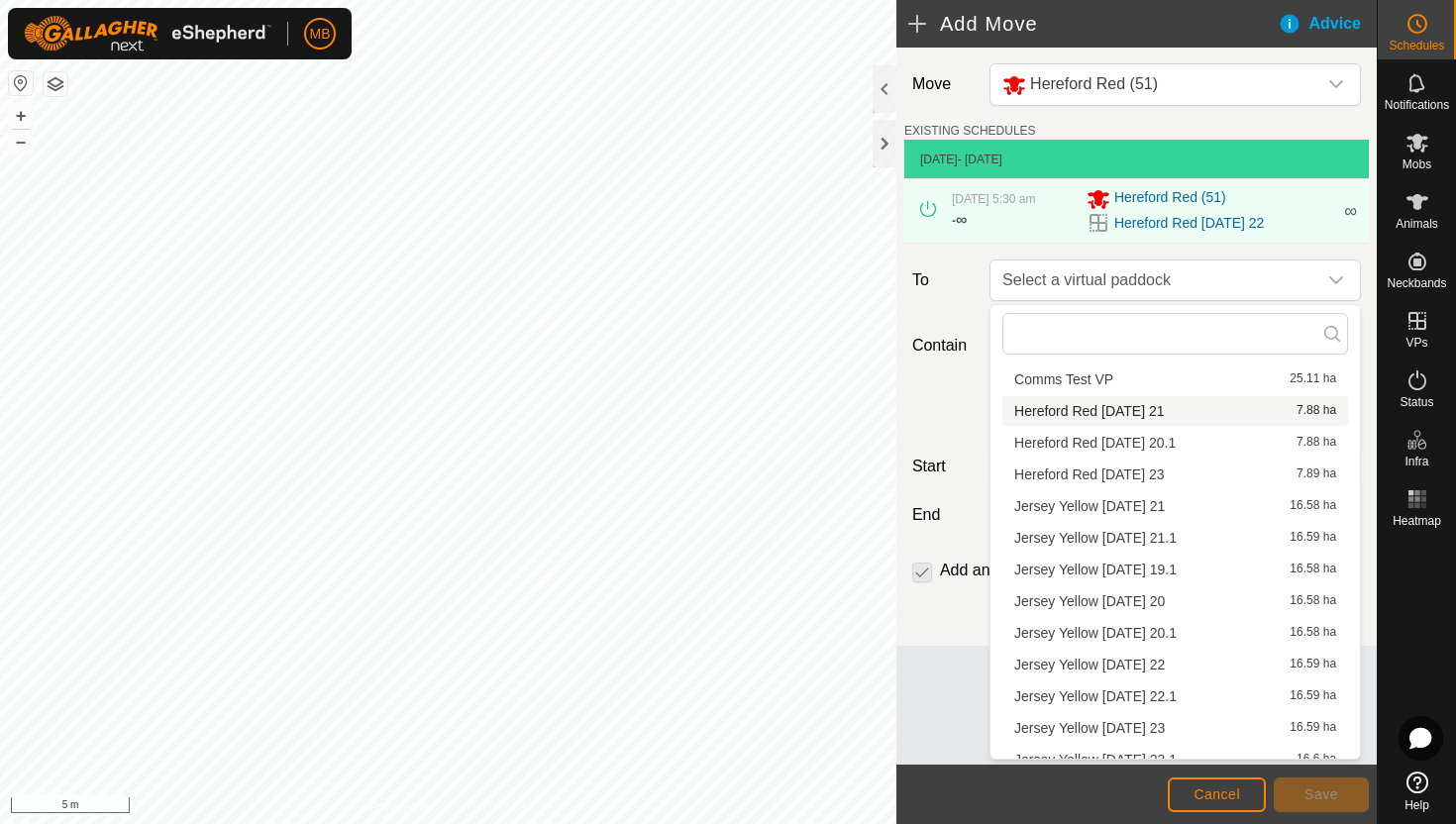 scroll, scrollTop: 47, scrollLeft: 0, axis: vertical 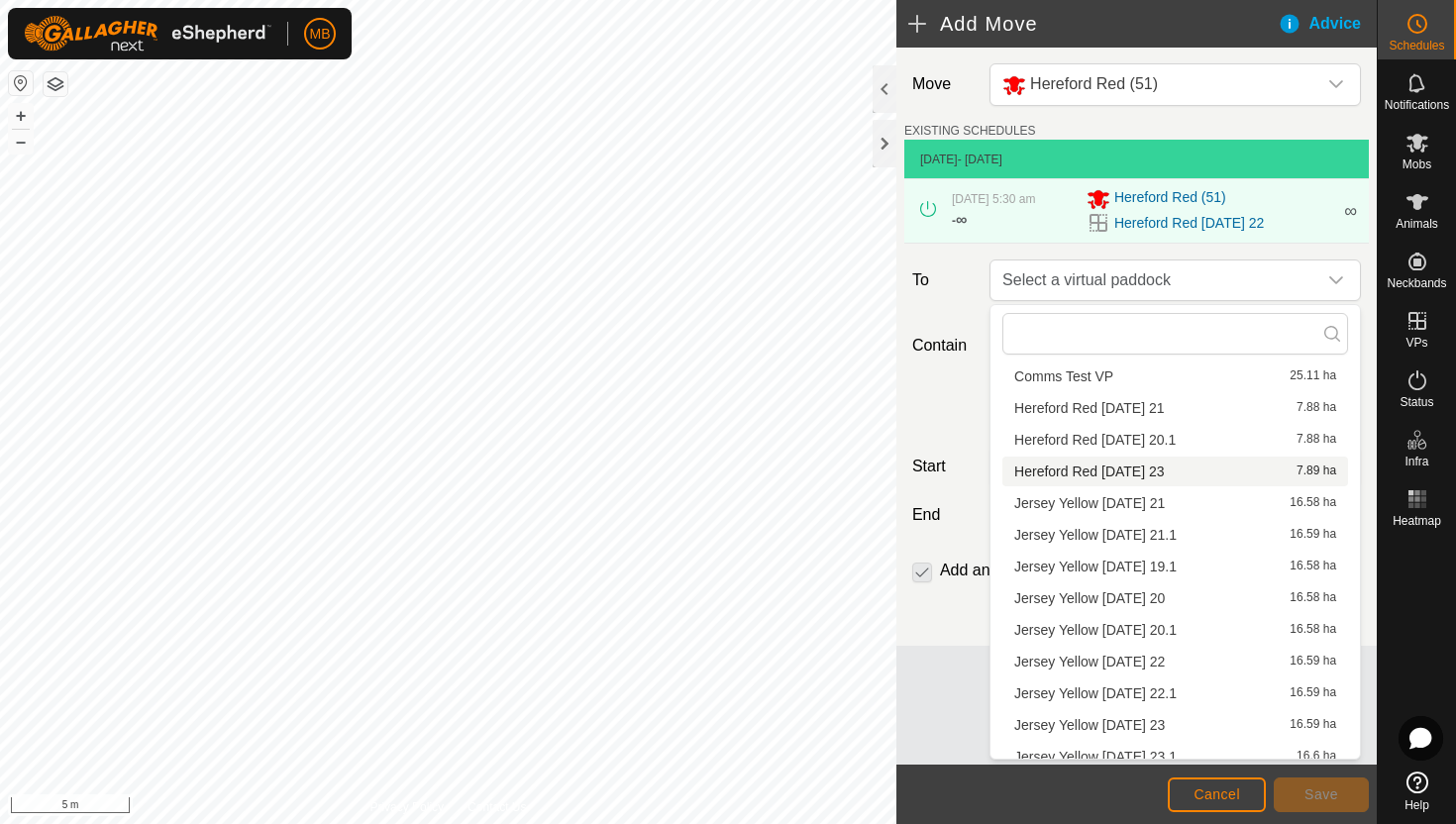 click on "Hereford Red [DATE] 23  7.89 ha" at bounding box center [1175, 471] 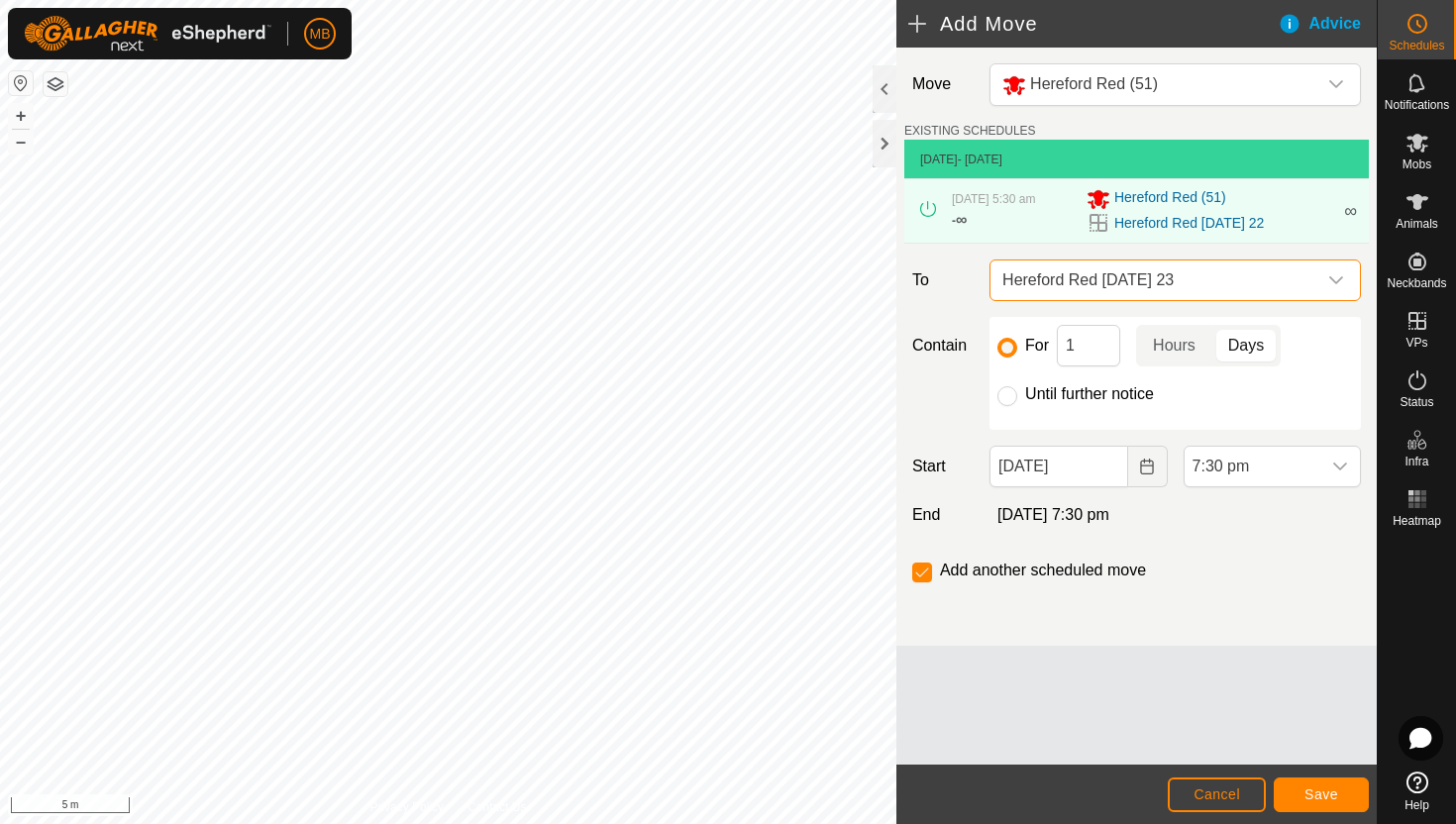 click on "Until further notice" 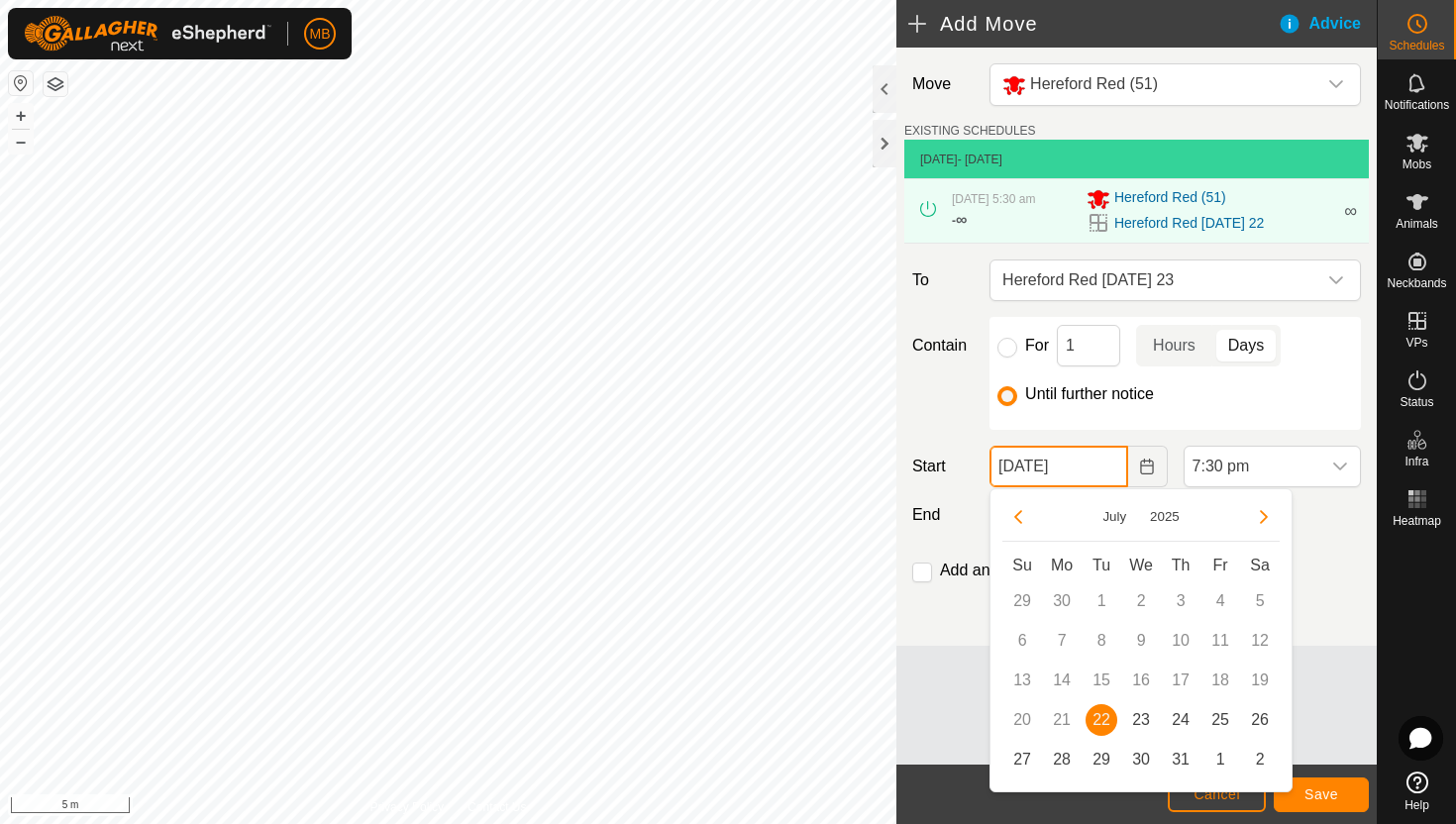 click on "[DATE]" 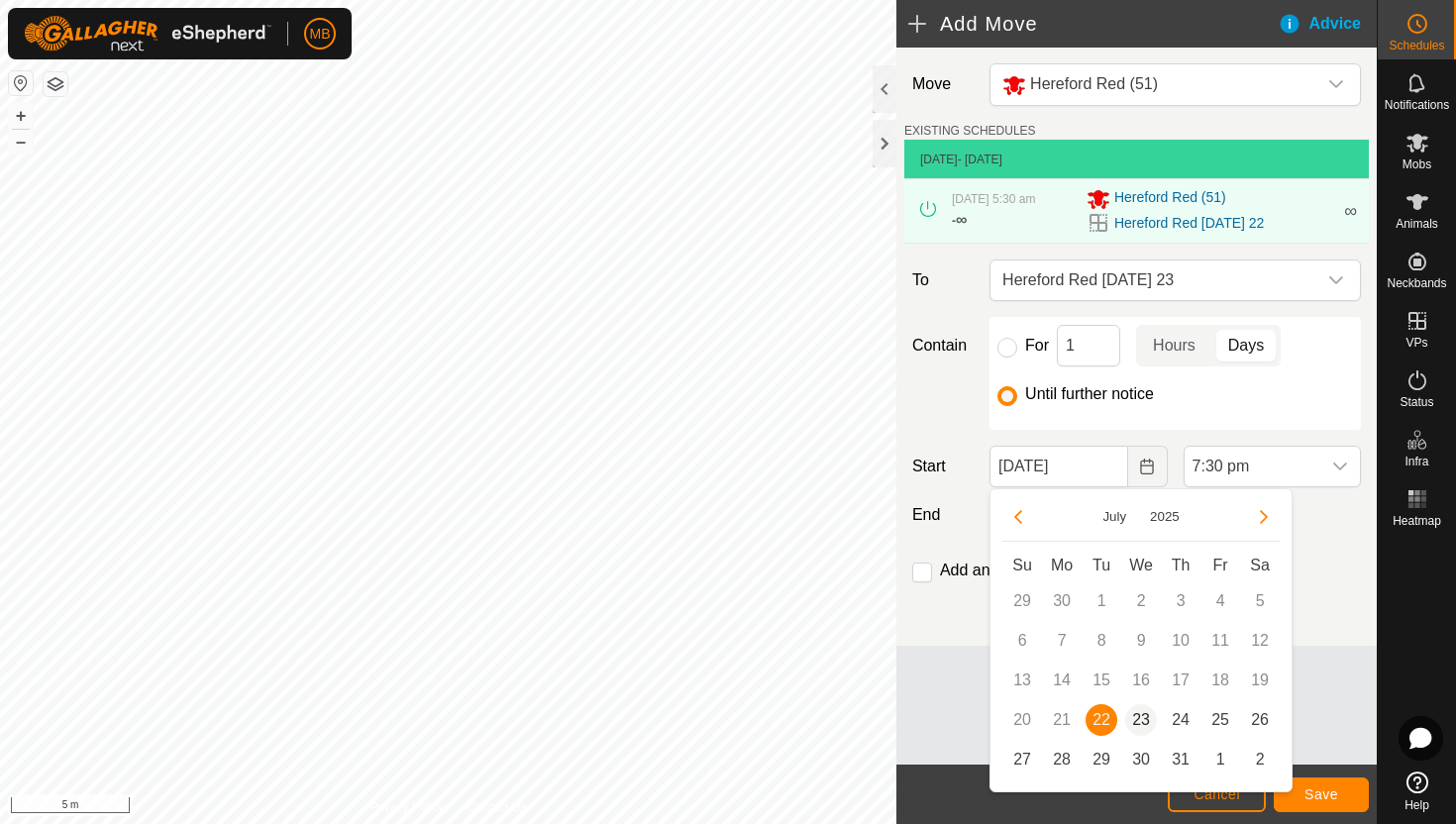 click on "23" at bounding box center [1141, 720] 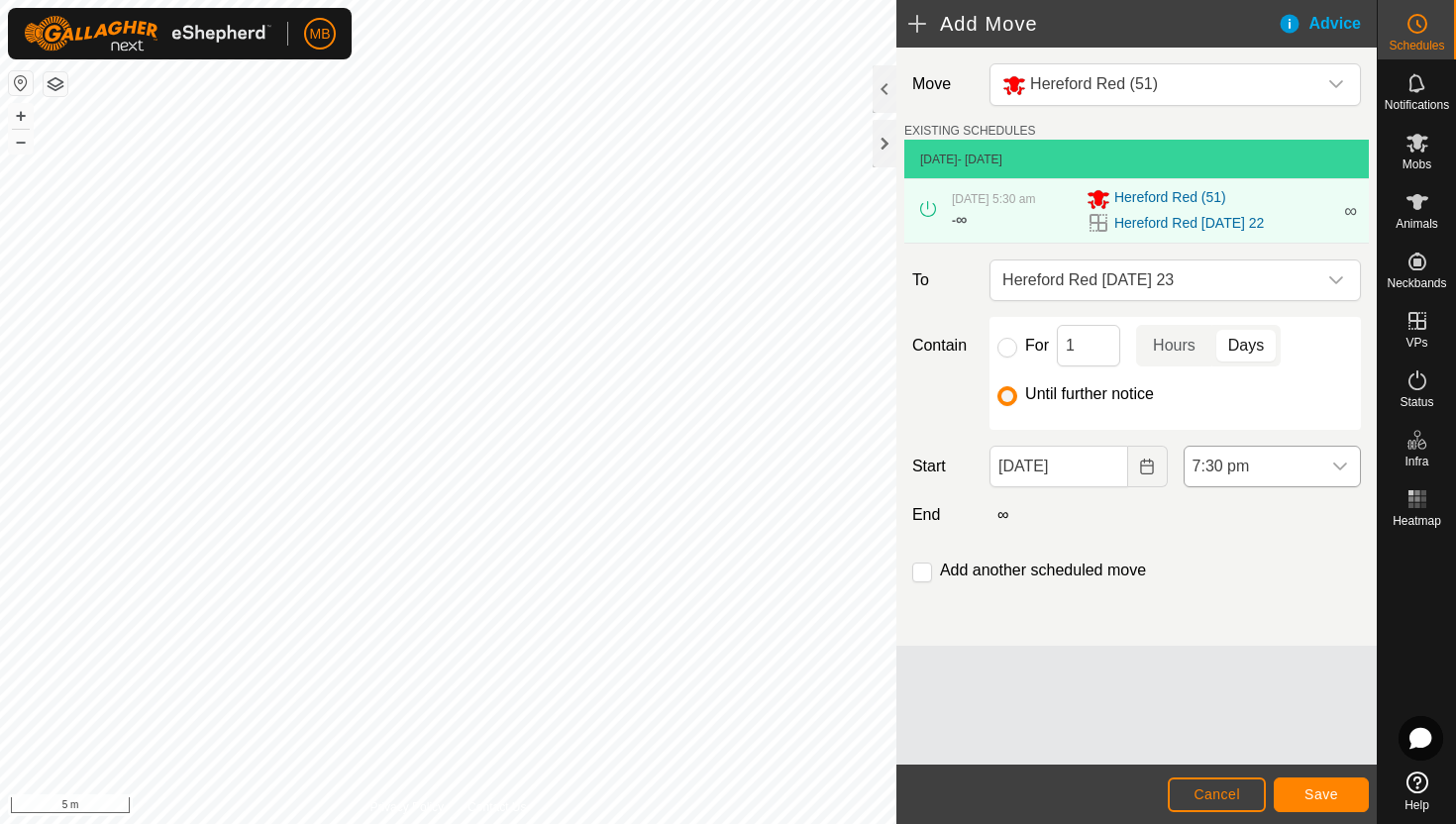 click on "7:30 pm" at bounding box center (1252, 466) 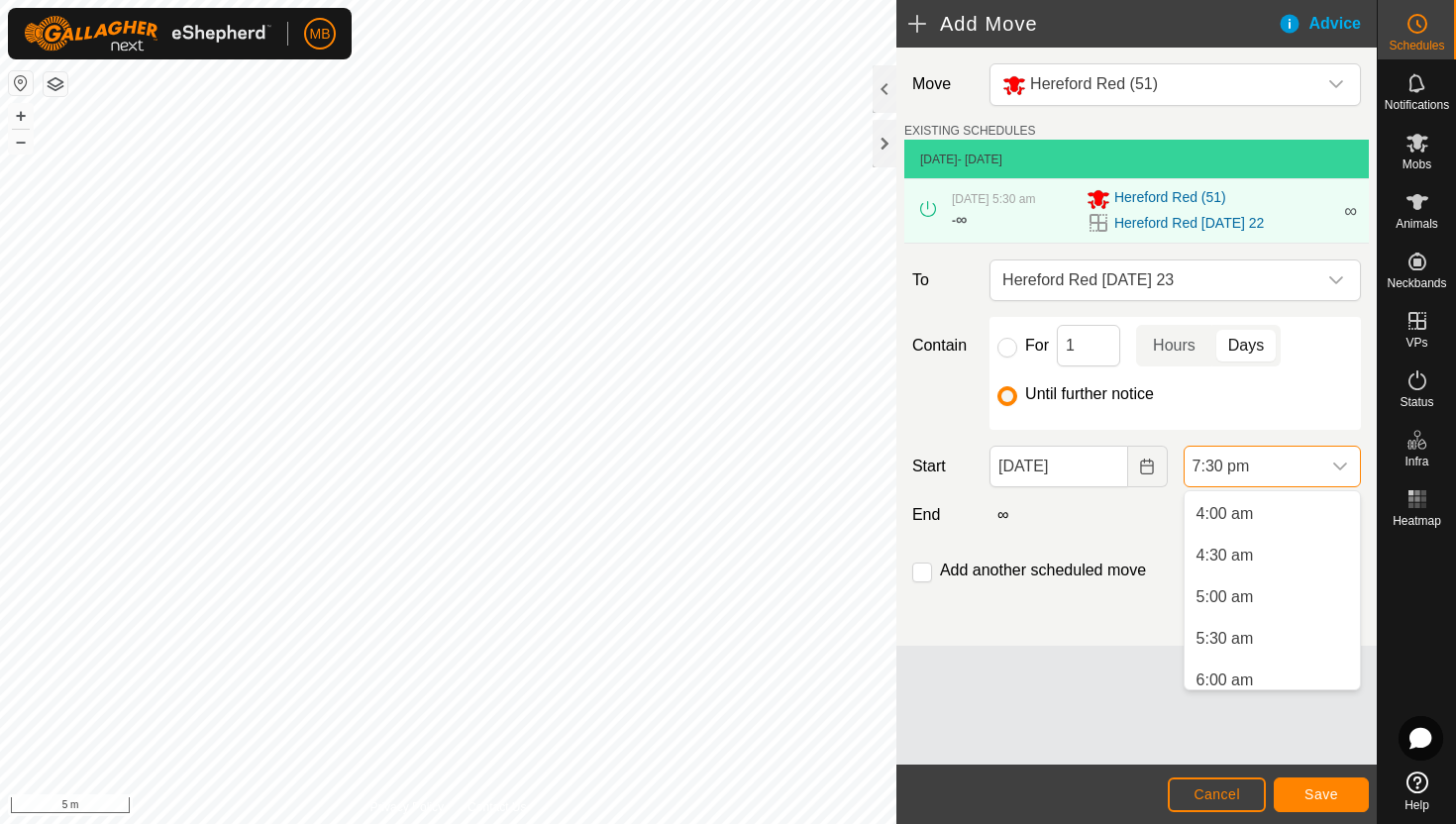 scroll, scrollTop: 327, scrollLeft: 0, axis: vertical 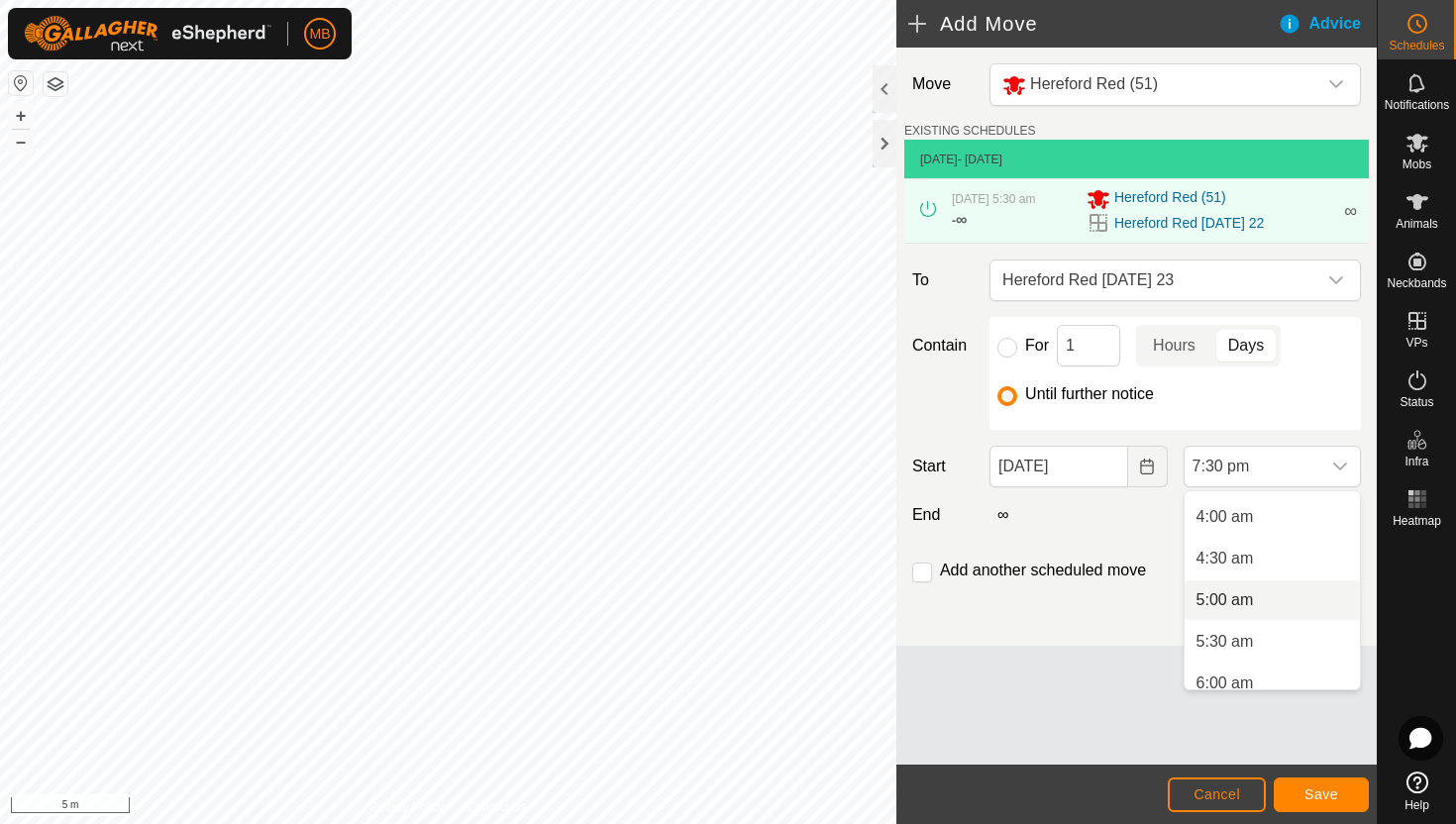 click on "5:00 am" at bounding box center (1272, 600) 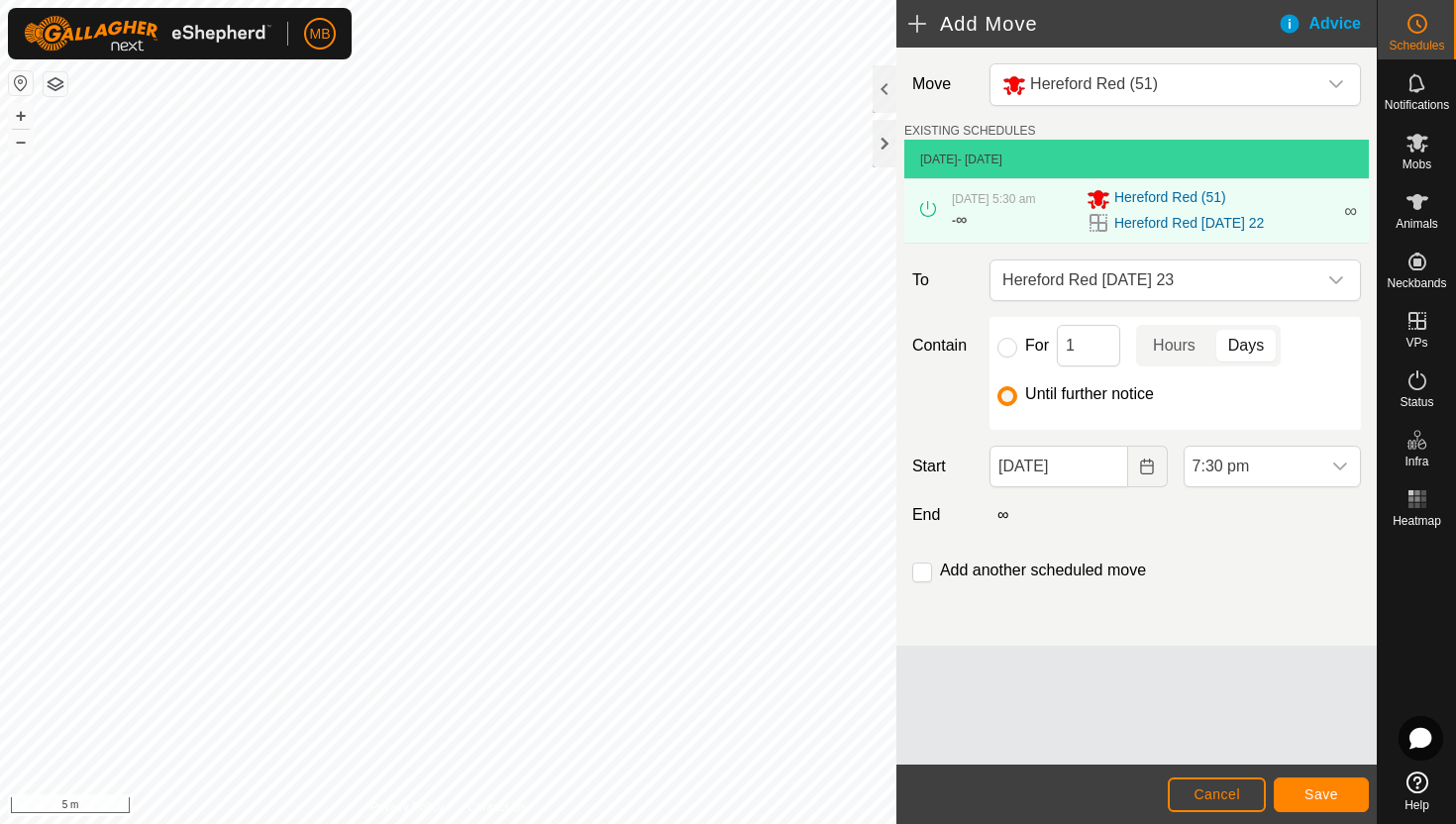 scroll, scrollTop: 1464, scrollLeft: 0, axis: vertical 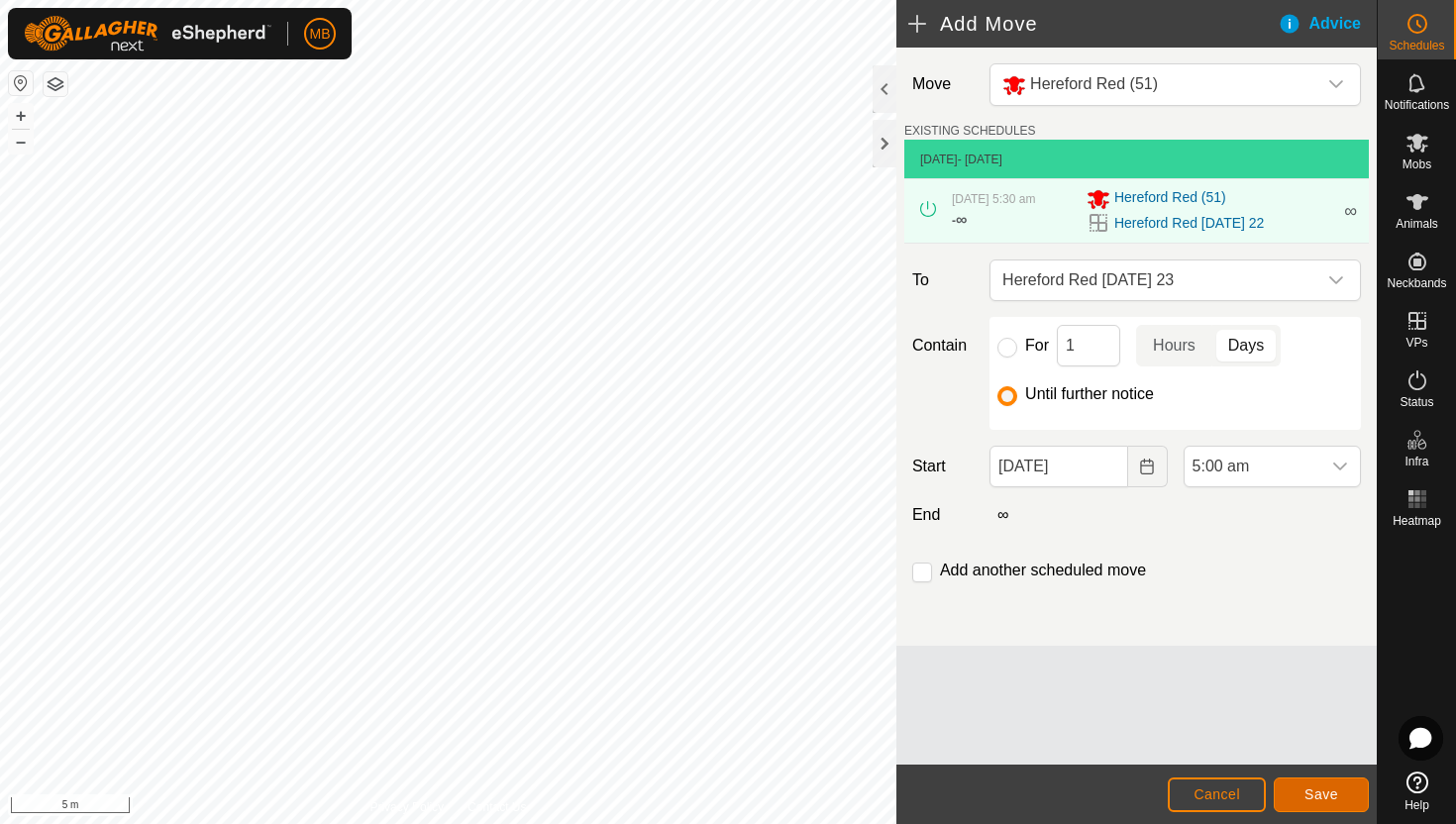 click on "Save" 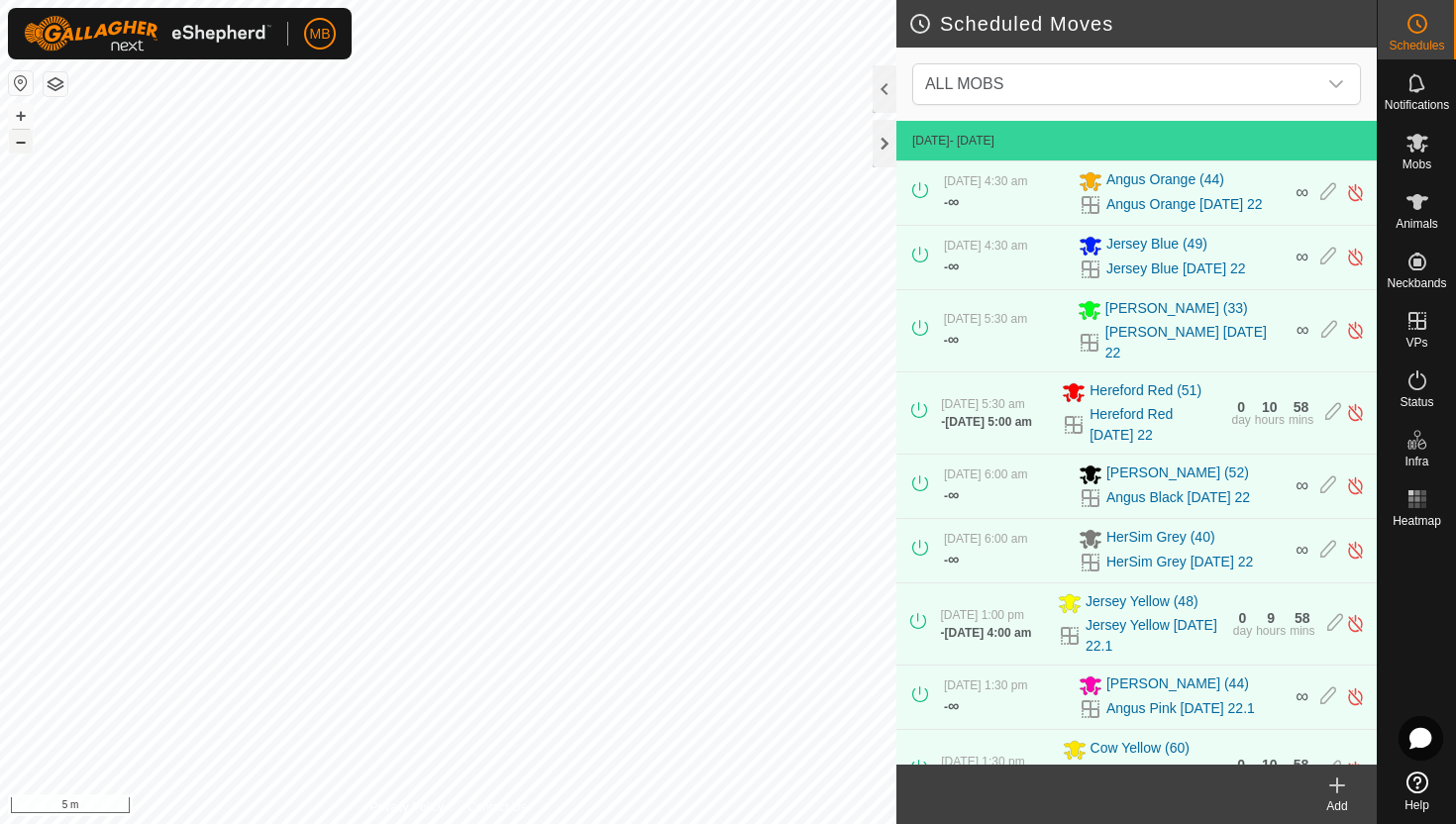 click on "–" at bounding box center (21, 142) 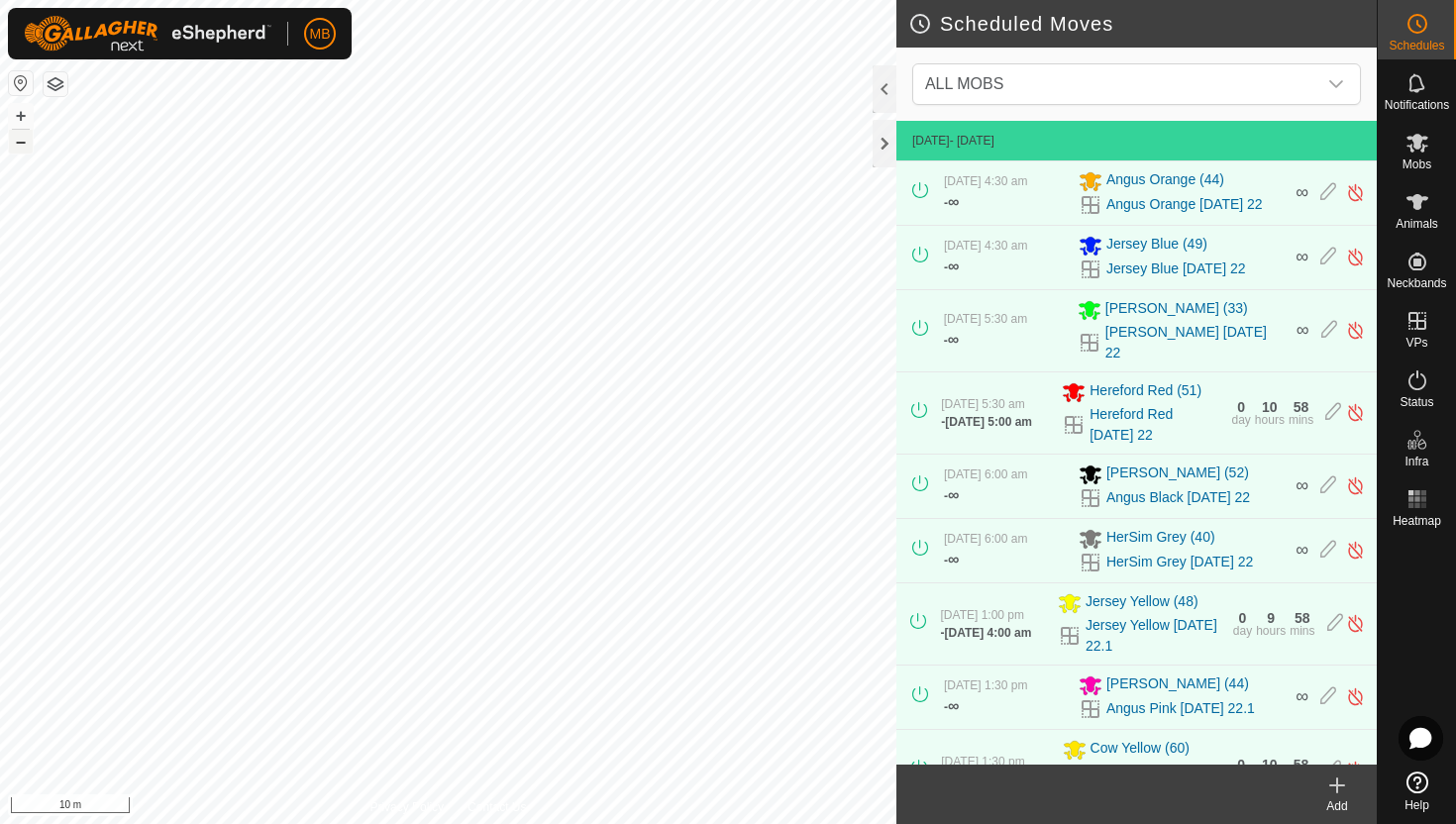 click on "–" at bounding box center [21, 142] 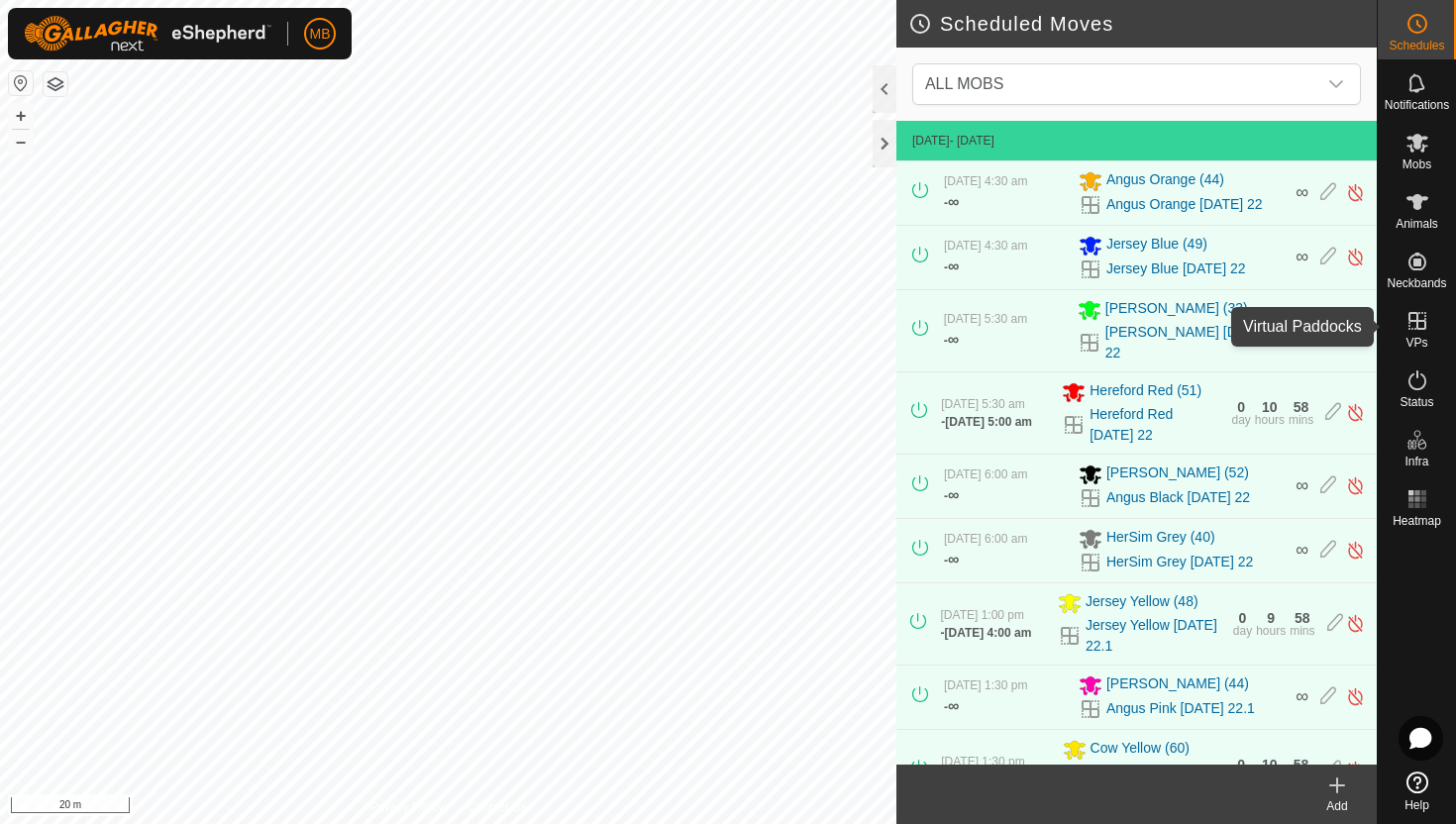 click 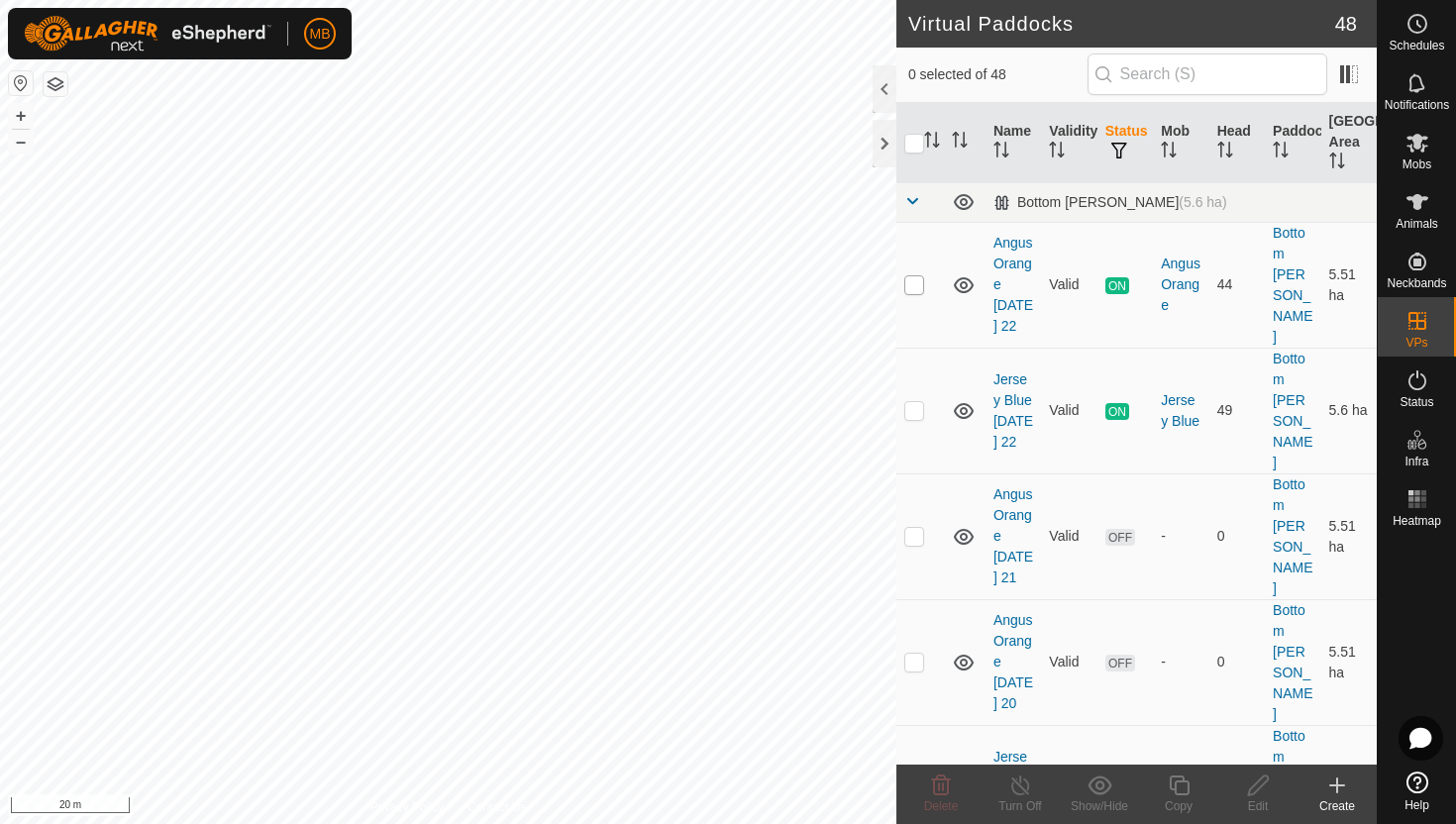 click at bounding box center (914, 285) 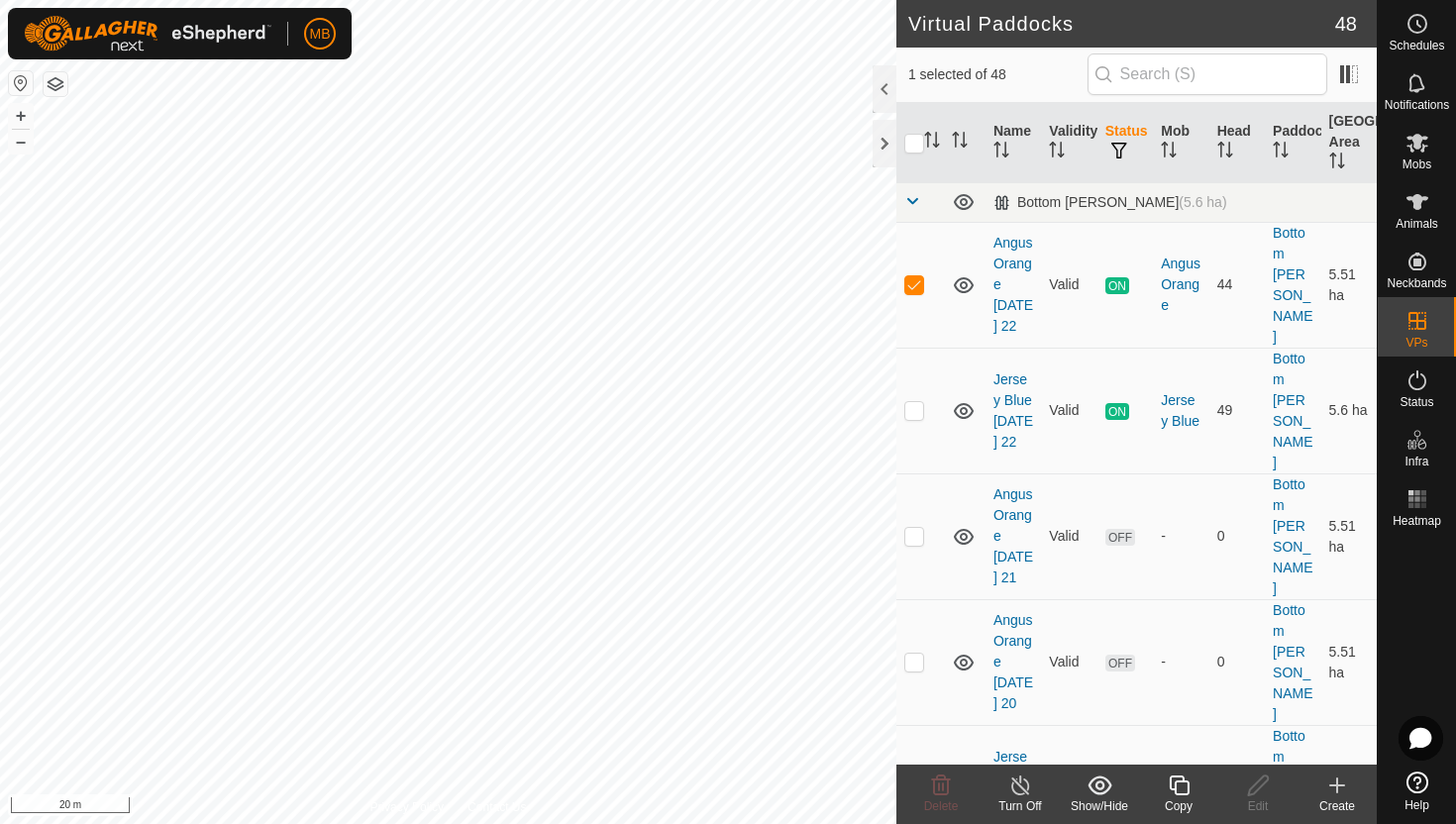 click 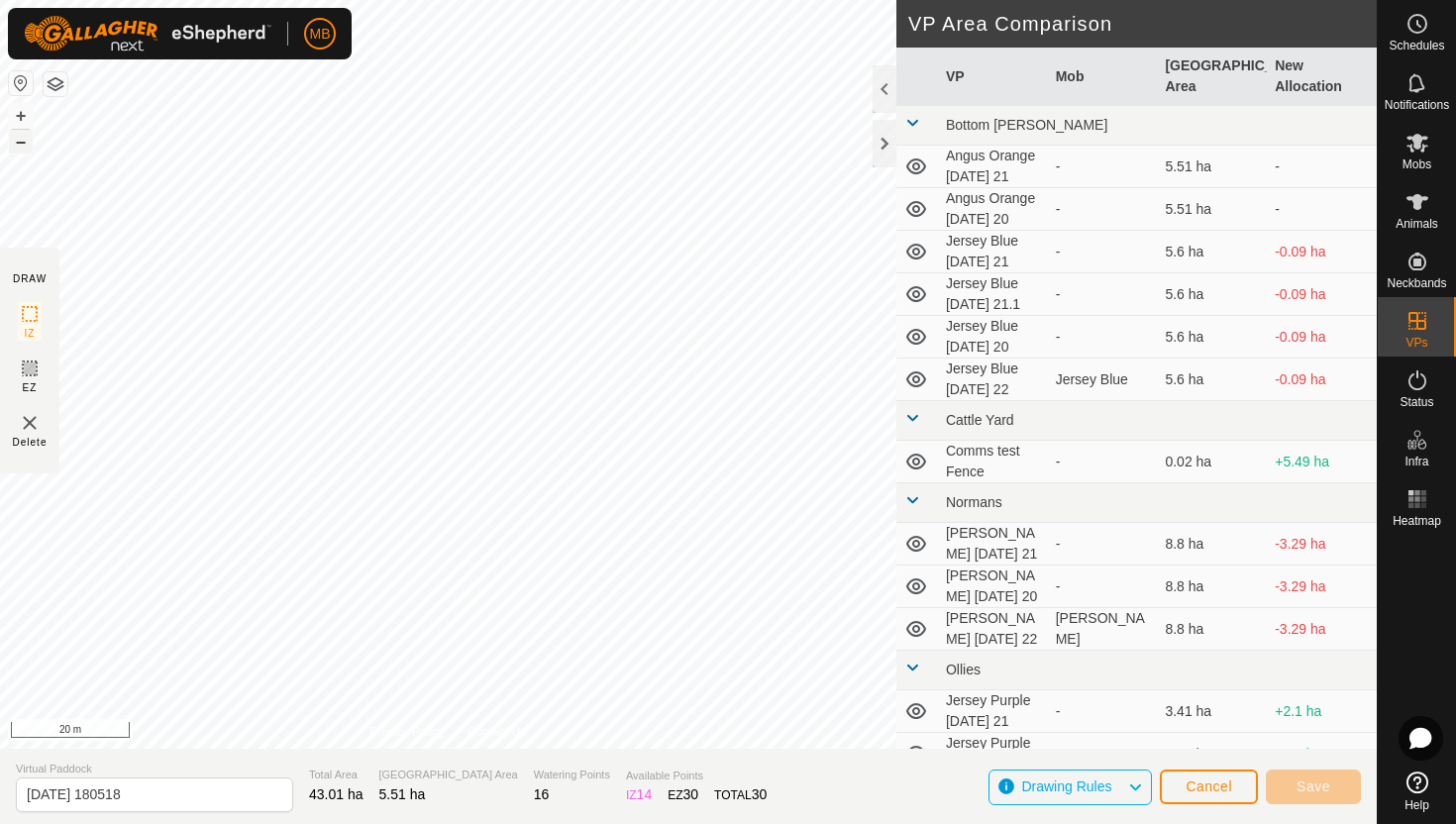 click on "–" at bounding box center (21, 142) 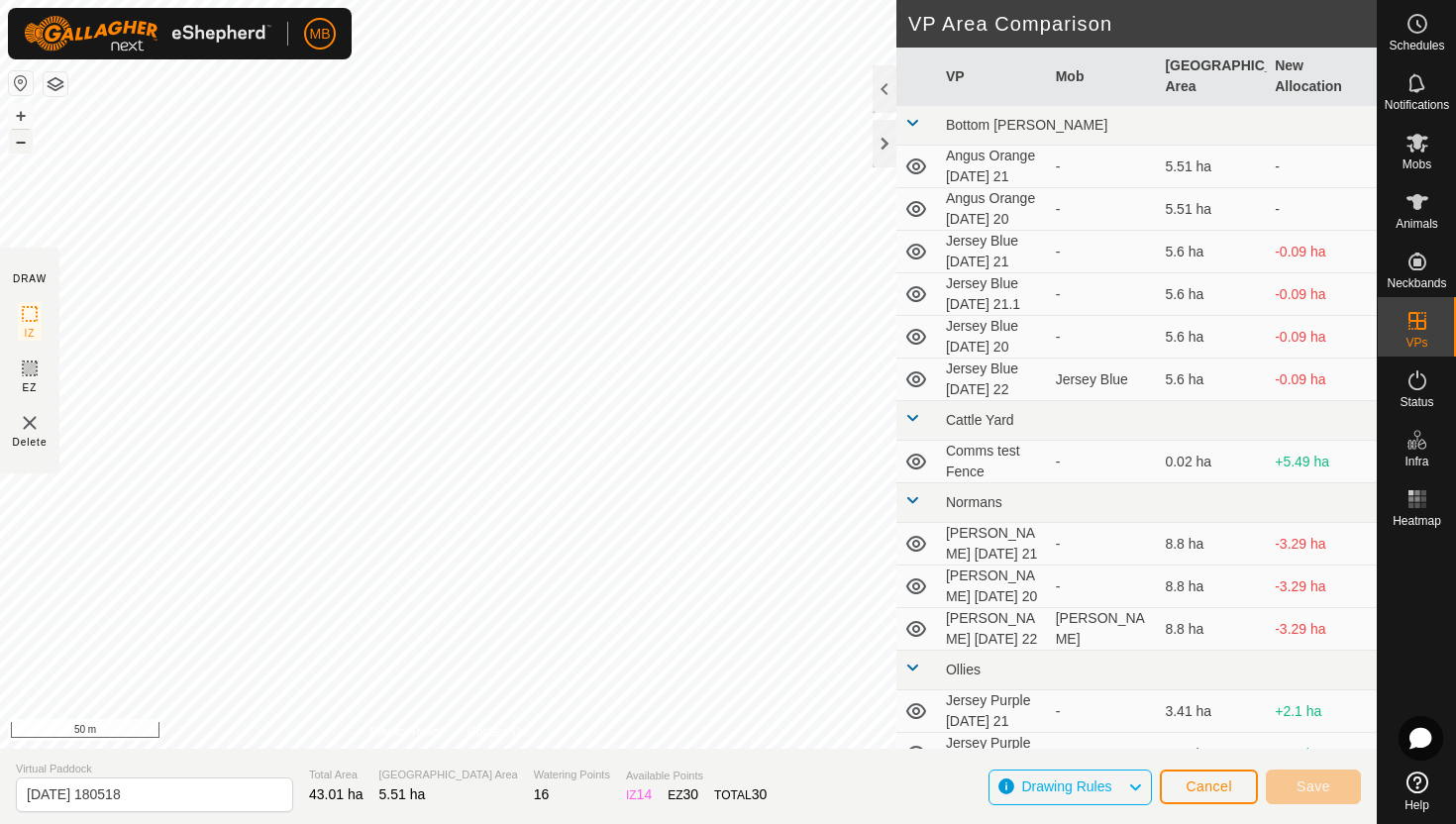 click on "–" at bounding box center [21, 142] 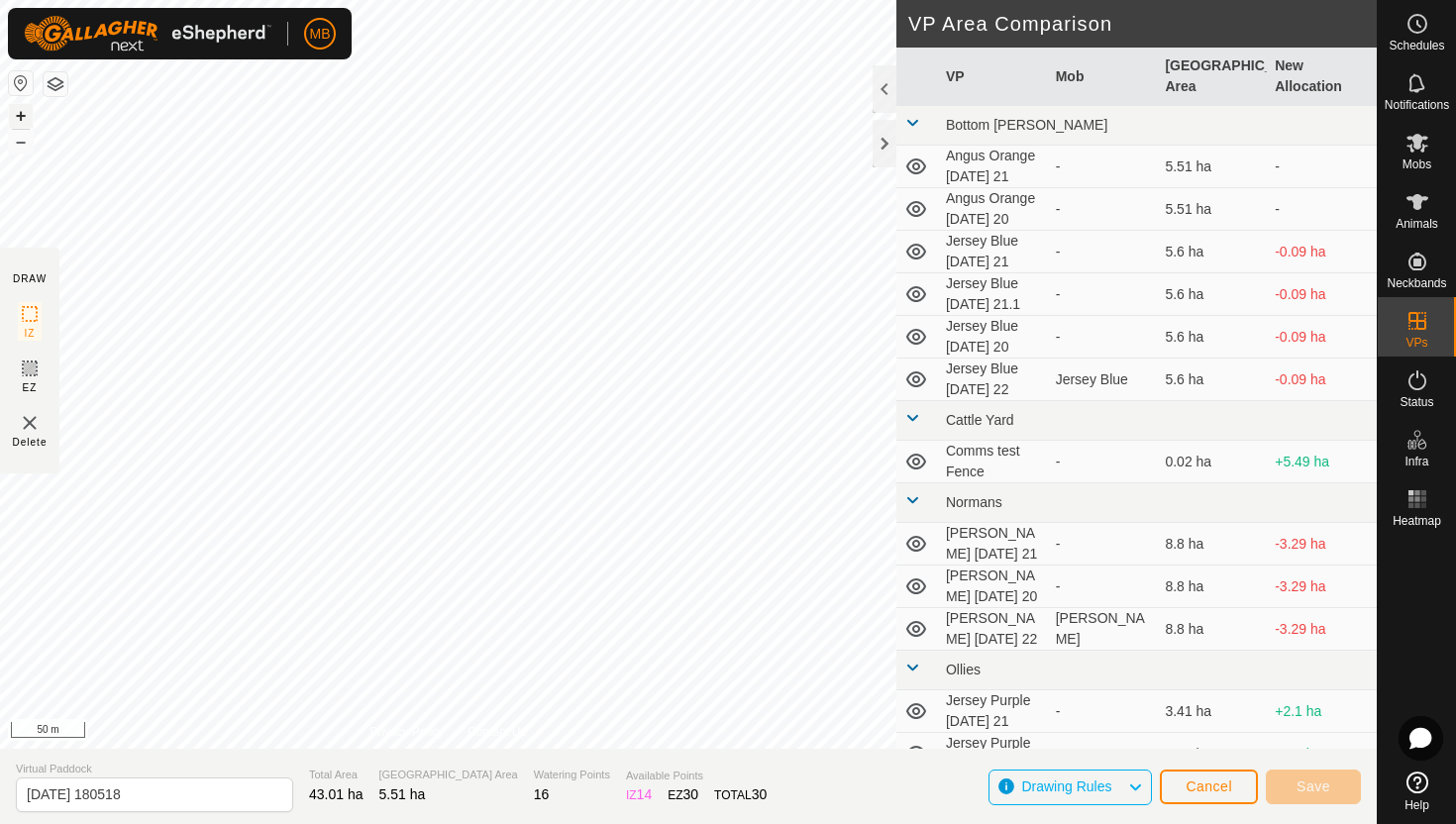 click on "+" at bounding box center [21, 116] 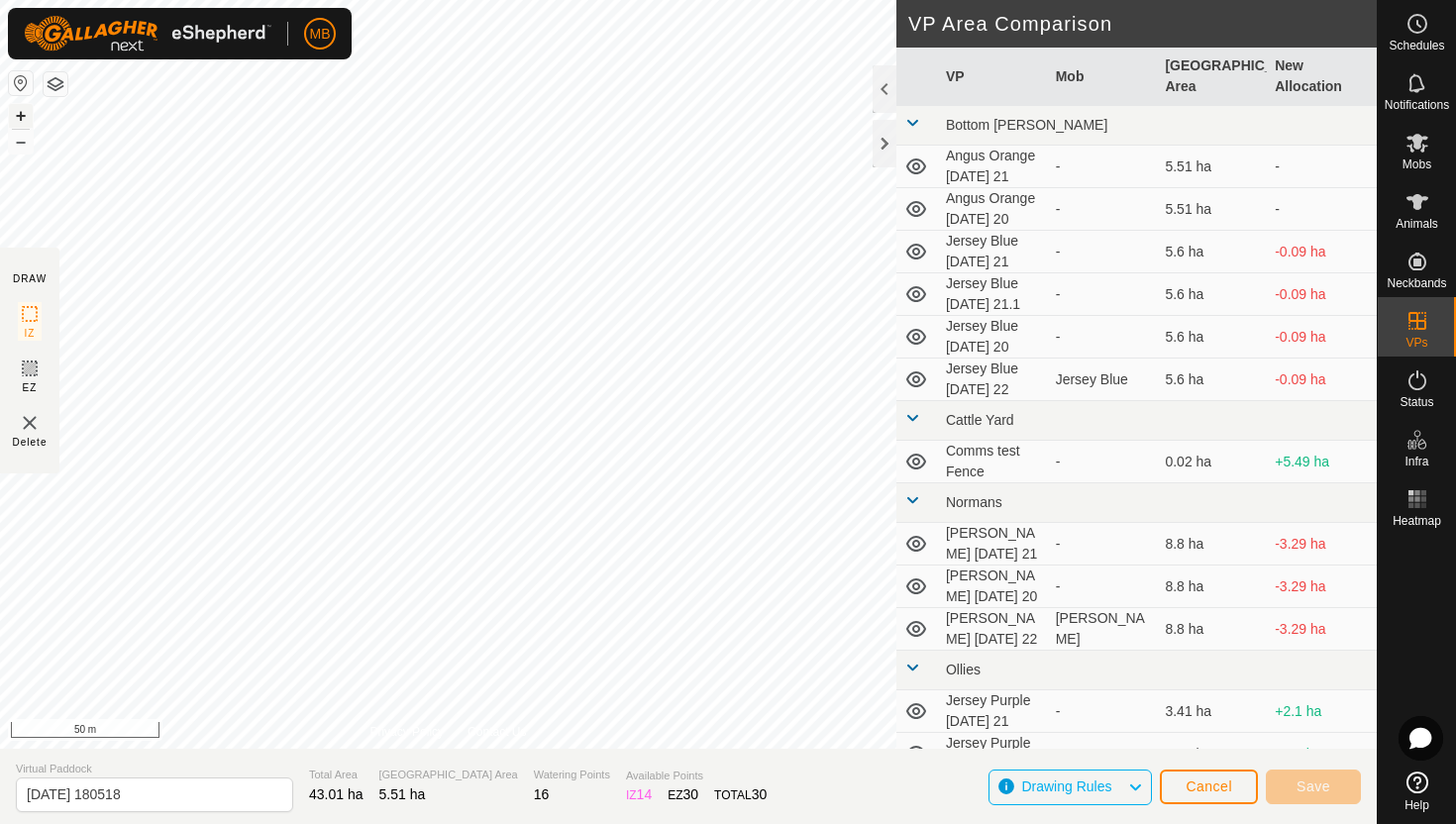 click on "+" at bounding box center (21, 116) 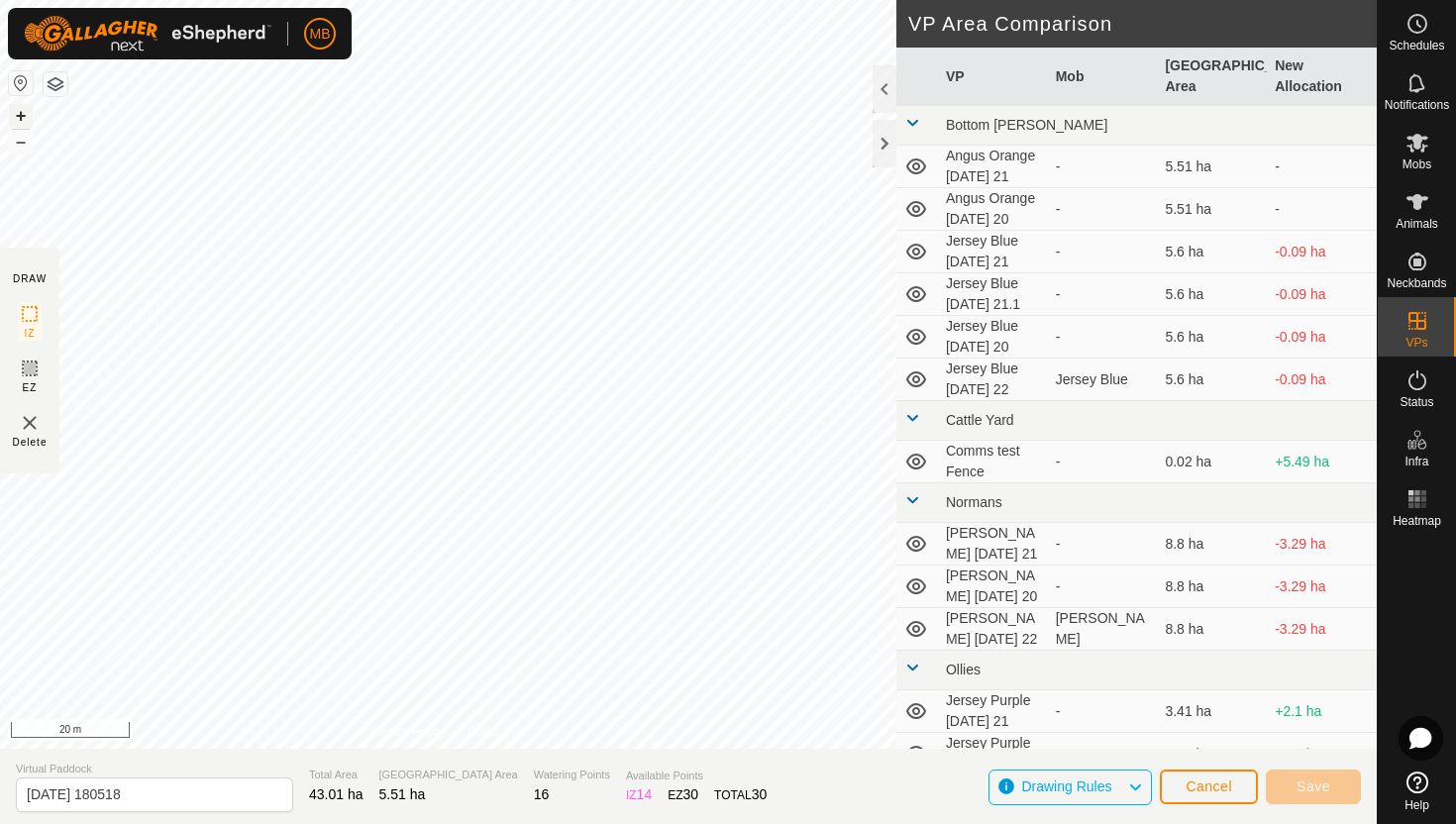 click on "+" at bounding box center (21, 116) 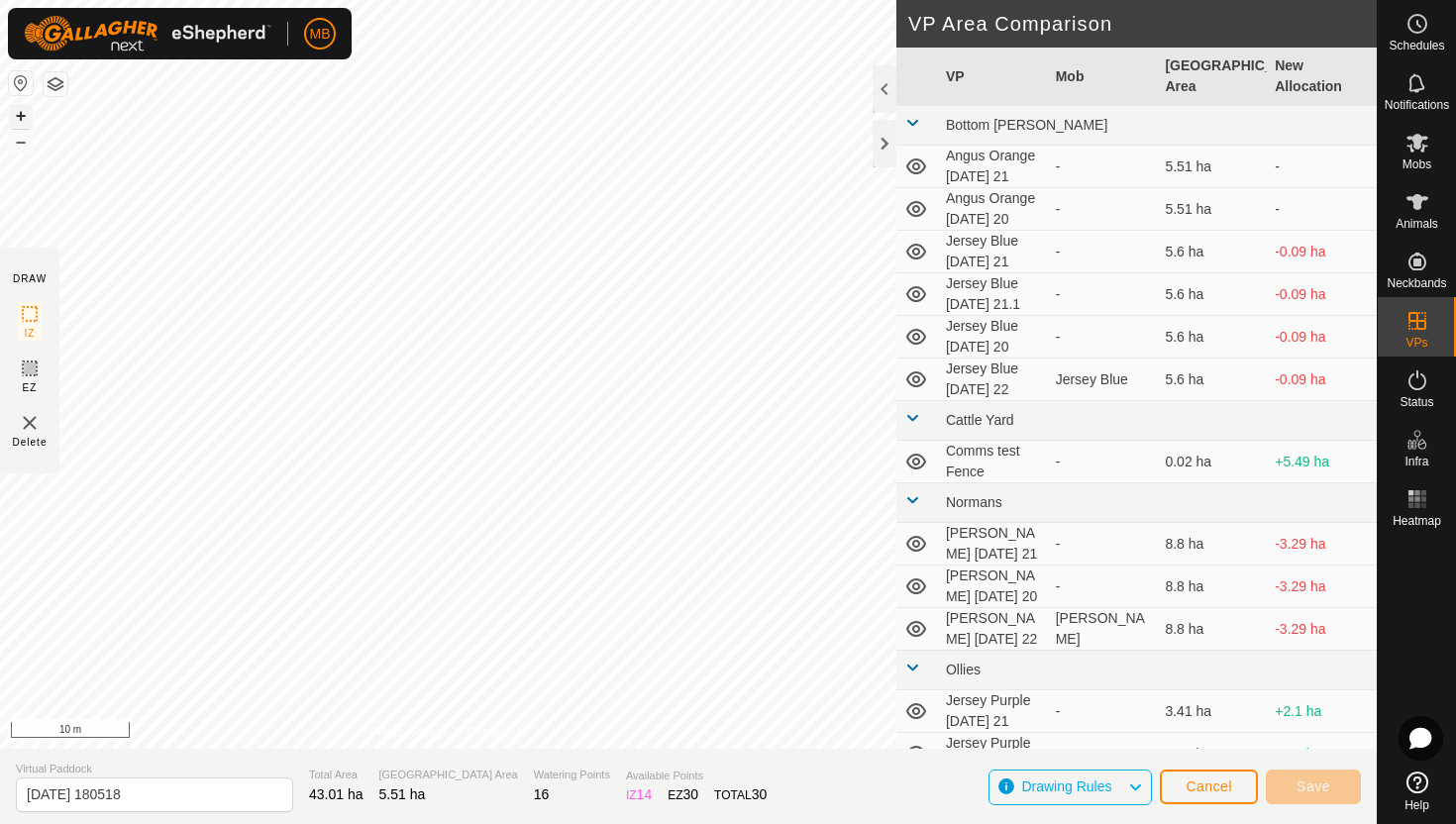 click on "+" at bounding box center (21, 116) 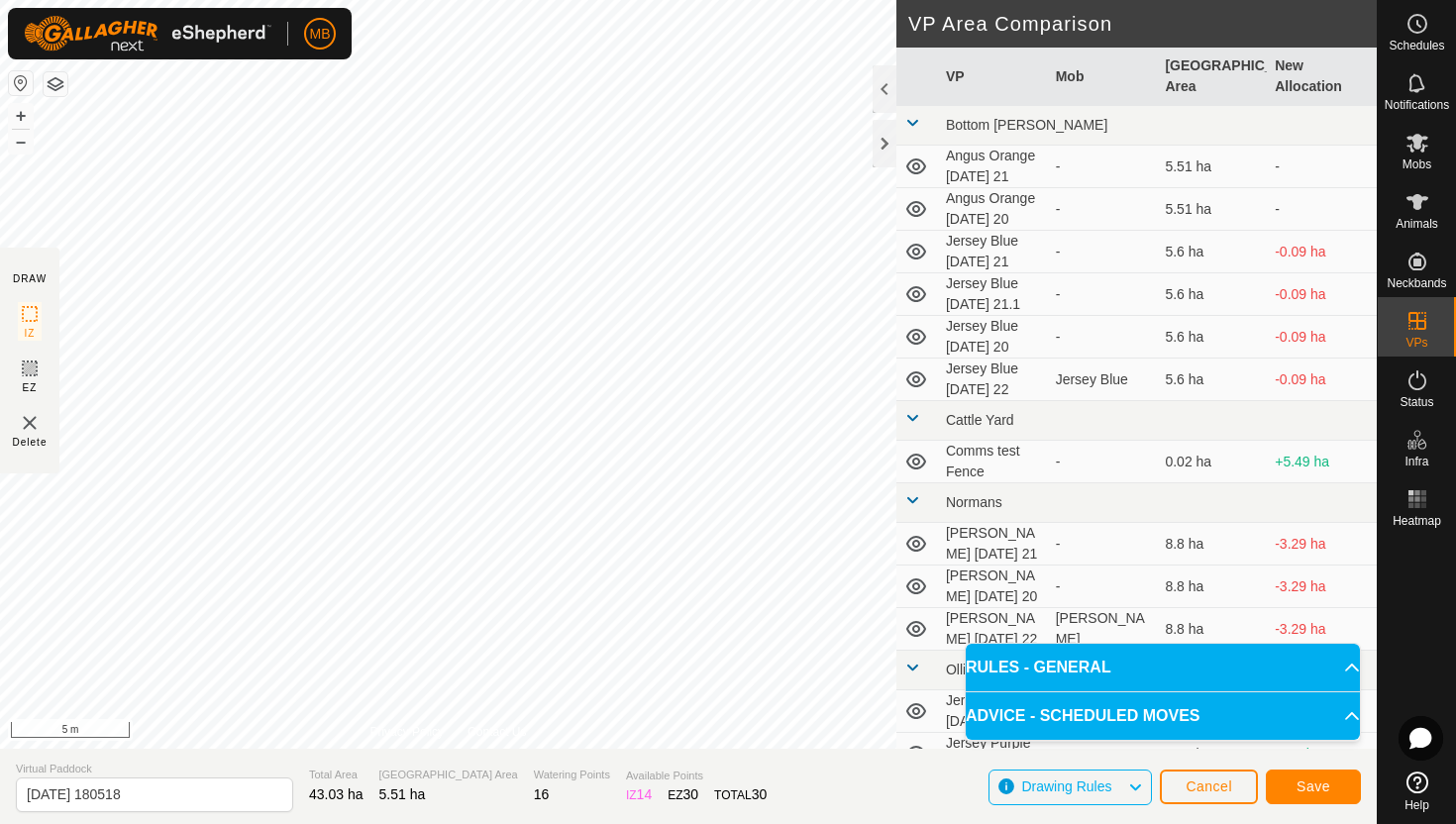 click on "MB Schedules Notifications Mobs Animals Neckbands VPs Status Infra Heatmap Help DRAW IZ EZ Delete Privacy Policy Contact Us Segment length must be longer than 5 m  (Current: 1.7 m) . + – ⇧ i 5 m VP Area Comparison     VP   Mob   [GEOGRAPHIC_DATA] Area   New Allocation  Bottom [PERSON_NAME] Orange [DATE] 21  -  5.51 ha   -   Angus Orange [DATE] 20  -  5.51 ha   -   Jersey Blue [DATE] 21  -  5.6 ha  -0.09 ha  Jersey Blue [DATE] 21.1  -  5.6 ha  -0.09 ha  Jersey Blue [DATE] 20  -  5.6 ha  -0.09 ha  Jersey Blue [DATE] 22   Jersey Blue   5.6 ha  -0.09 ha Cattle Yard  Comms test Fence  -  0.02 ha  +5.49 ha Normans  [PERSON_NAME] [DATE] 21  -  8.8 ha  -3.29 ha  [PERSON_NAME] [DATE] 20  -  8.8 ha  -3.29 ha  [PERSON_NAME] [DATE] 22   [PERSON_NAME]   8.8 ha  -3.29 ha Ollies  Jersey Purple [DATE] 21  -  3.41 ha  +2.1 ha  Jersey Purple [DATE] 20  -  3.41 ha  +2.1 ha  Jersey Purple [DATE] 22  -  3.41 ha  +2.1 ha  Jersey Purple [DATE] 22.1   Jersey Purple   3.41 ha  +2.1 ha Techno  Comms Test VP  -  25.11 ha  -19.6 ha - -" at bounding box center [728, 412] 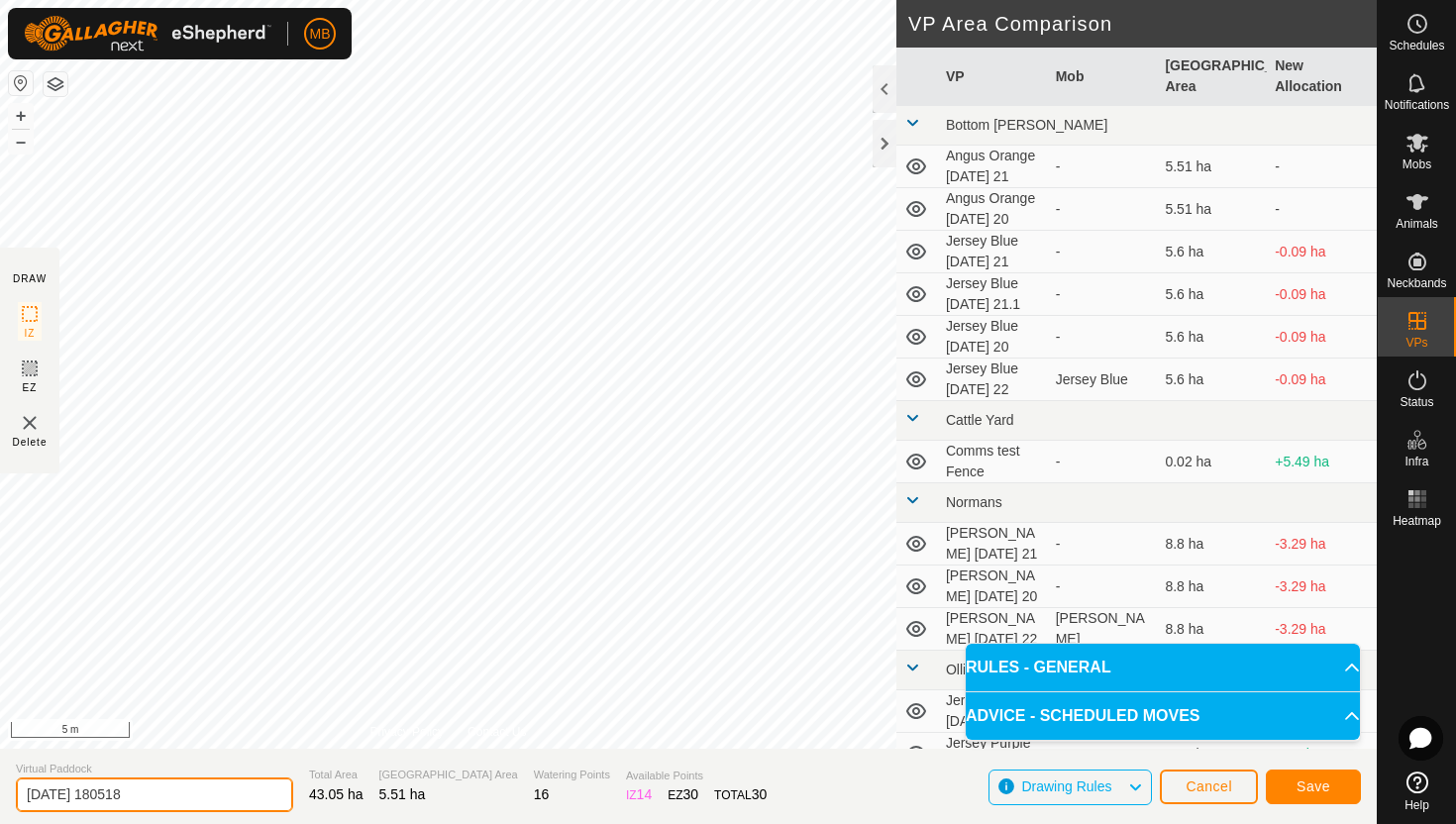click on "[DATE] 180518" 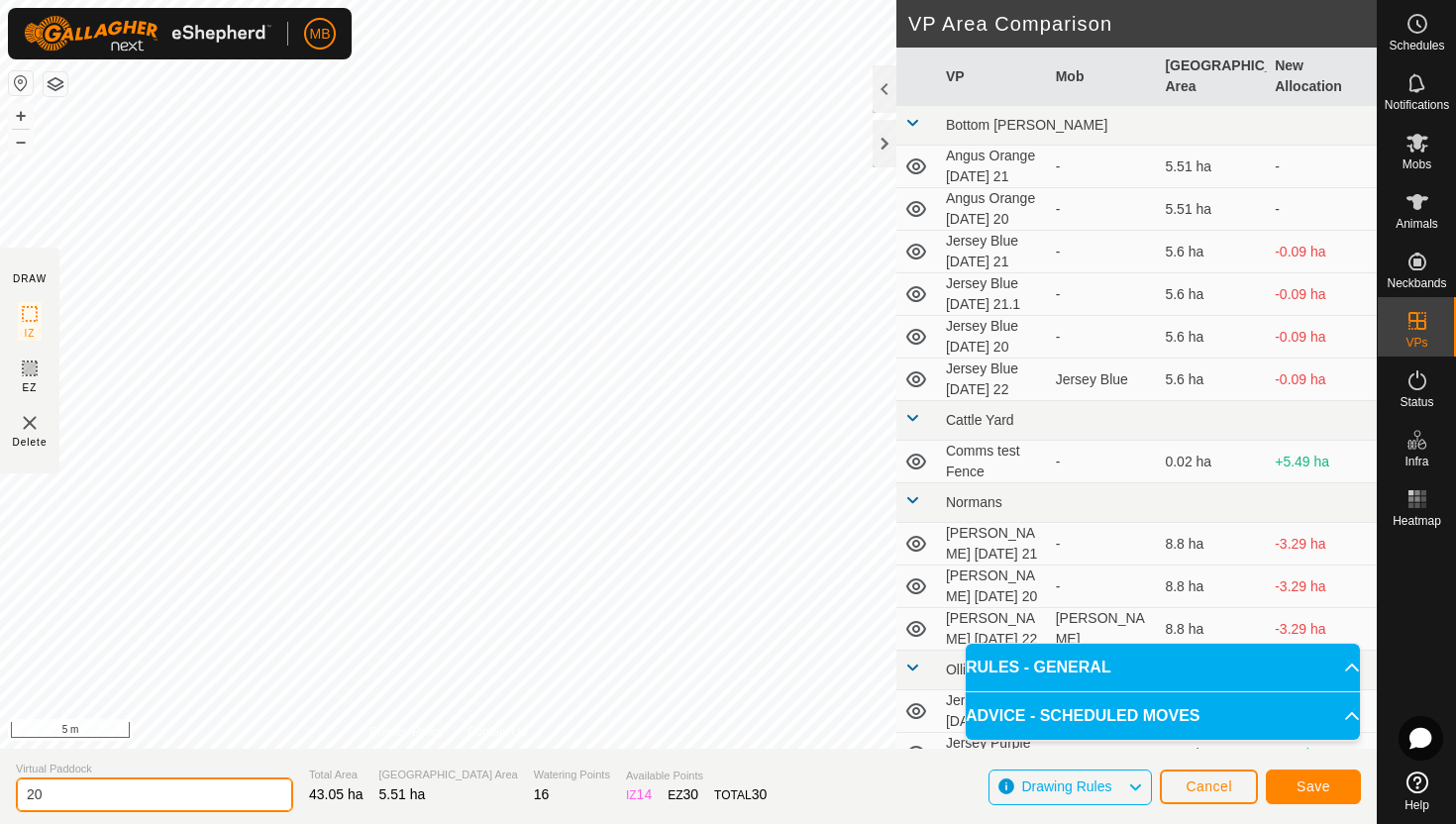 type on "2" 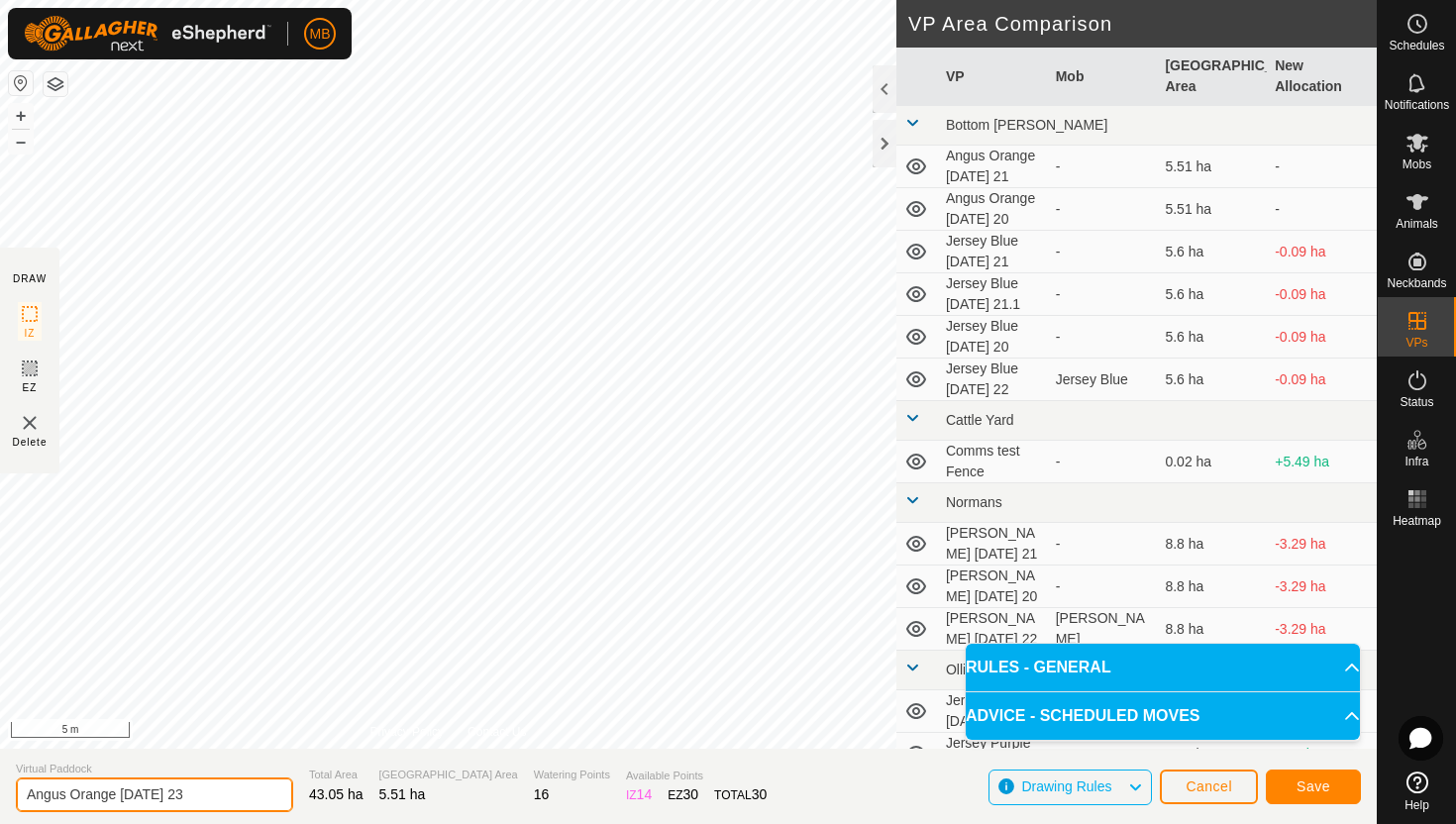 type on "Angus Orange [DATE] 23" 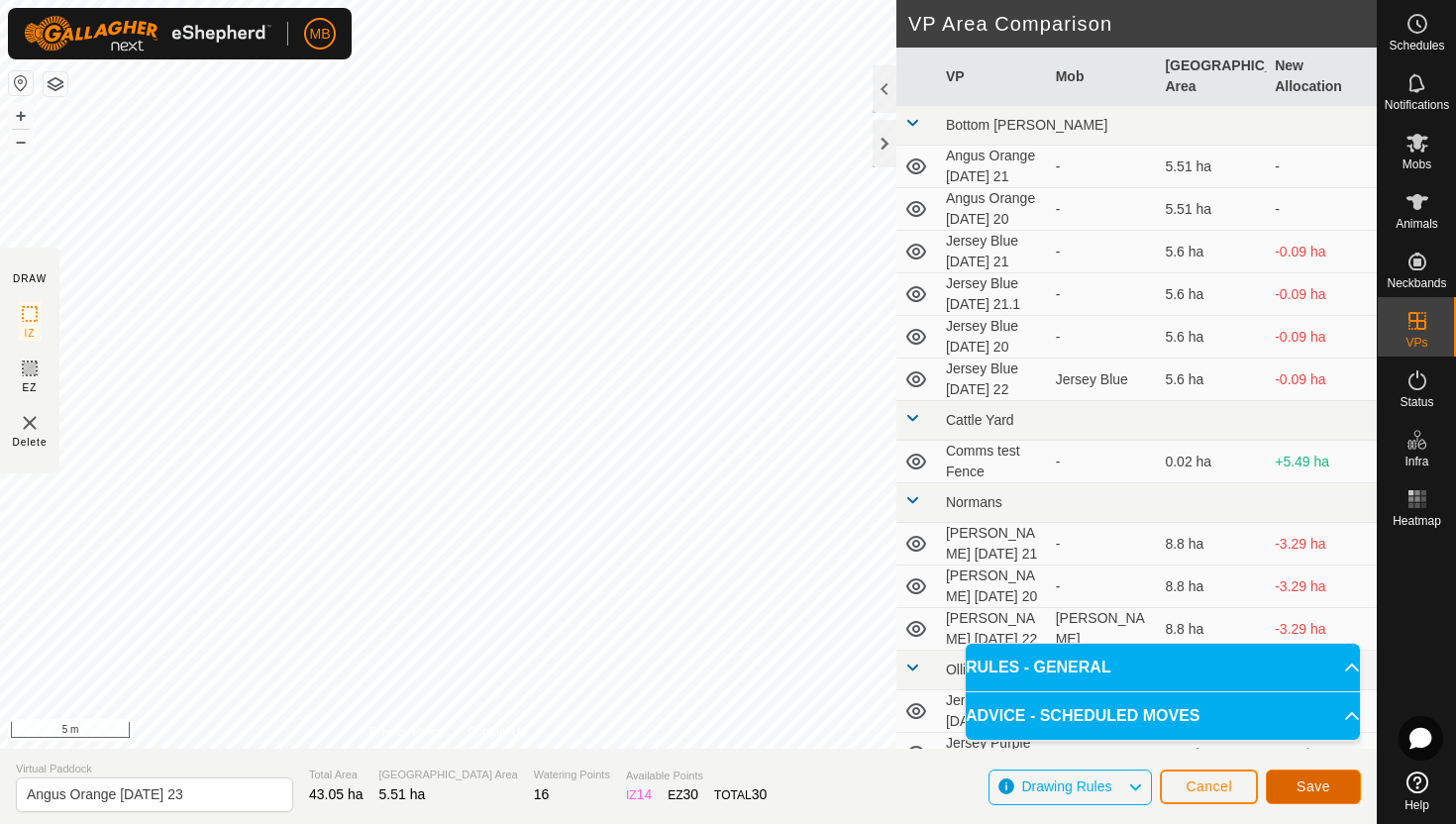click on "Save" 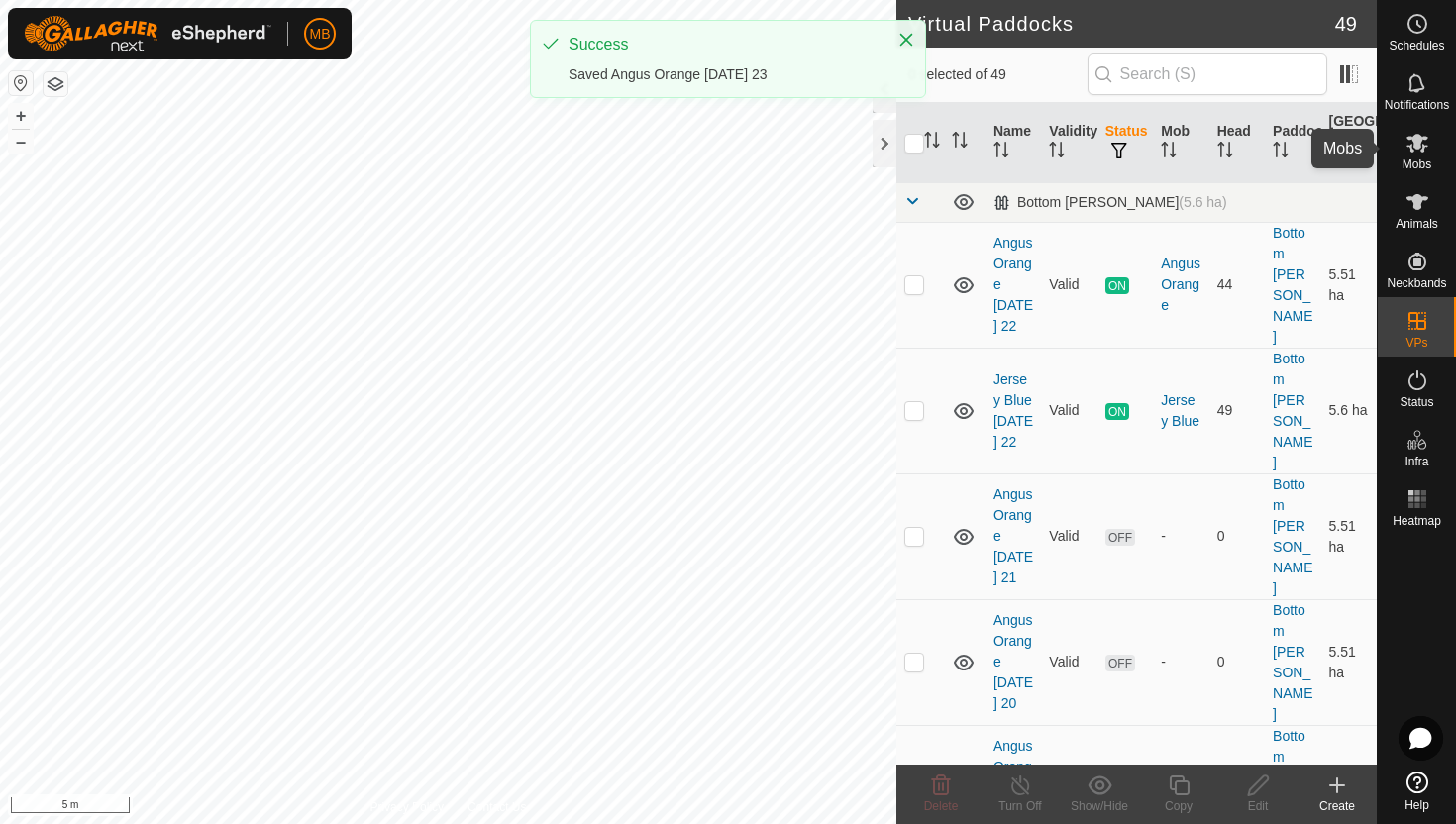 click 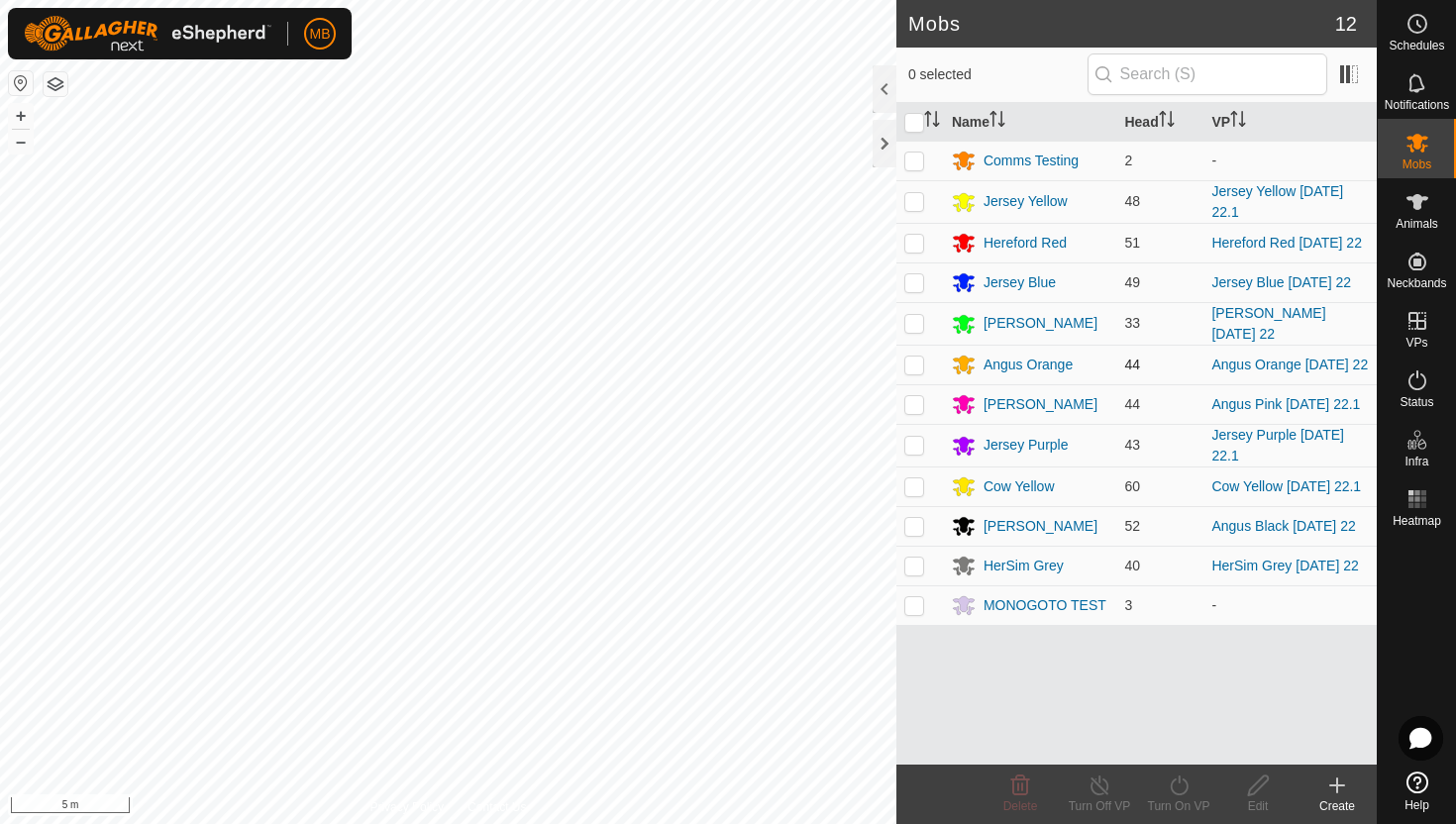 click at bounding box center [914, 364] 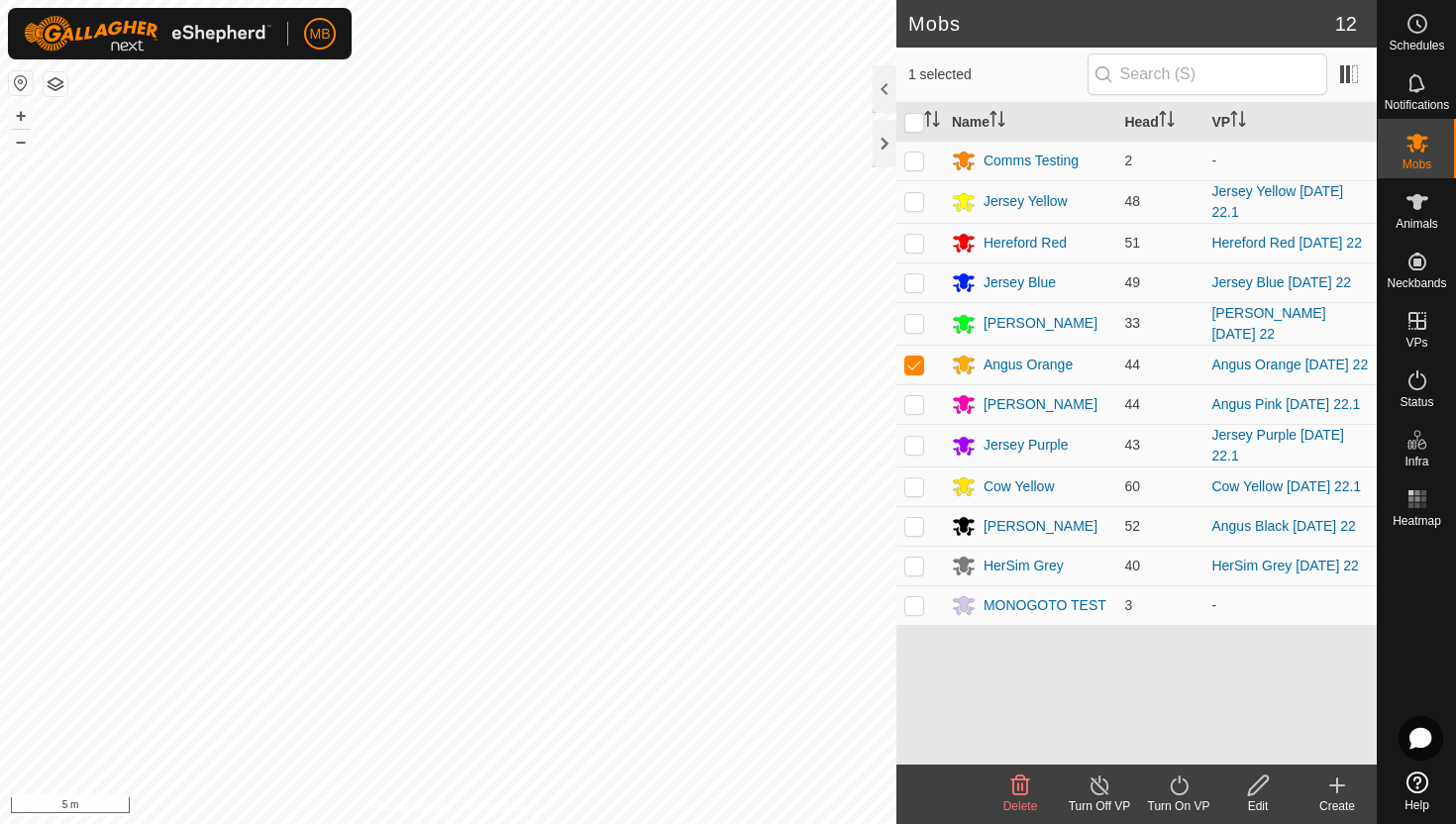 click 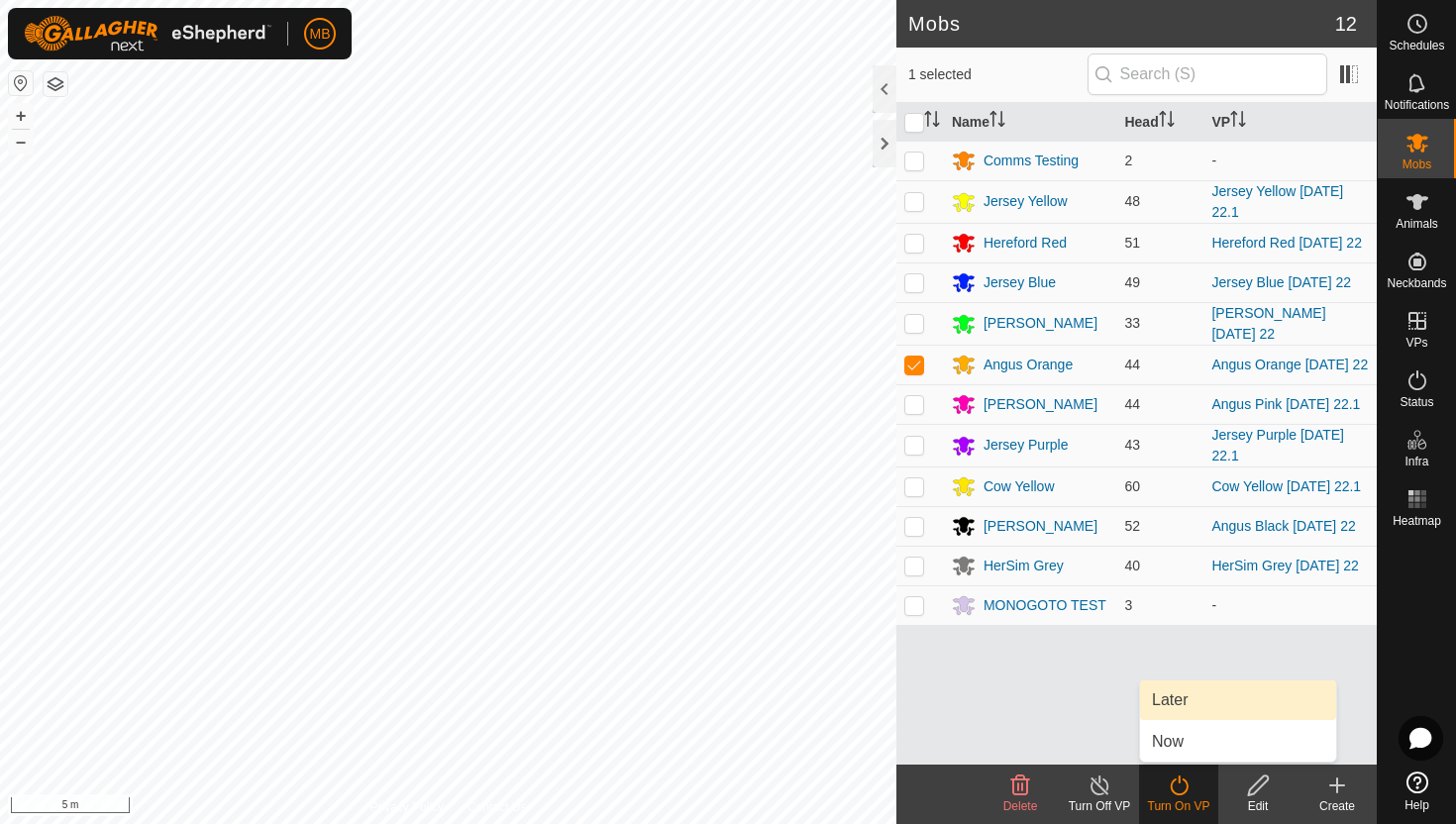 click on "Later" at bounding box center (1238, 700) 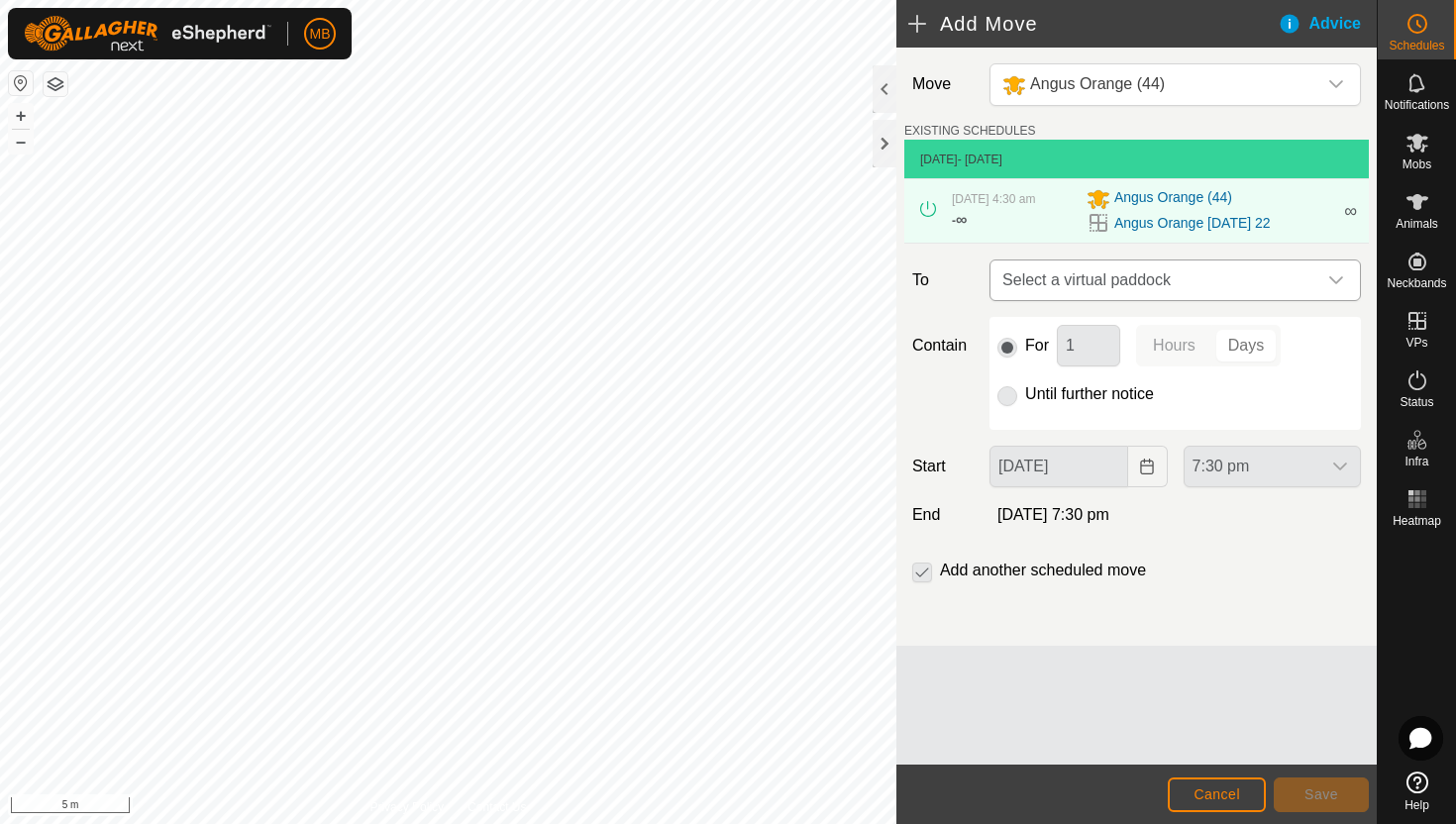 click 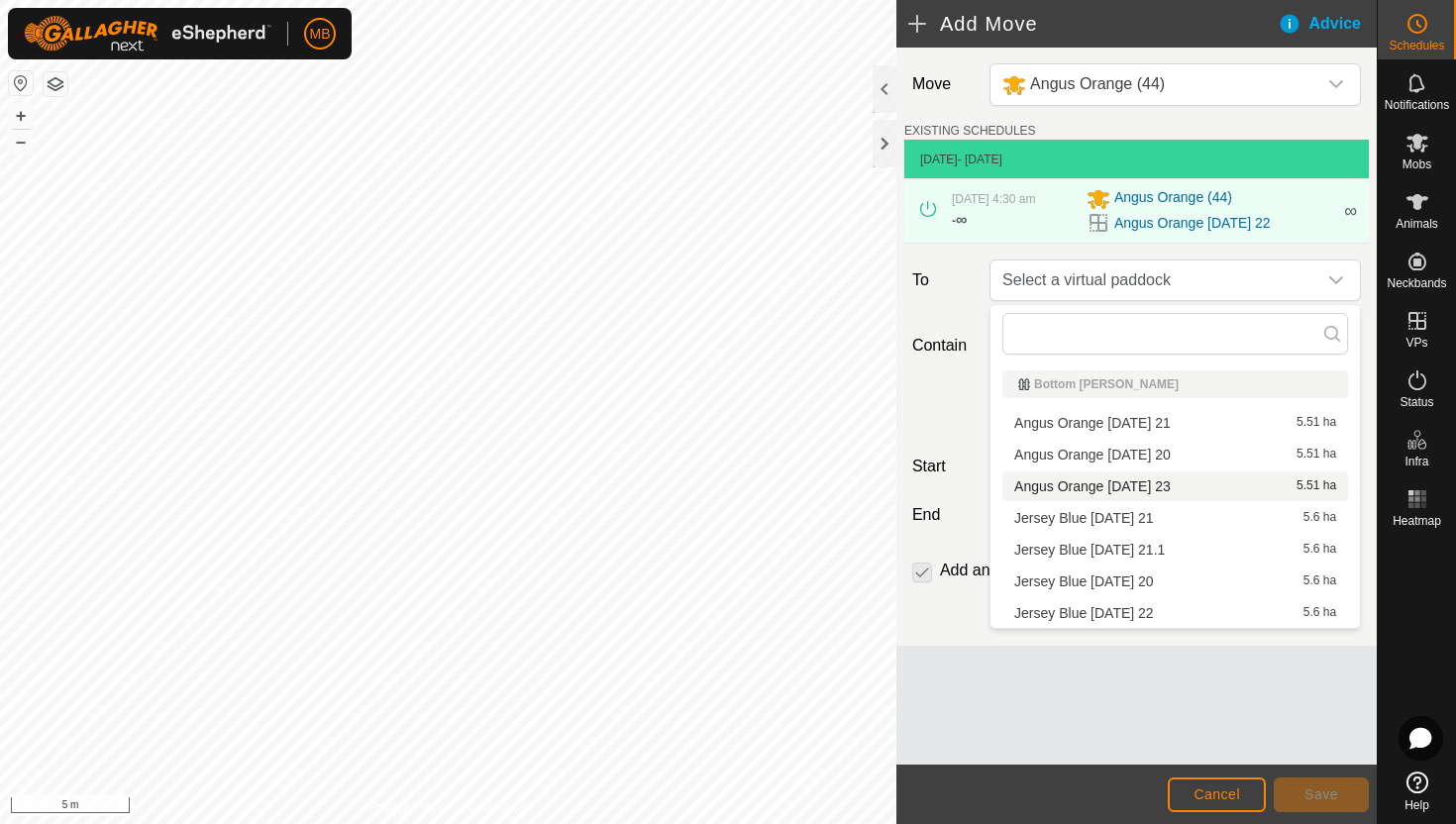 click on "Angus Orange [DATE] 23  5.51 ha" at bounding box center (1175, 486) 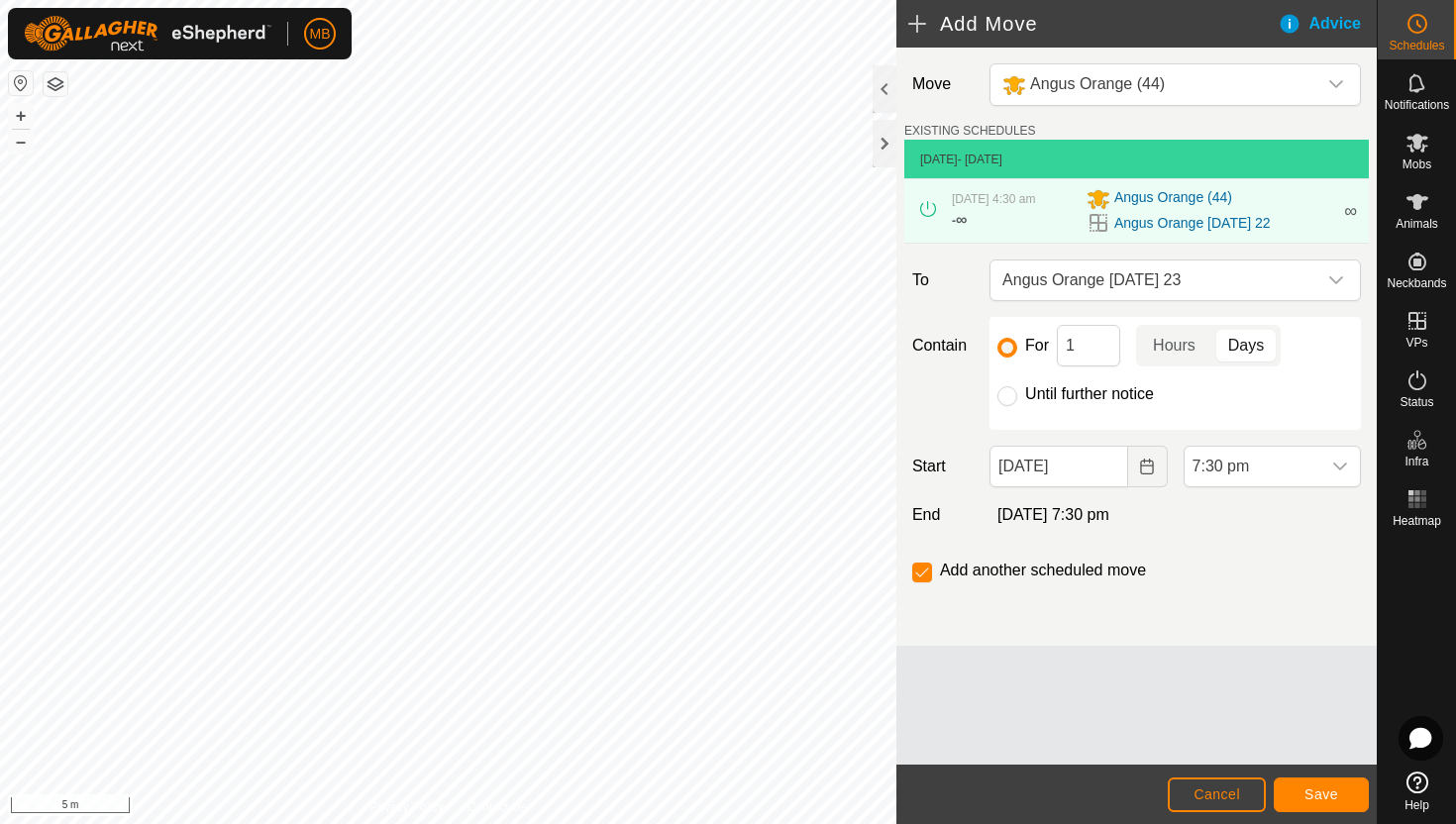 click on "Until further notice" 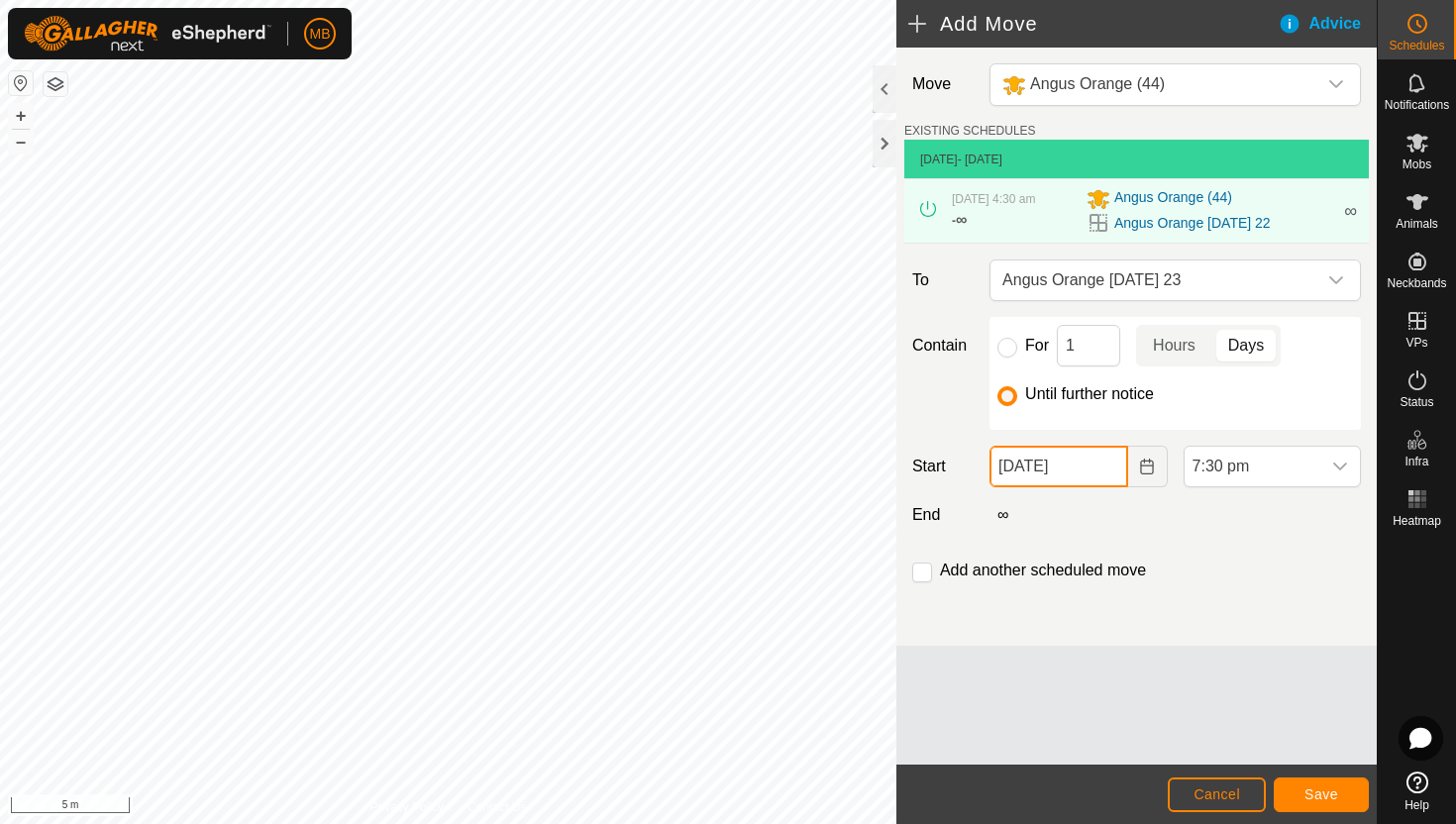click on "[DATE]" 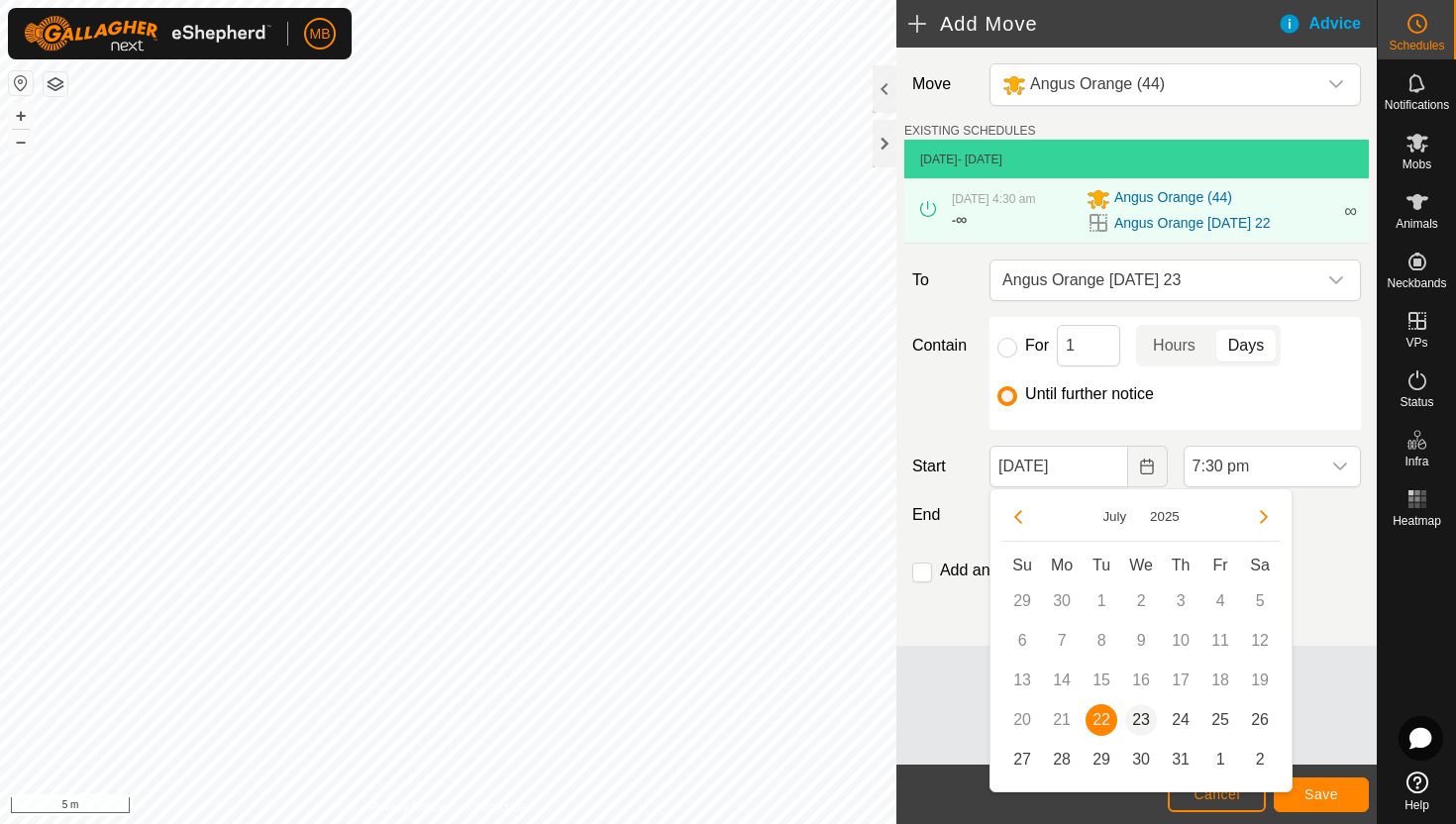 click on "23" at bounding box center (1141, 720) 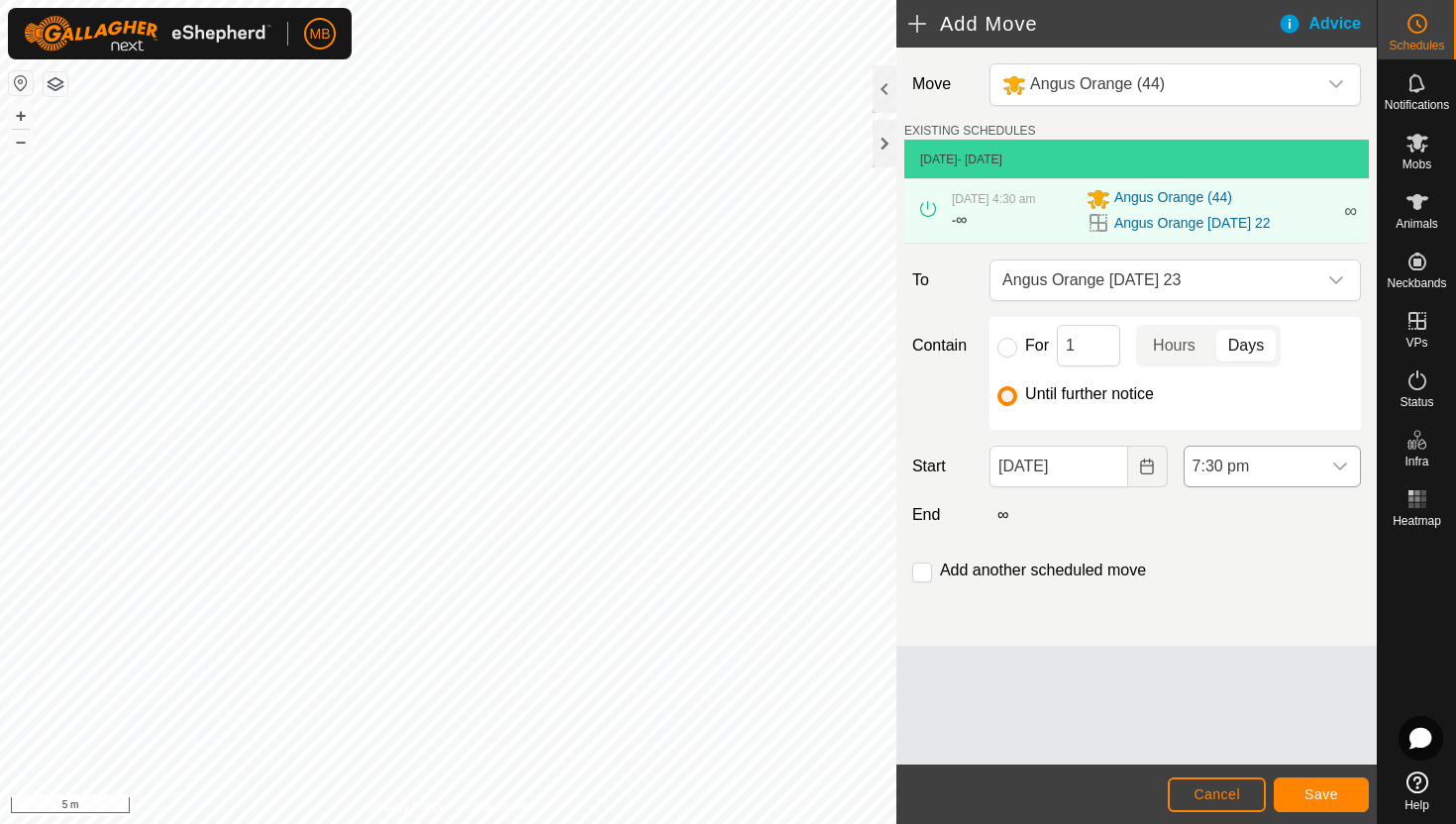 click on "7:30 pm" at bounding box center (1252, 466) 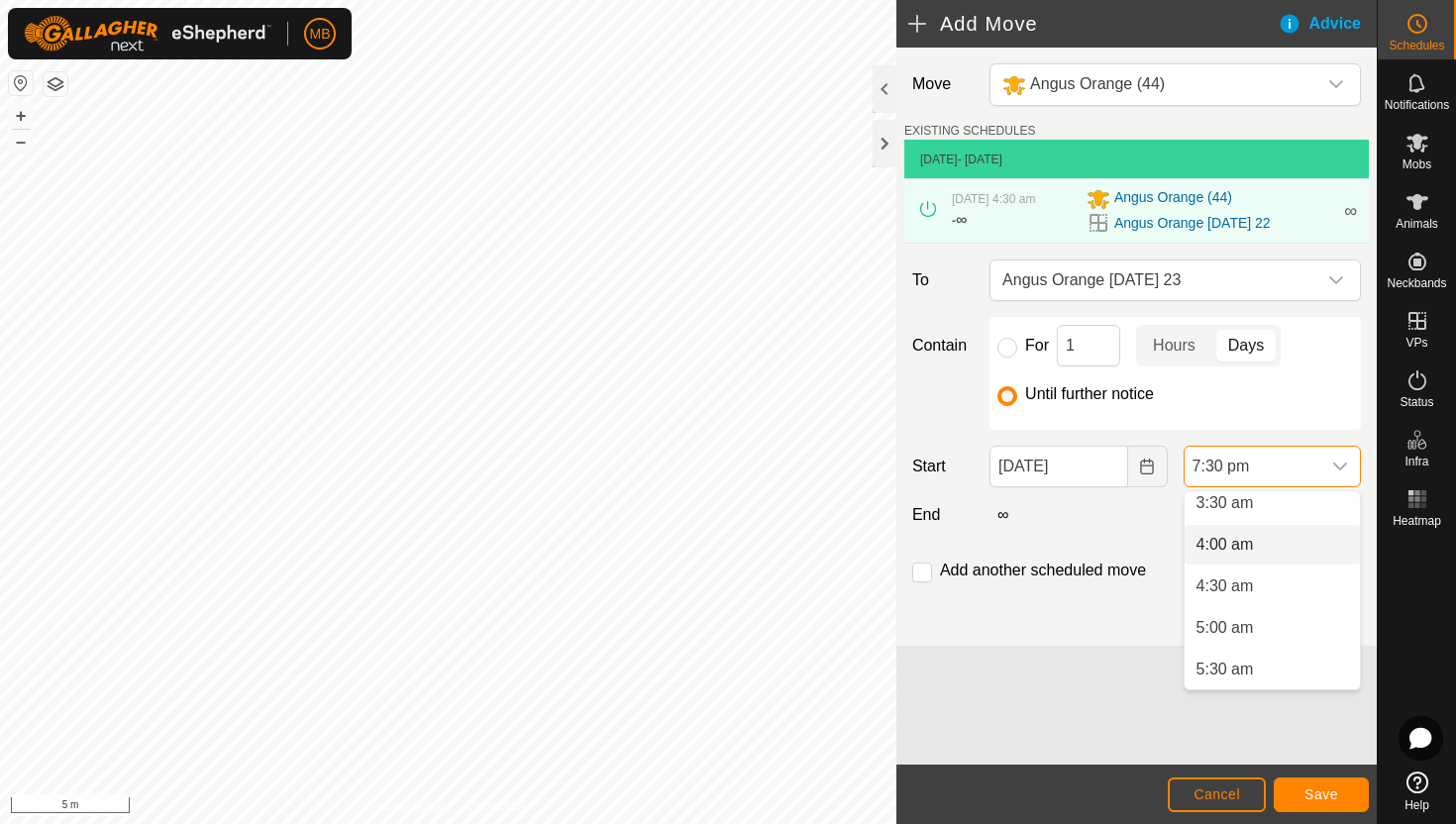 scroll, scrollTop: 304, scrollLeft: 0, axis: vertical 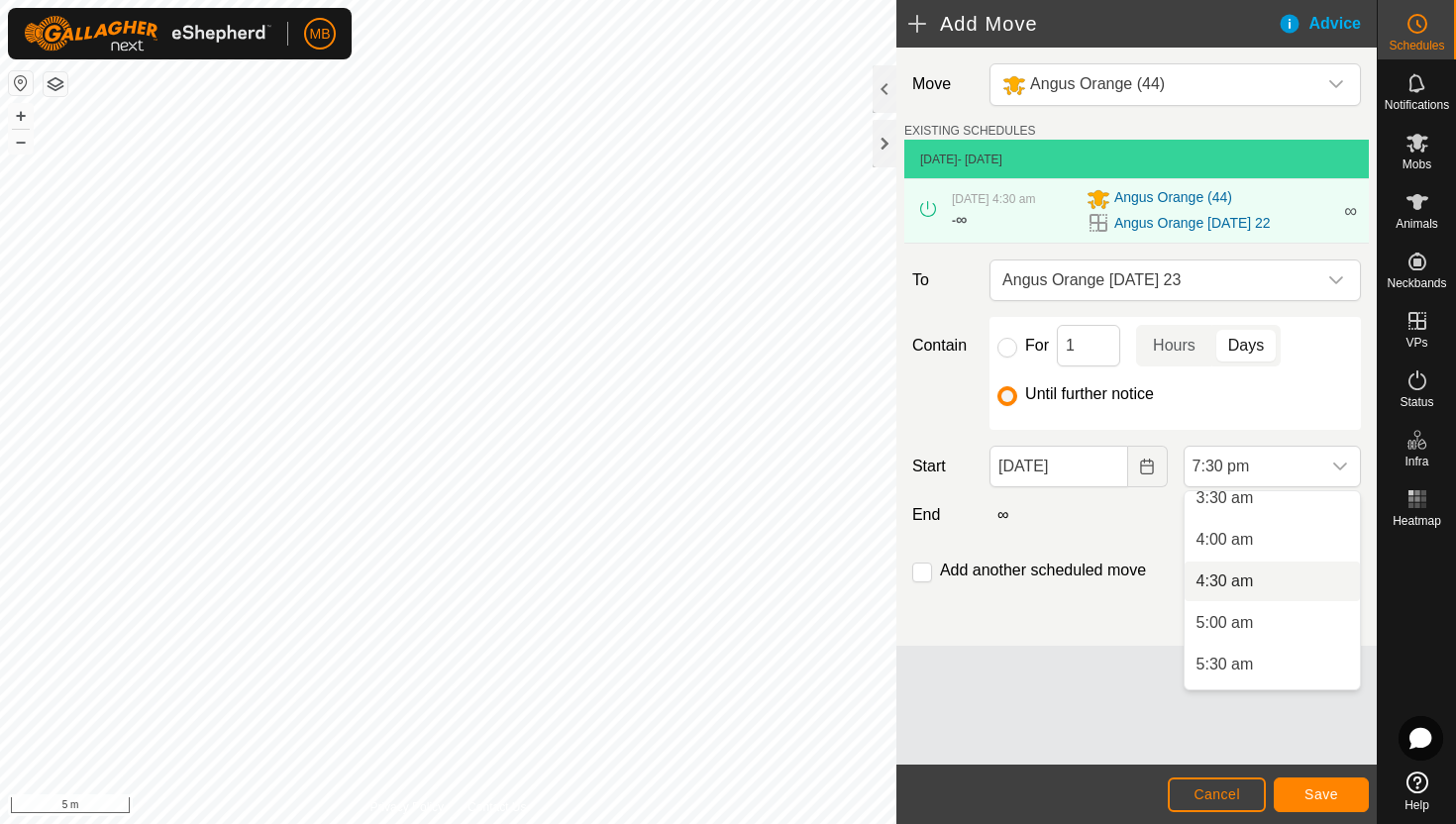 click on "4:30 am" at bounding box center [1272, 581] 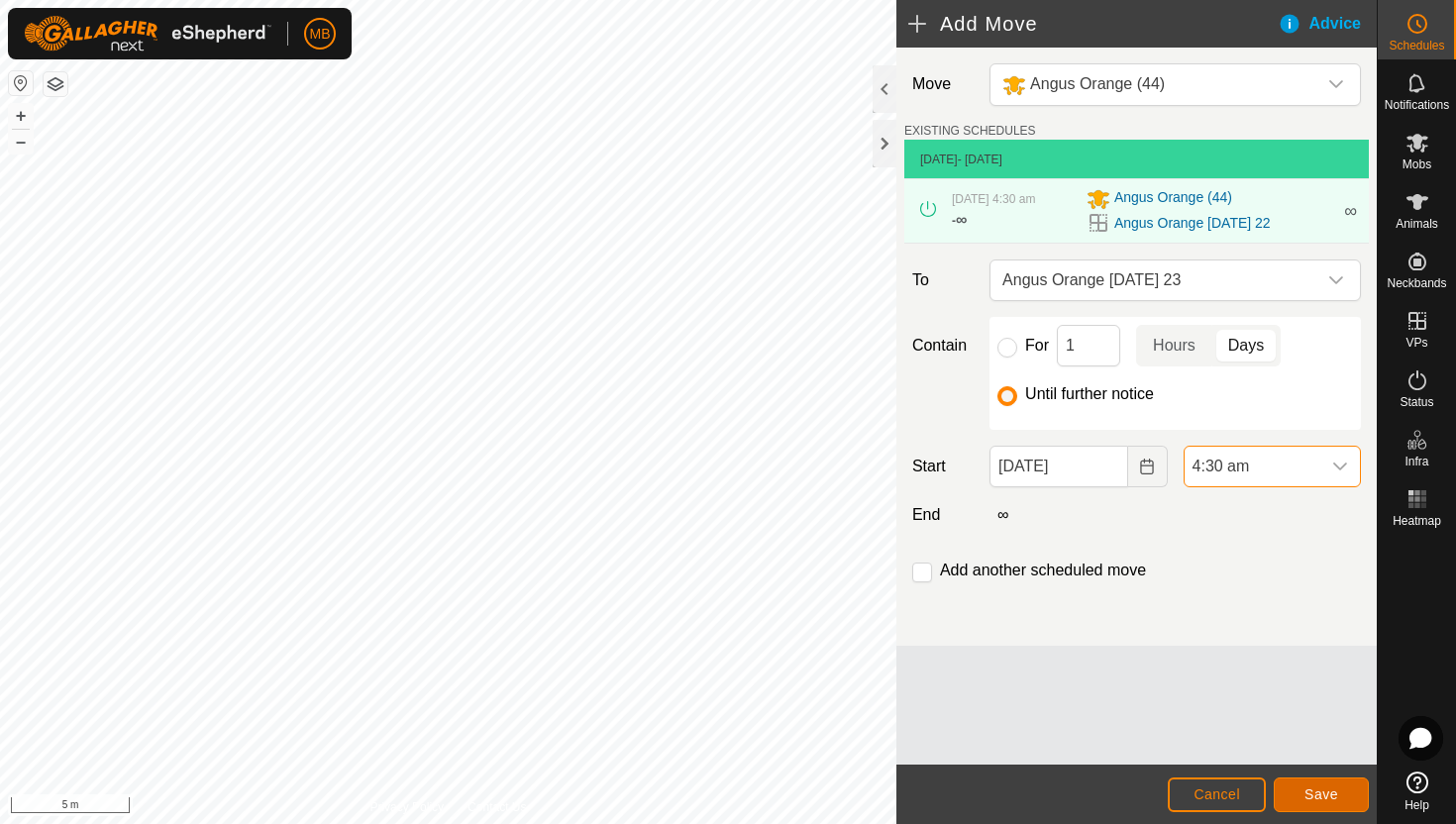 click on "Save" 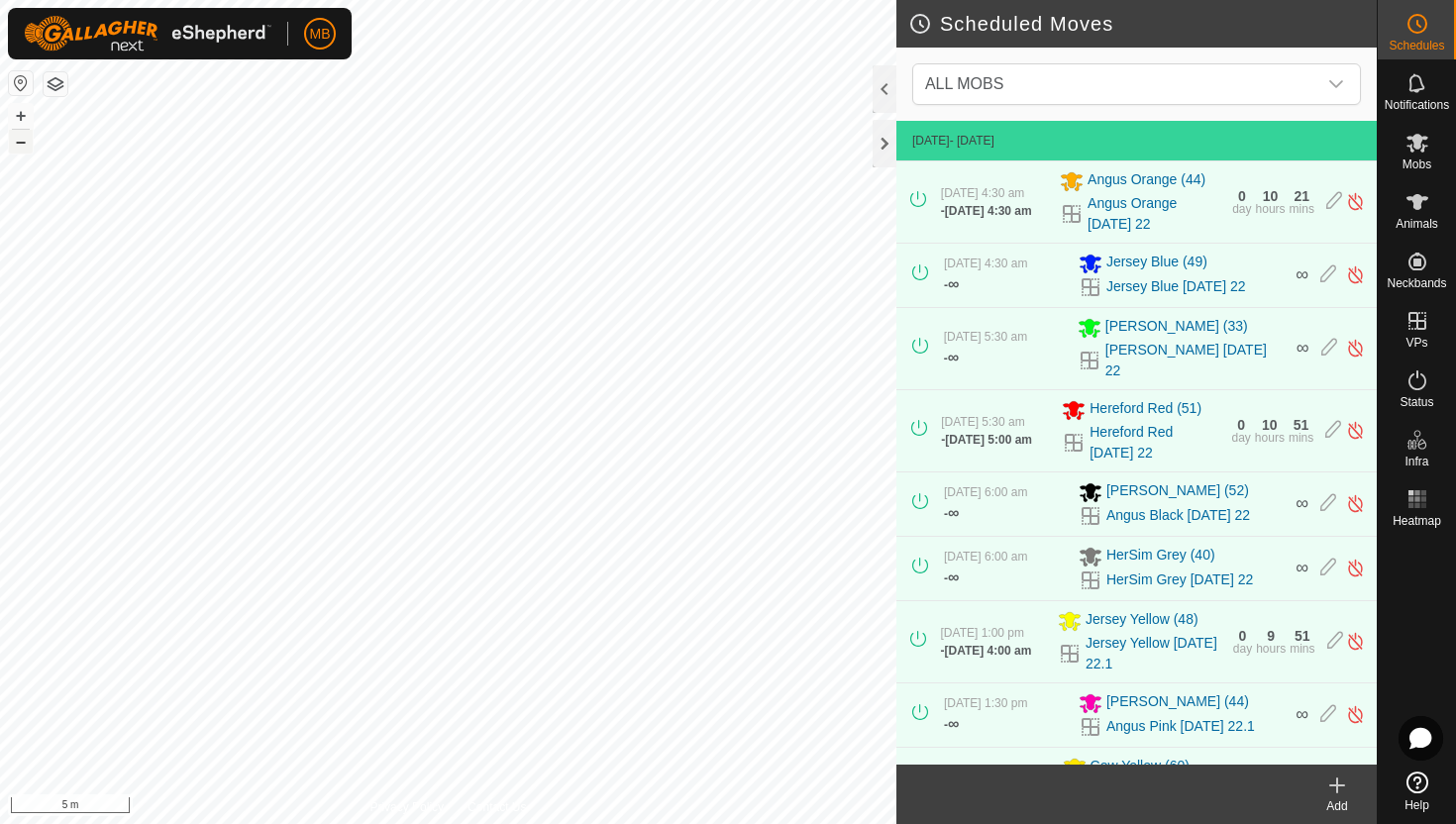 click on "–" at bounding box center (21, 142) 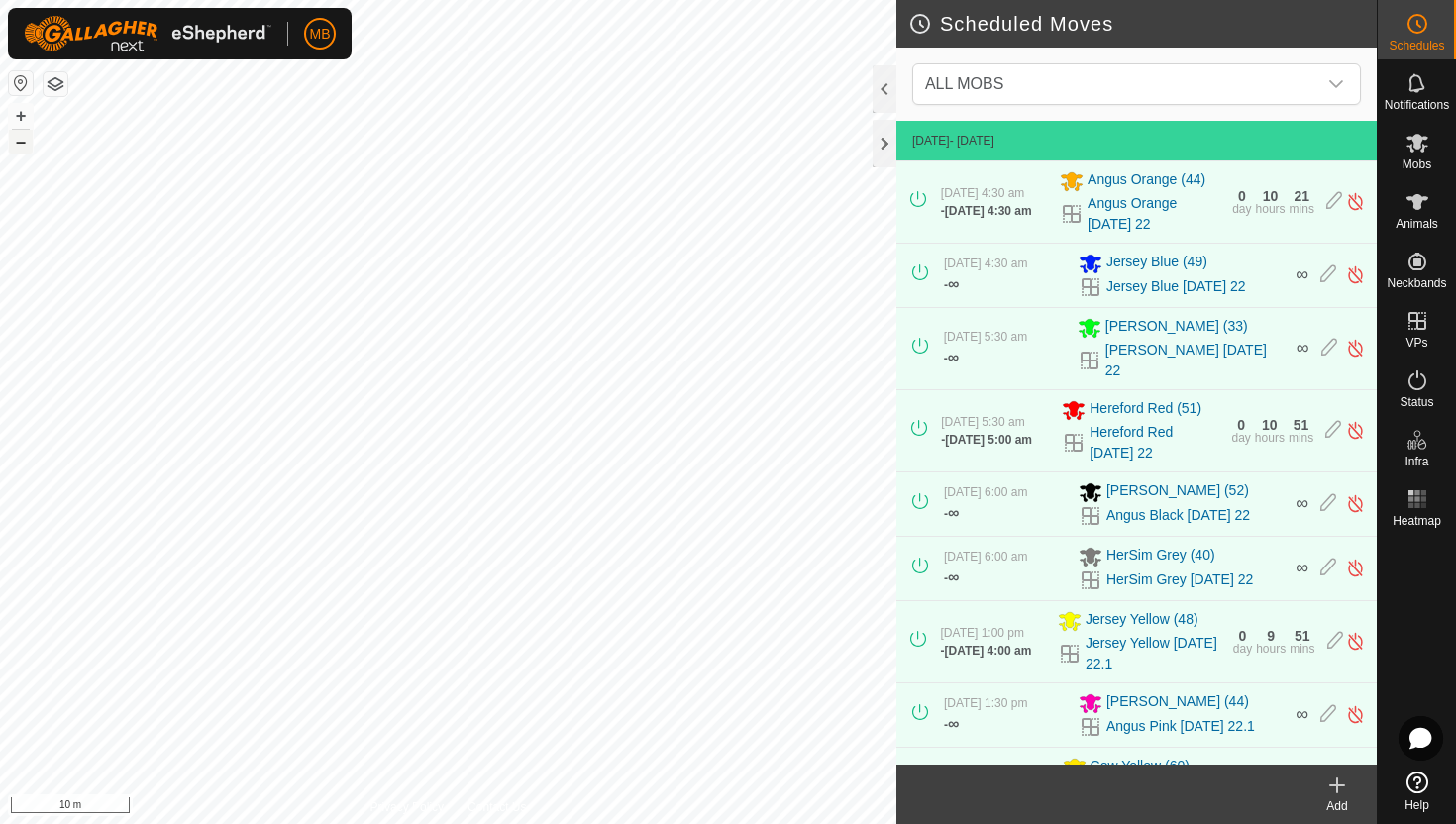click on "–" at bounding box center [21, 142] 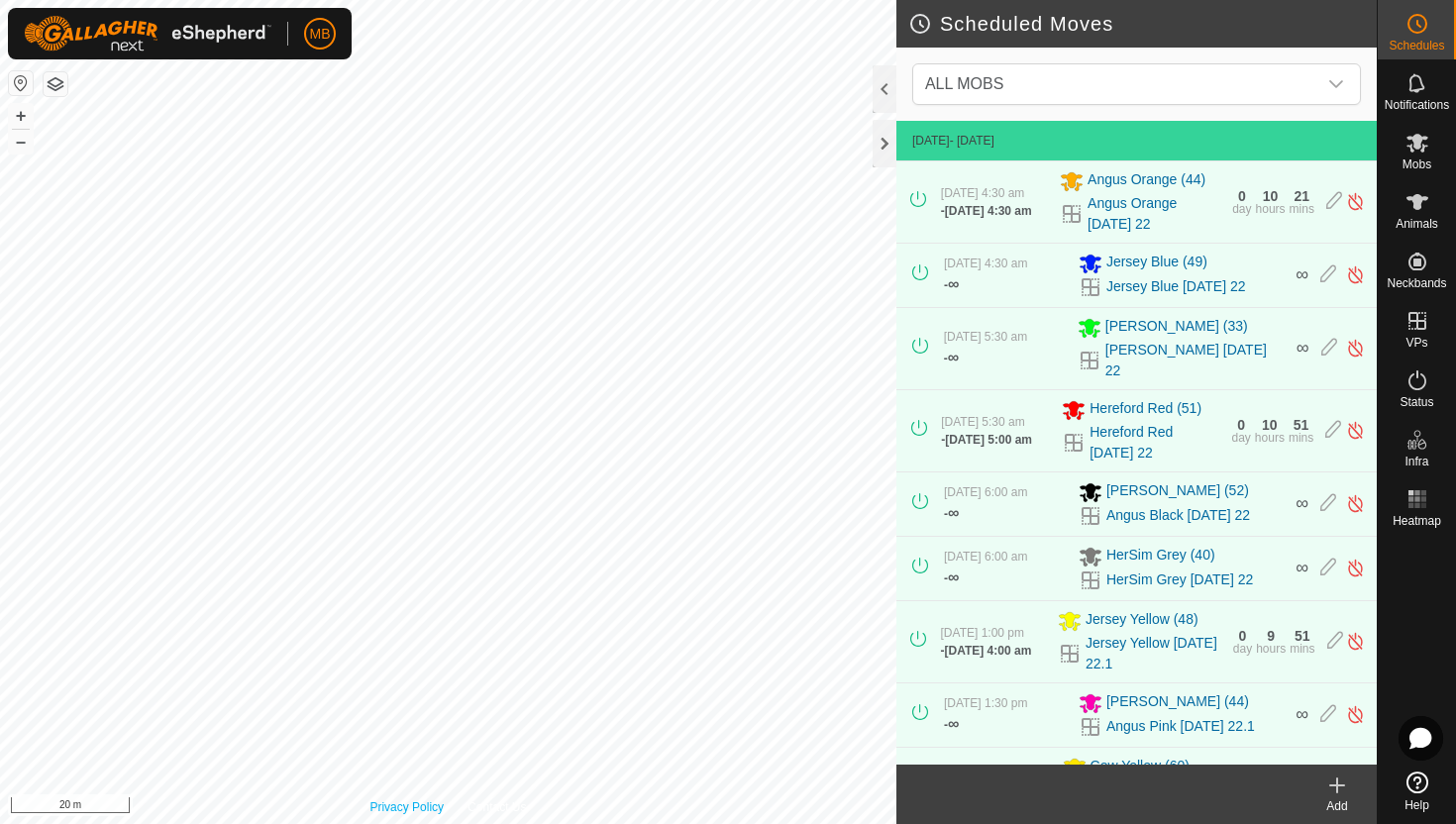 click on "Privacy Policy Contact Us + – ⇧ i 20 m" at bounding box center (448, 412) 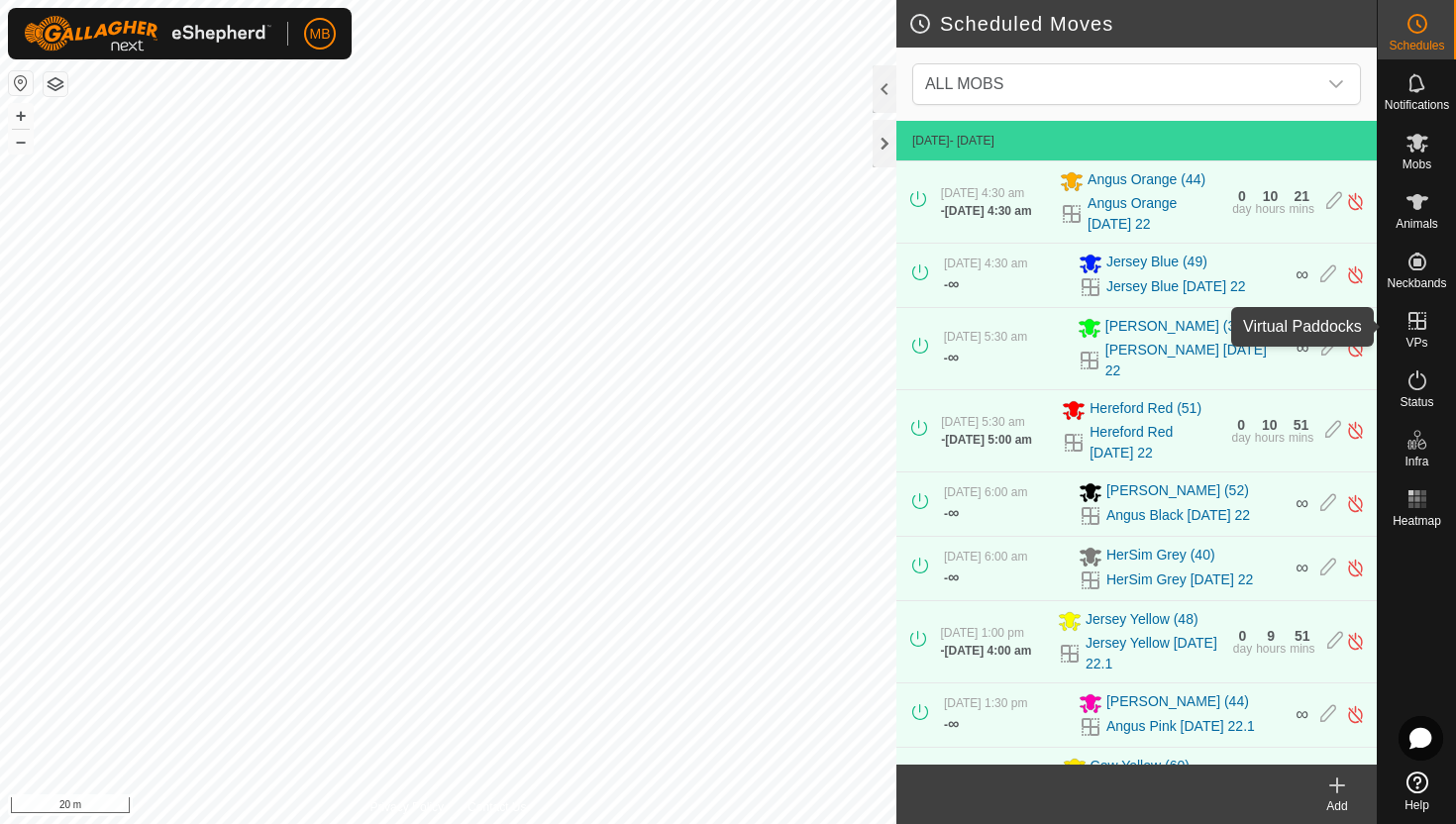 click 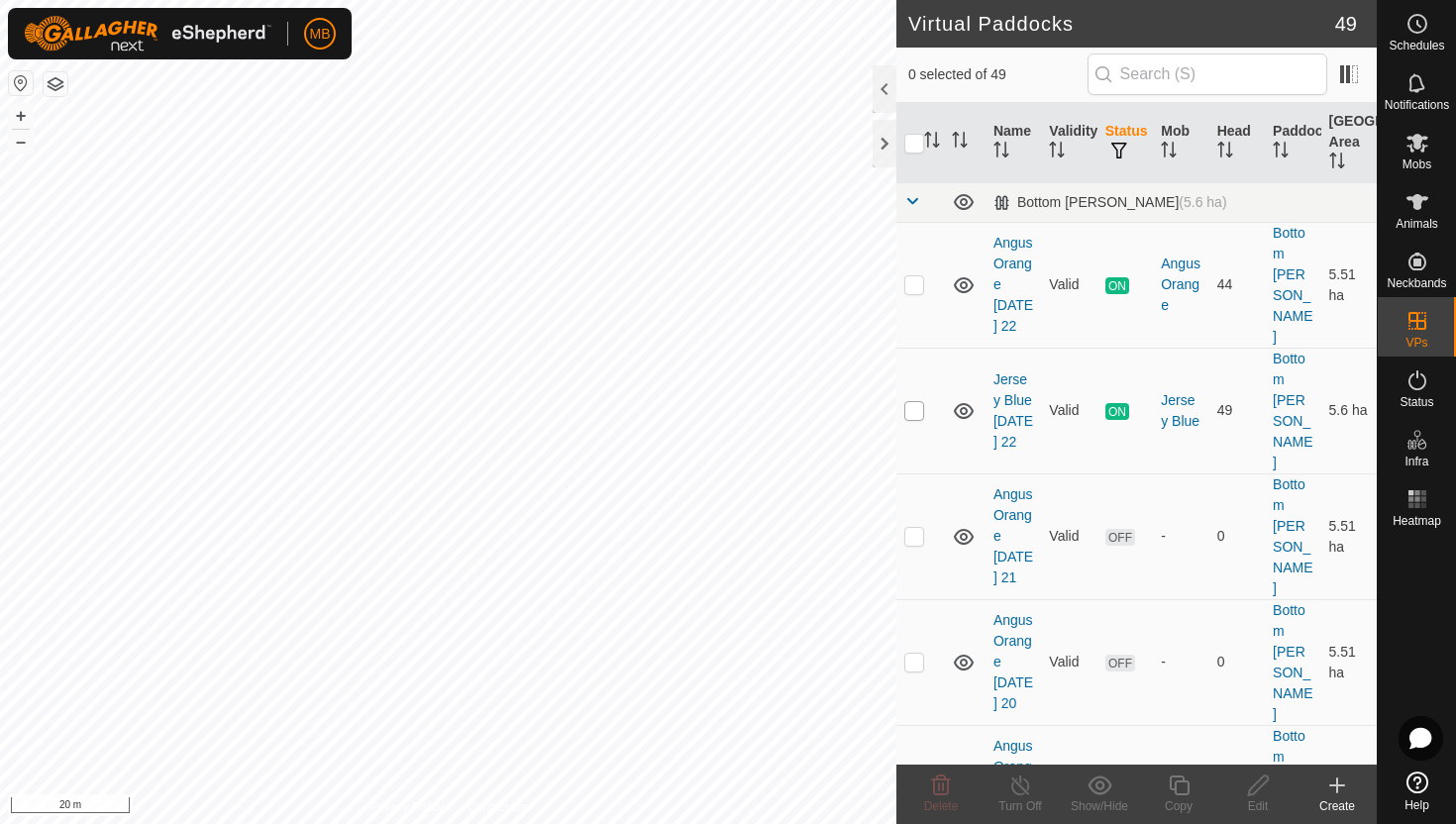 click at bounding box center (914, 411) 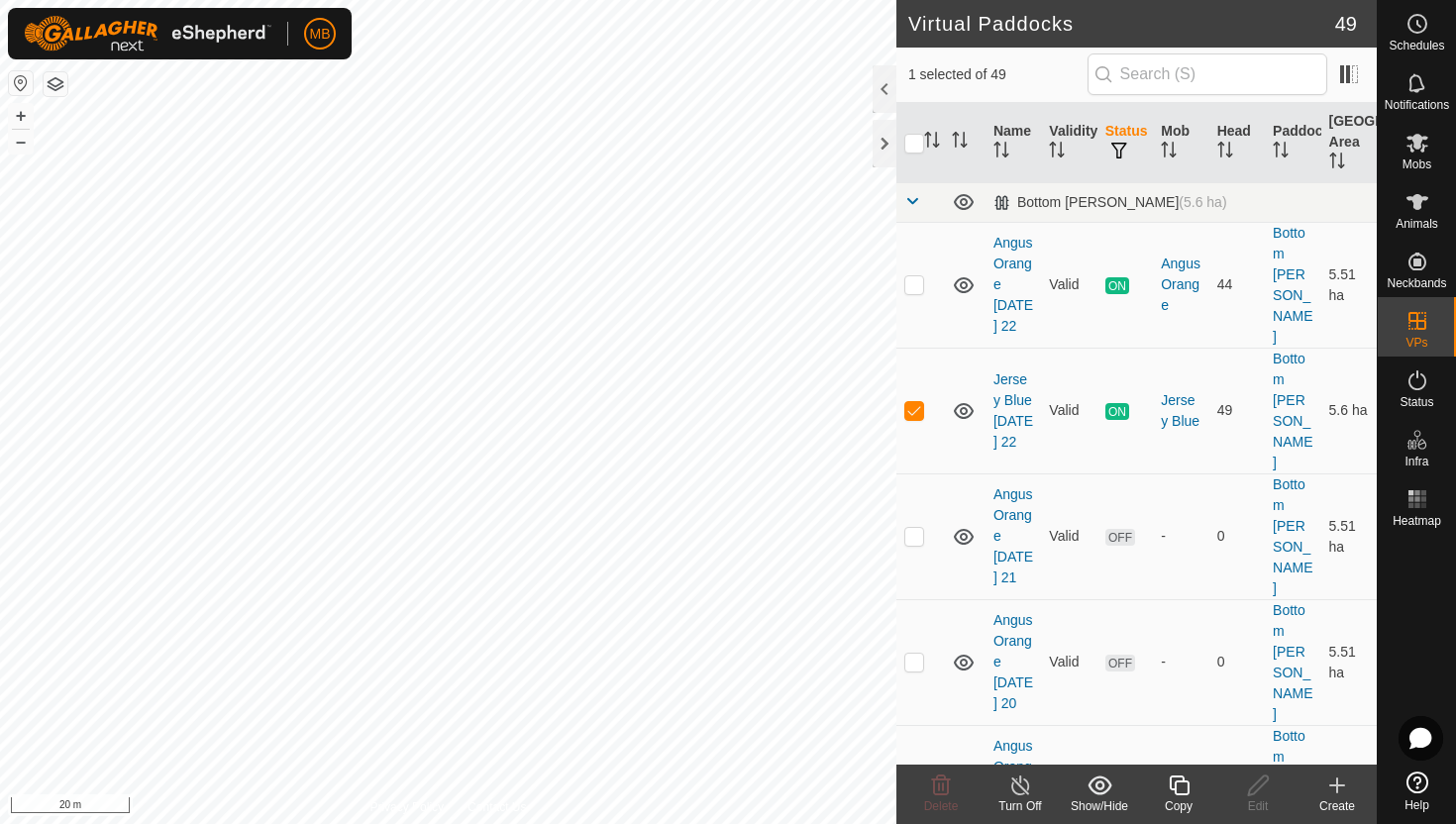 click 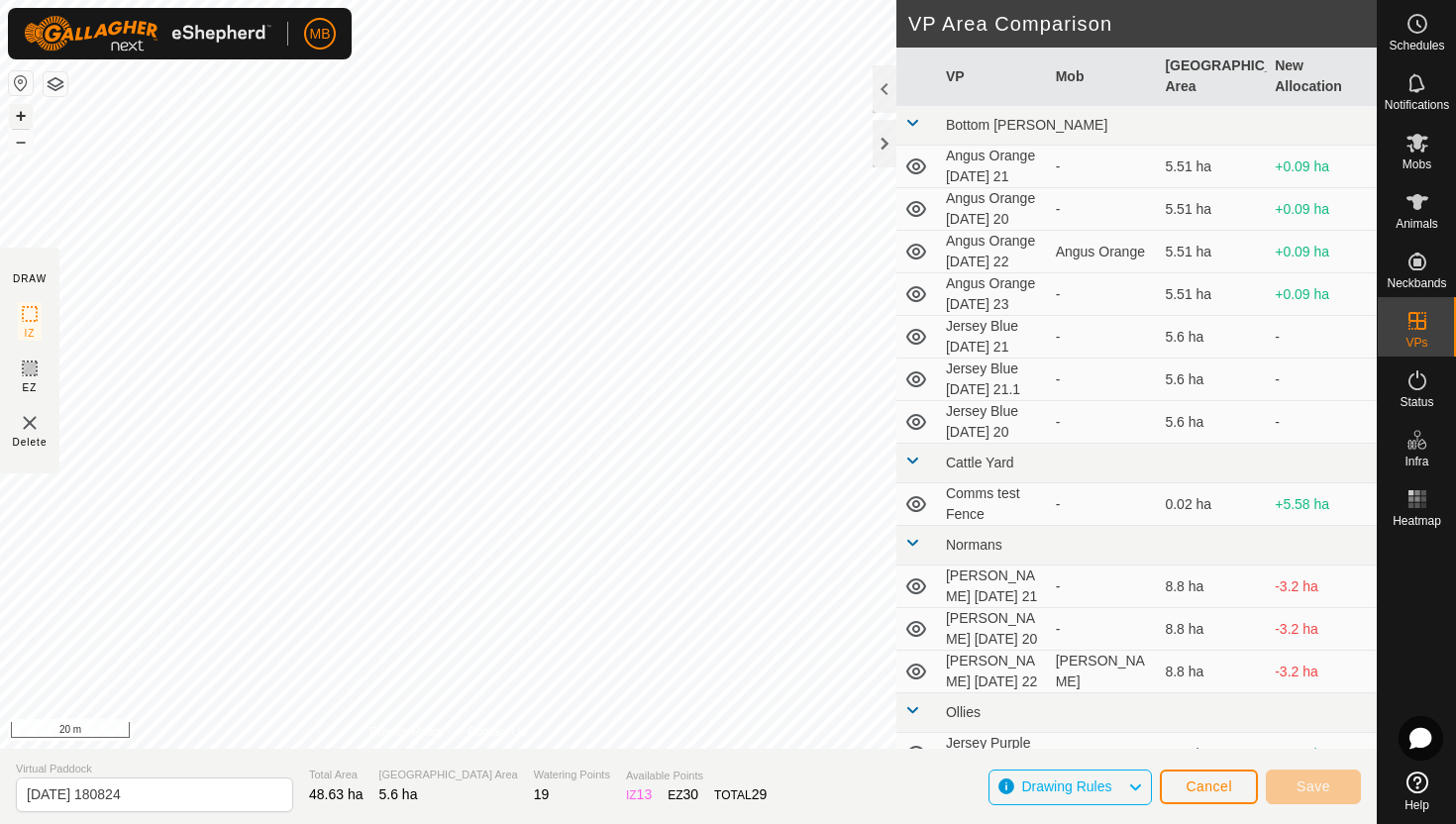 click on "+" at bounding box center [21, 116] 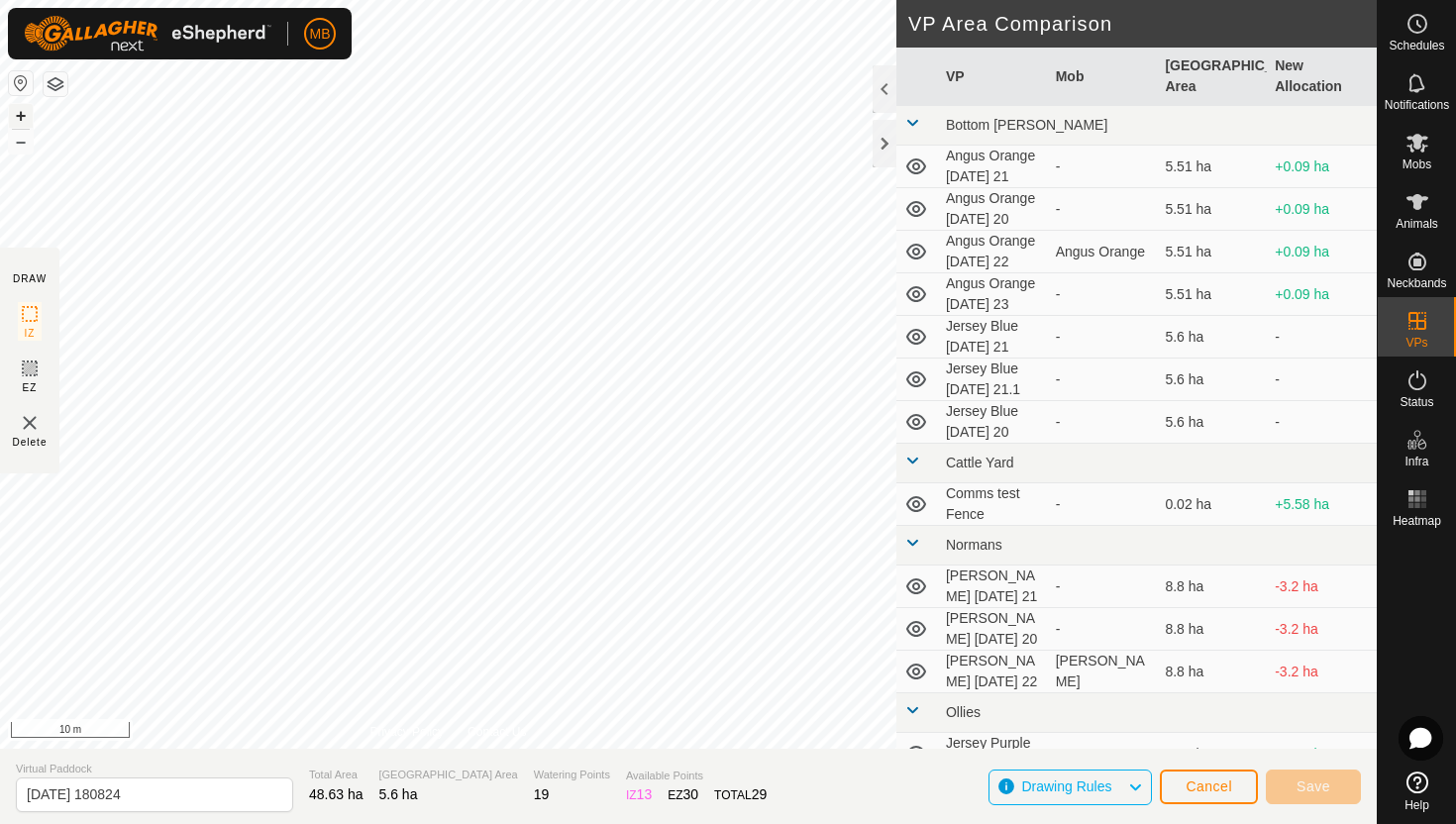 click on "+" at bounding box center (21, 116) 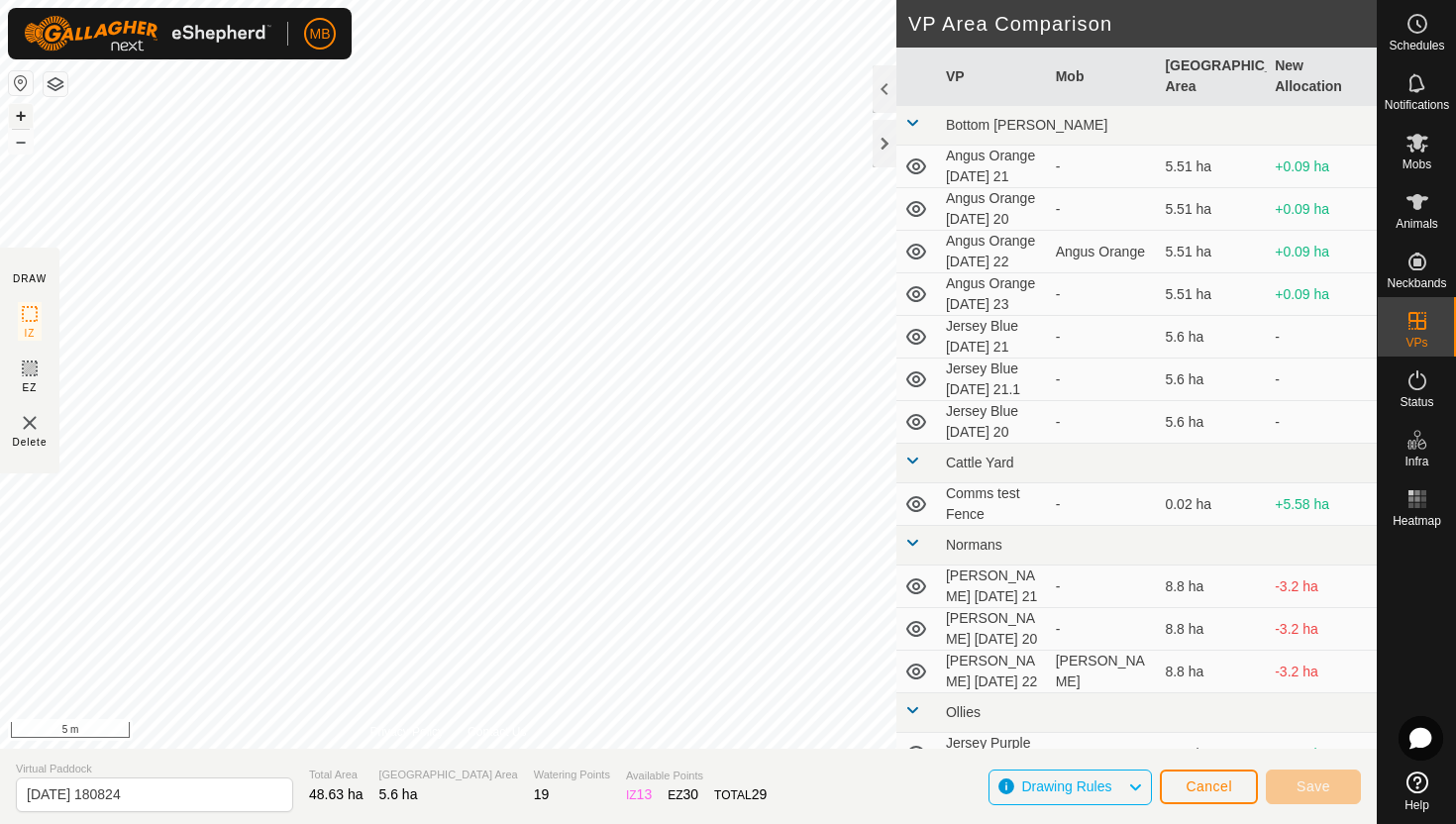 click on "+" at bounding box center (21, 116) 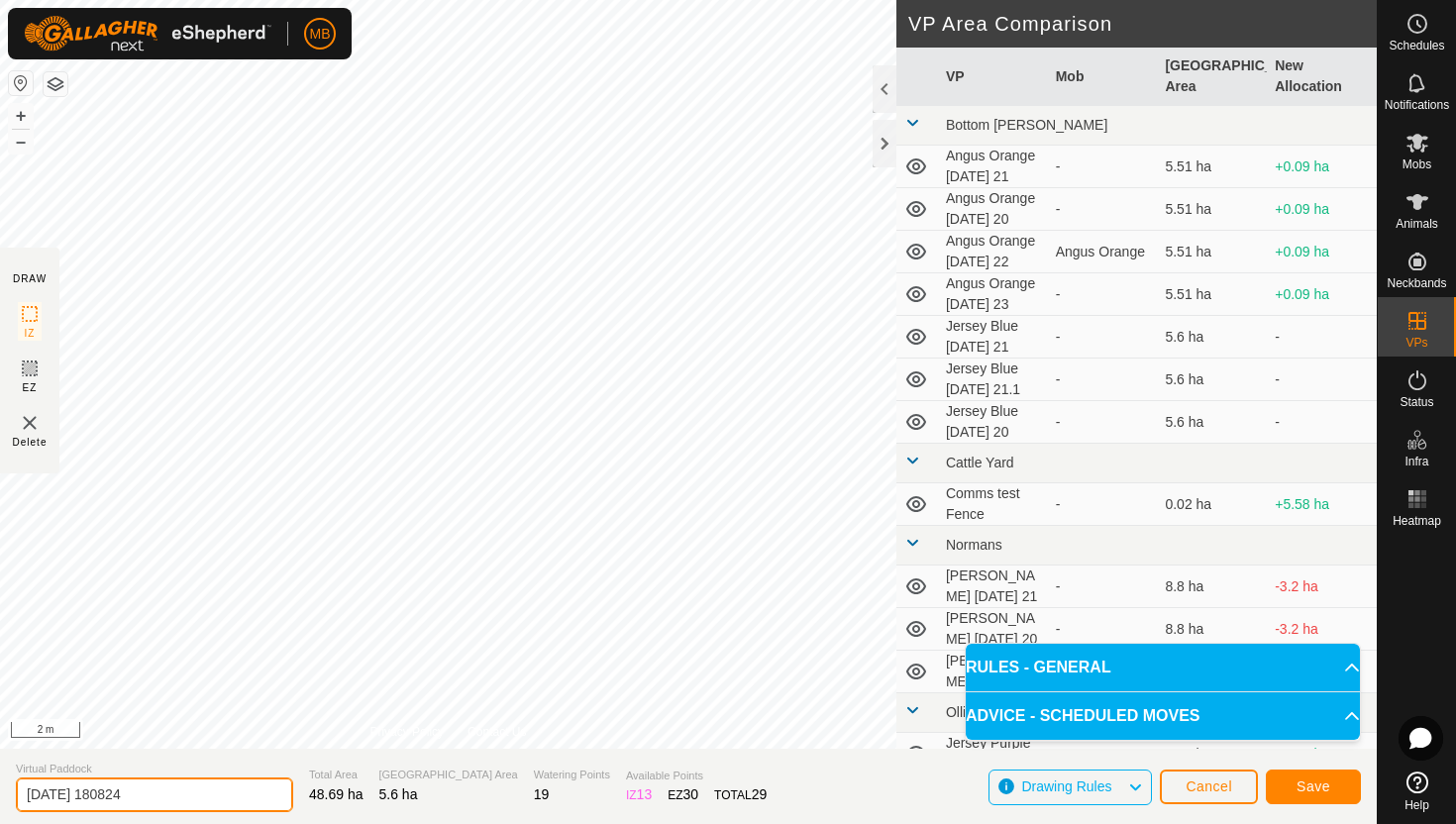 click on "[DATE] 180824" 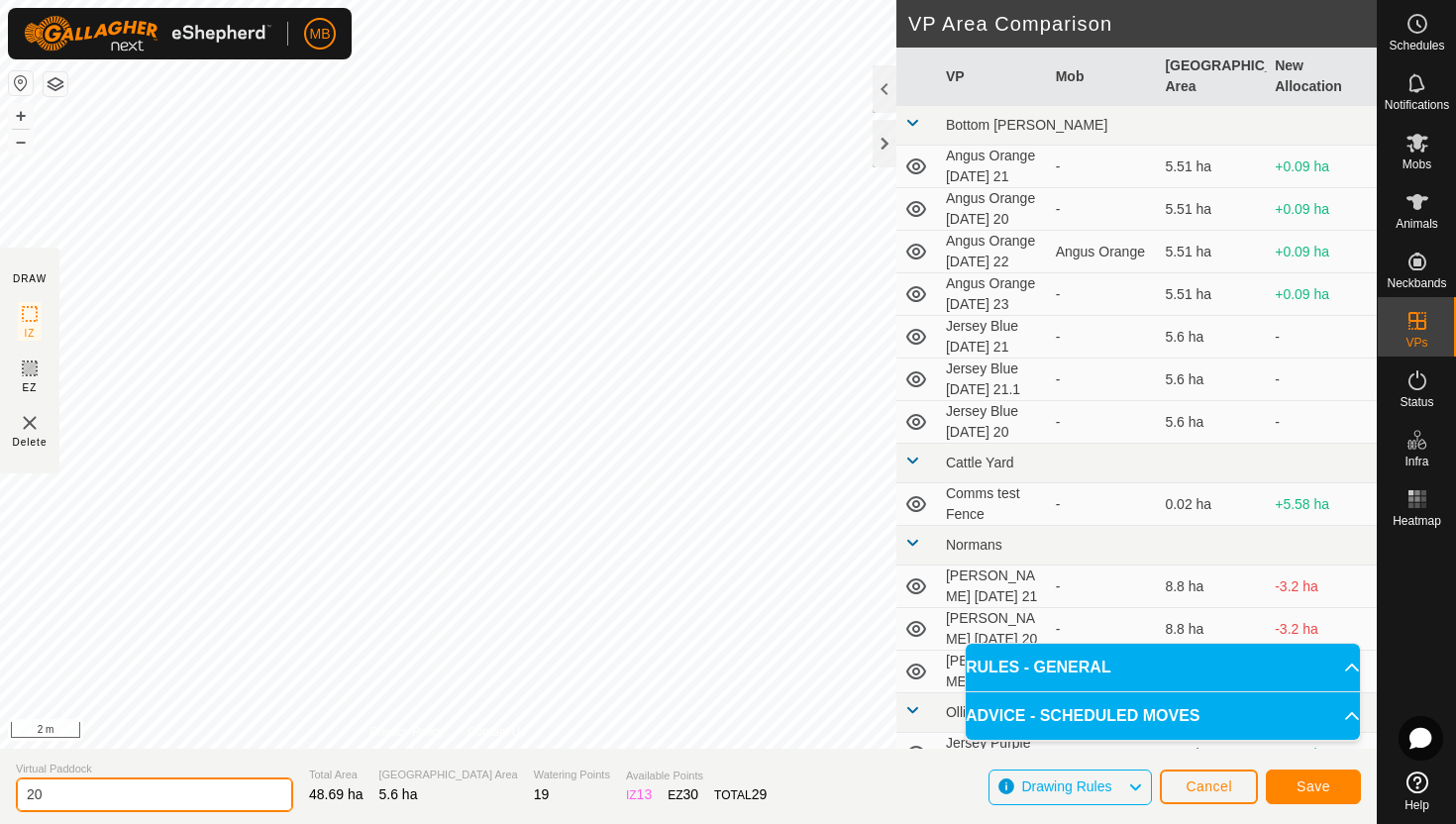 type on "2" 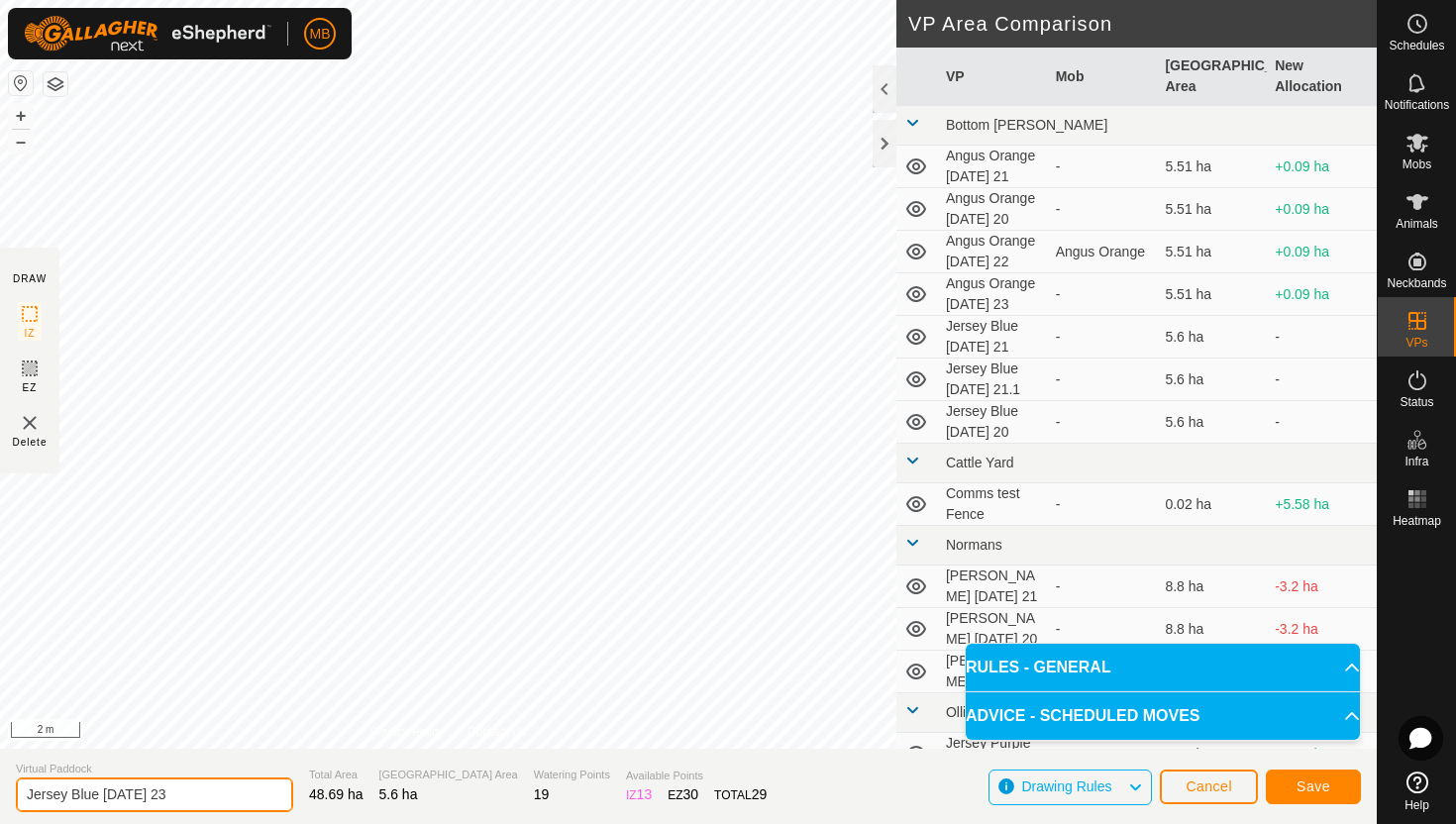 type on "Jersey Blue [DATE] 23" 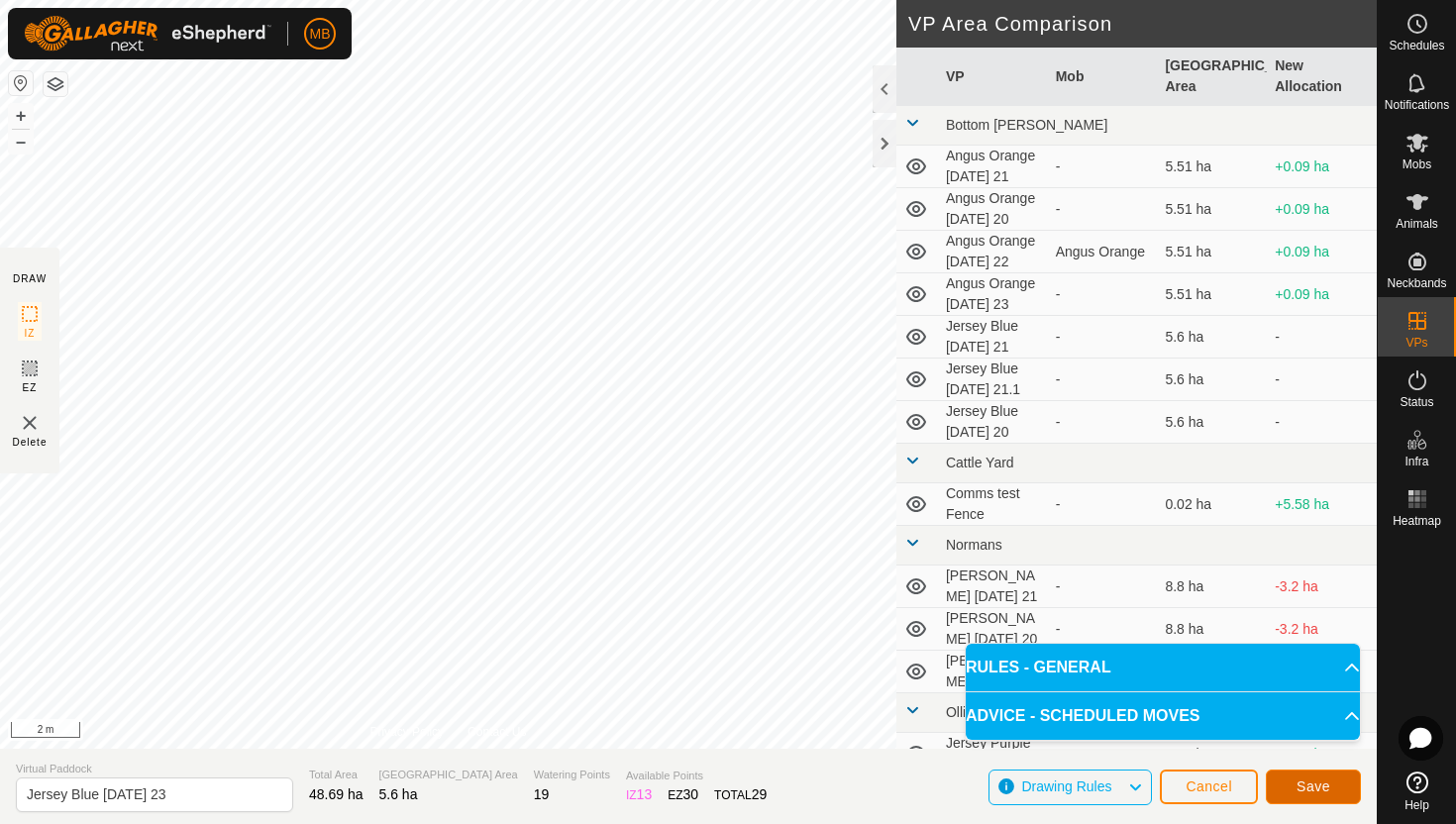 click on "Save" 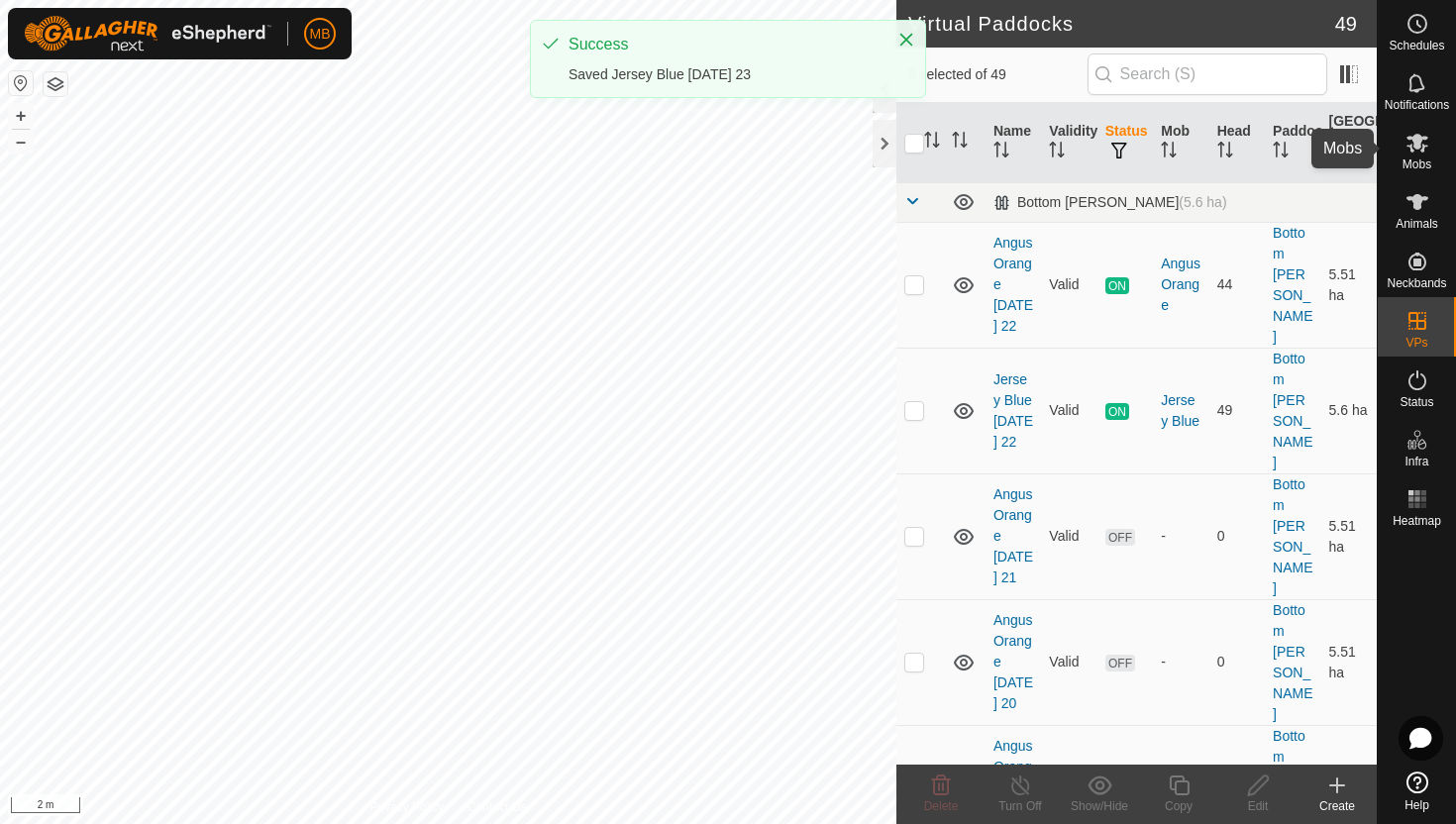 click 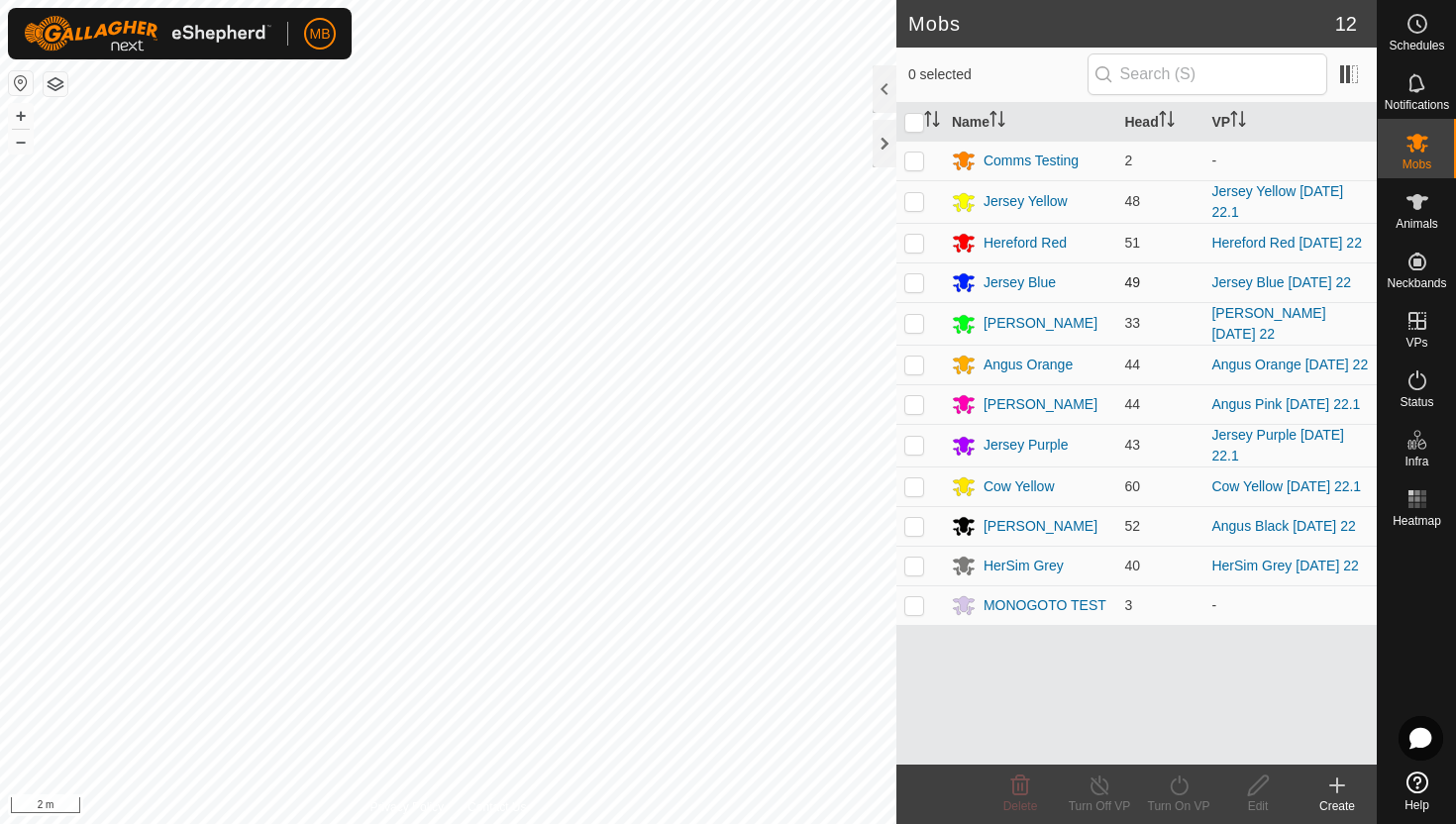 click at bounding box center [914, 282] 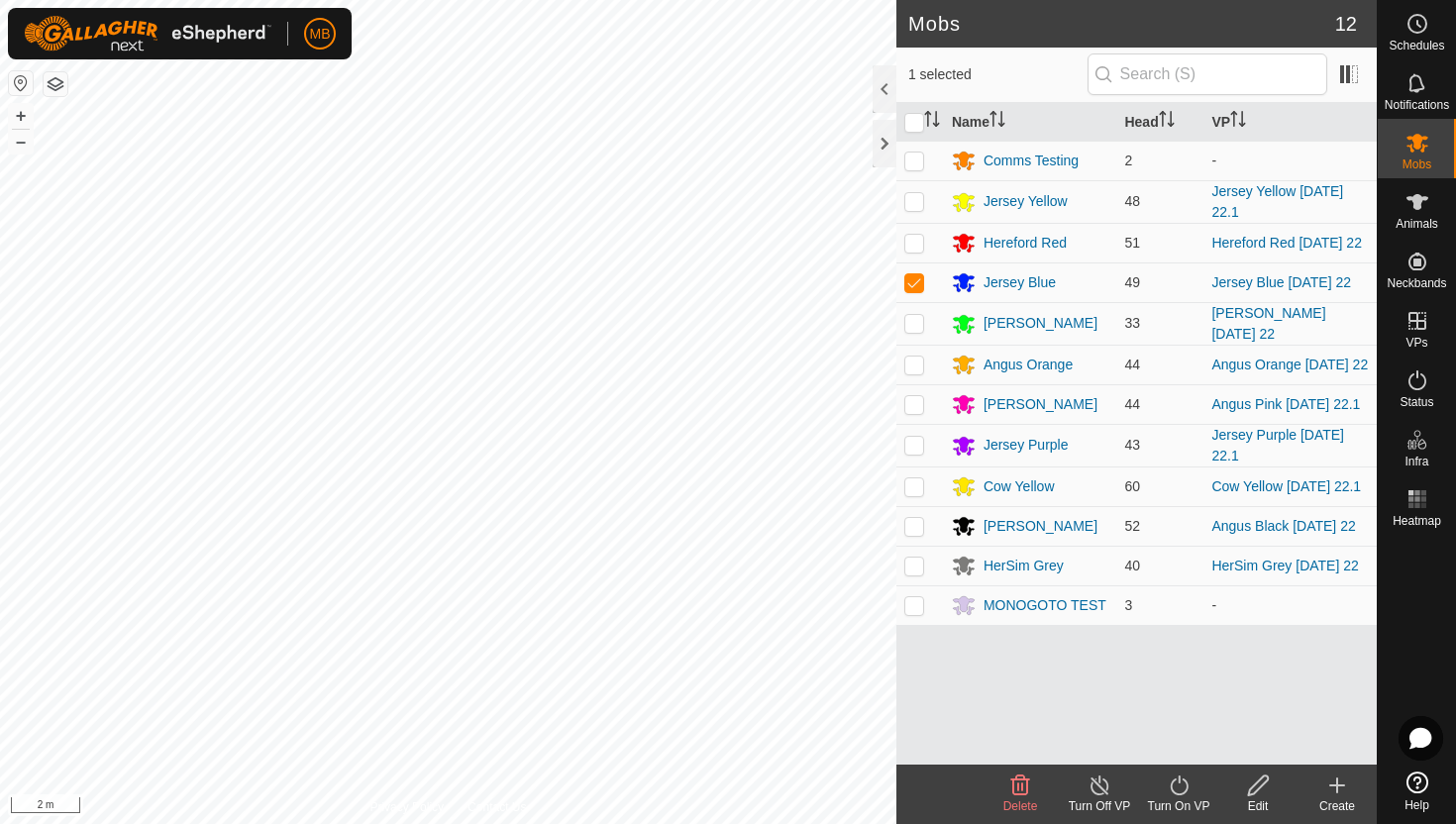 click 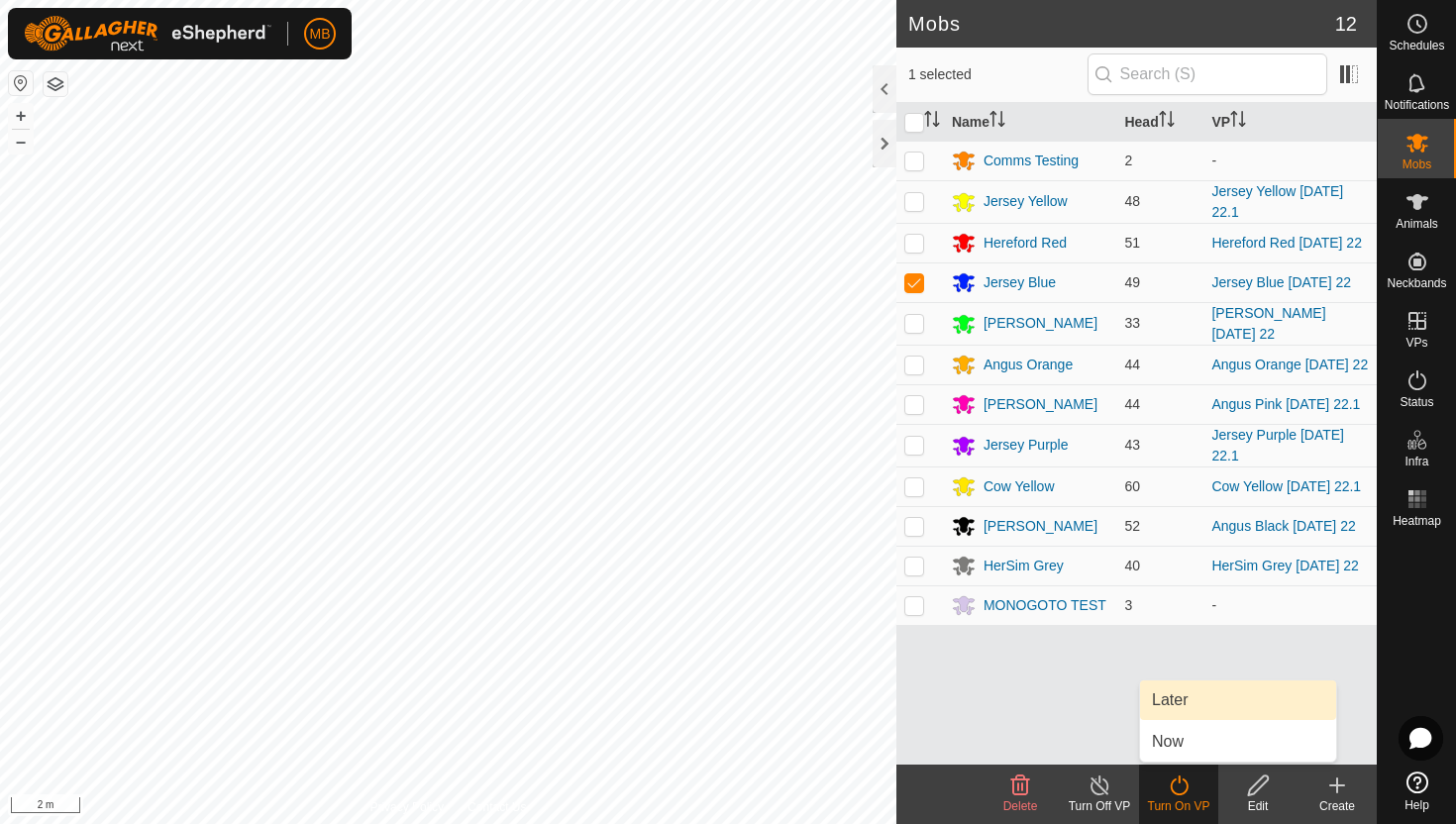 click on "Later" at bounding box center (1238, 700) 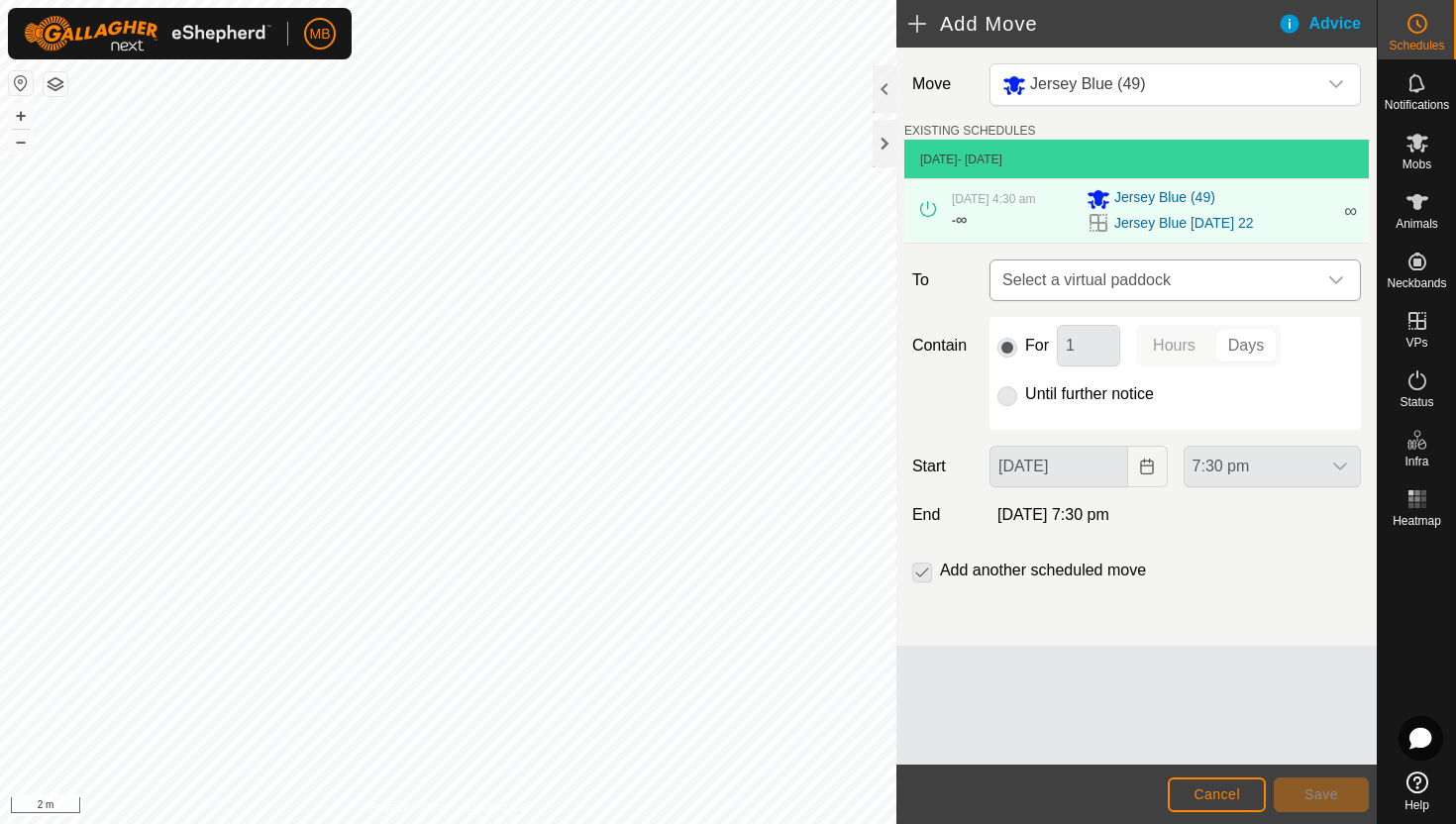 click 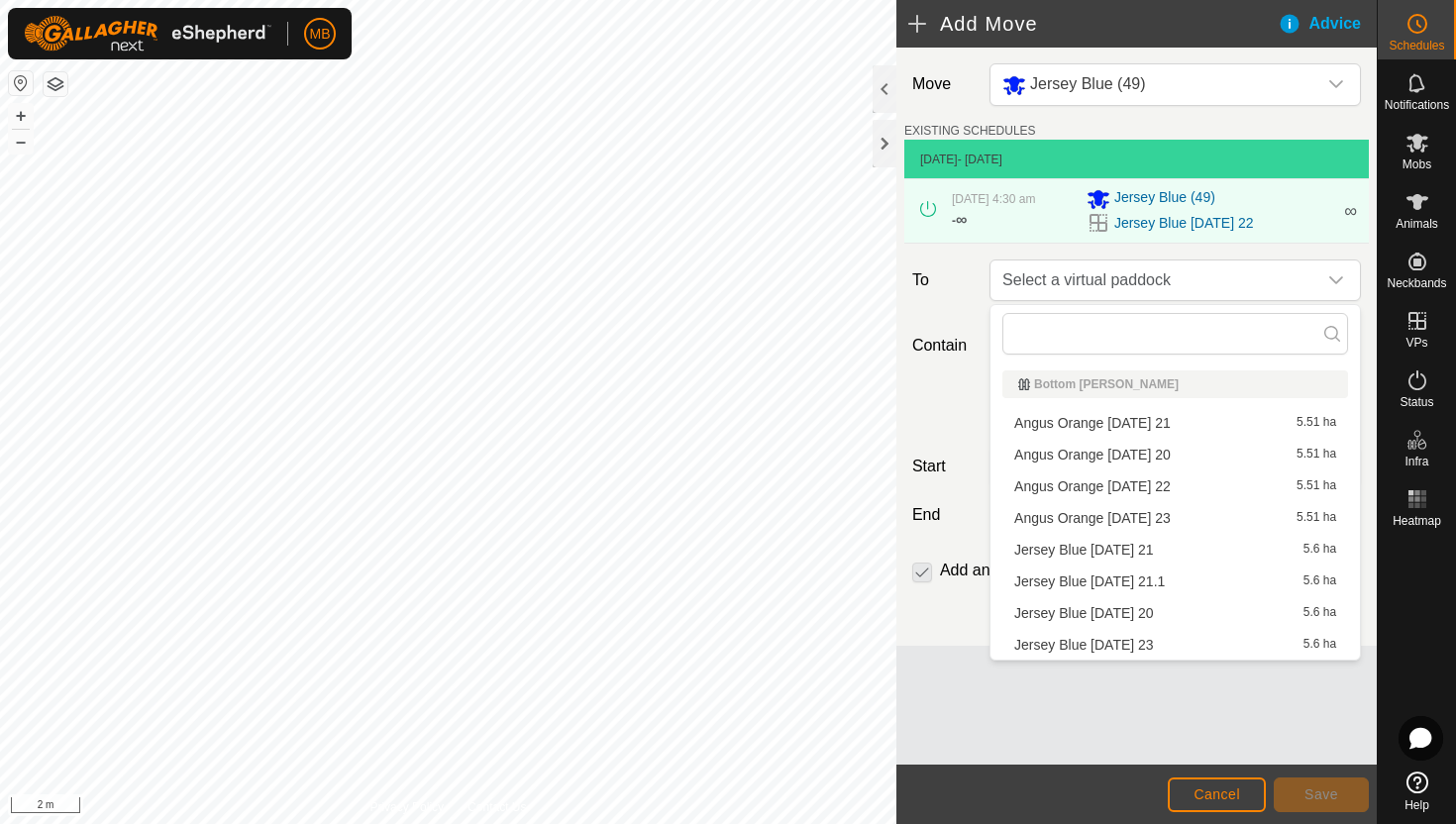 click on "Jersey Blue [DATE] 23  5.6 ha" at bounding box center (1175, 645) 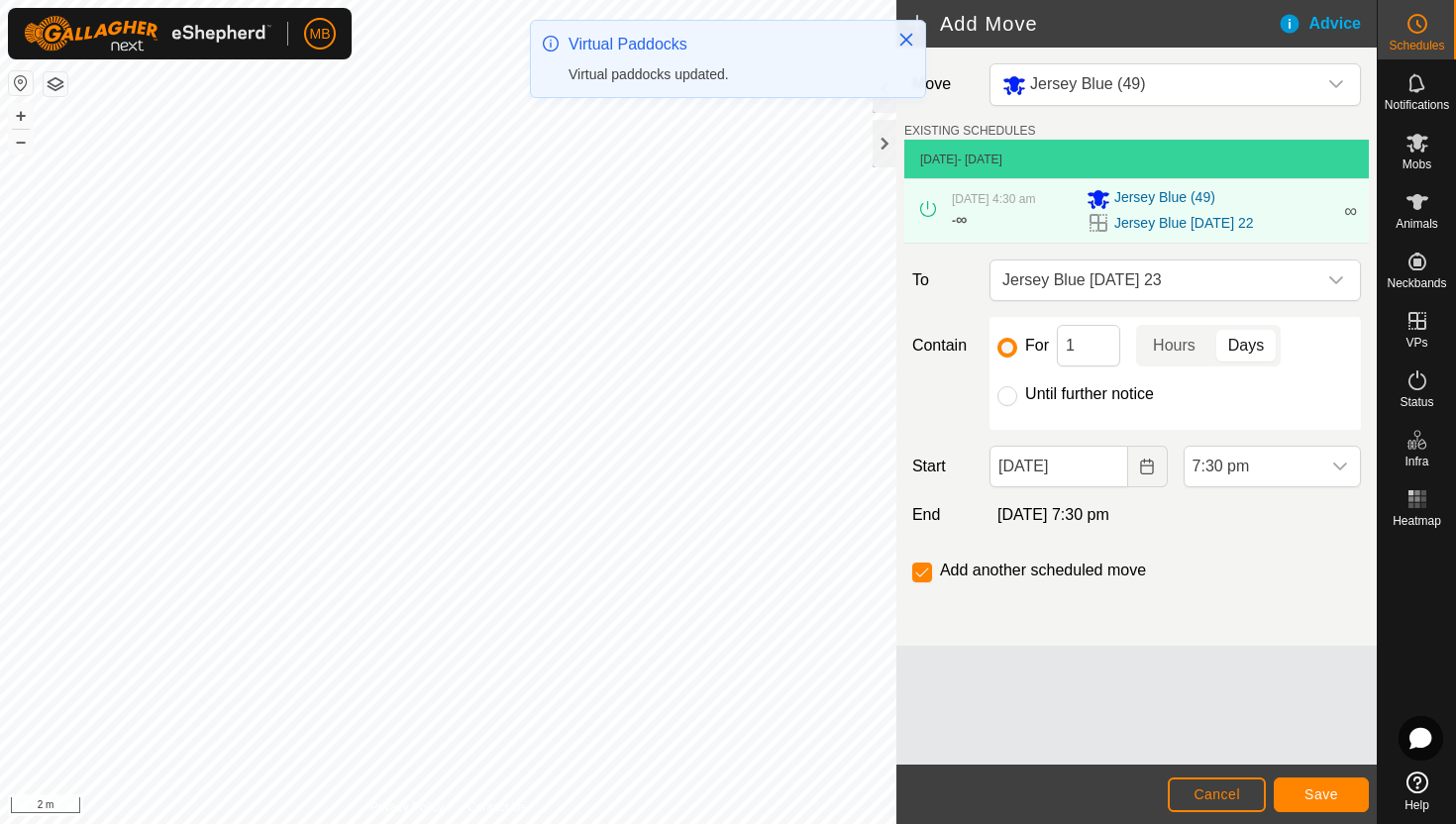 click on "Until further notice" 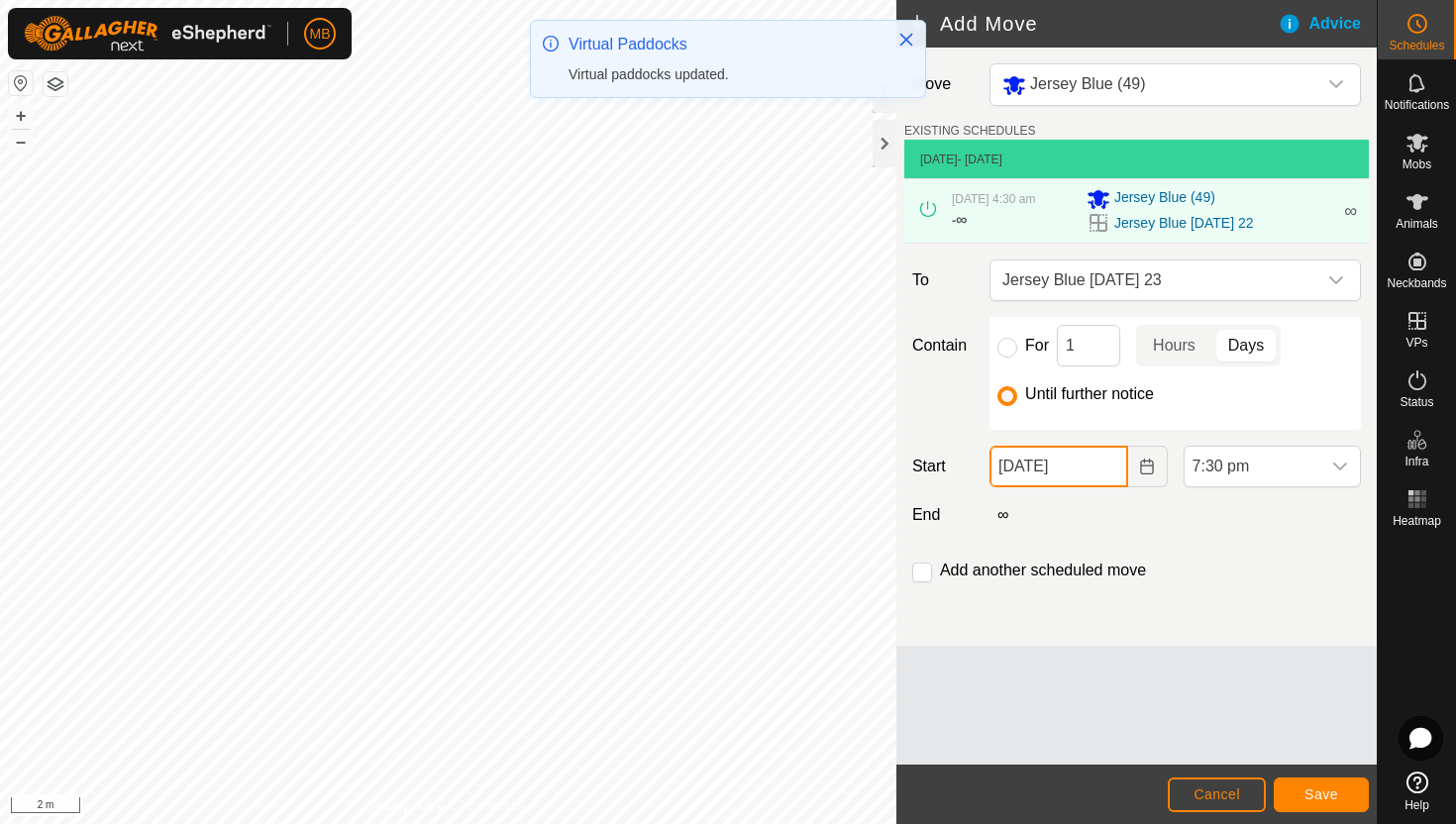 click on "[DATE]" 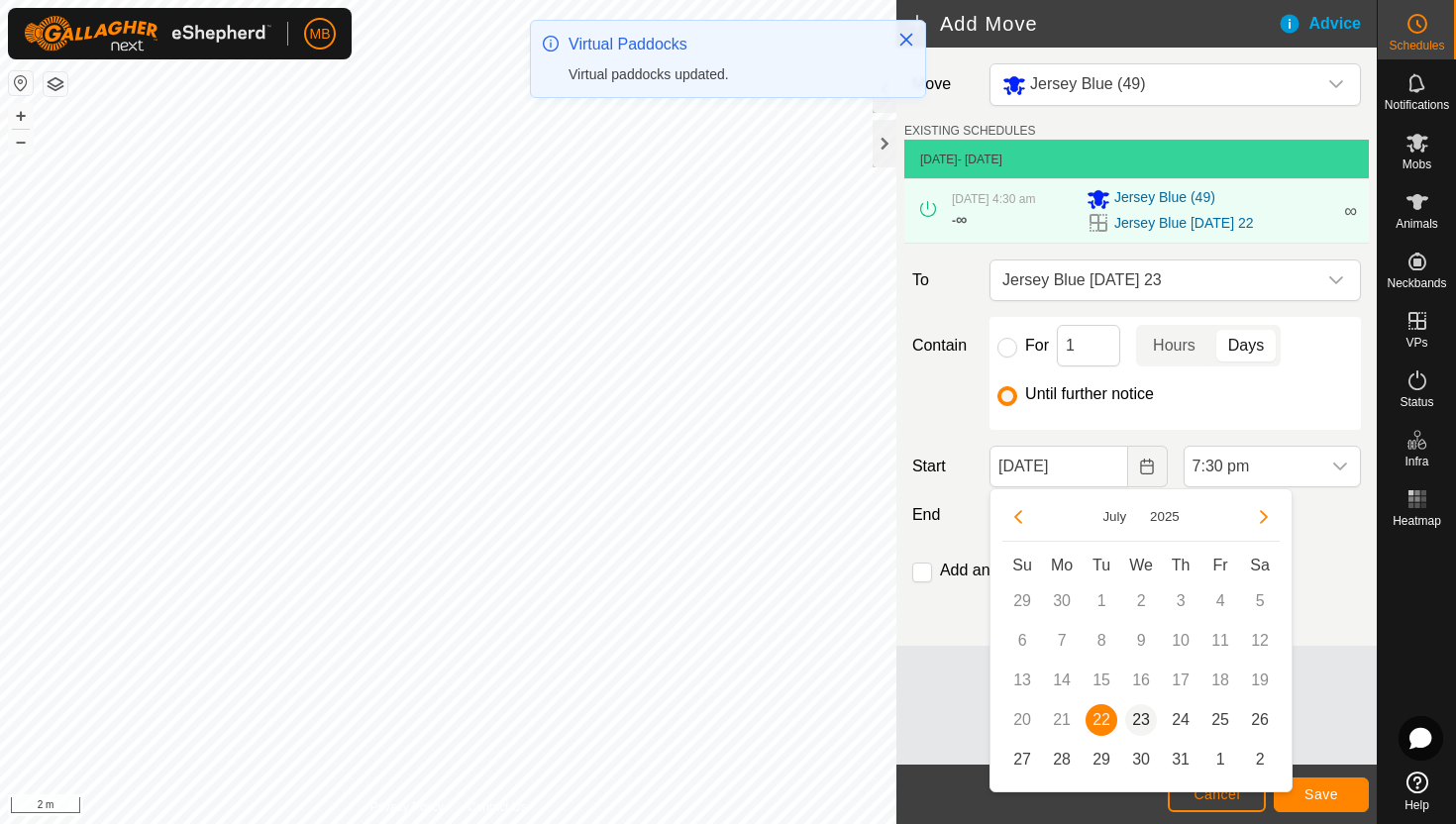 click on "23" at bounding box center (1141, 720) 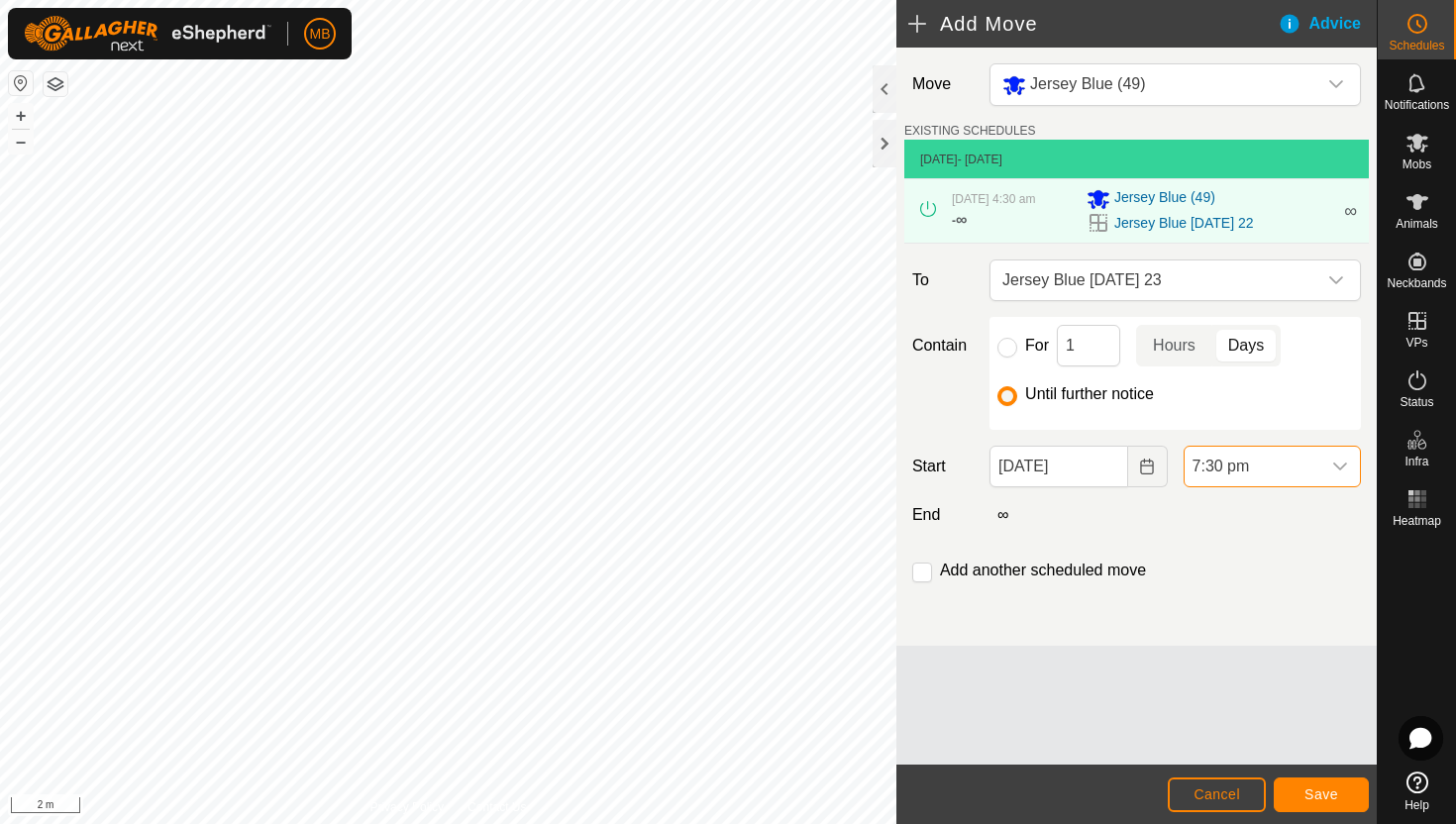 click on "7:30 pm" at bounding box center [1252, 466] 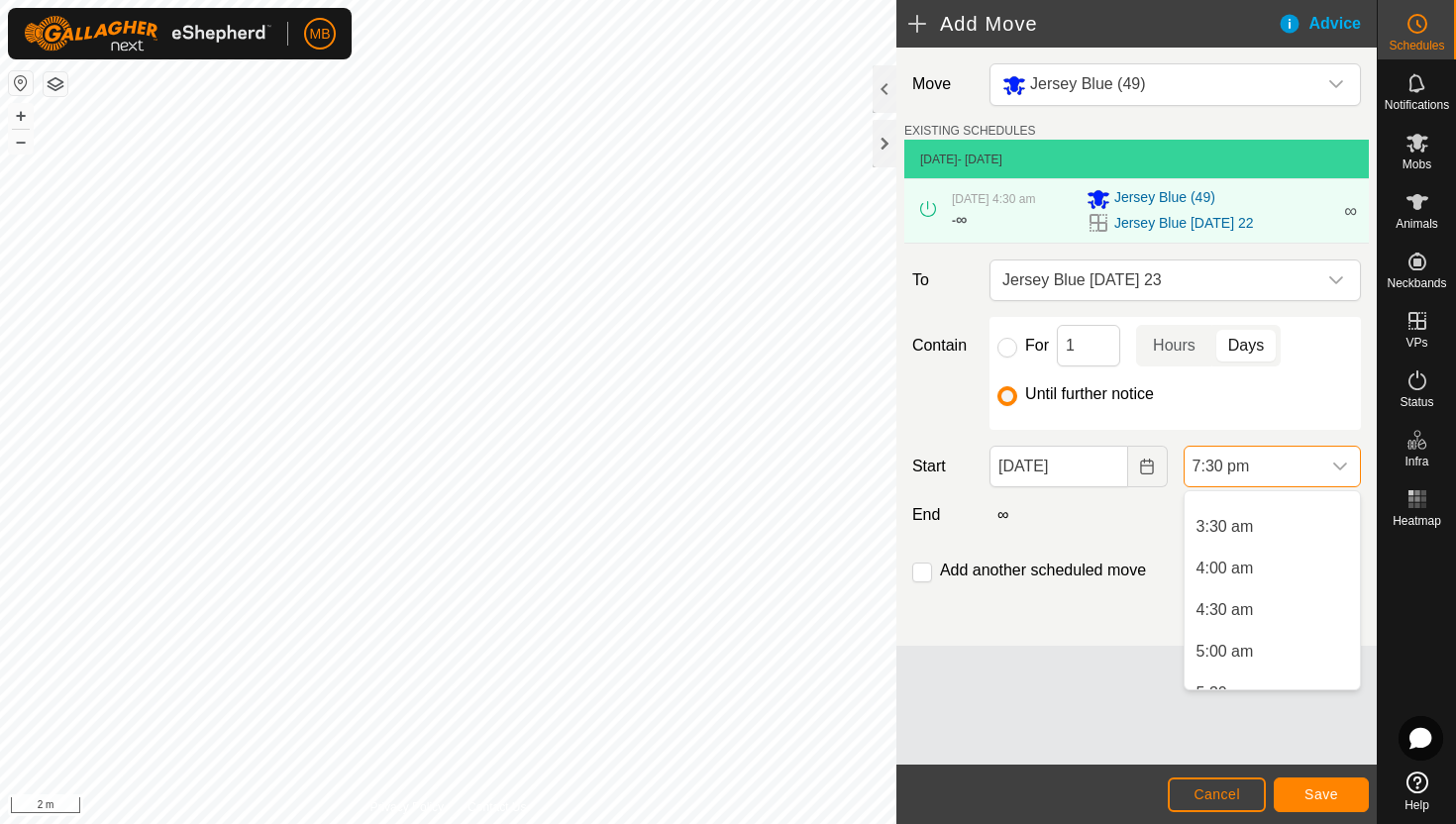 scroll, scrollTop: 274, scrollLeft: 0, axis: vertical 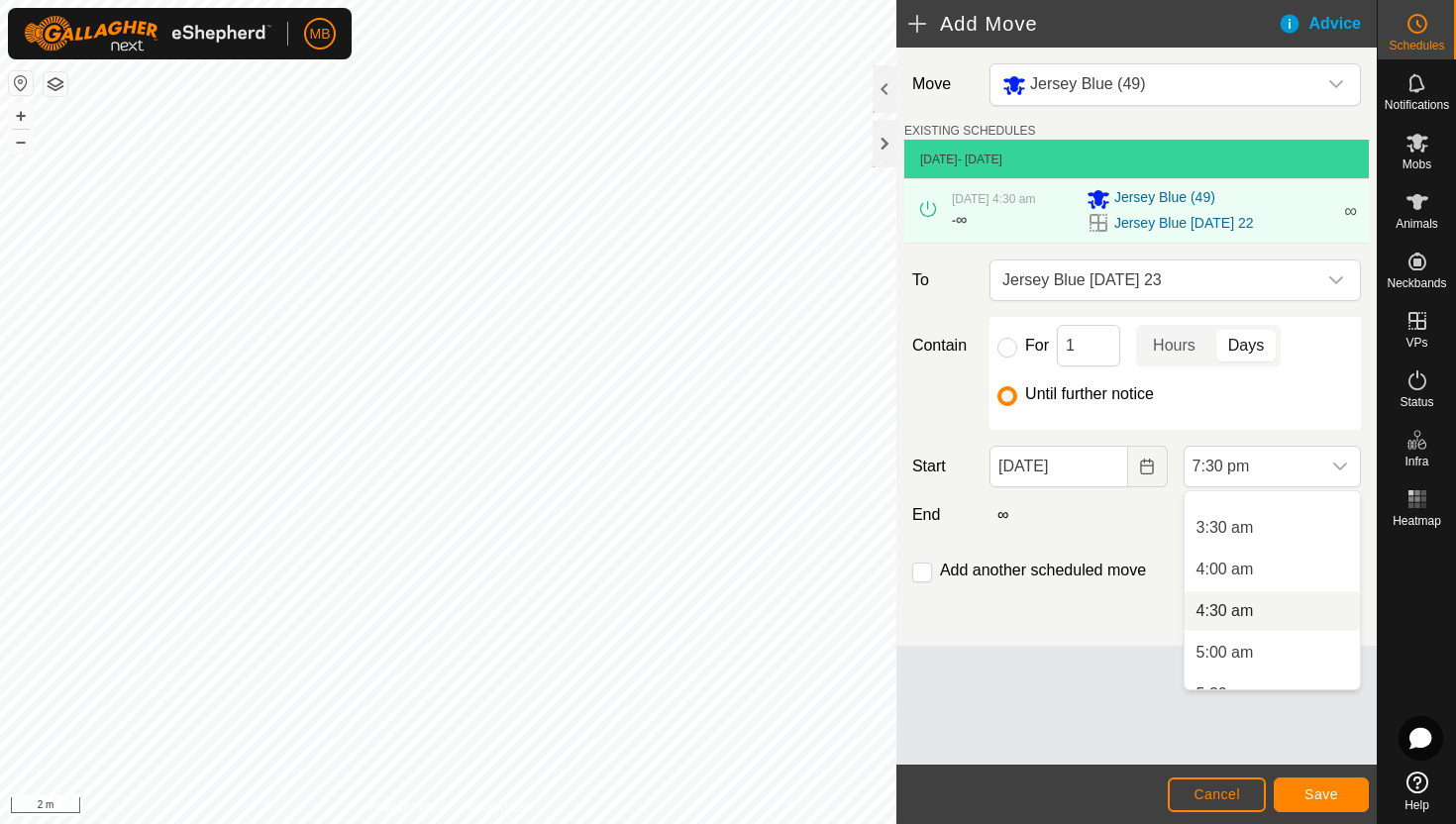 click on "4:30 am" at bounding box center [1272, 611] 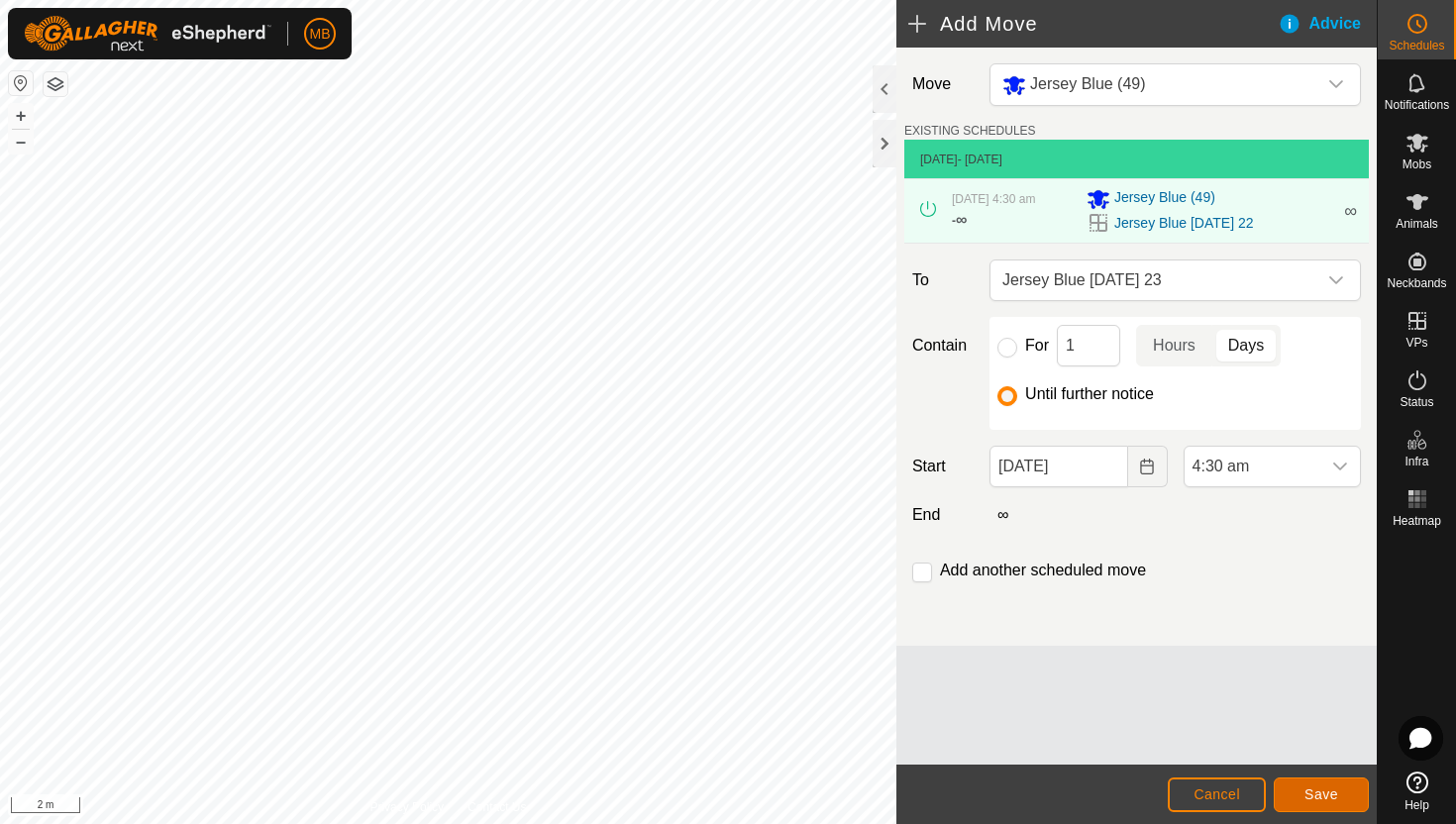 click on "Save" 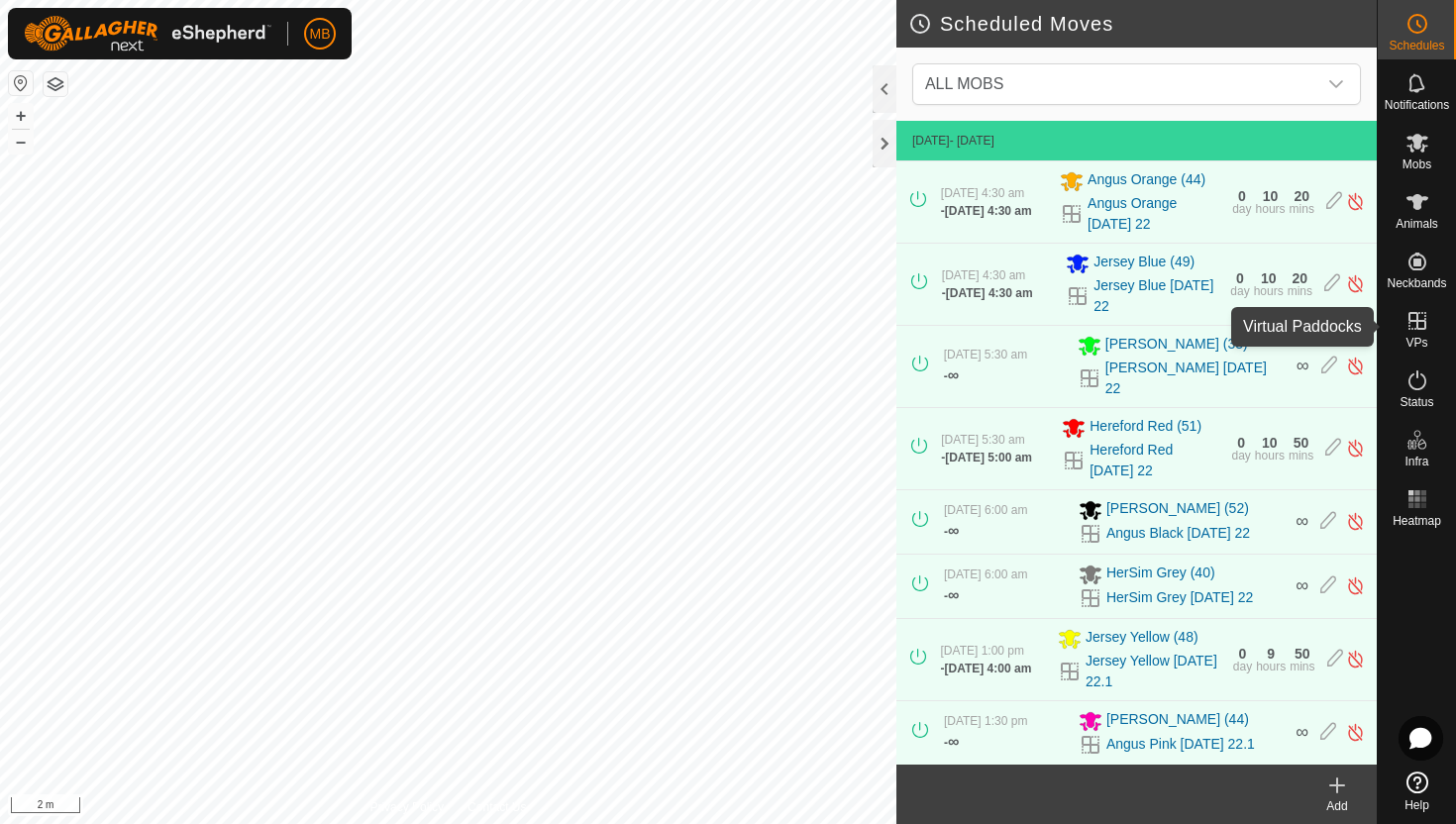 click 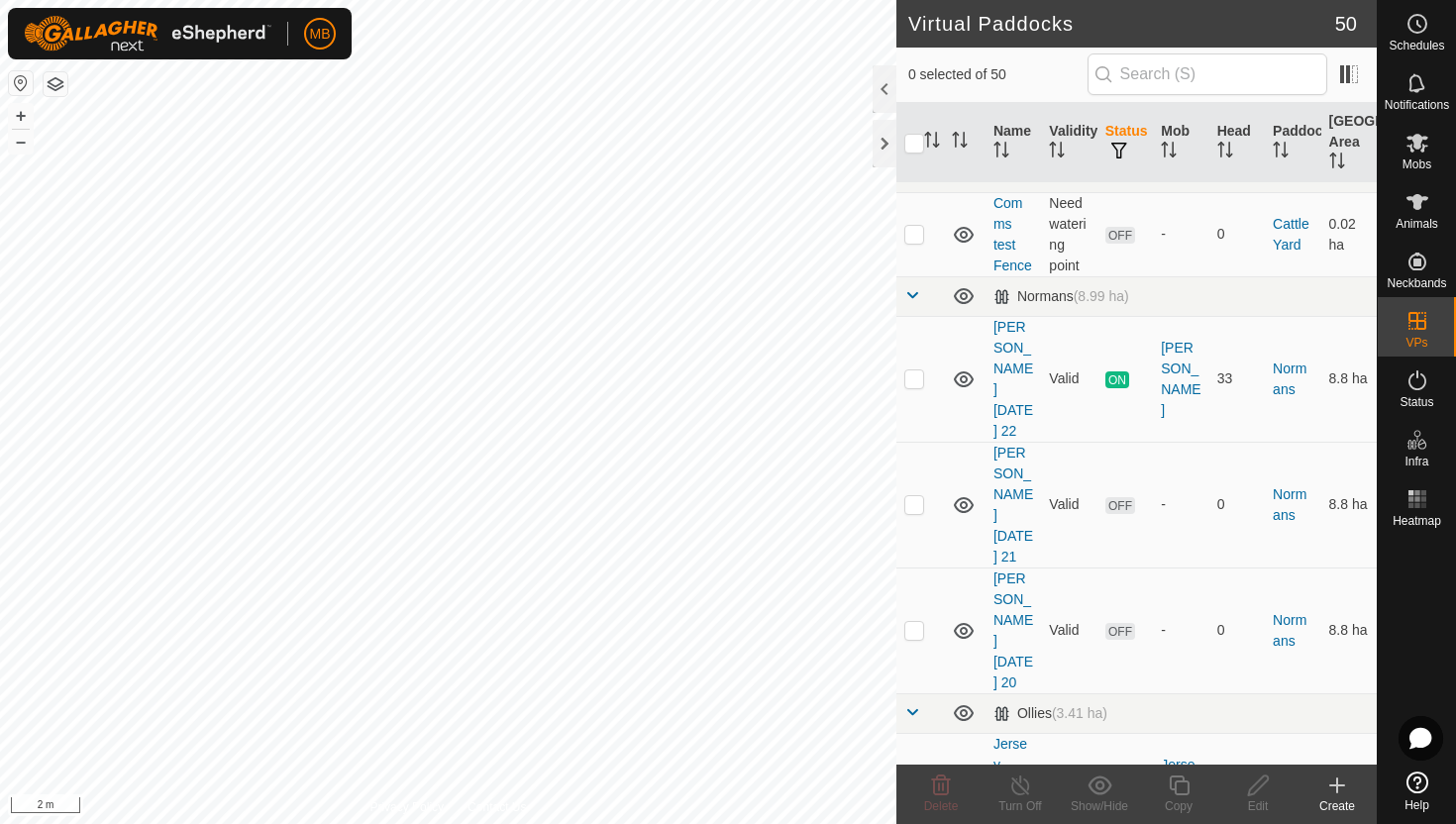 scroll, scrollTop: 1203, scrollLeft: 0, axis: vertical 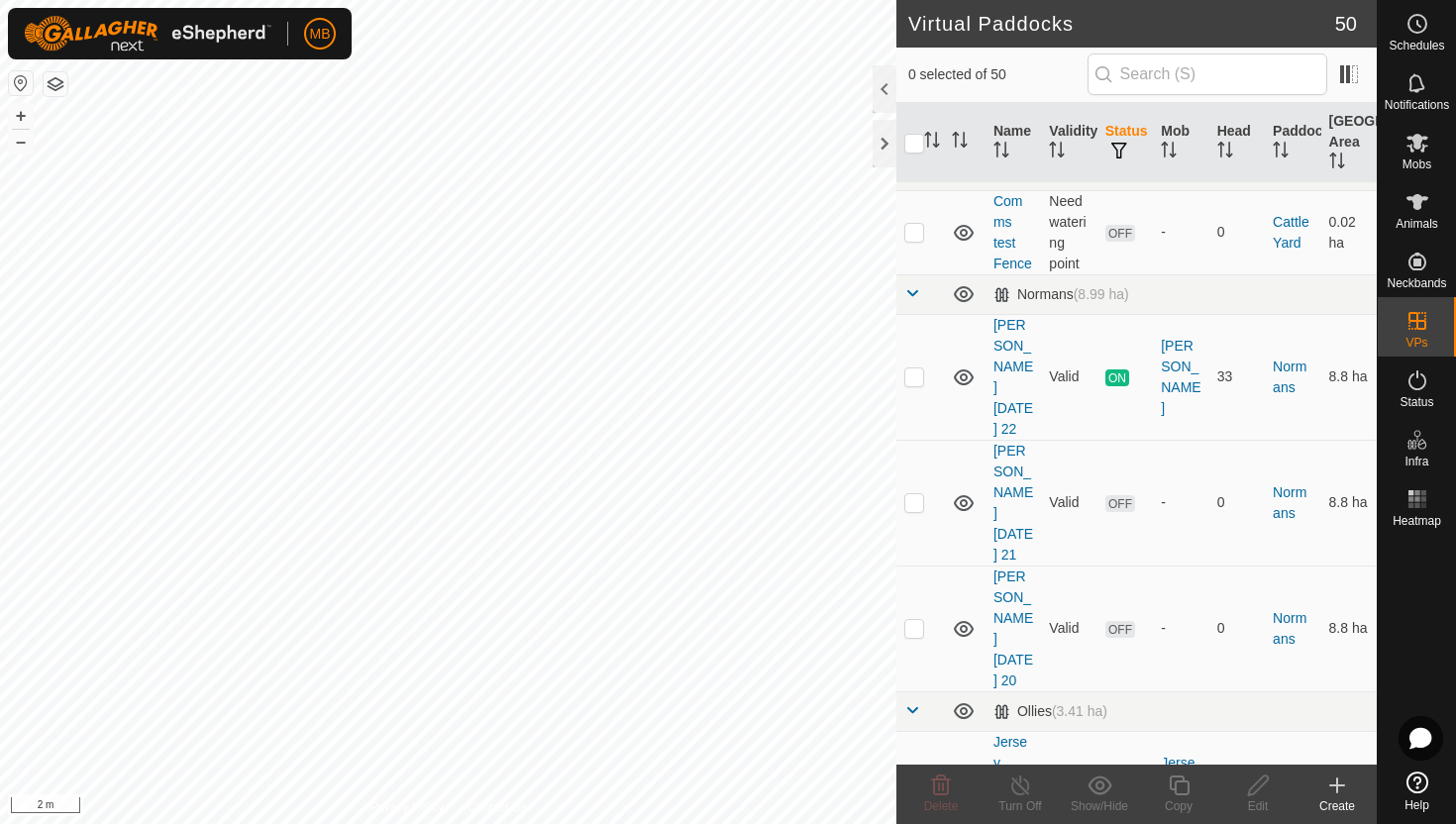 click at bounding box center (914, 794) 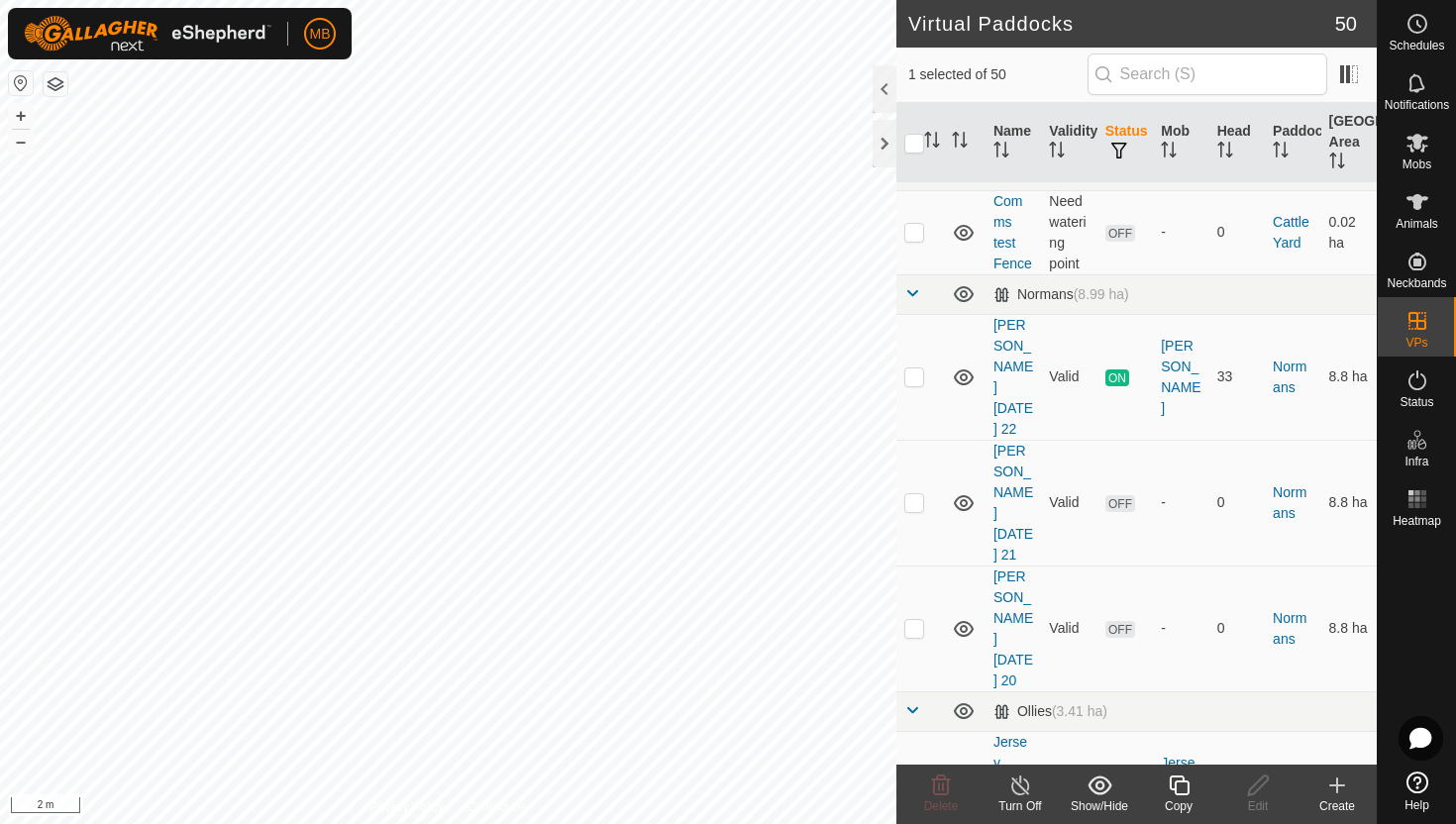 click 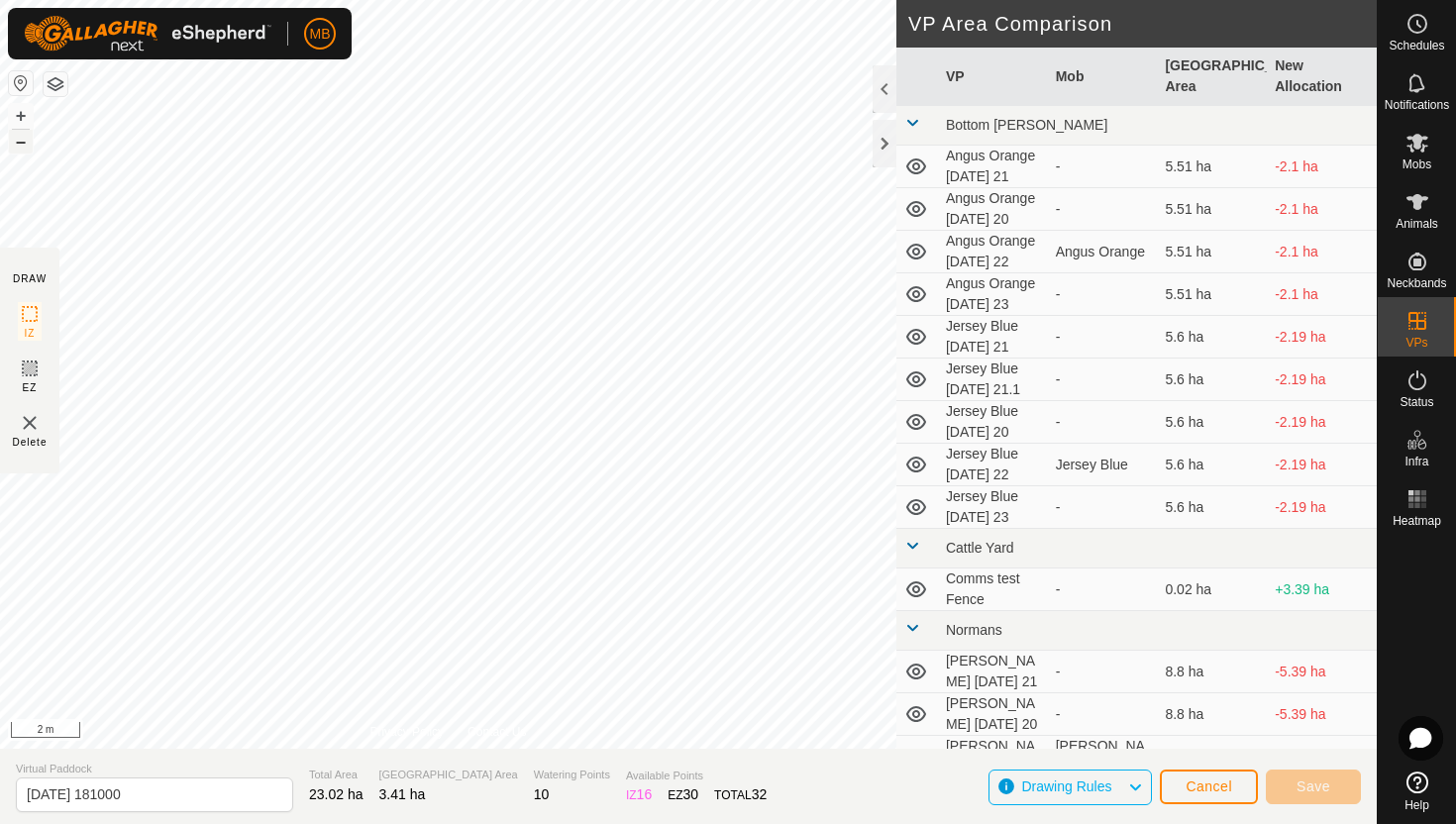 click on "–" at bounding box center (21, 142) 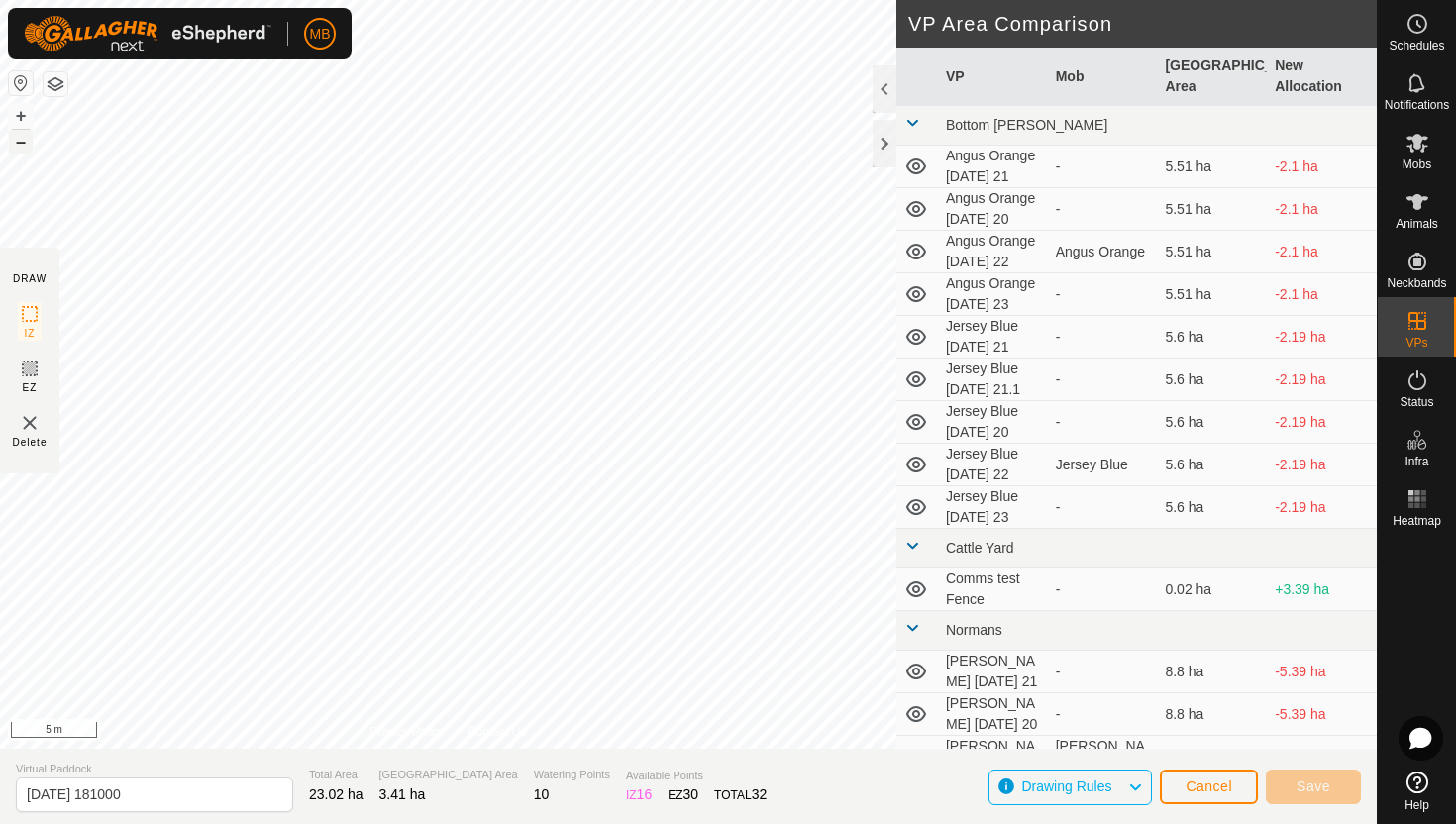 click on "–" at bounding box center (21, 142) 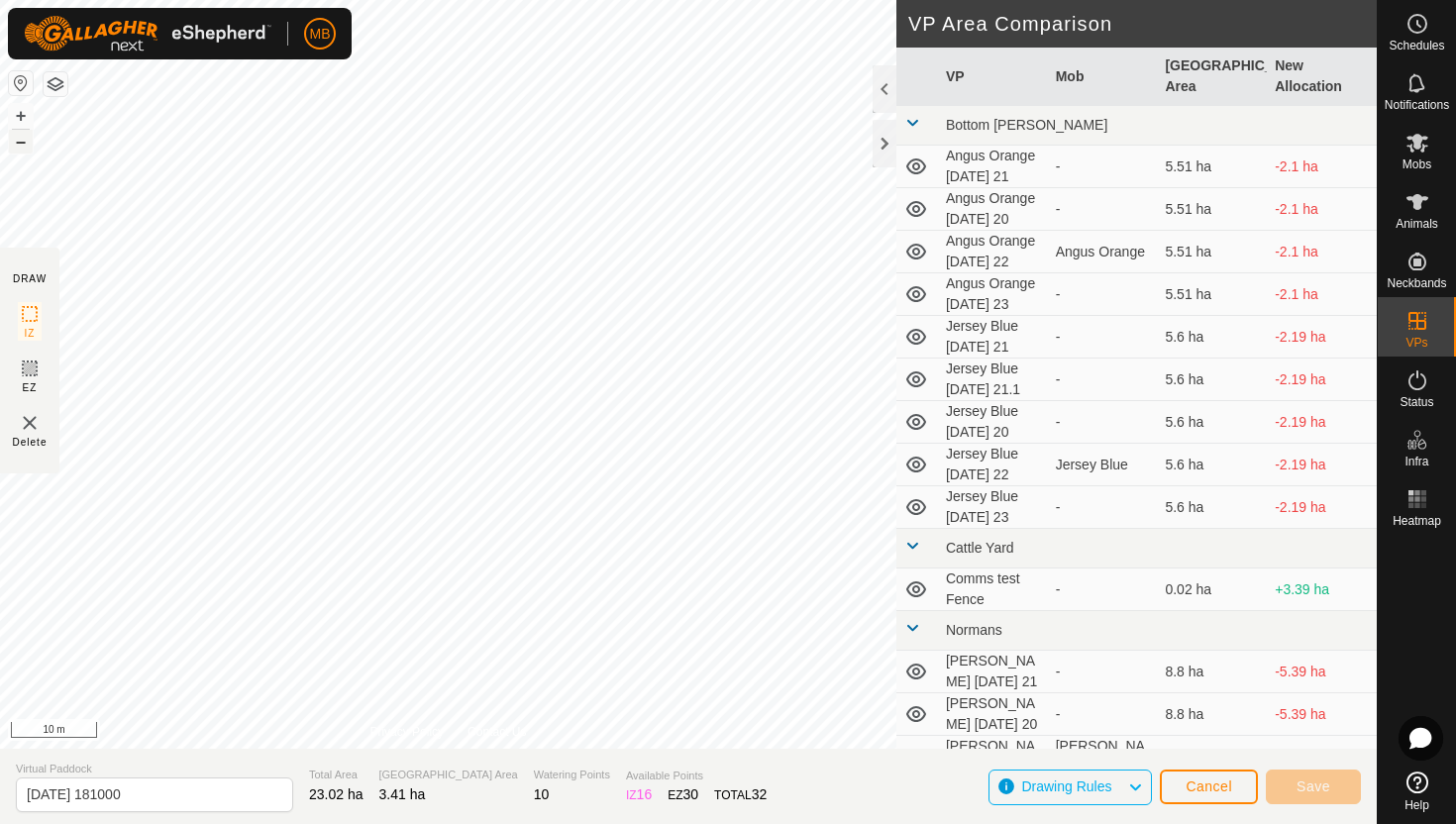 click on "–" at bounding box center [21, 142] 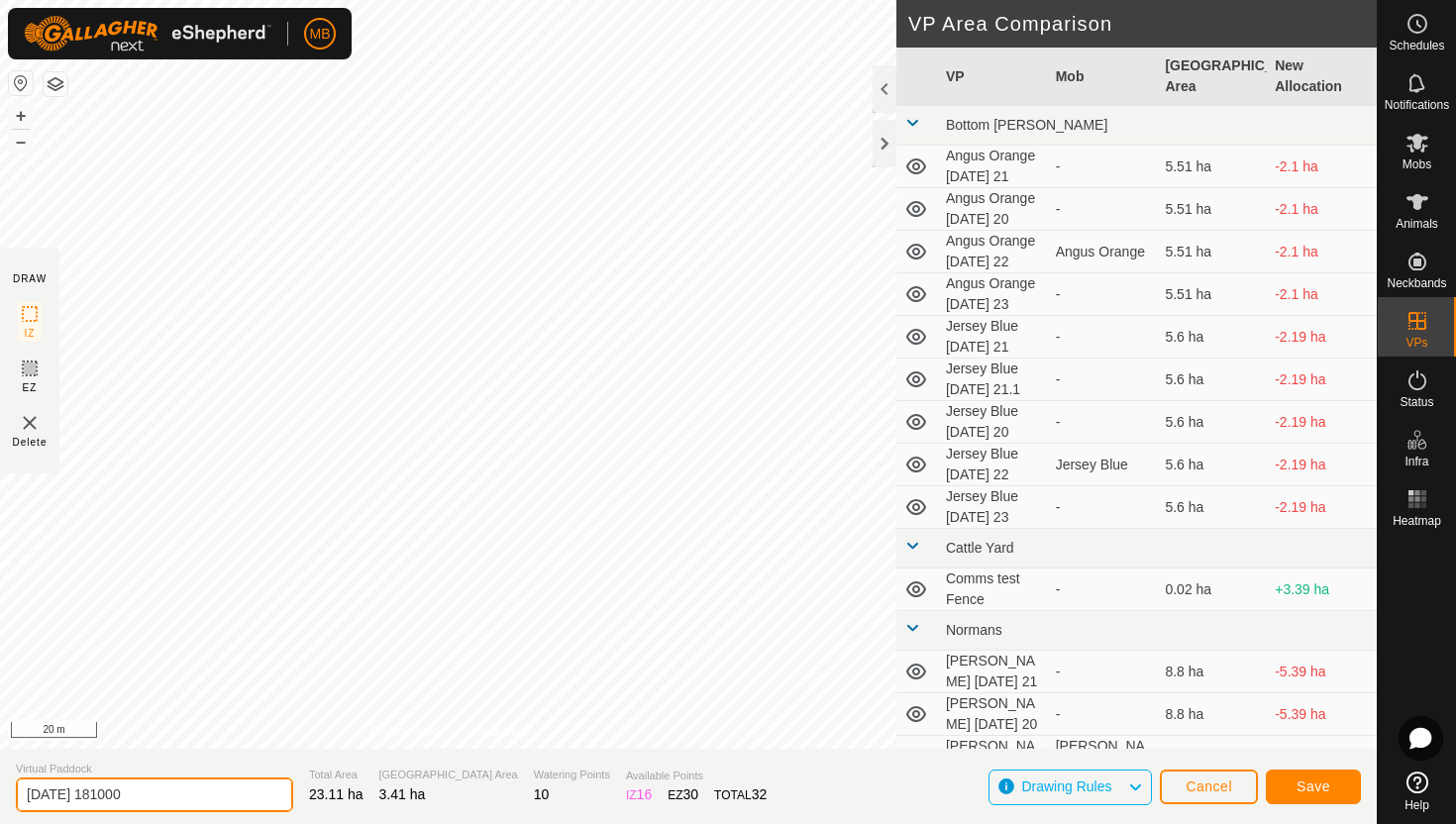 click on "[DATE] 181000" 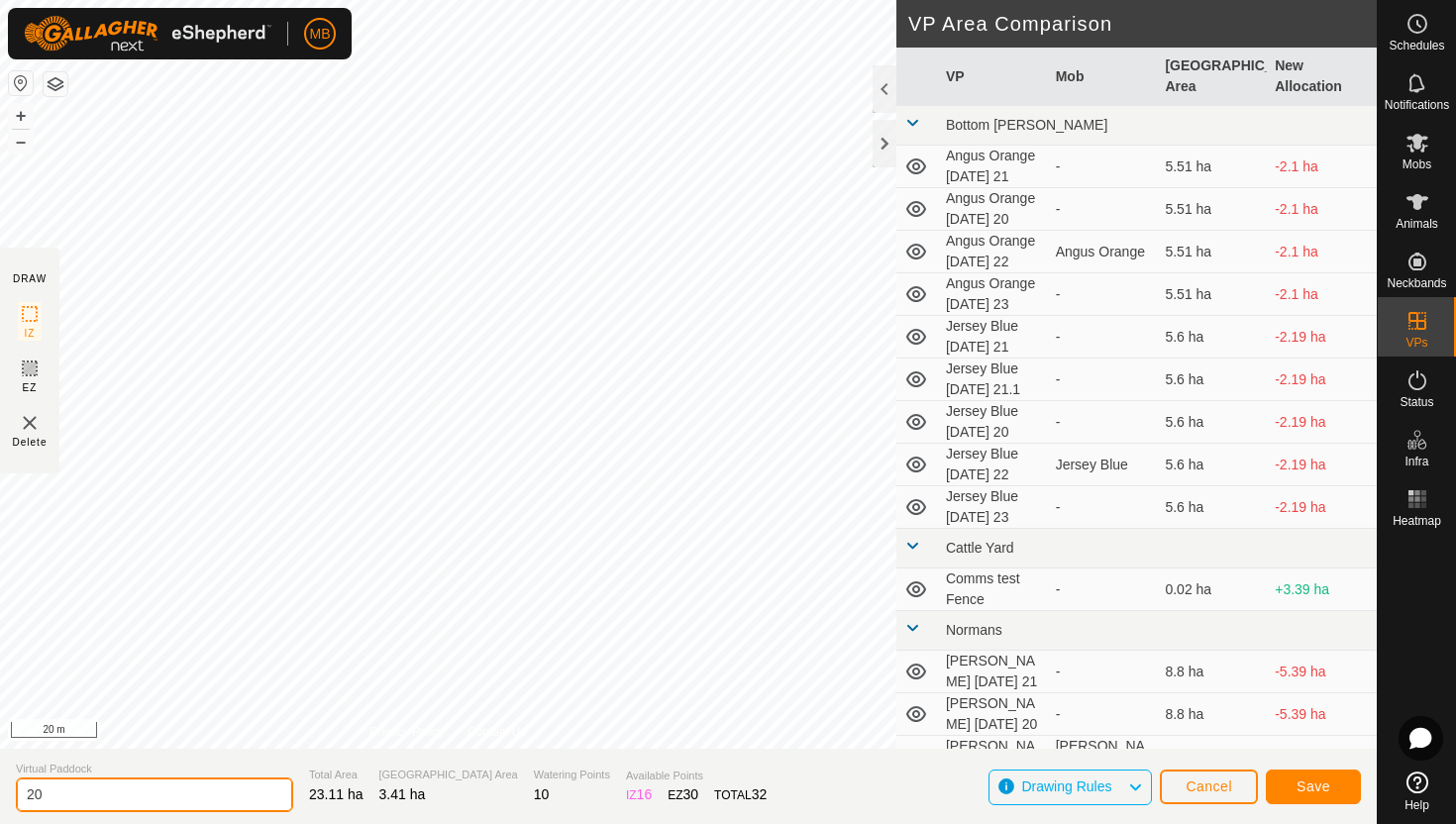 type on "2" 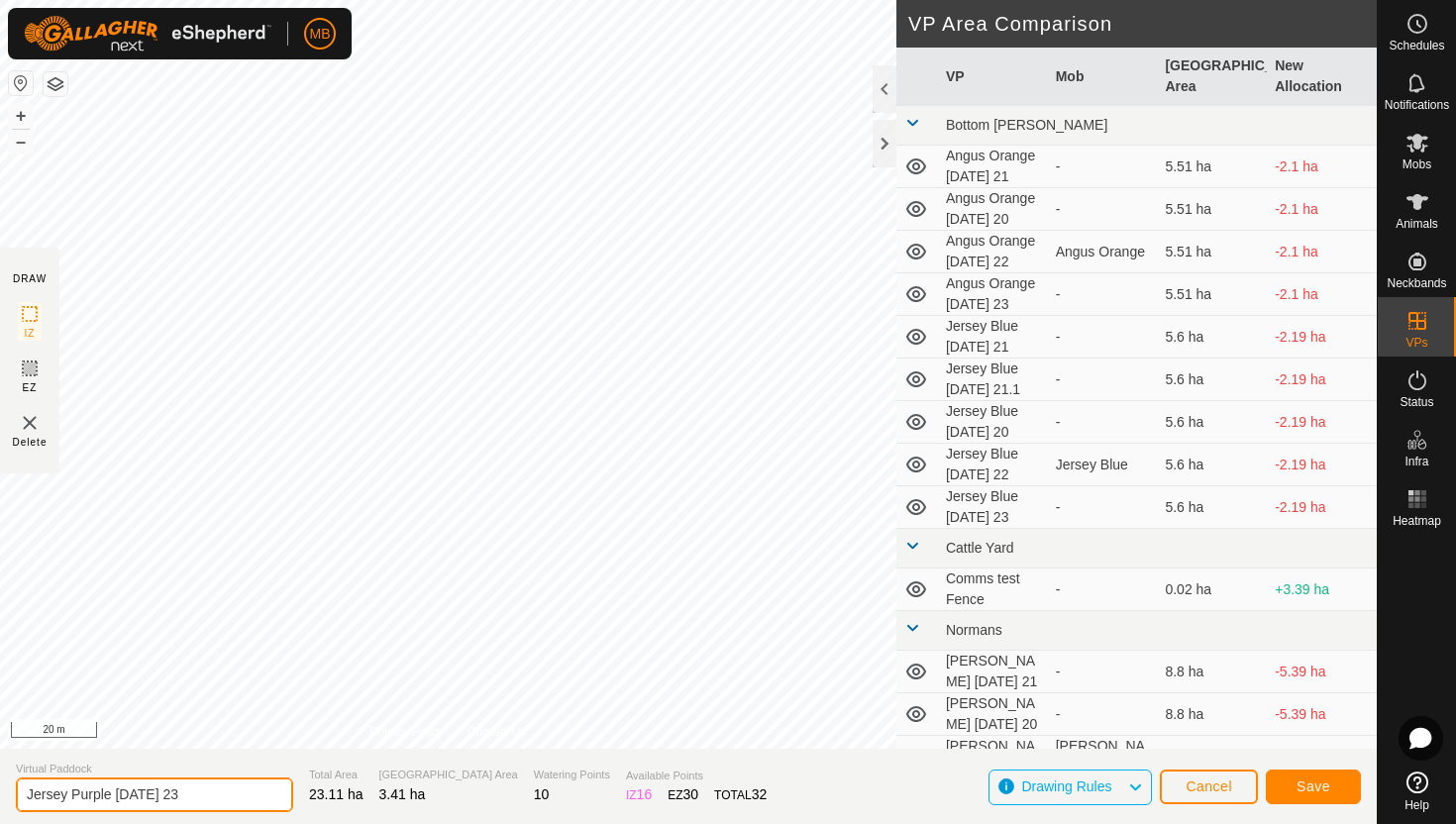 type on "Jersey Purple [DATE] 23" 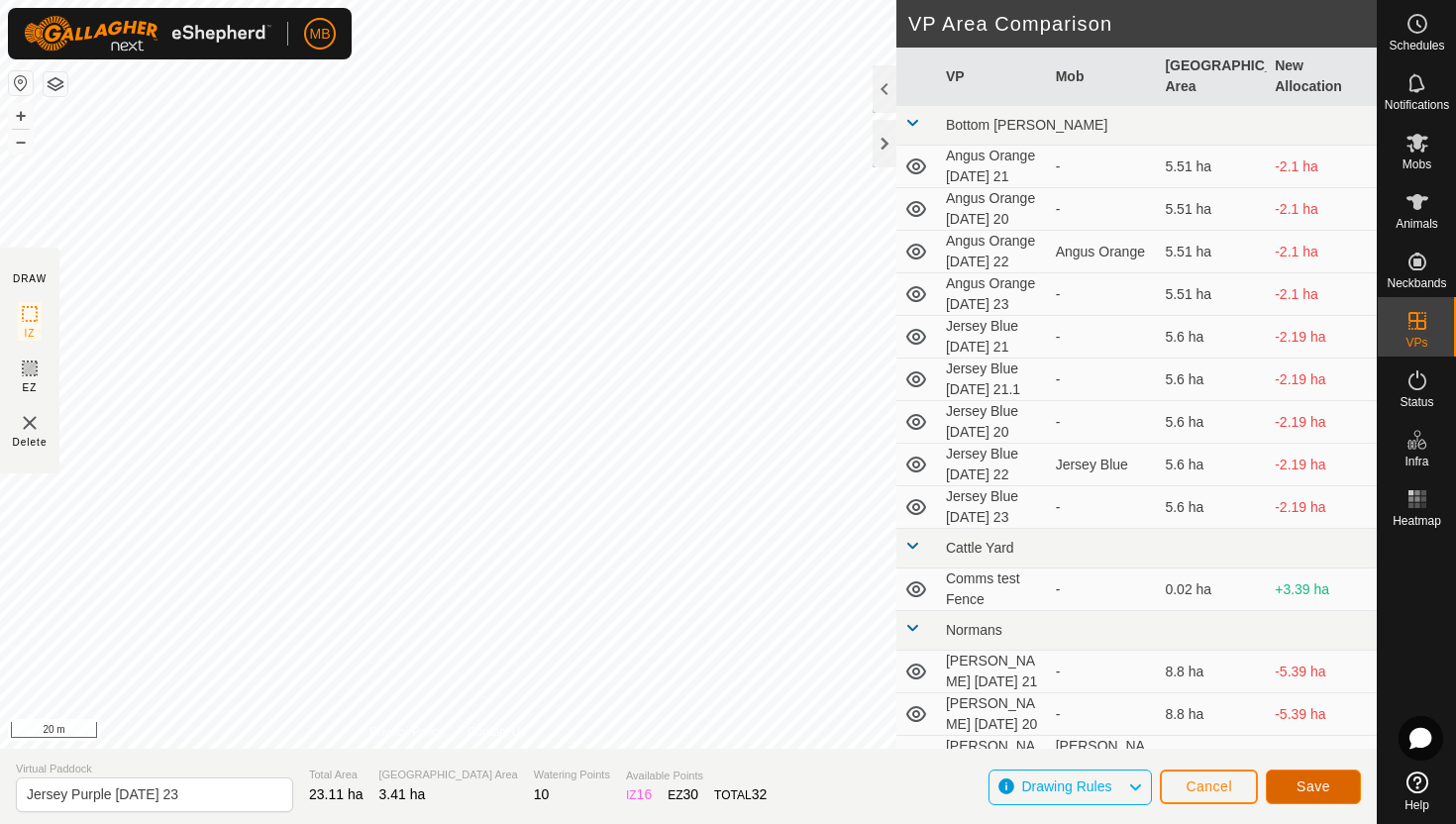 click on "Save" 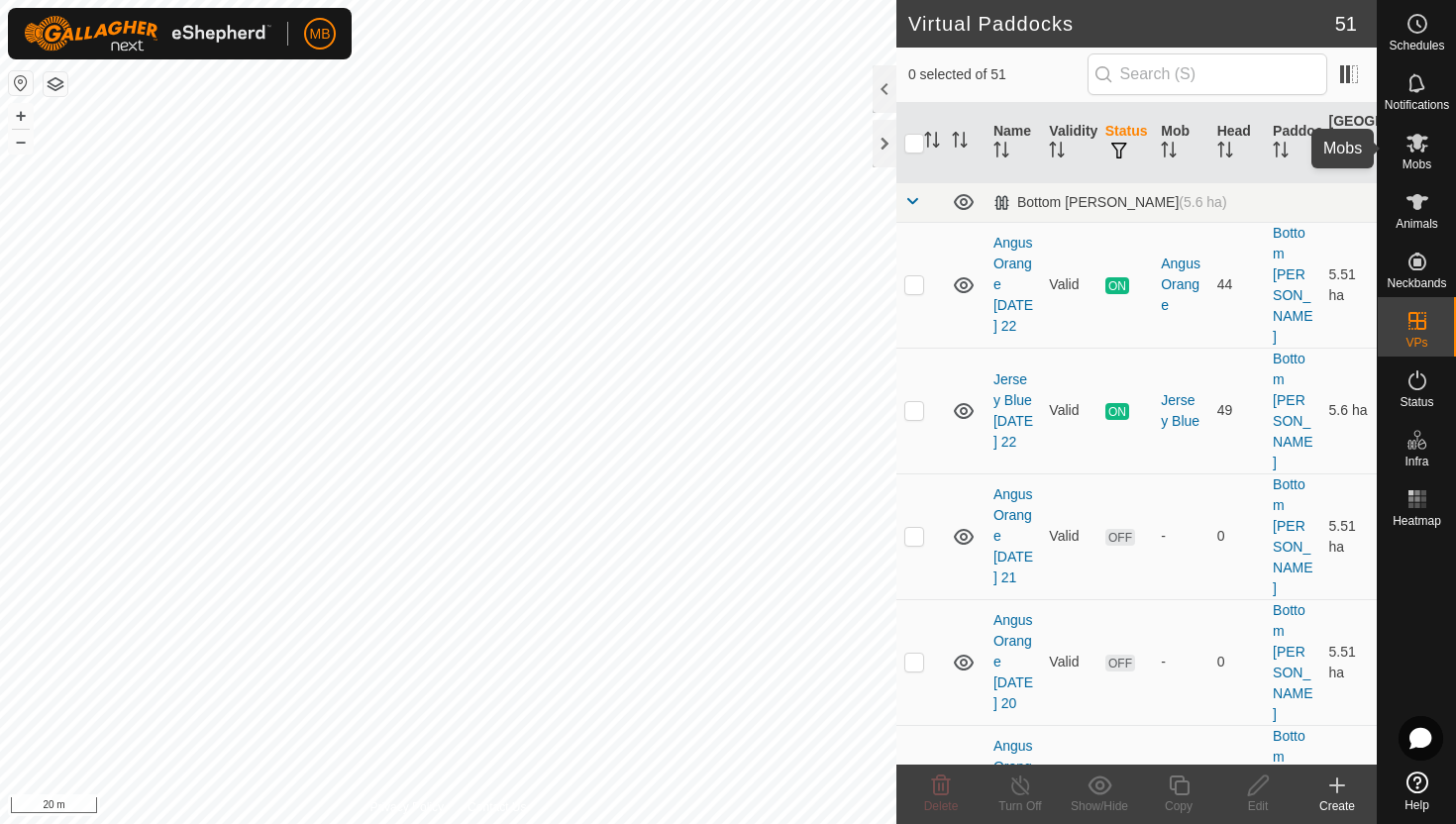 click 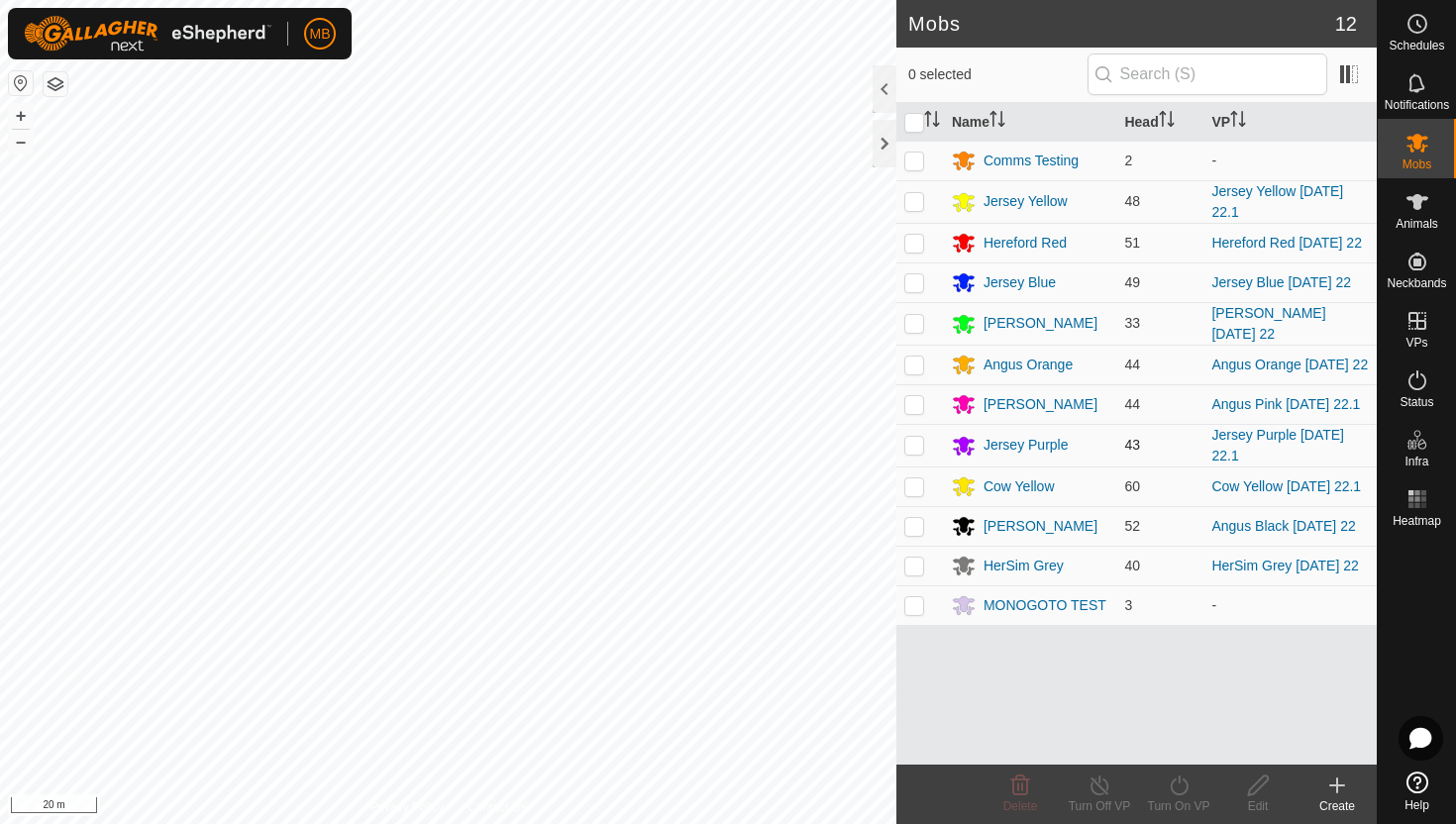 click at bounding box center (914, 445) 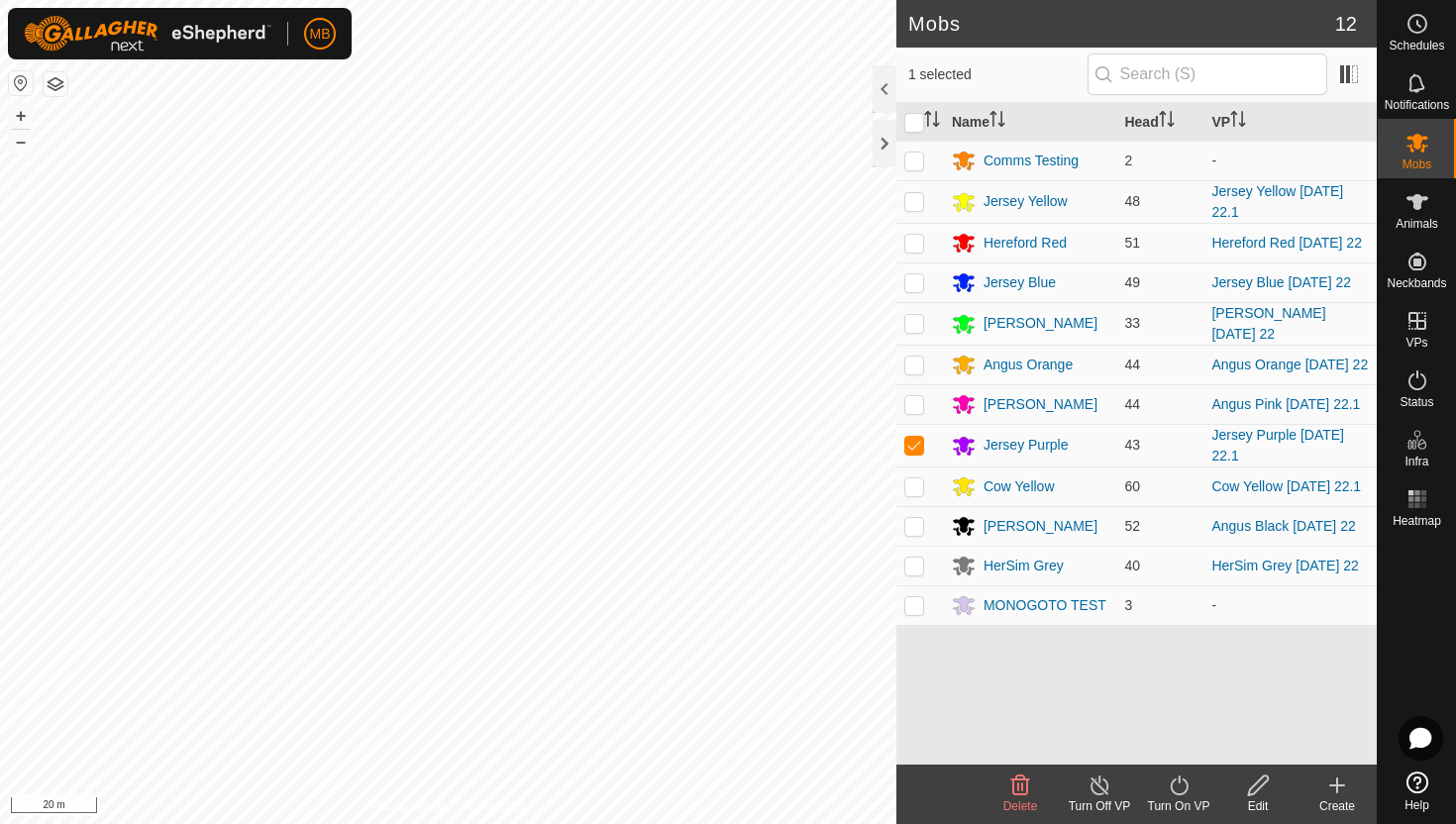 click 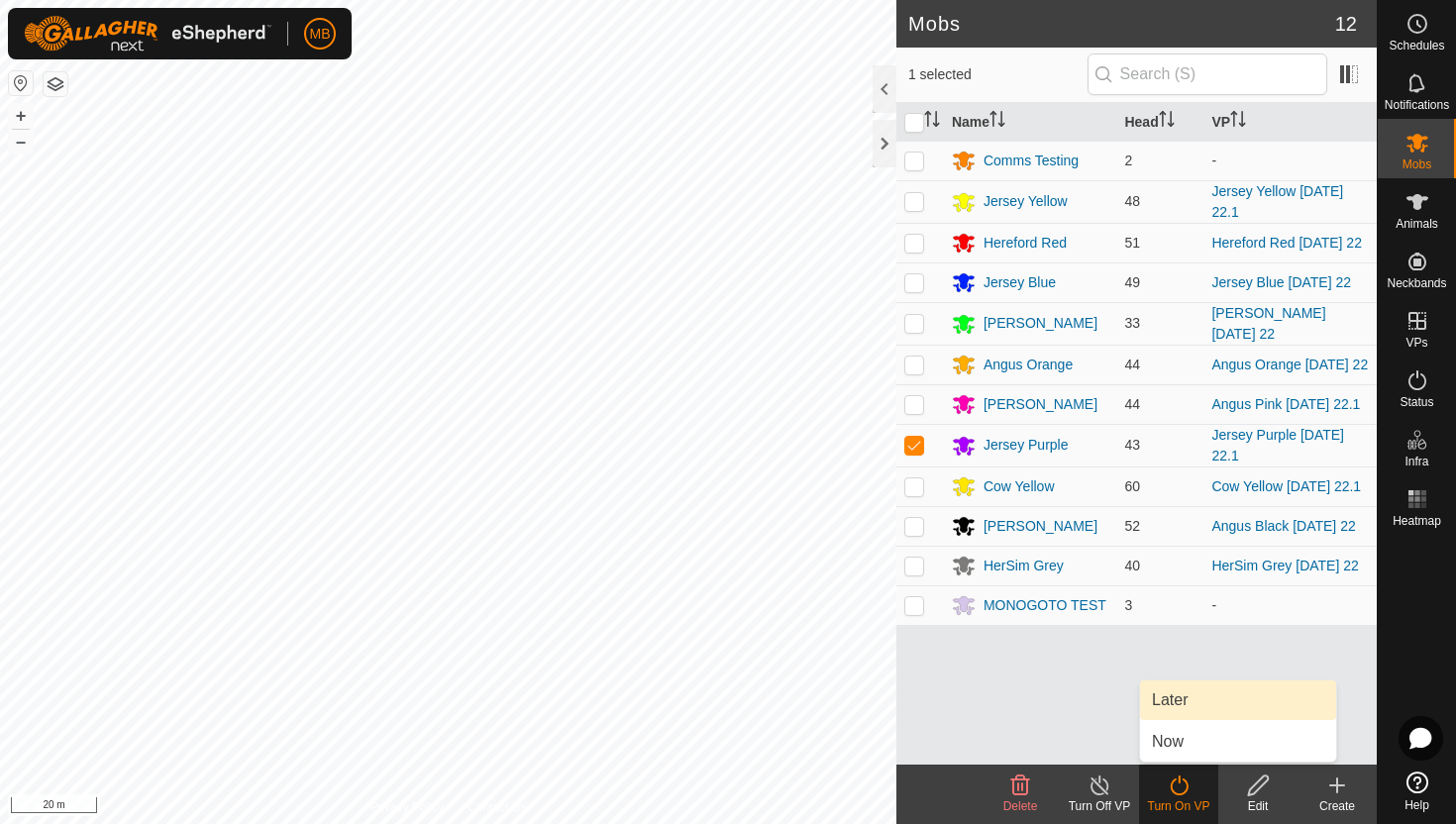 click on "Later" at bounding box center (1238, 700) 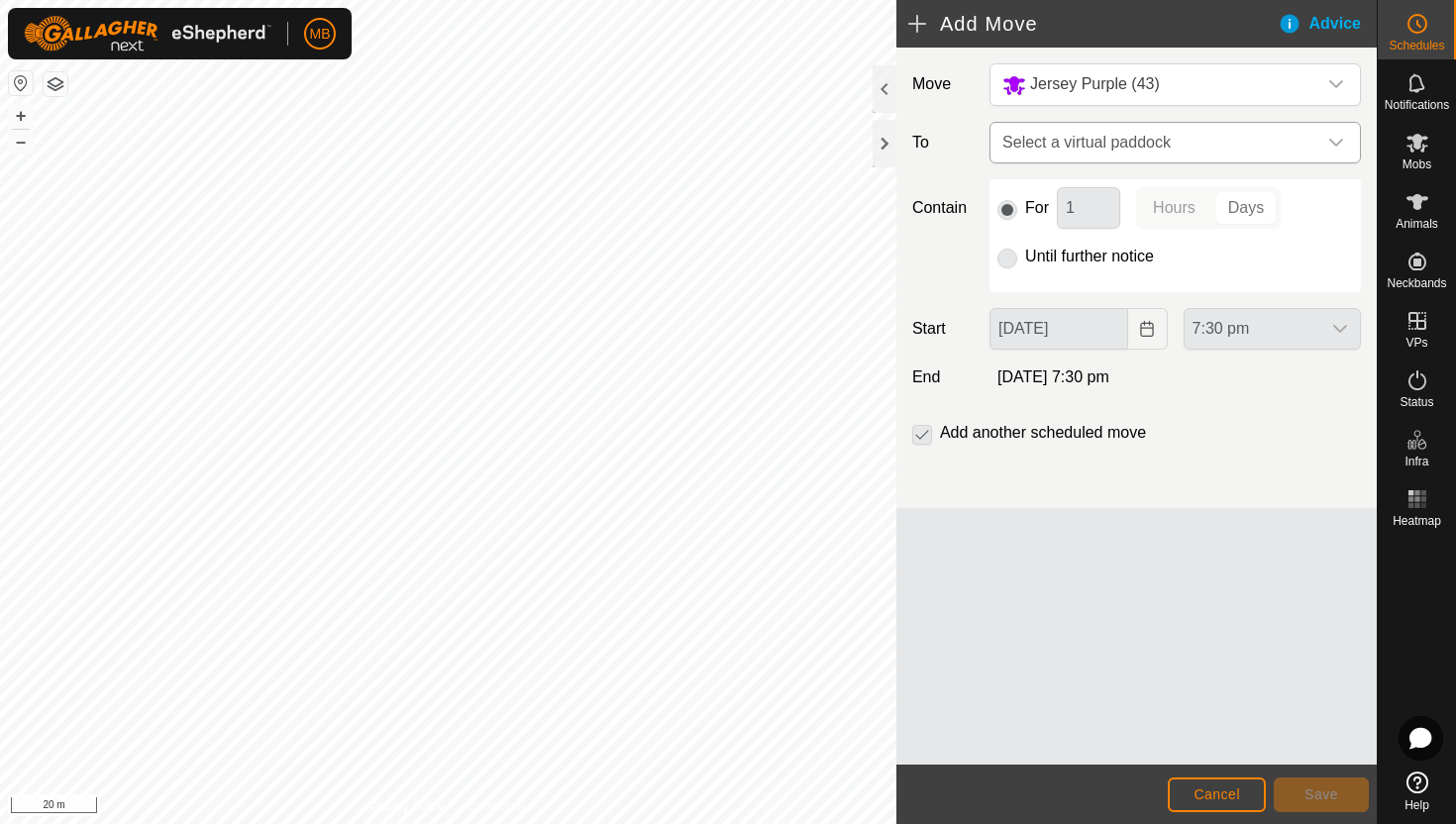 click at bounding box center [1336, 143] 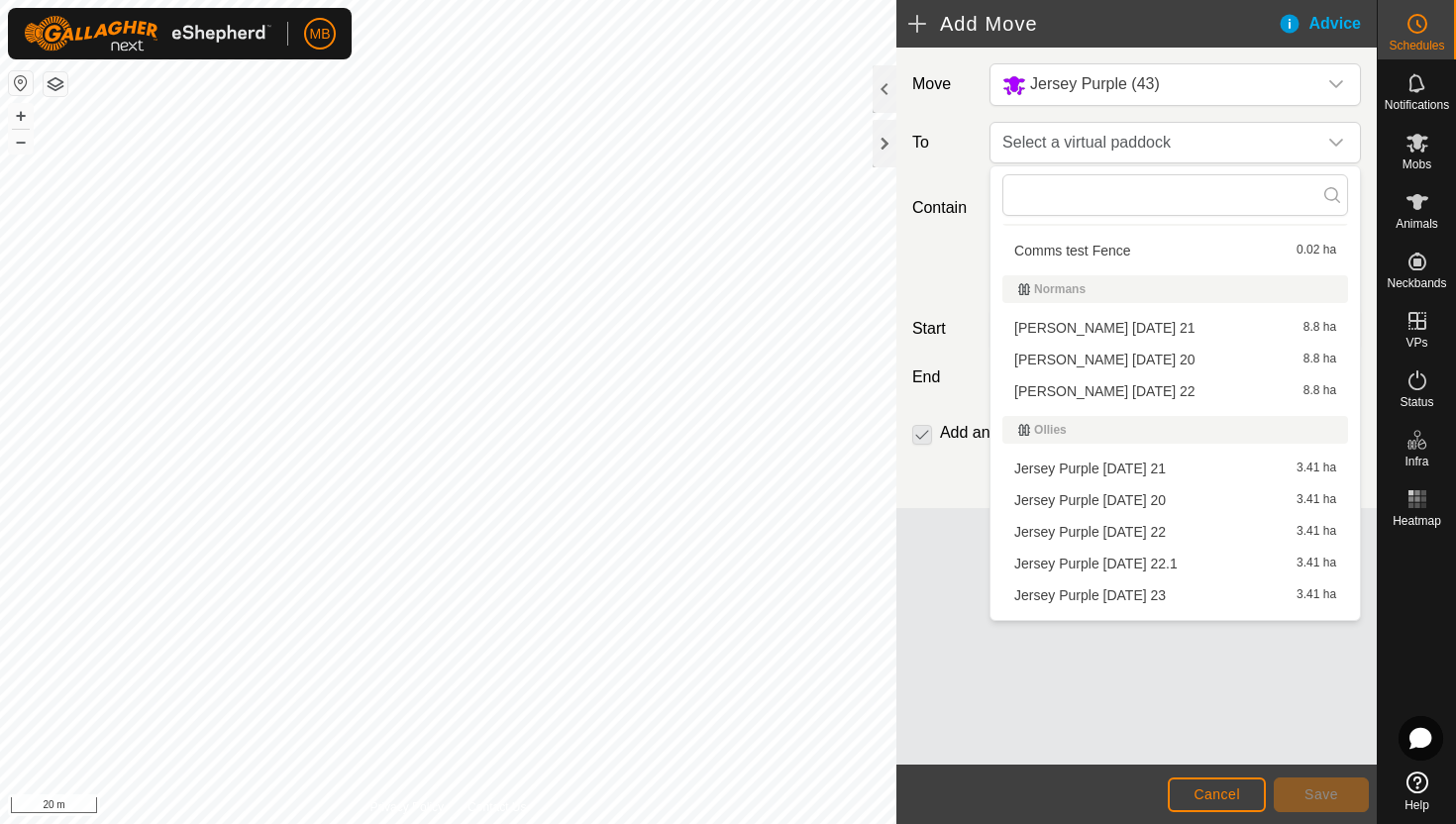 scroll, scrollTop: 371, scrollLeft: 0, axis: vertical 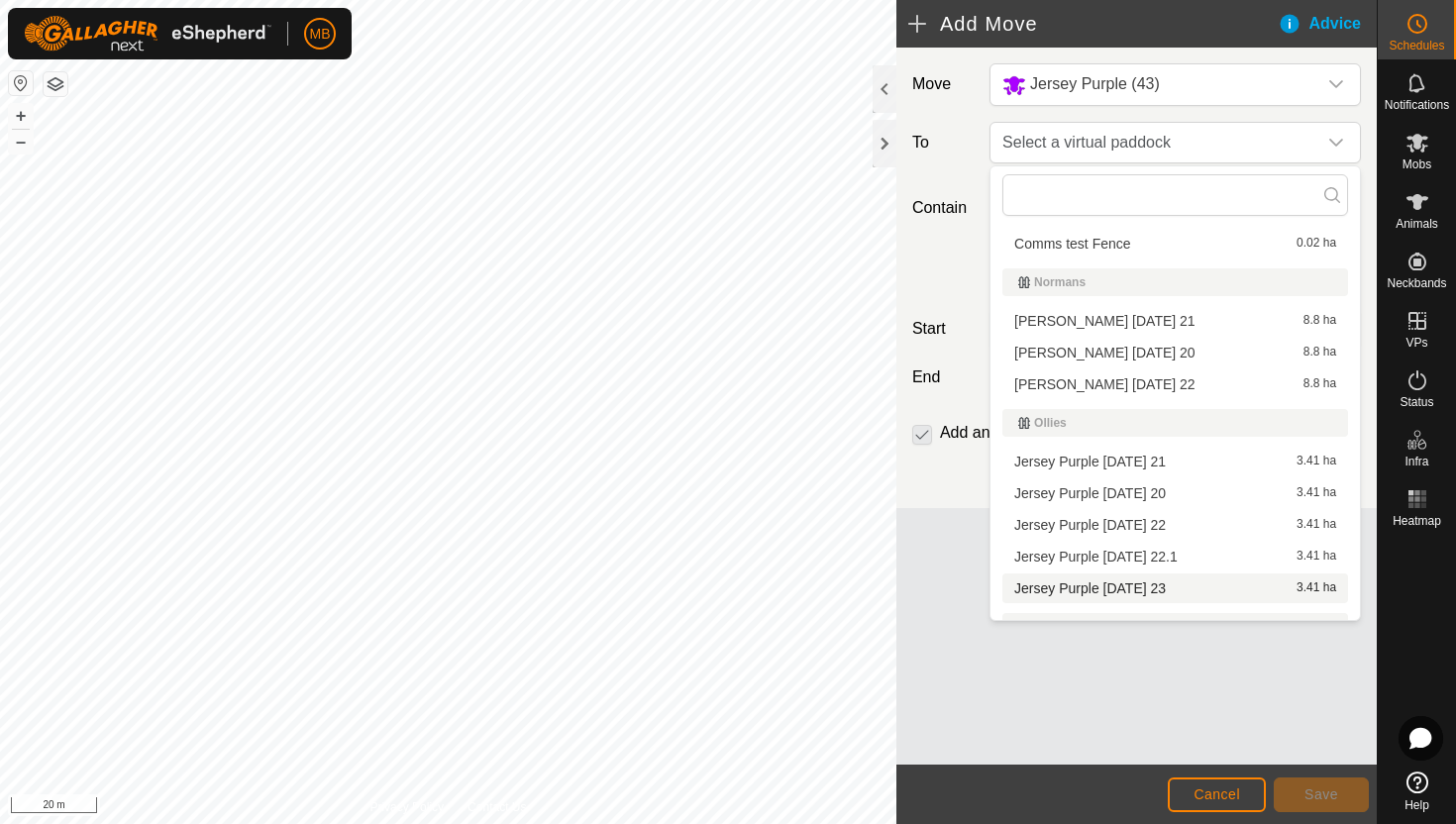 click on "Jersey Purple [DATE] 23  3.41 ha" at bounding box center [1175, 588] 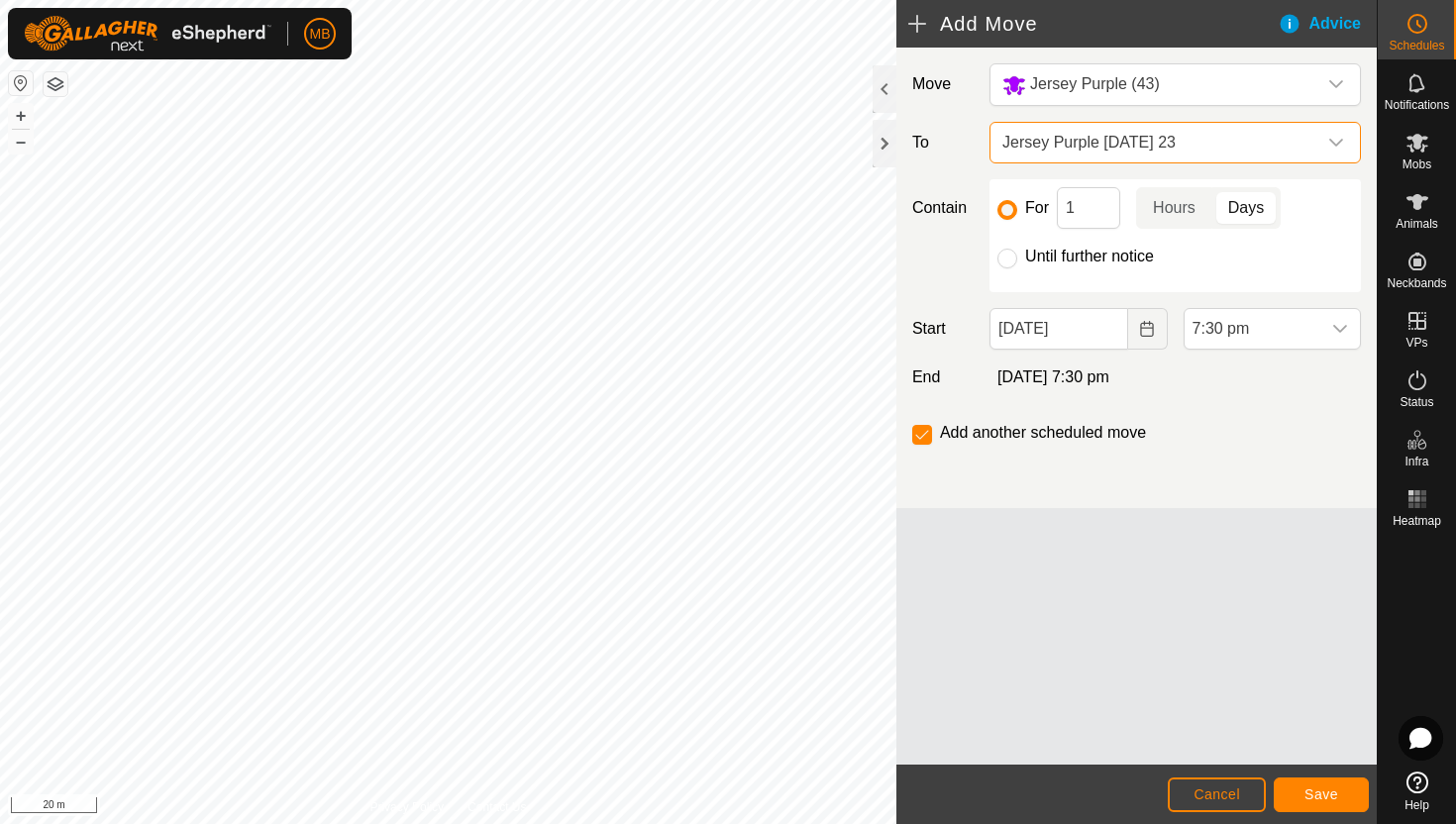 click on "Until further notice" 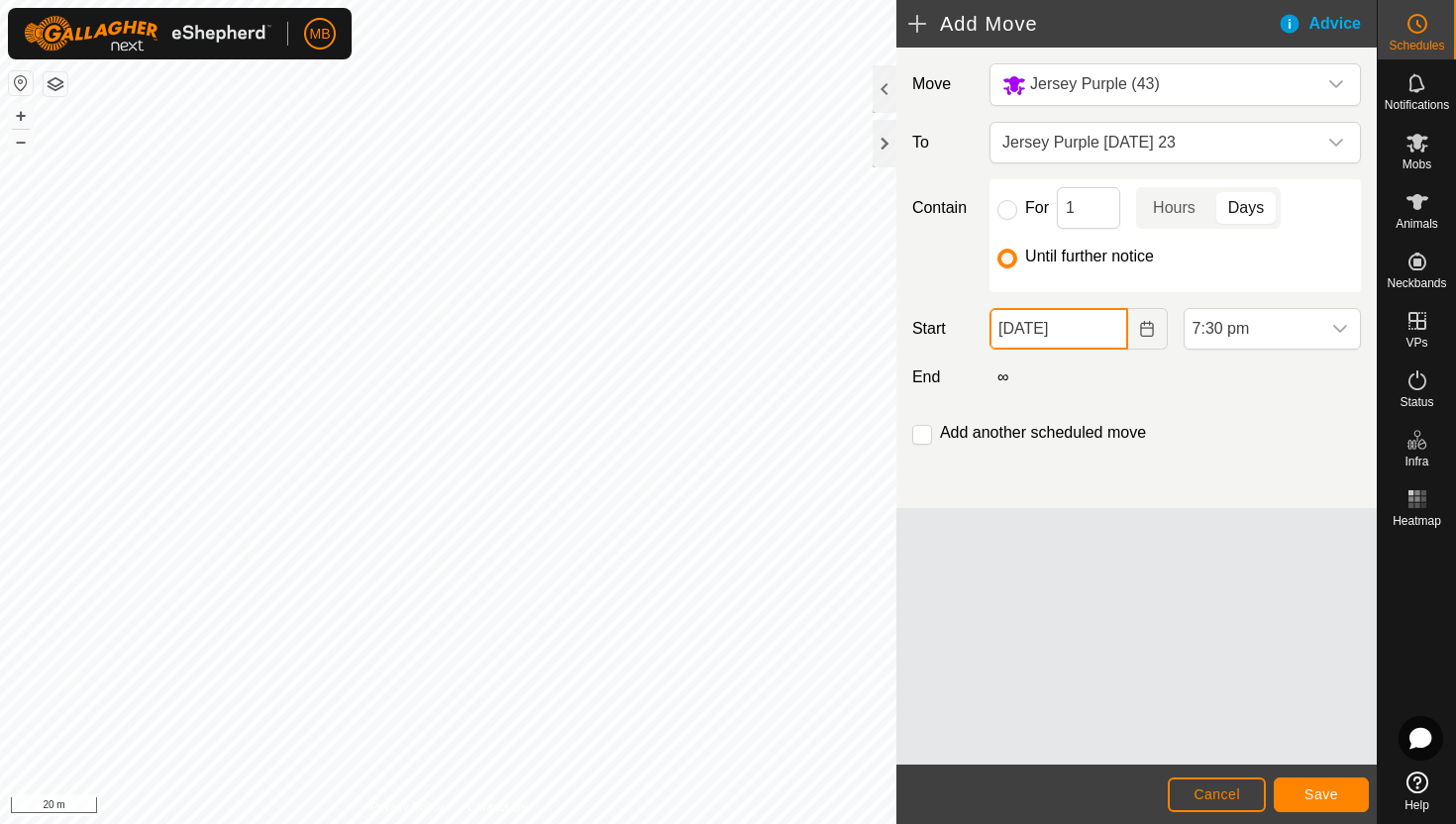 click on "[DATE]" 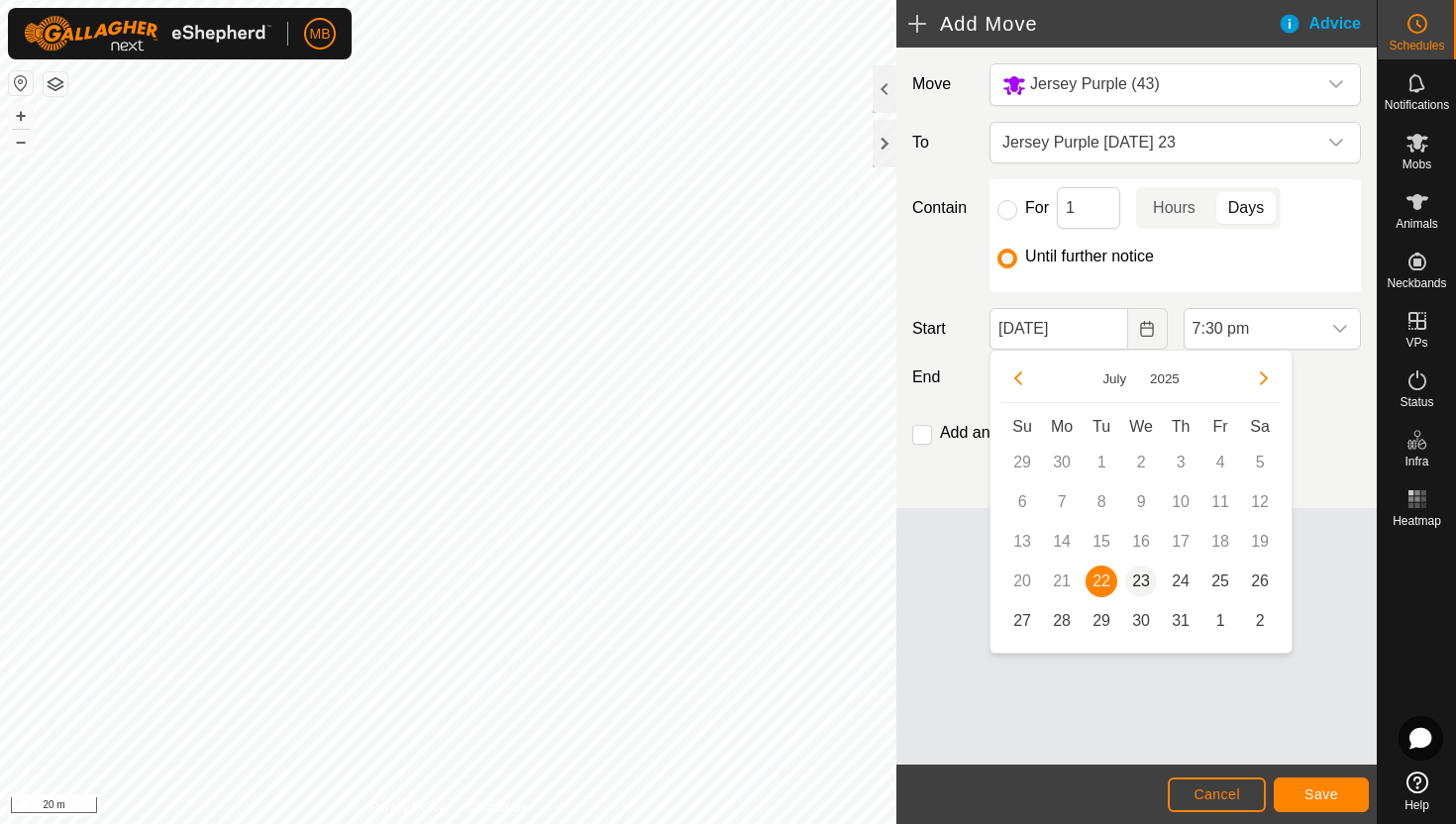 click on "23" at bounding box center (1141, 581) 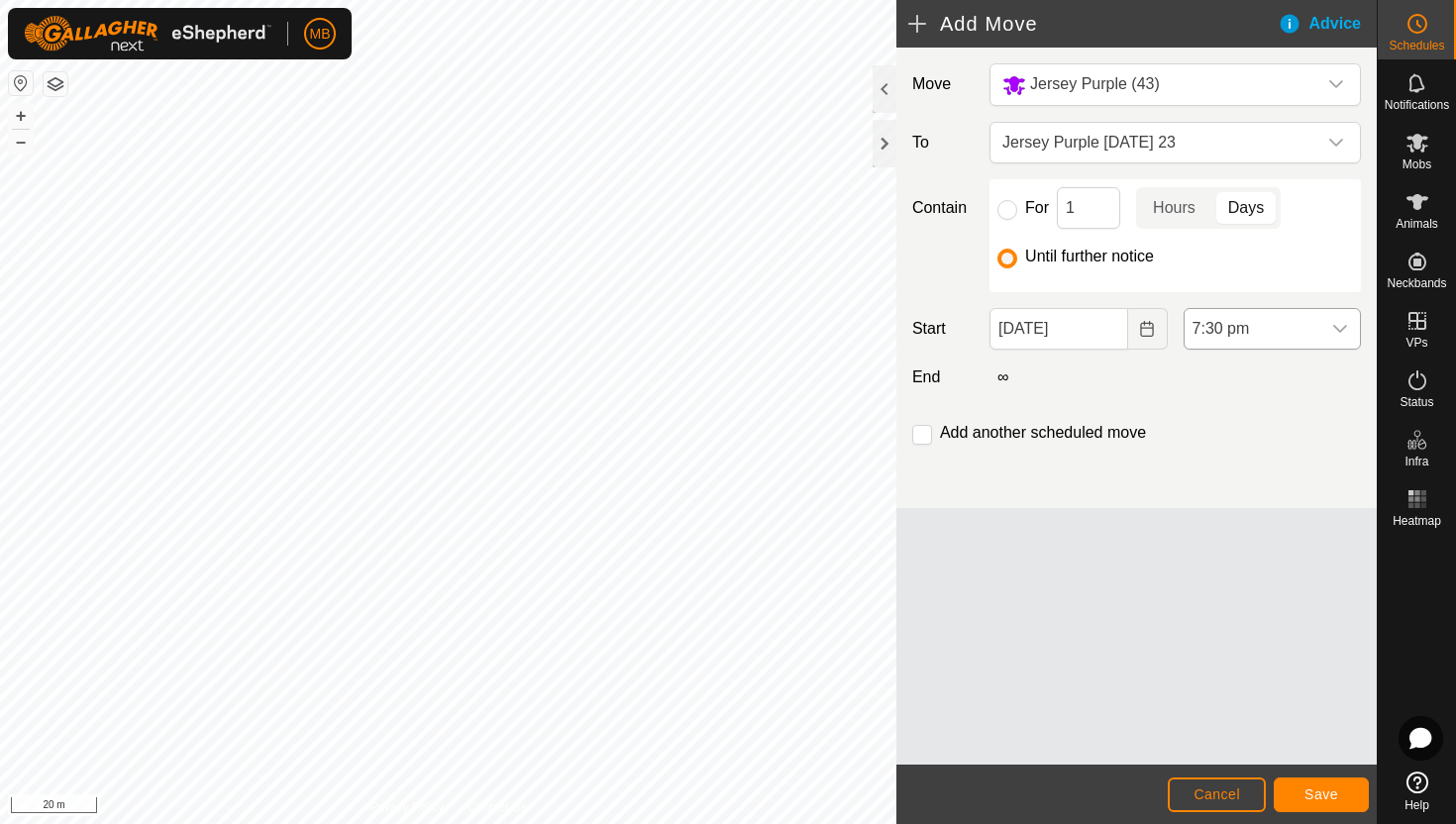 click on "7:30 pm" at bounding box center (1252, 329) 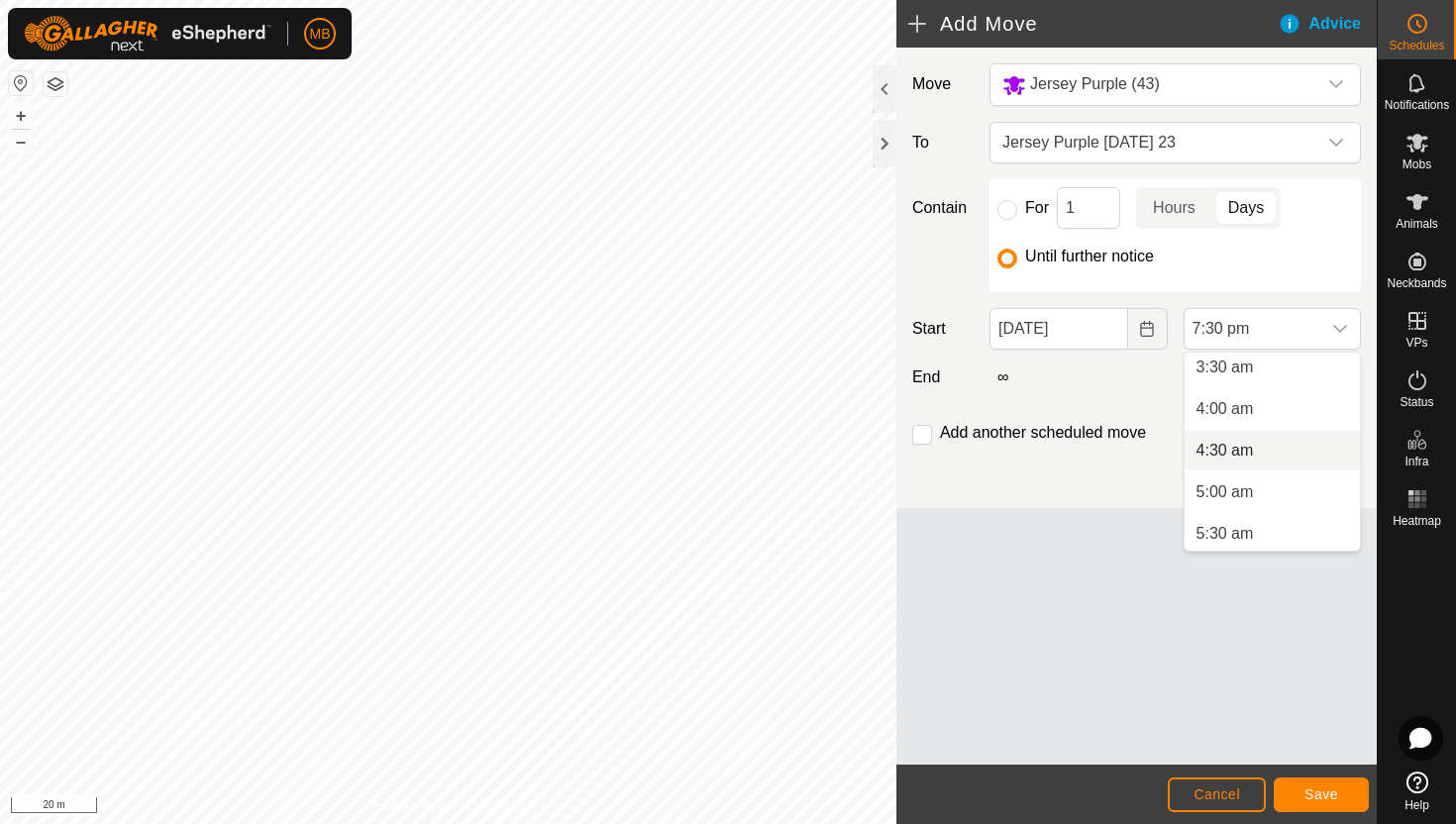 click on "4:30 am" at bounding box center (1272, 451) 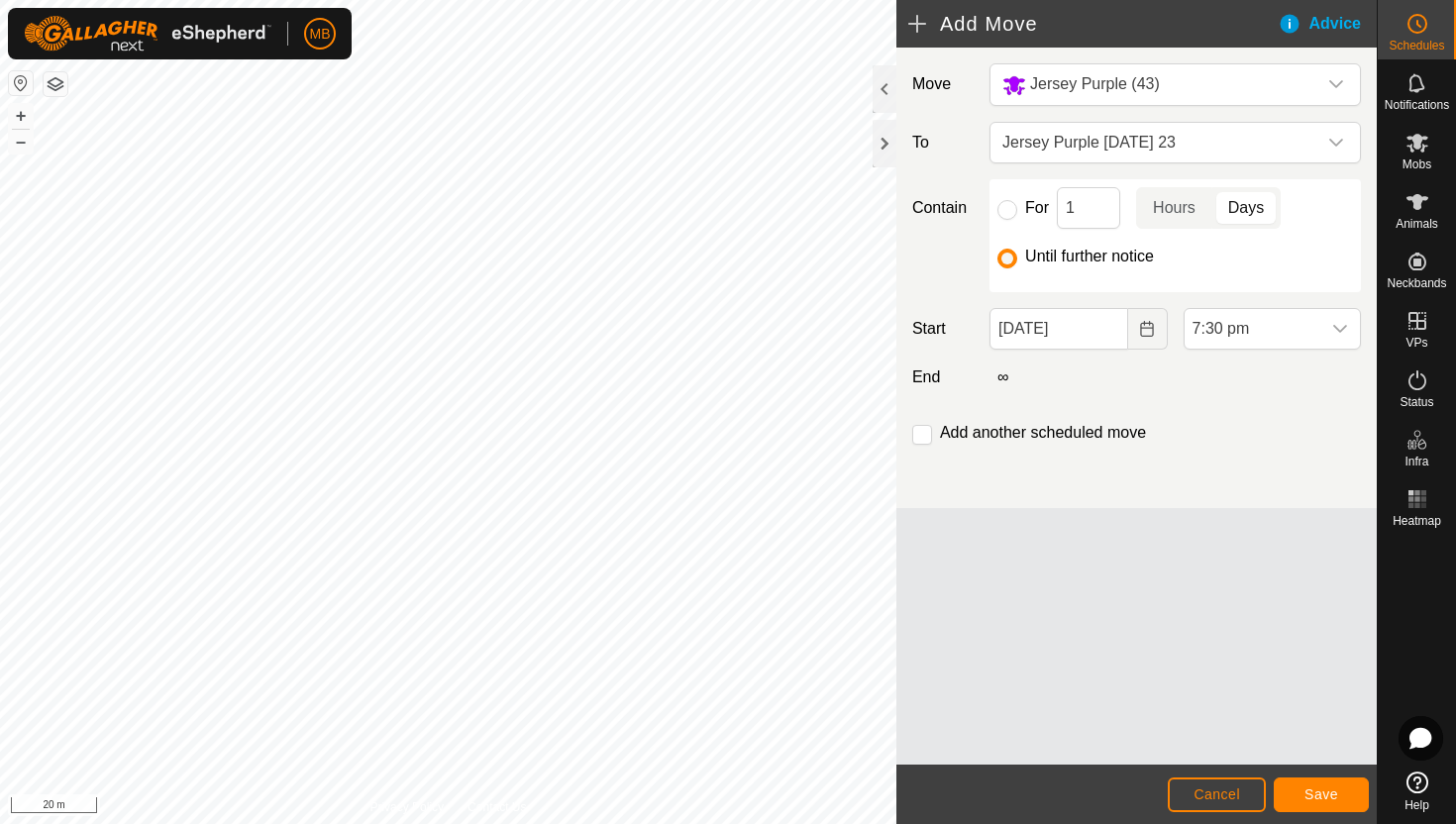 scroll, scrollTop: 1464, scrollLeft: 0, axis: vertical 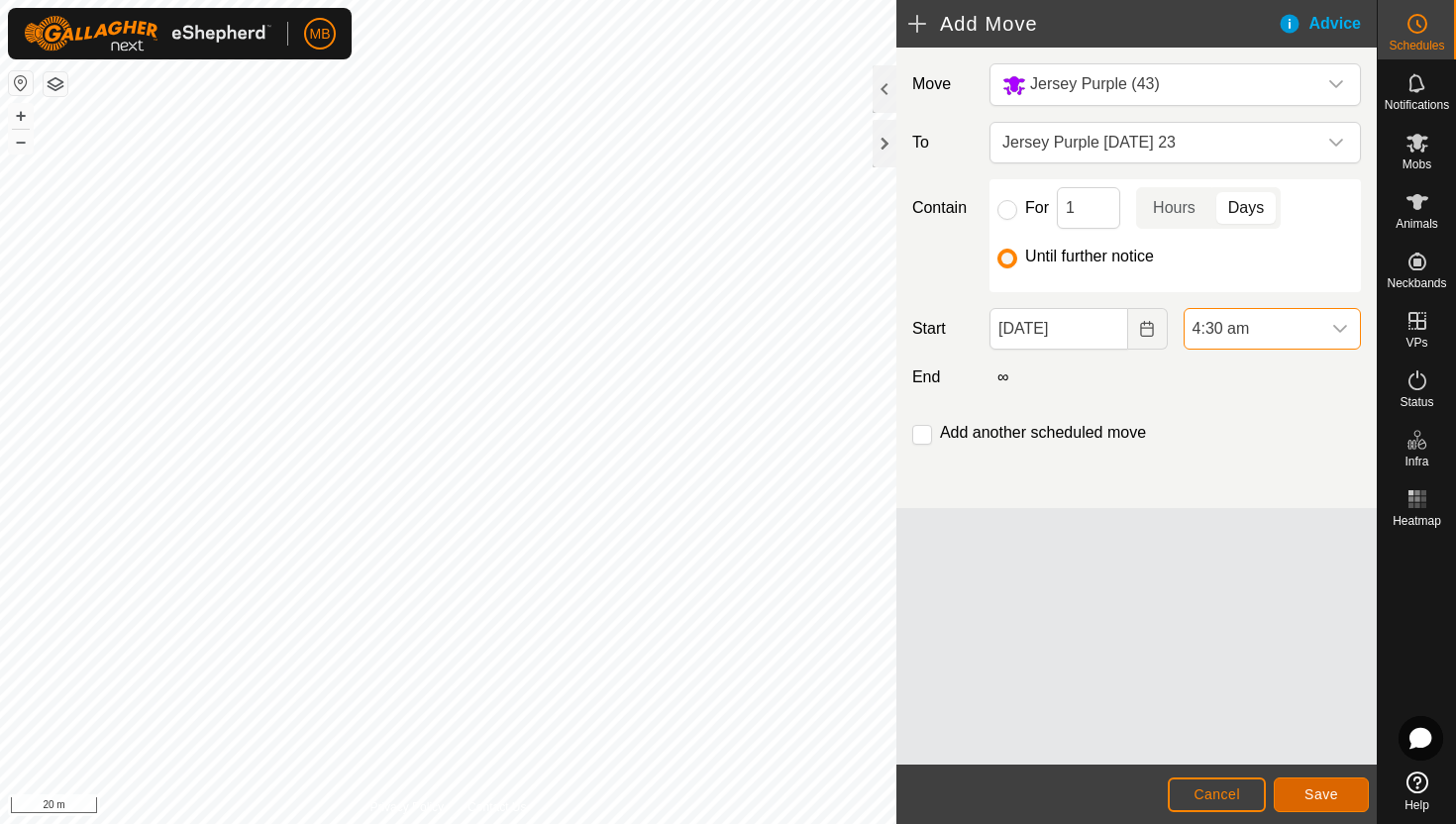 click on "Save" 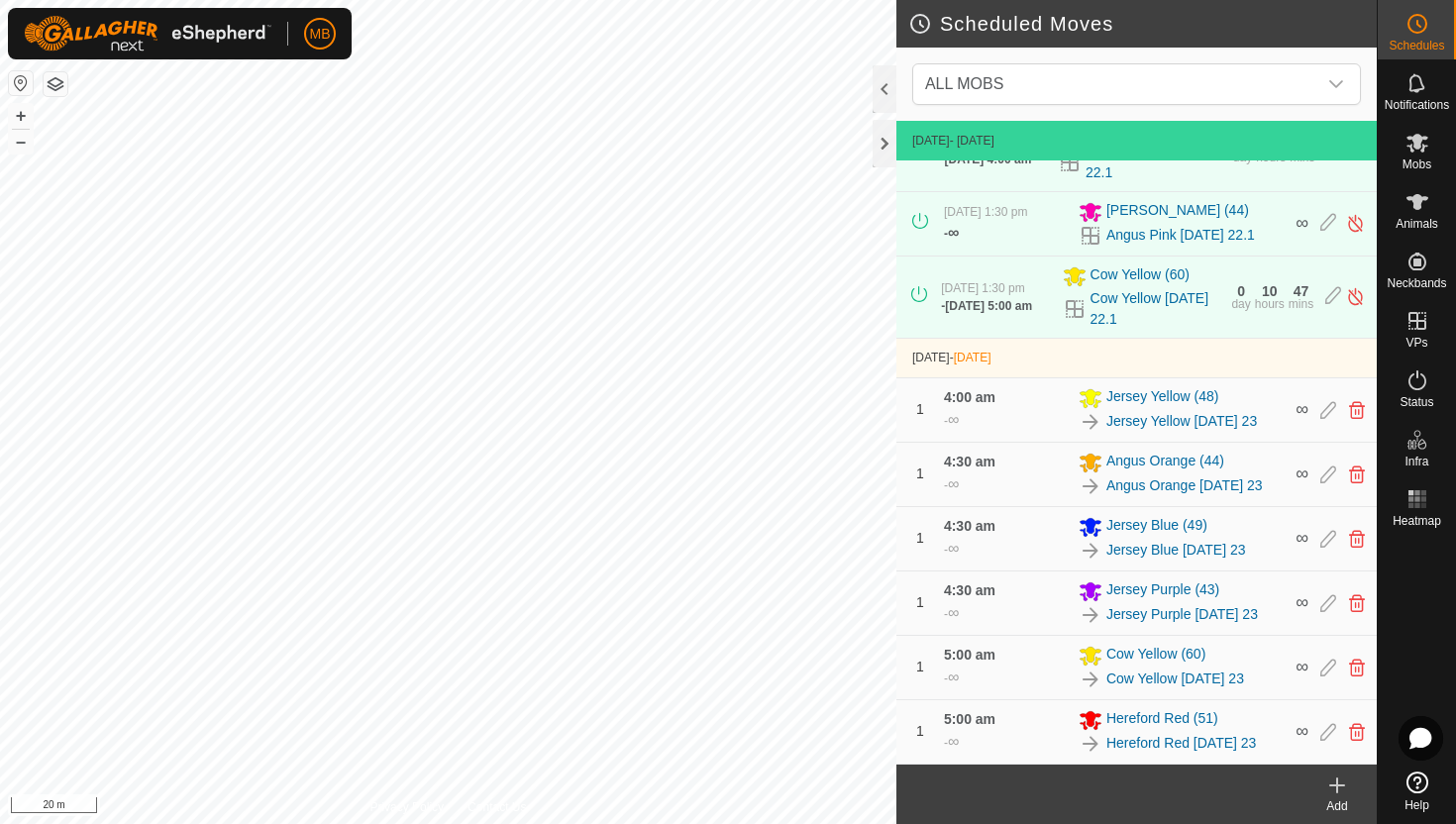 scroll, scrollTop: 591, scrollLeft: 0, axis: vertical 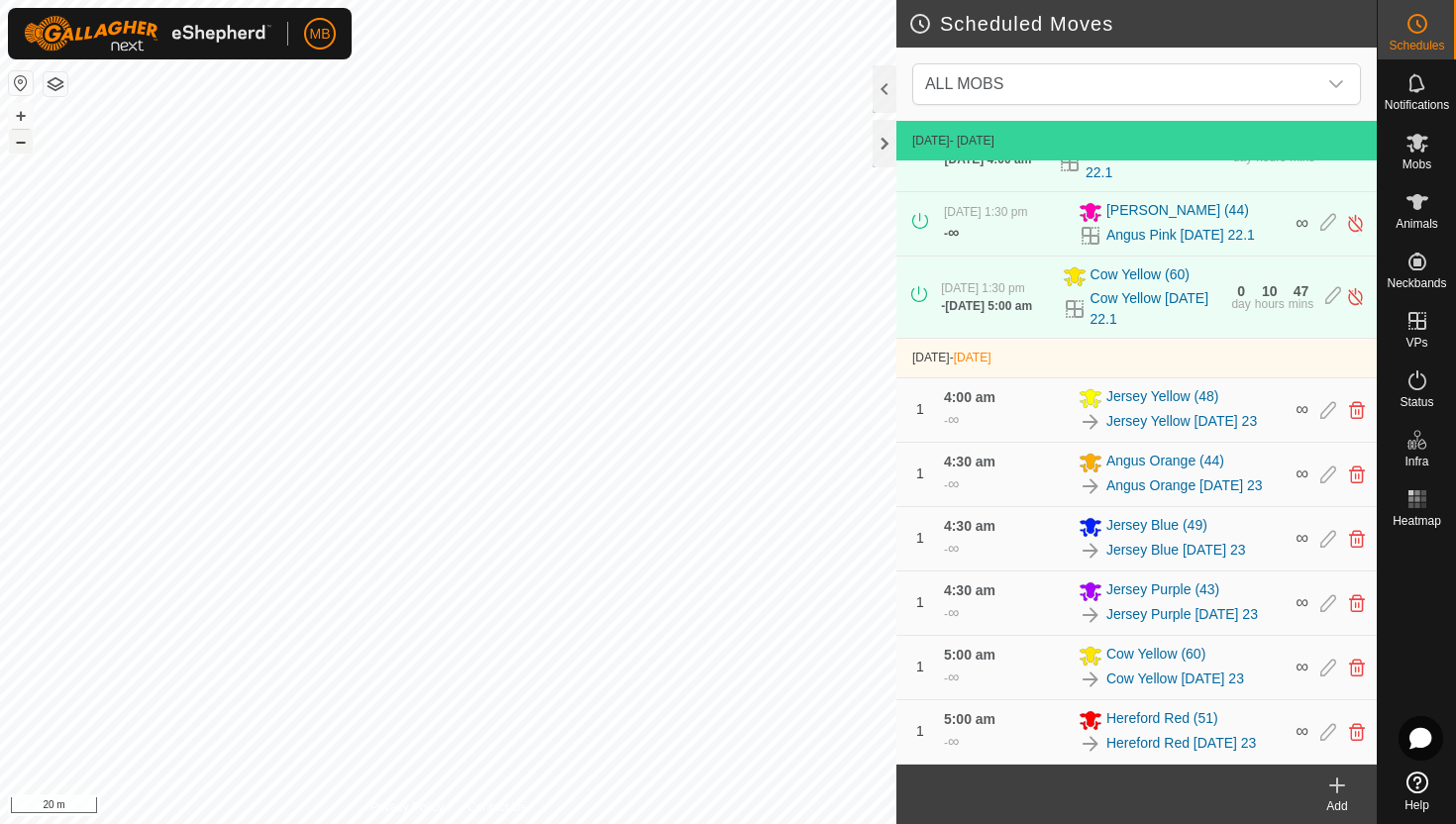 click on "–" at bounding box center (21, 142) 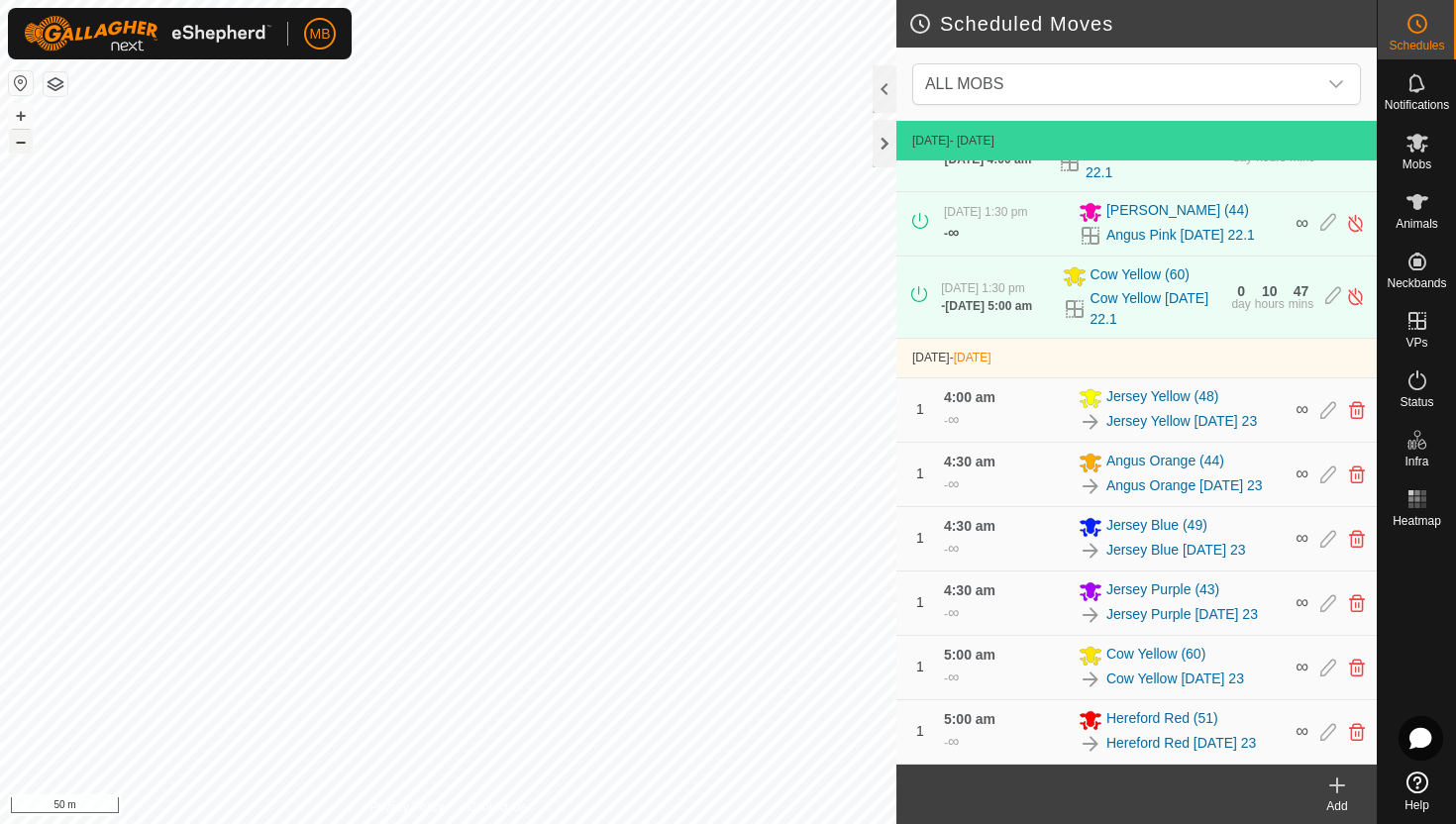 click on "–" at bounding box center (21, 142) 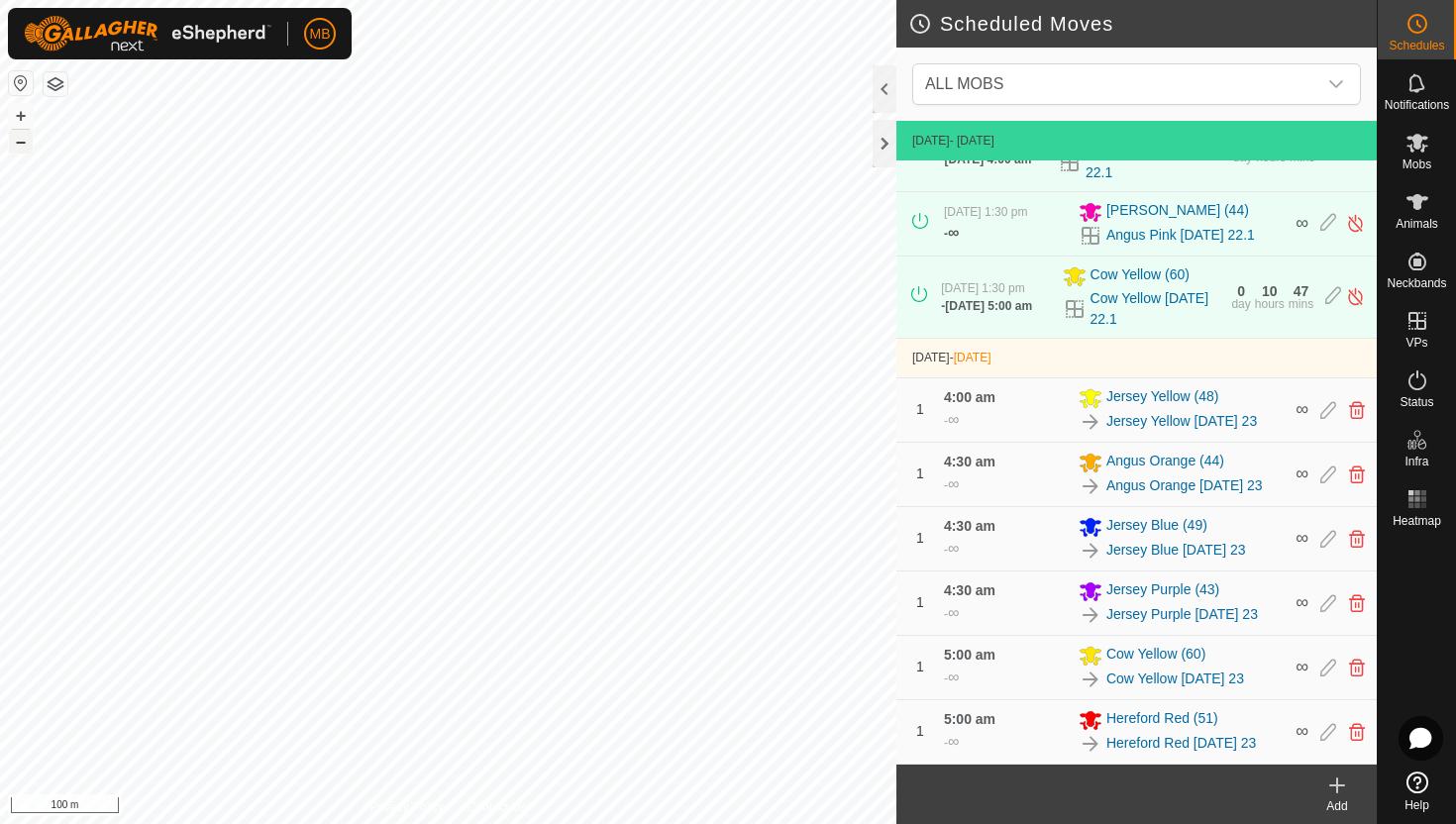 click on "–" at bounding box center (21, 142) 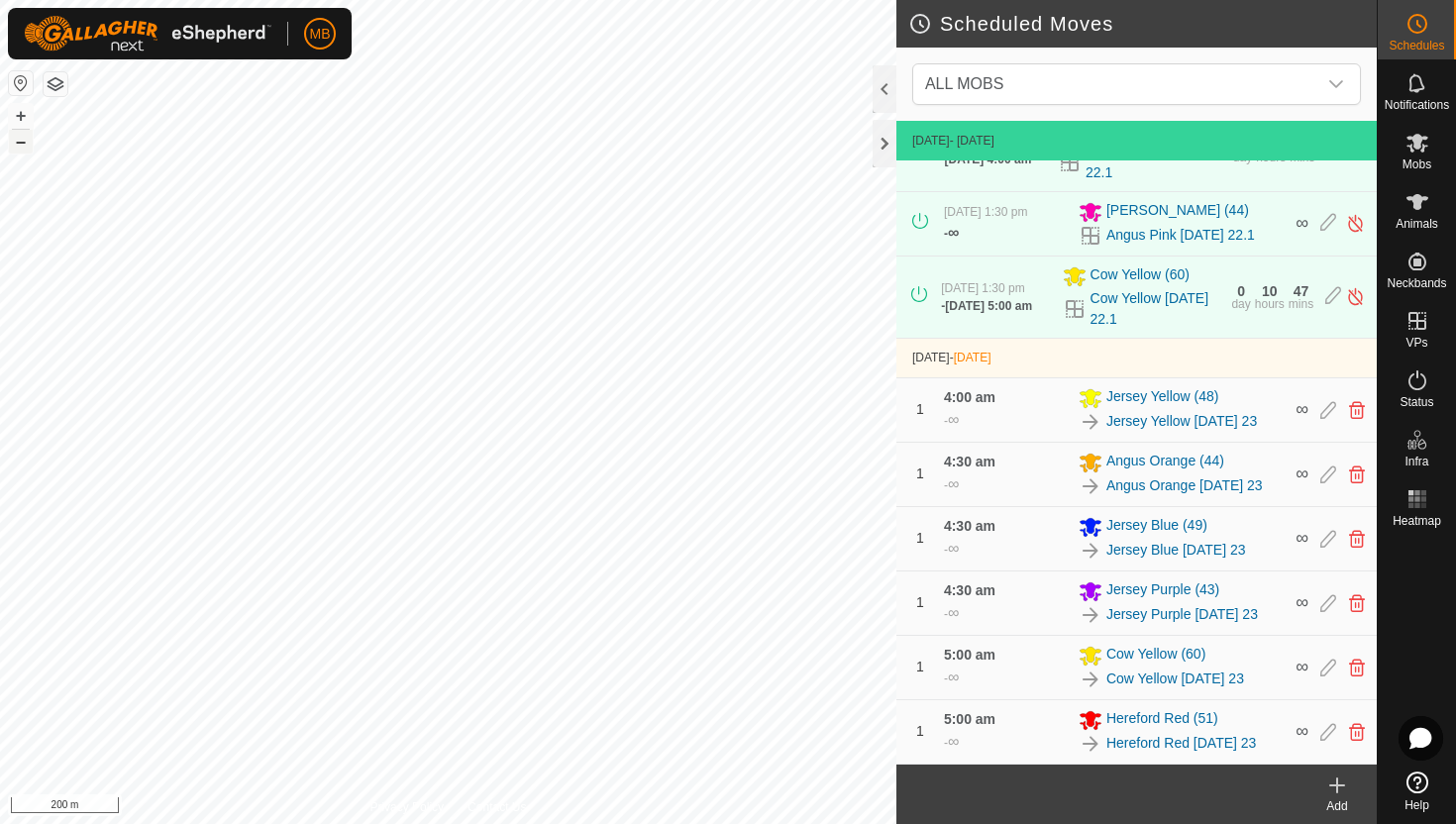 click on "–" at bounding box center [21, 142] 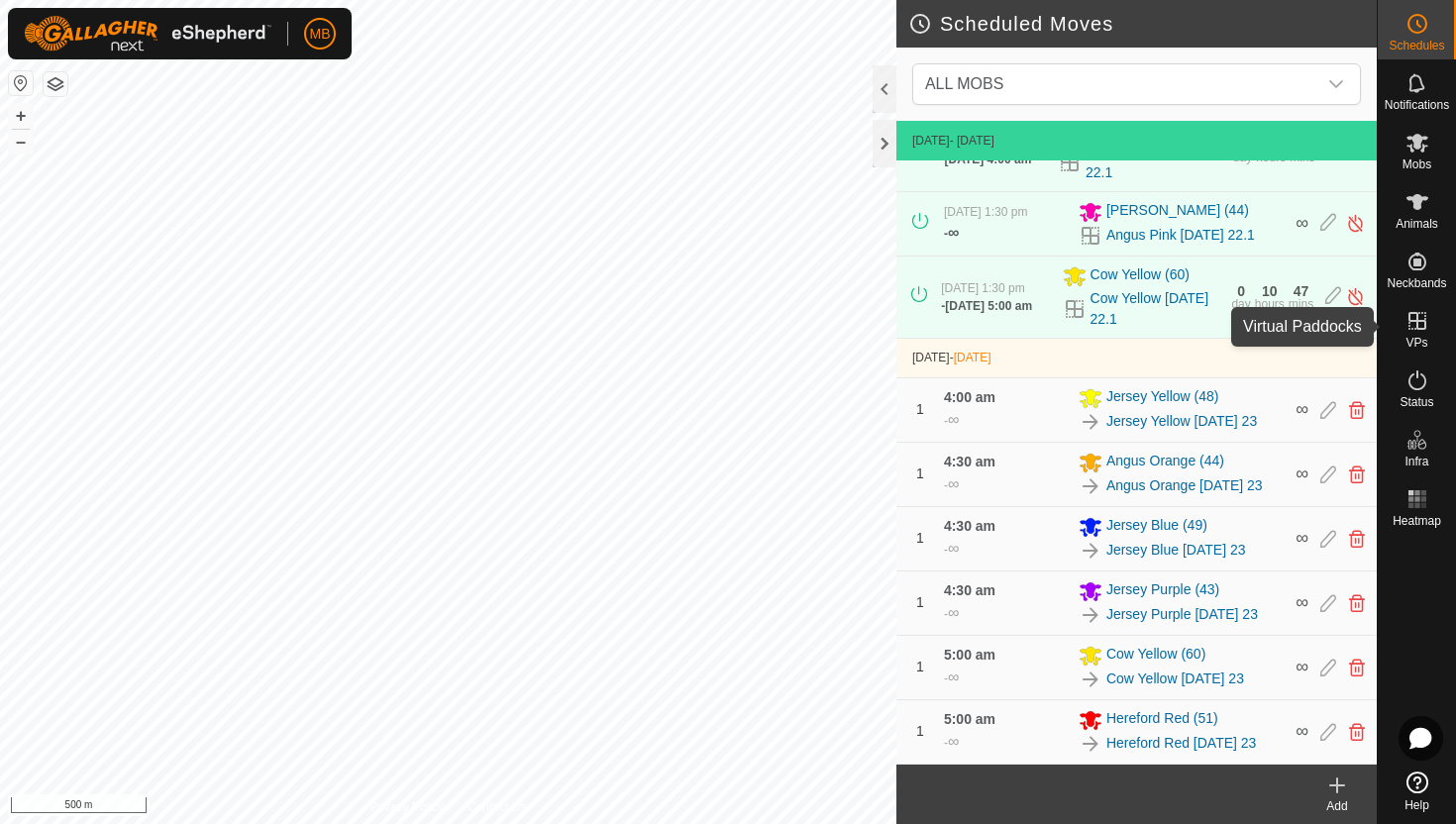 click 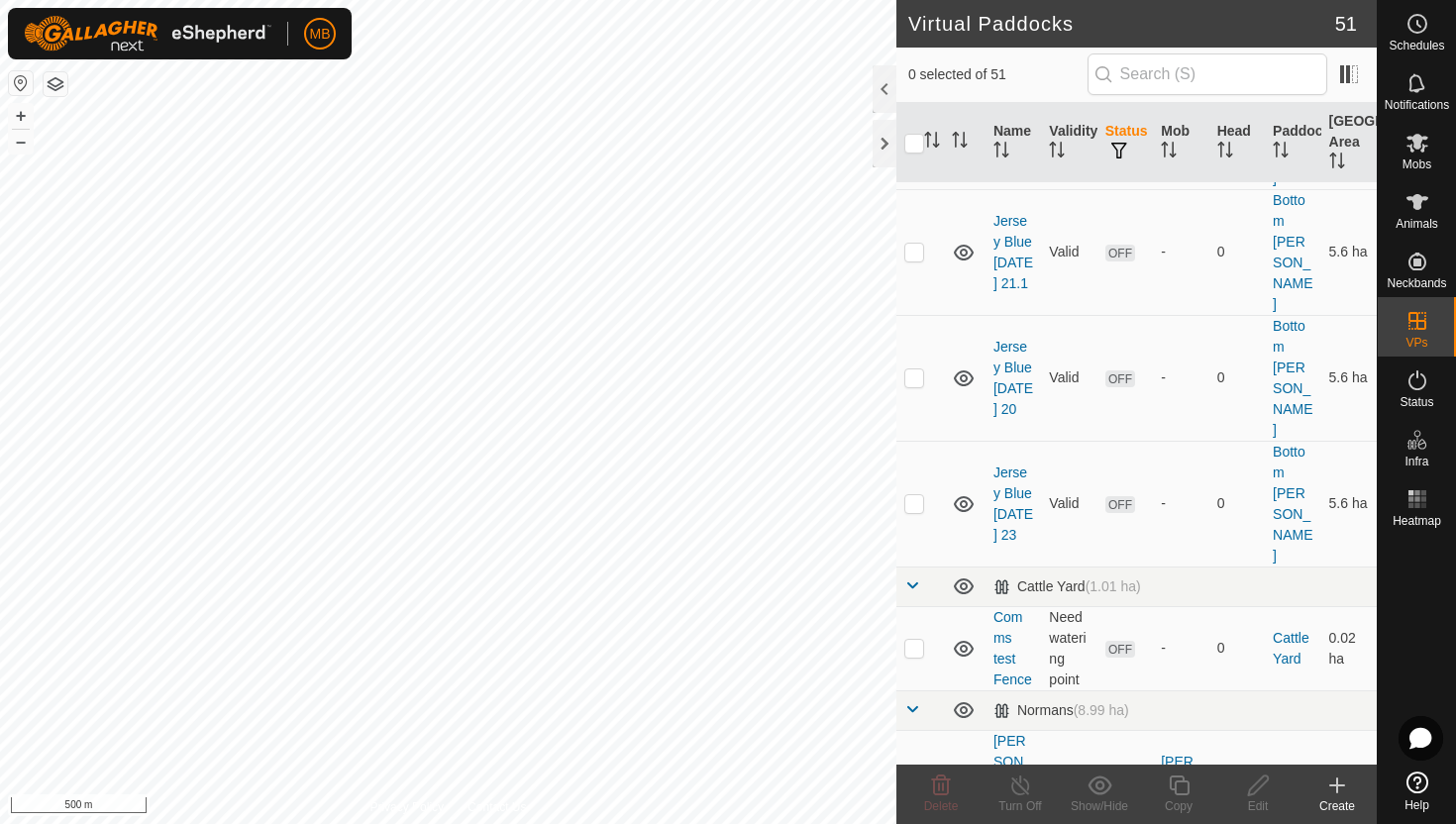 scroll, scrollTop: 791, scrollLeft: 0, axis: vertical 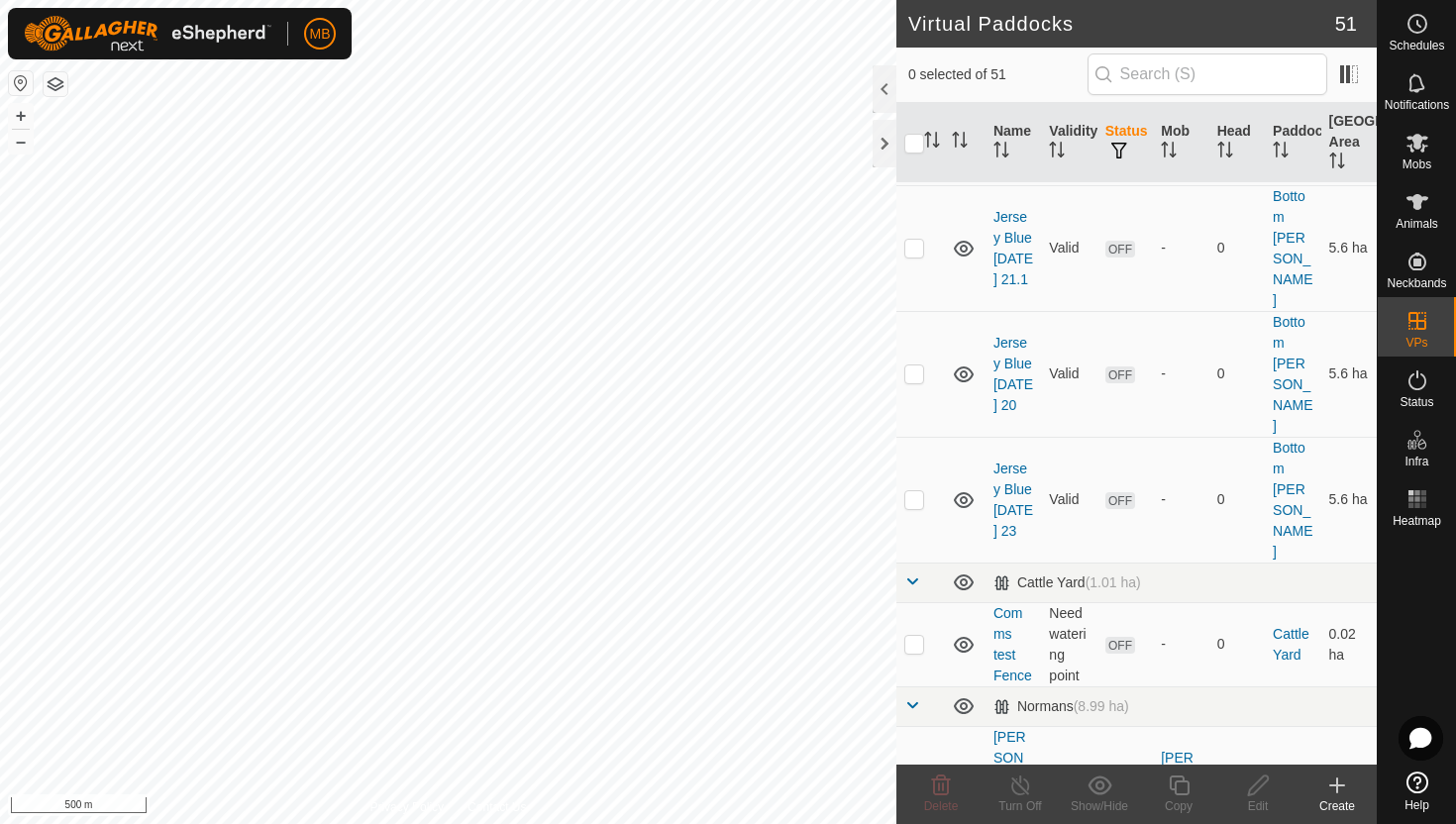 click at bounding box center (914, 789) 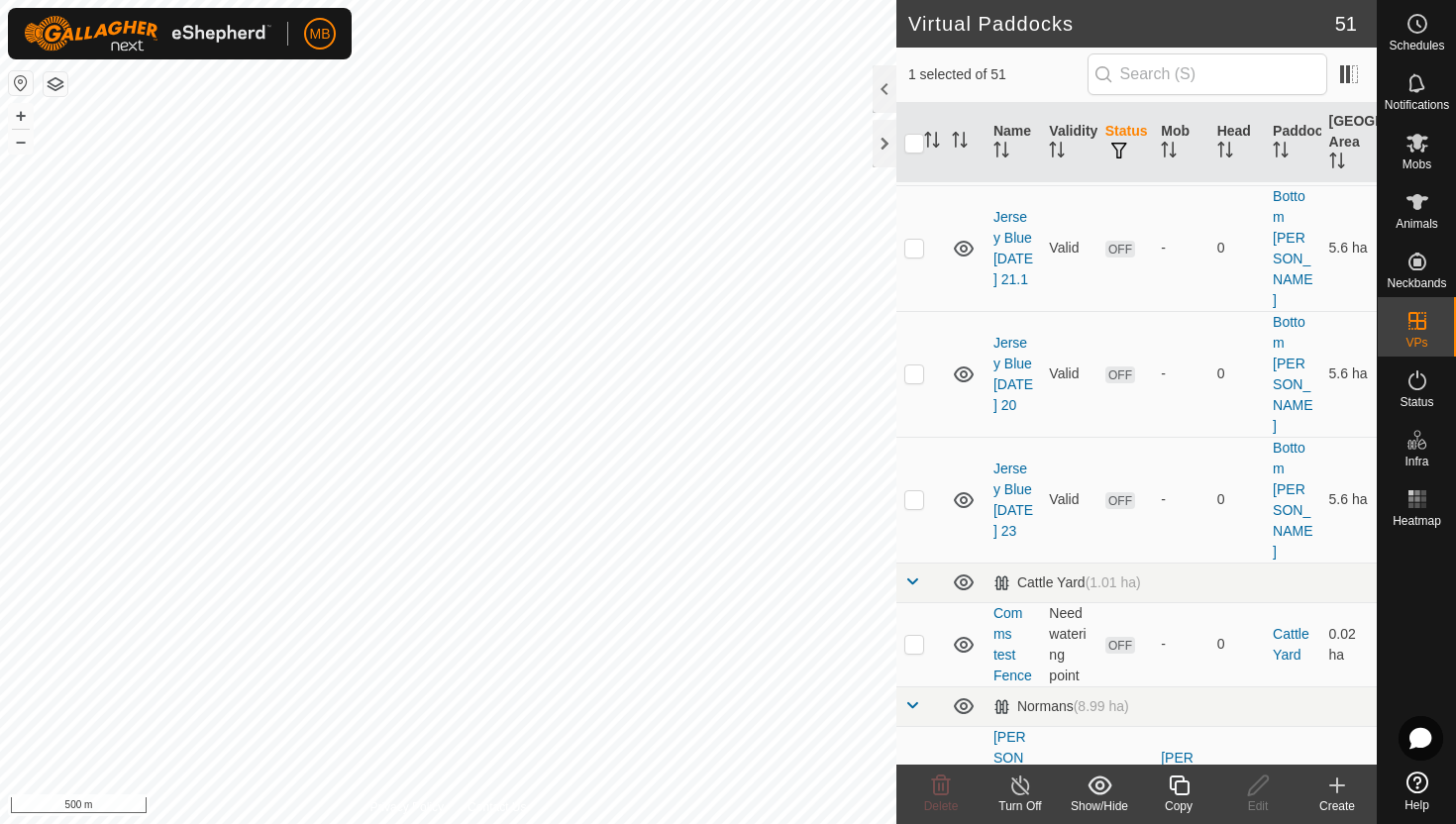 click 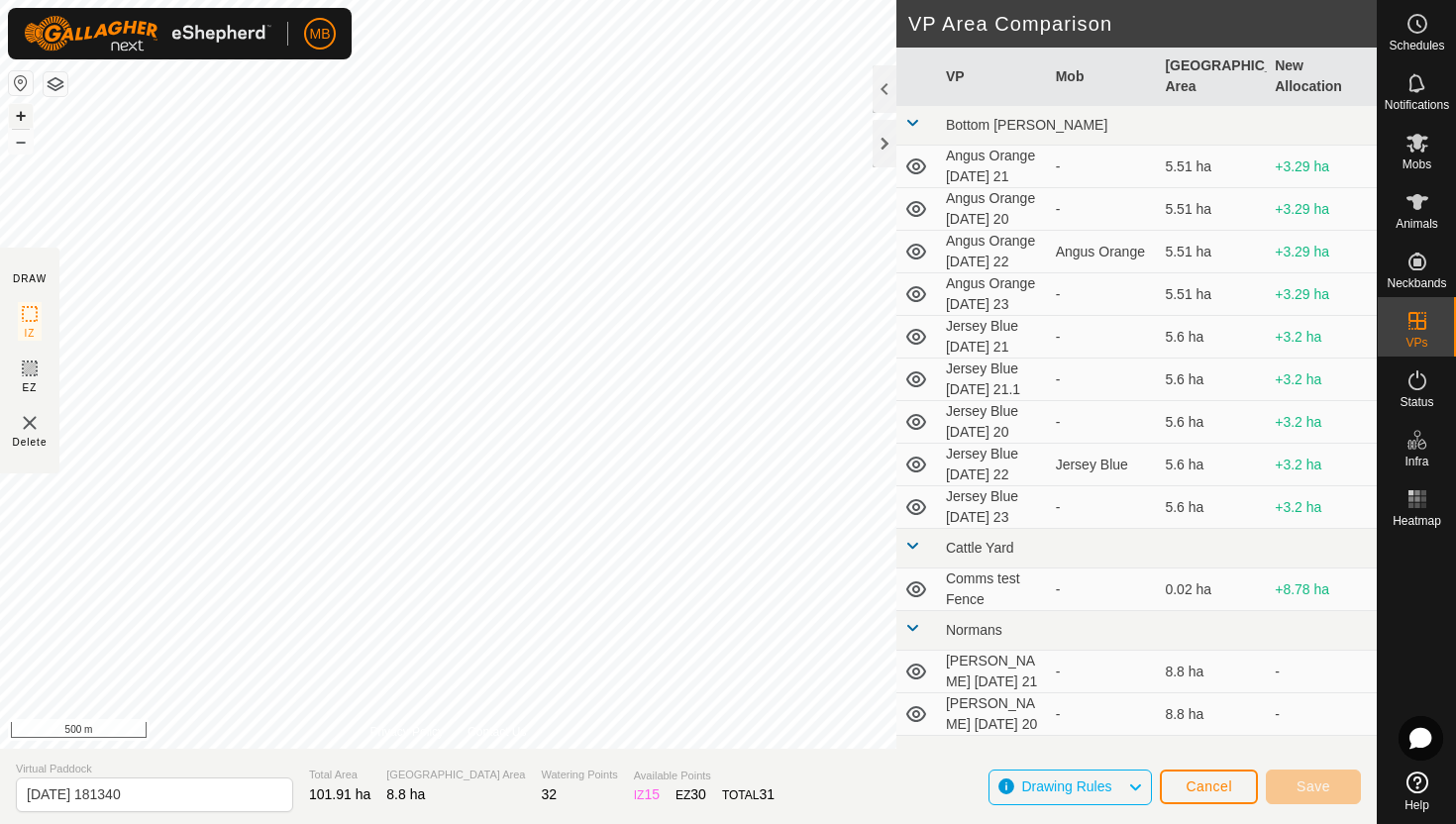 click on "+" at bounding box center (21, 116) 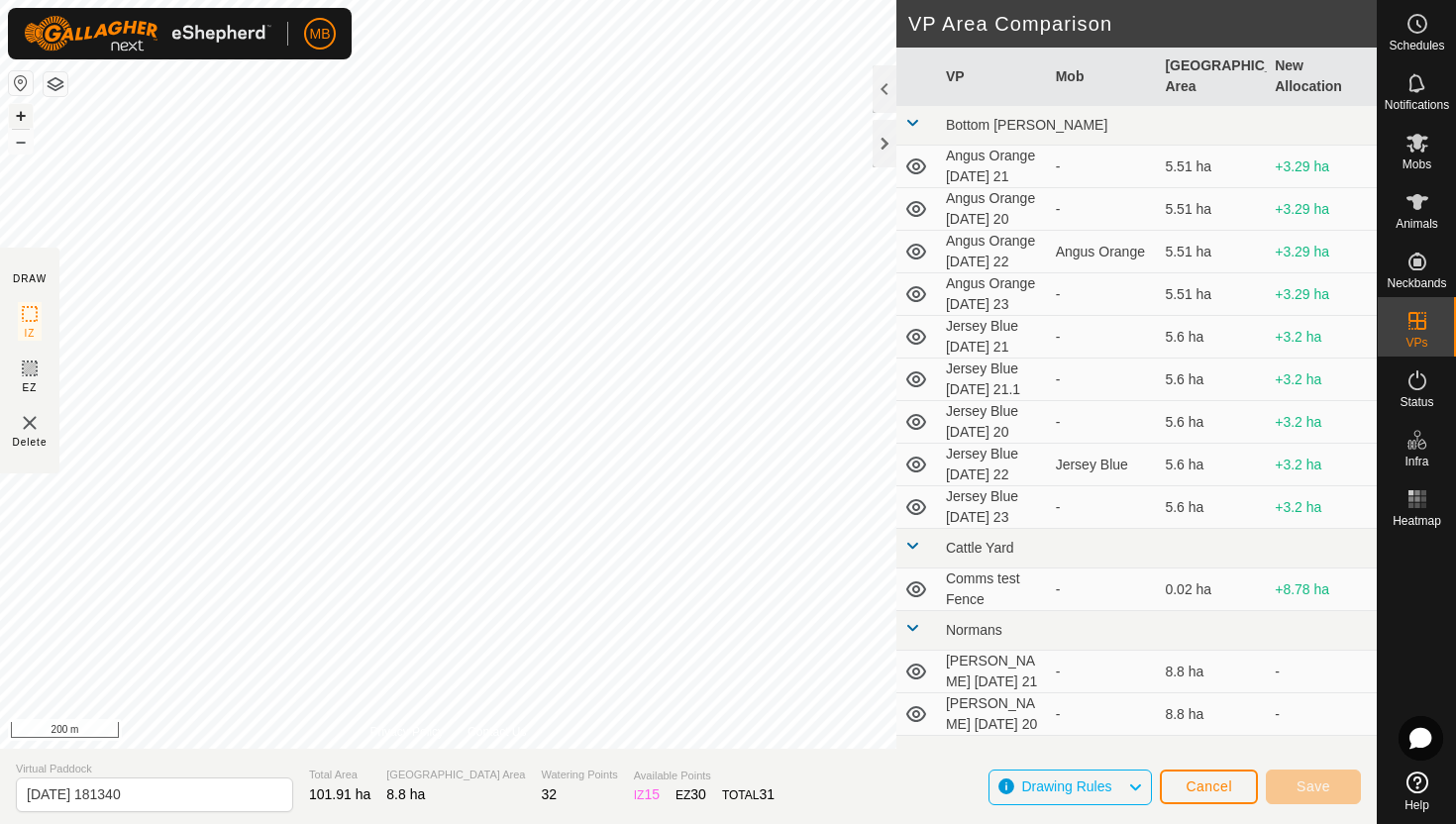 click on "+" at bounding box center (21, 116) 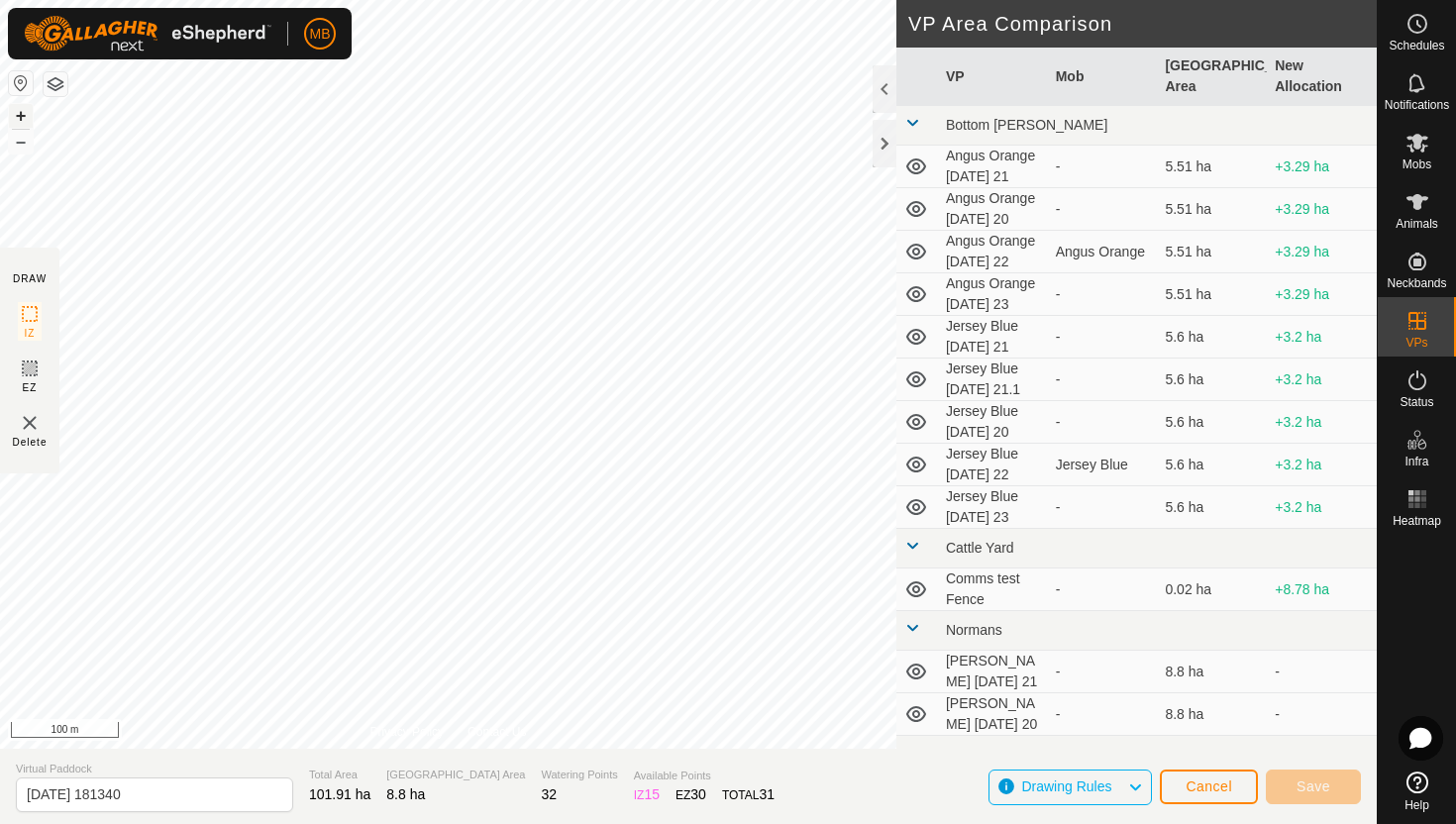 click on "+" at bounding box center [21, 116] 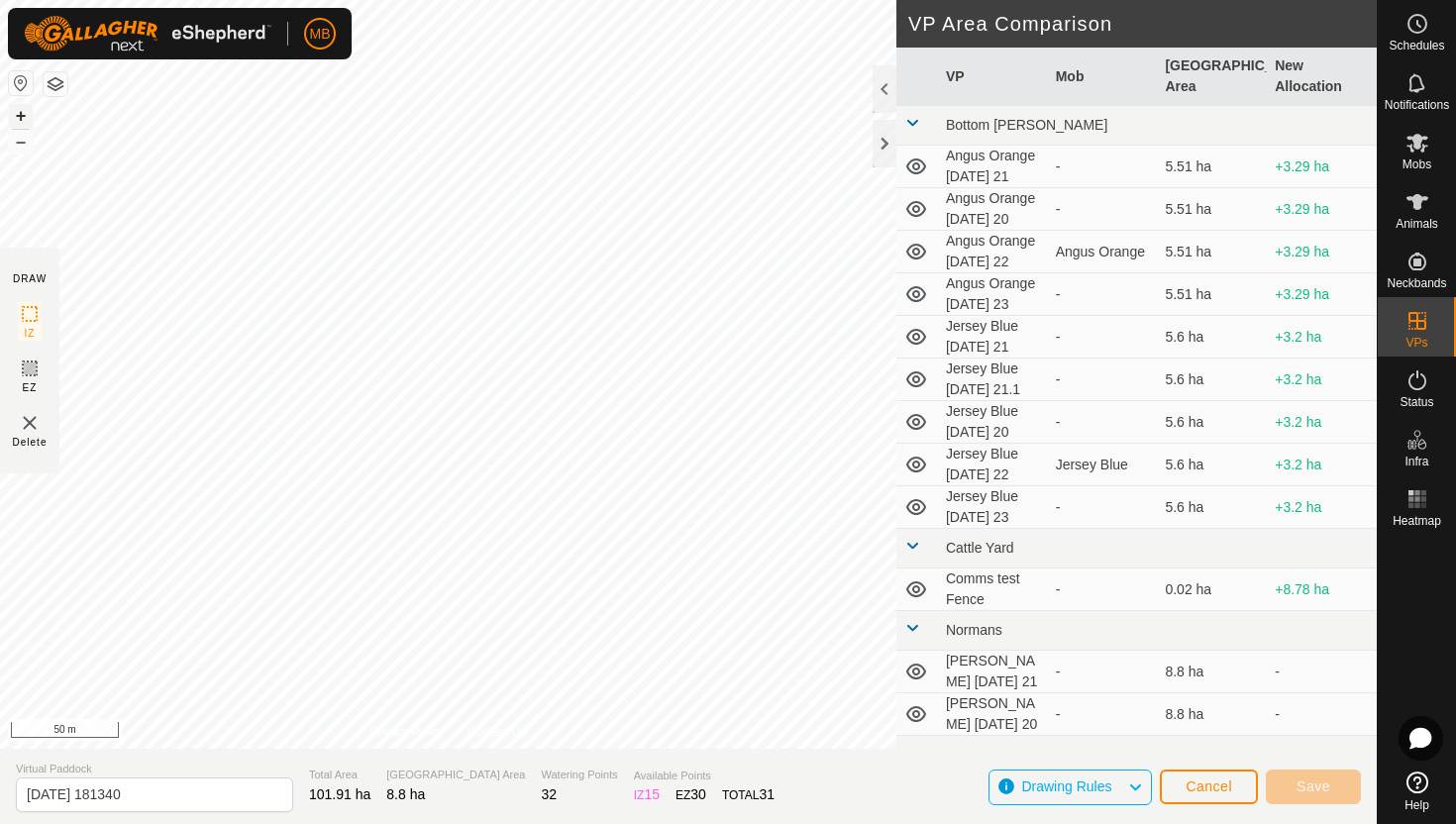 click on "+" at bounding box center [21, 116] 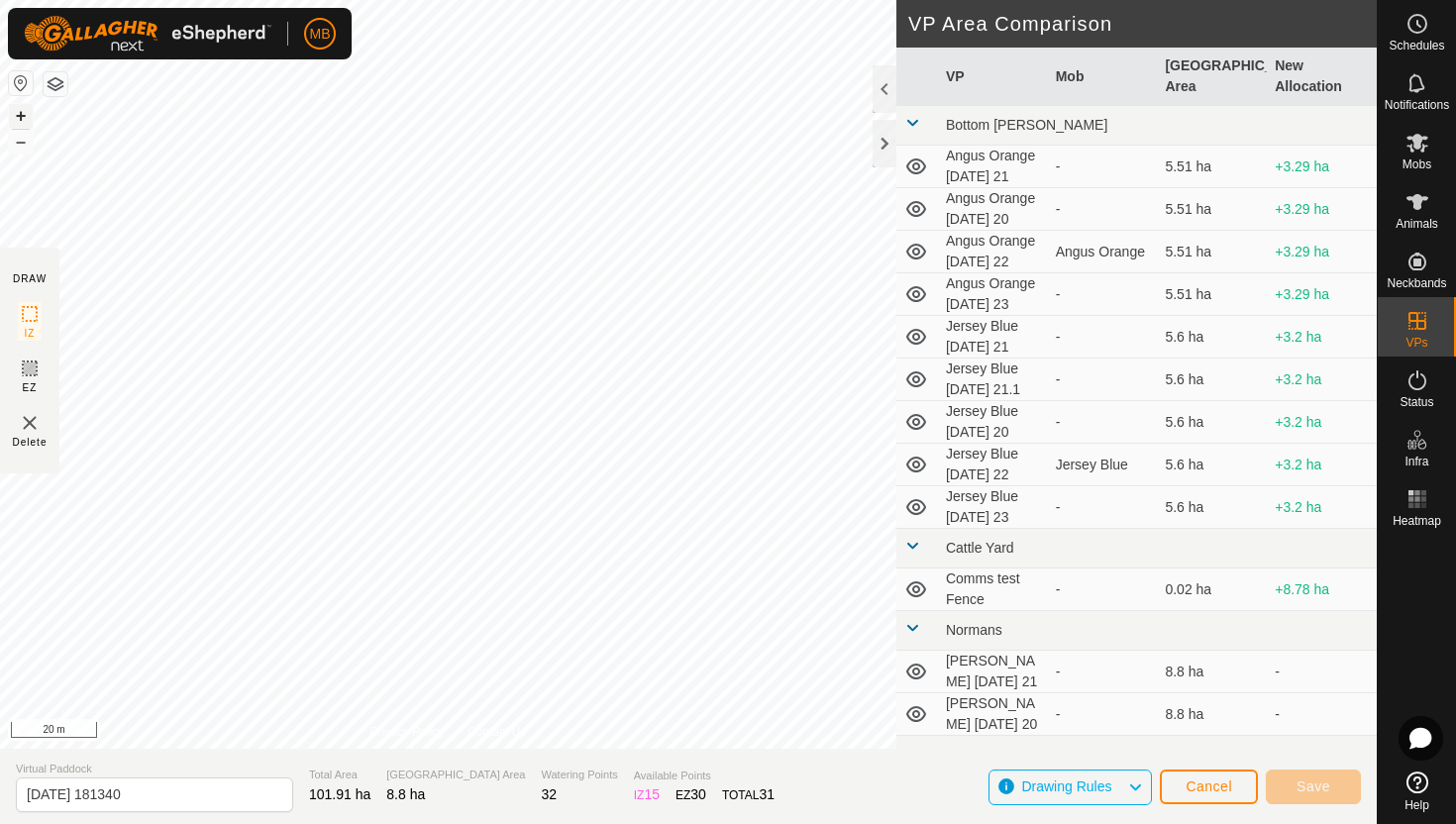 click on "+" at bounding box center (21, 116) 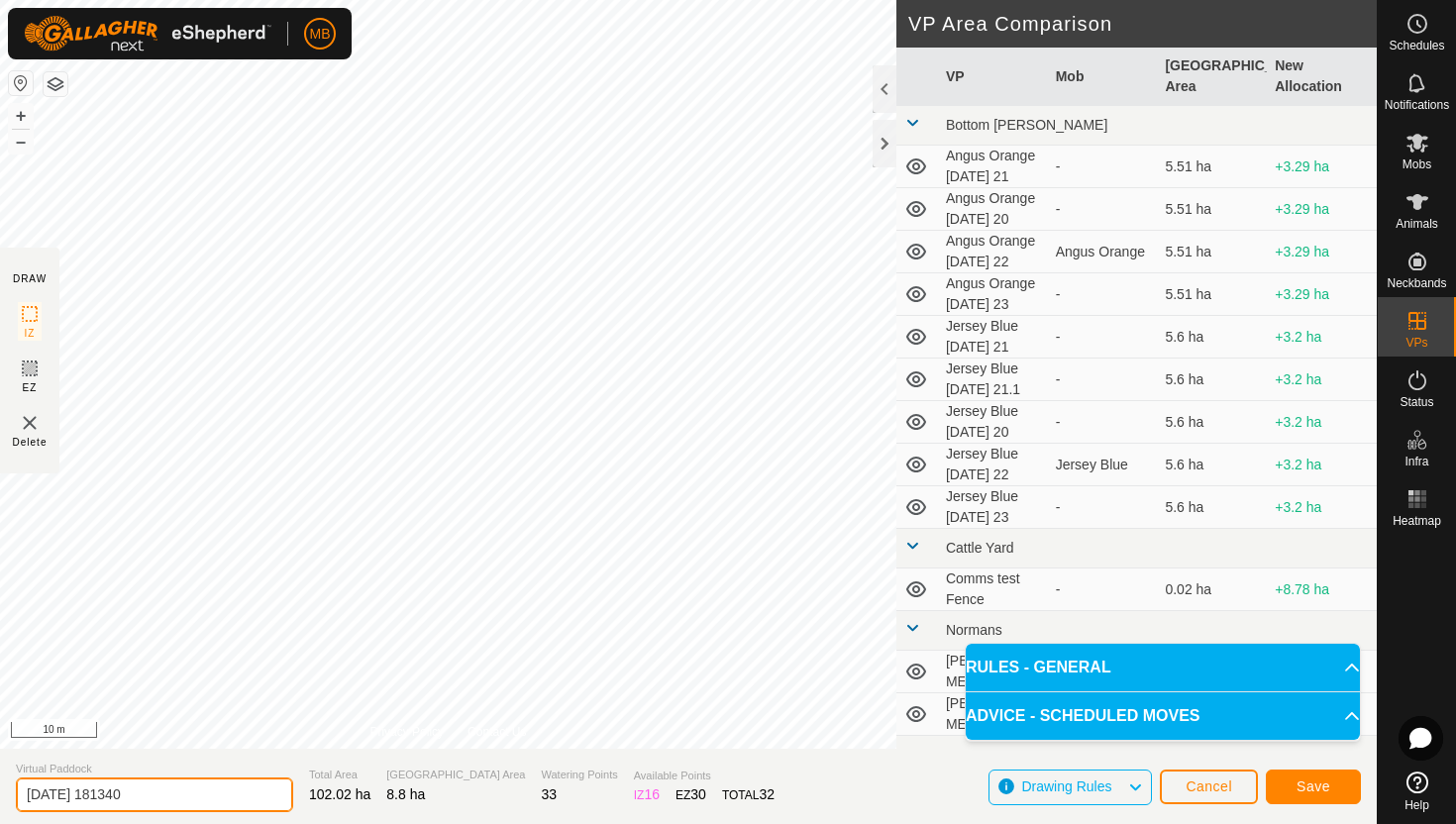 click on "[DATE] 181340" 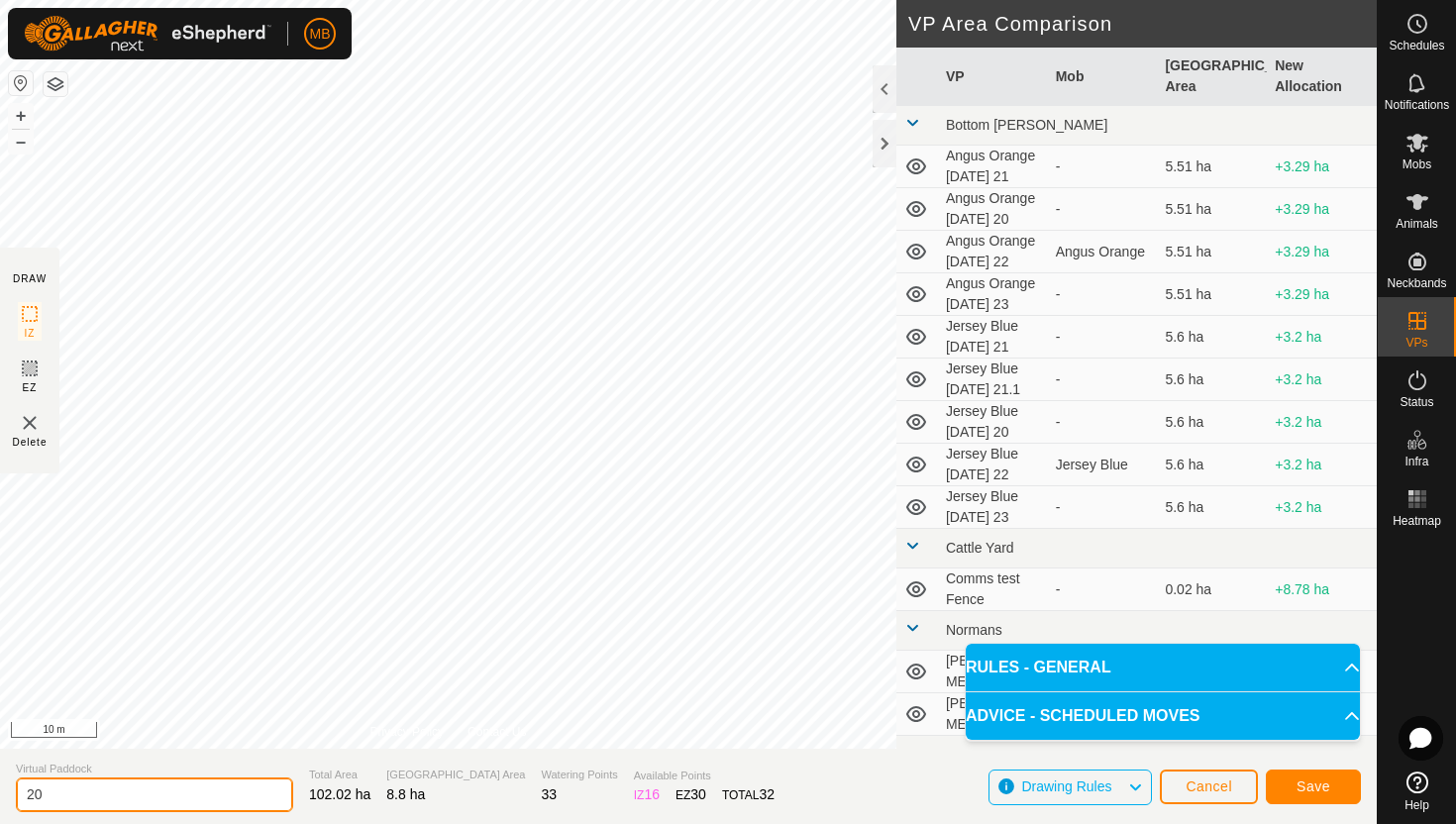 type on "2" 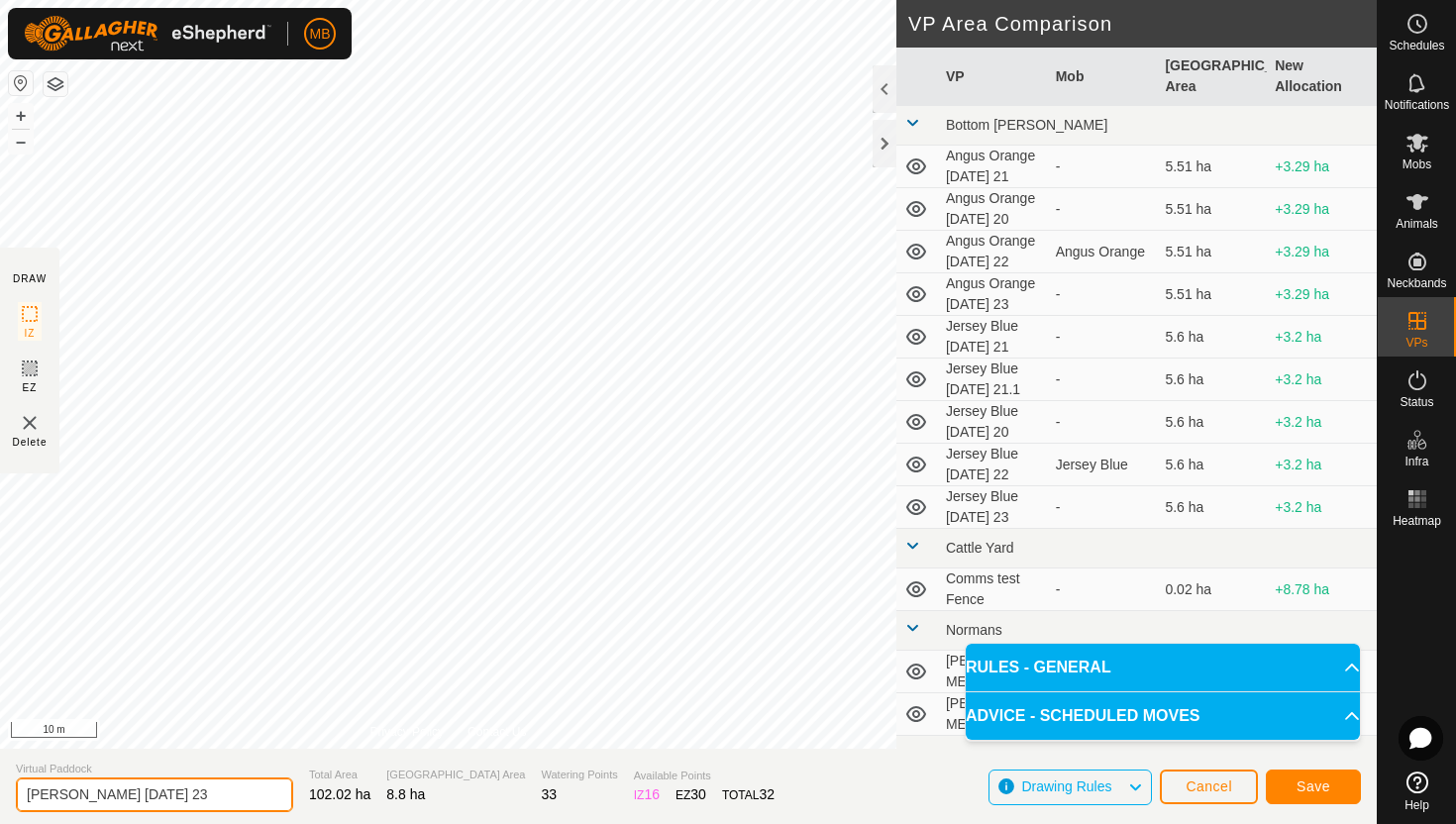 type on "[PERSON_NAME] [DATE] 23" 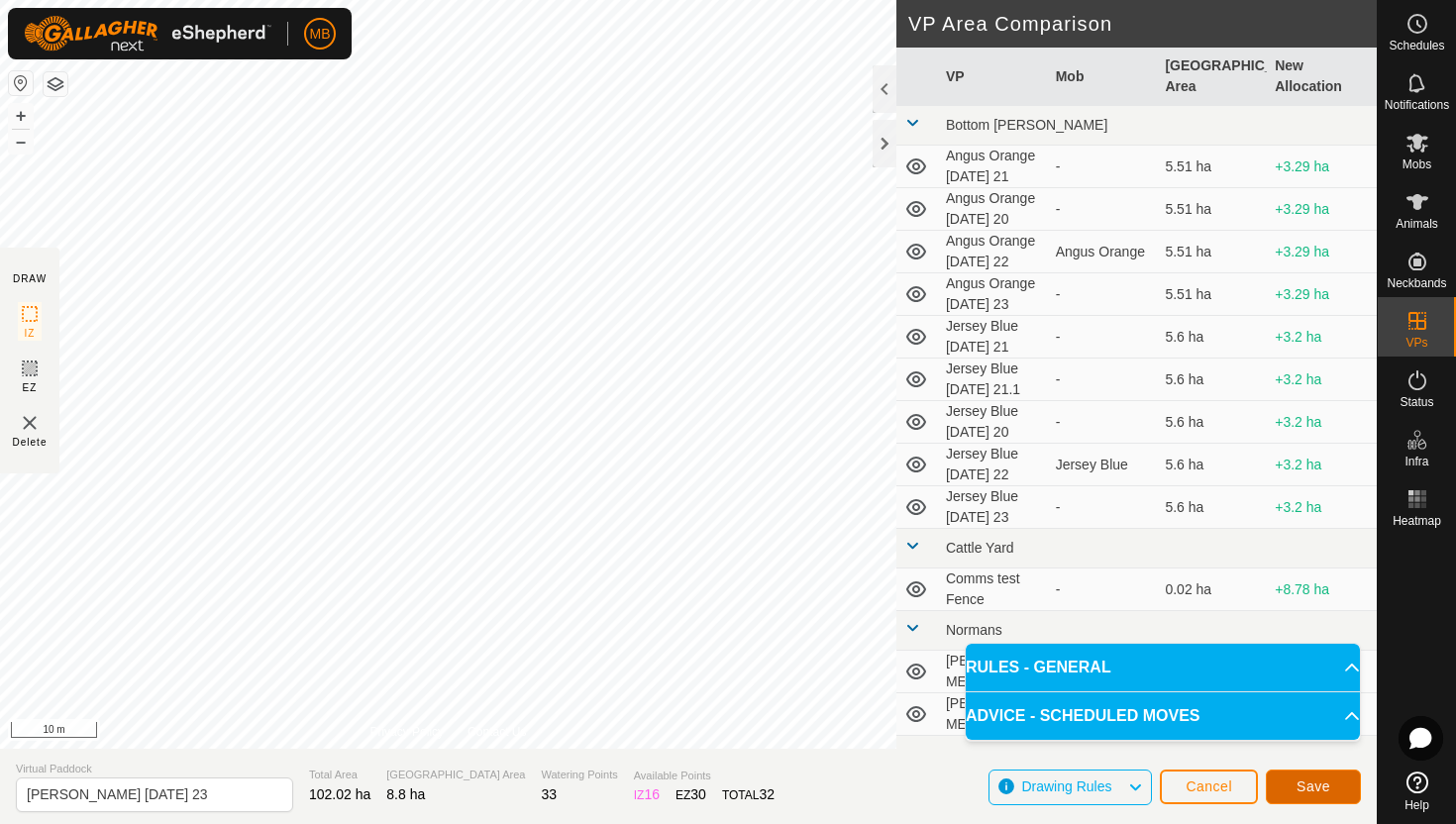 click on "Save" 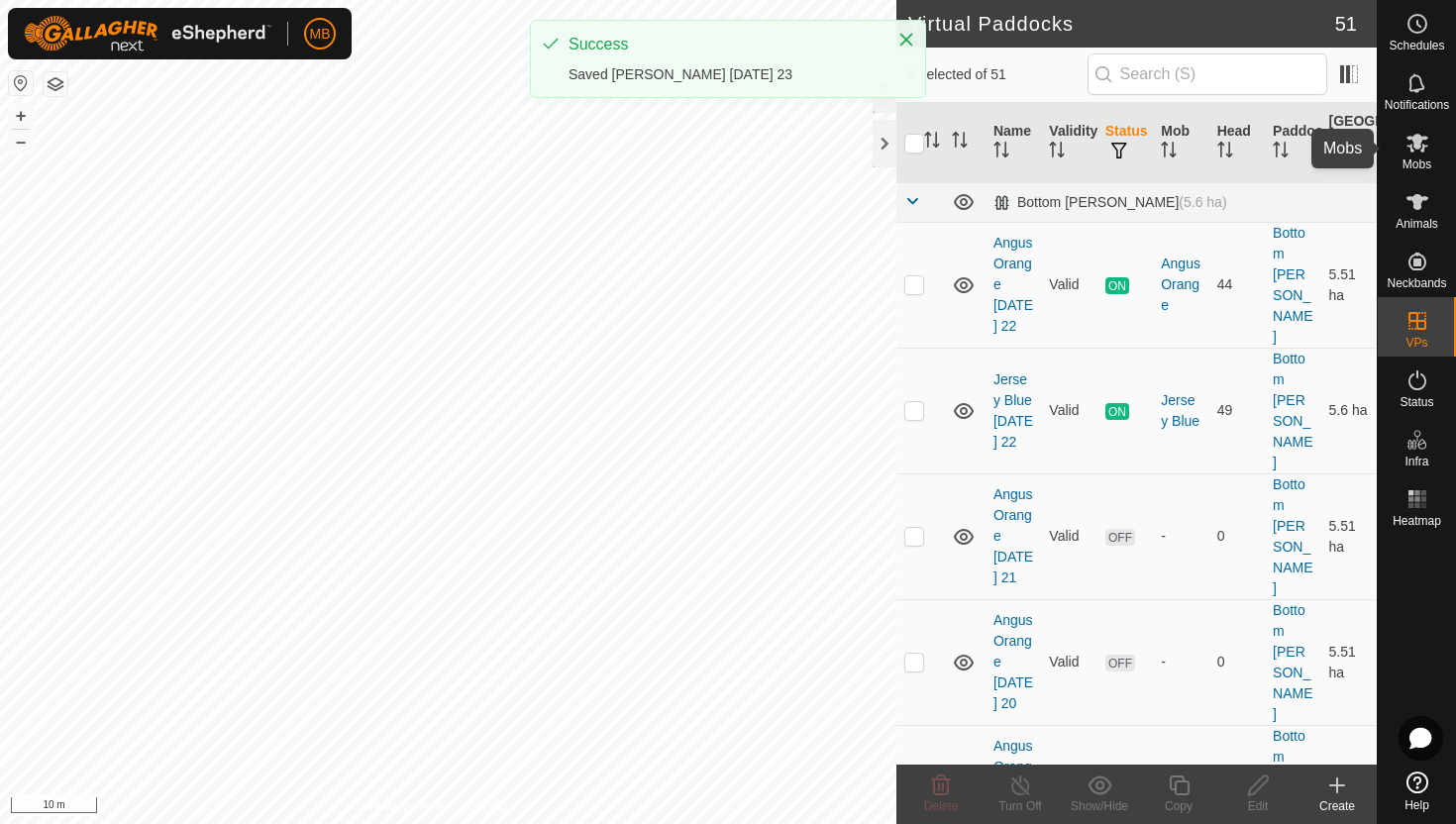 click 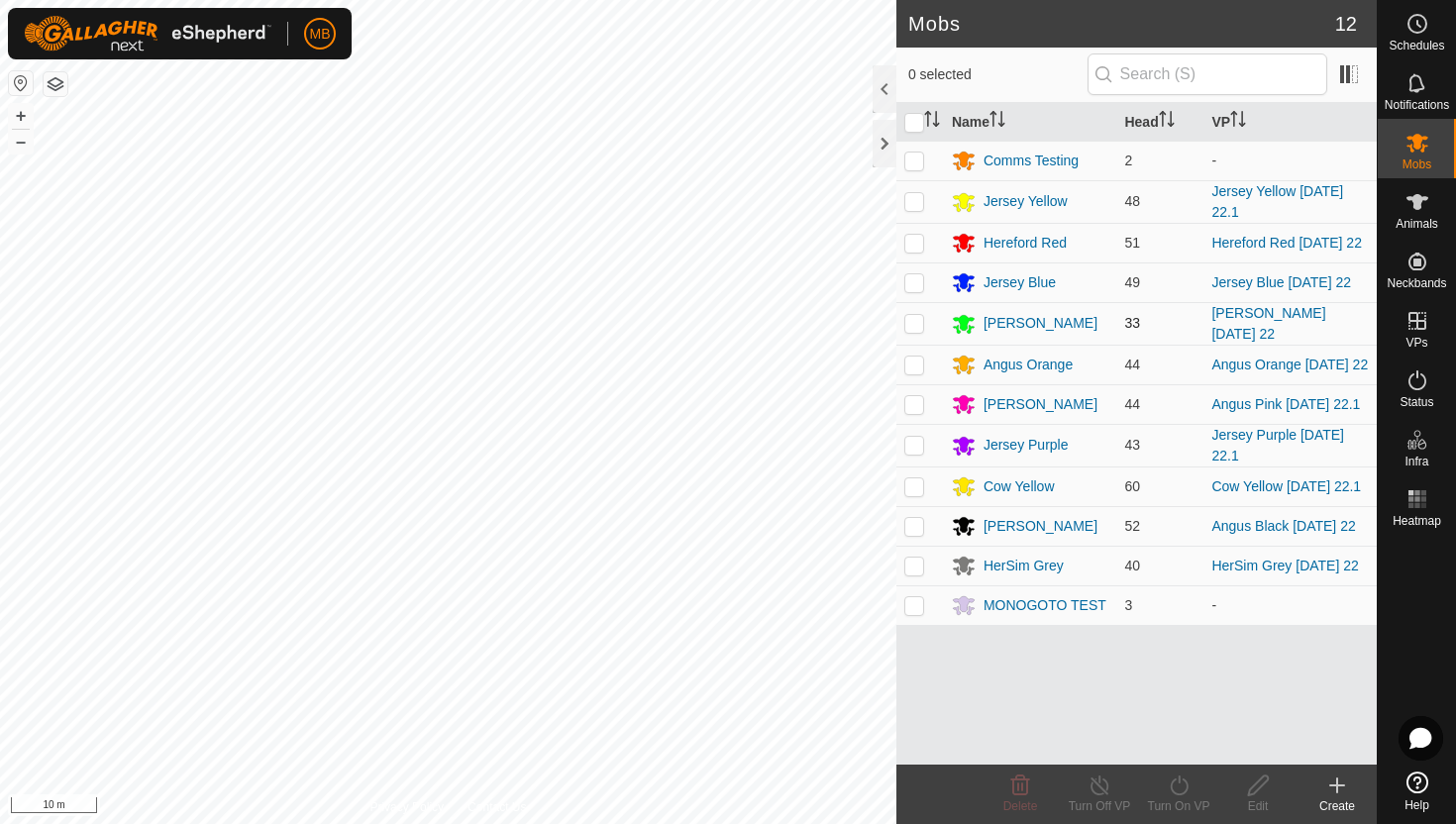 click at bounding box center (914, 323) 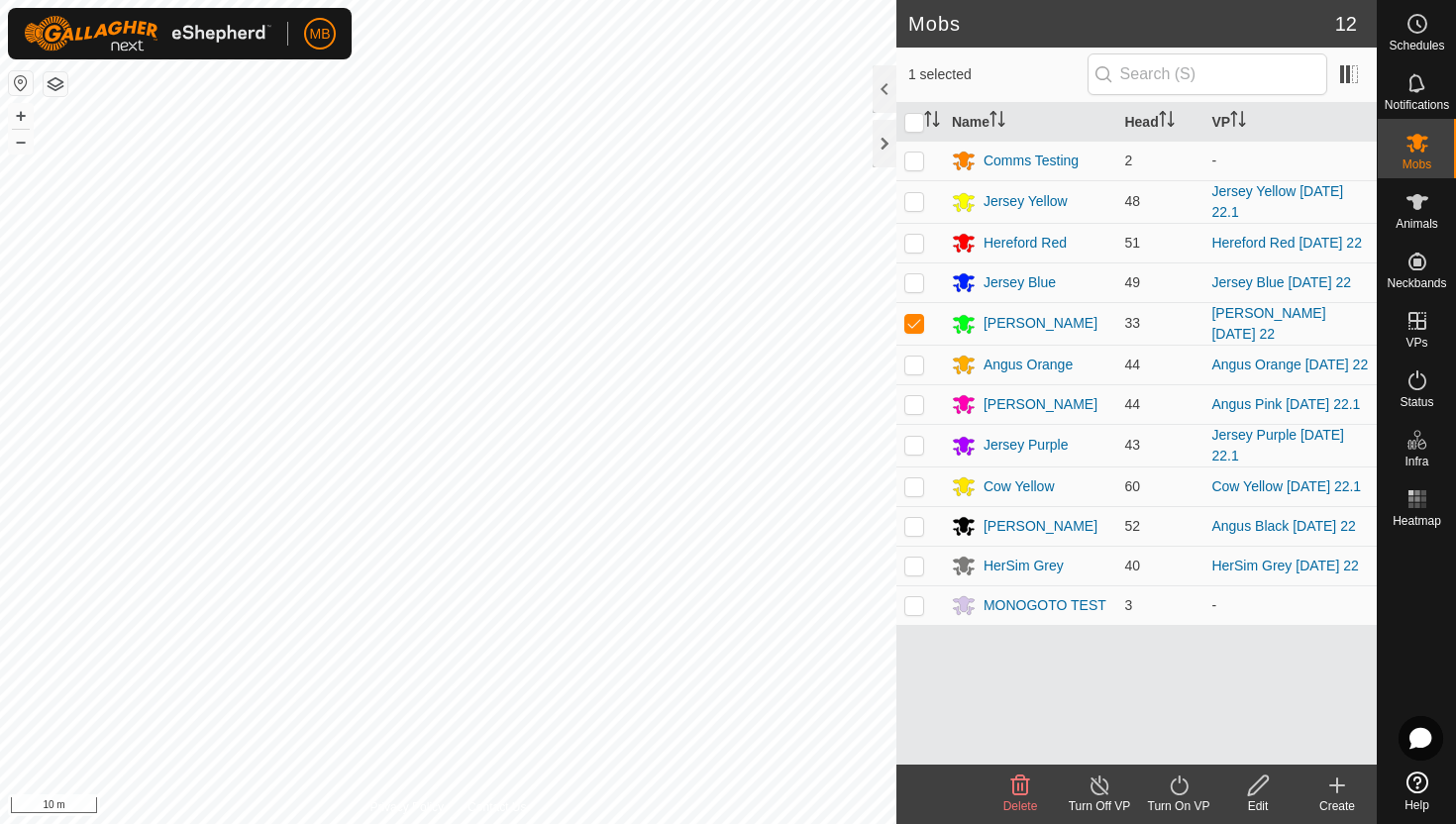 click 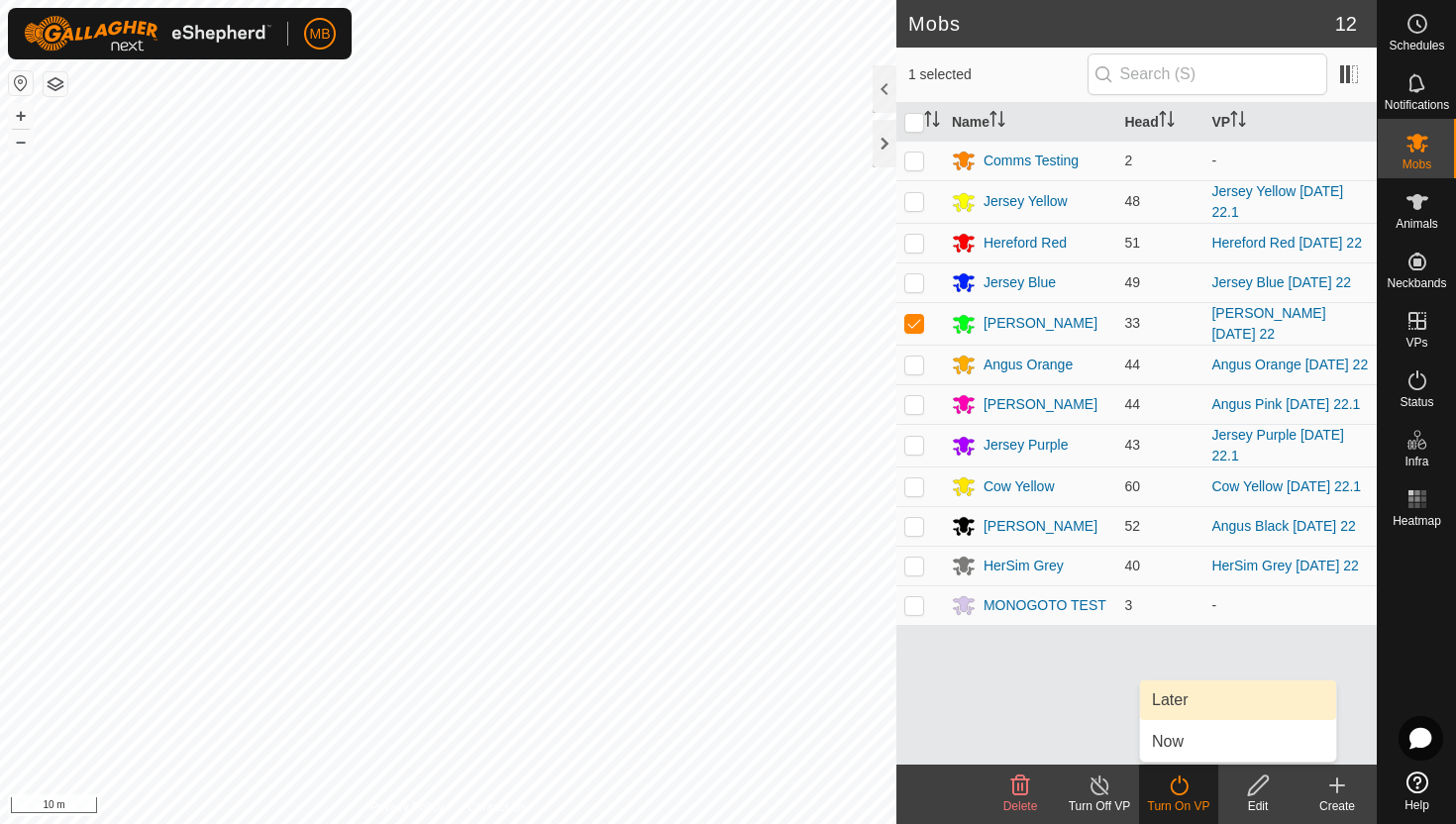 click on "Later" at bounding box center (1238, 700) 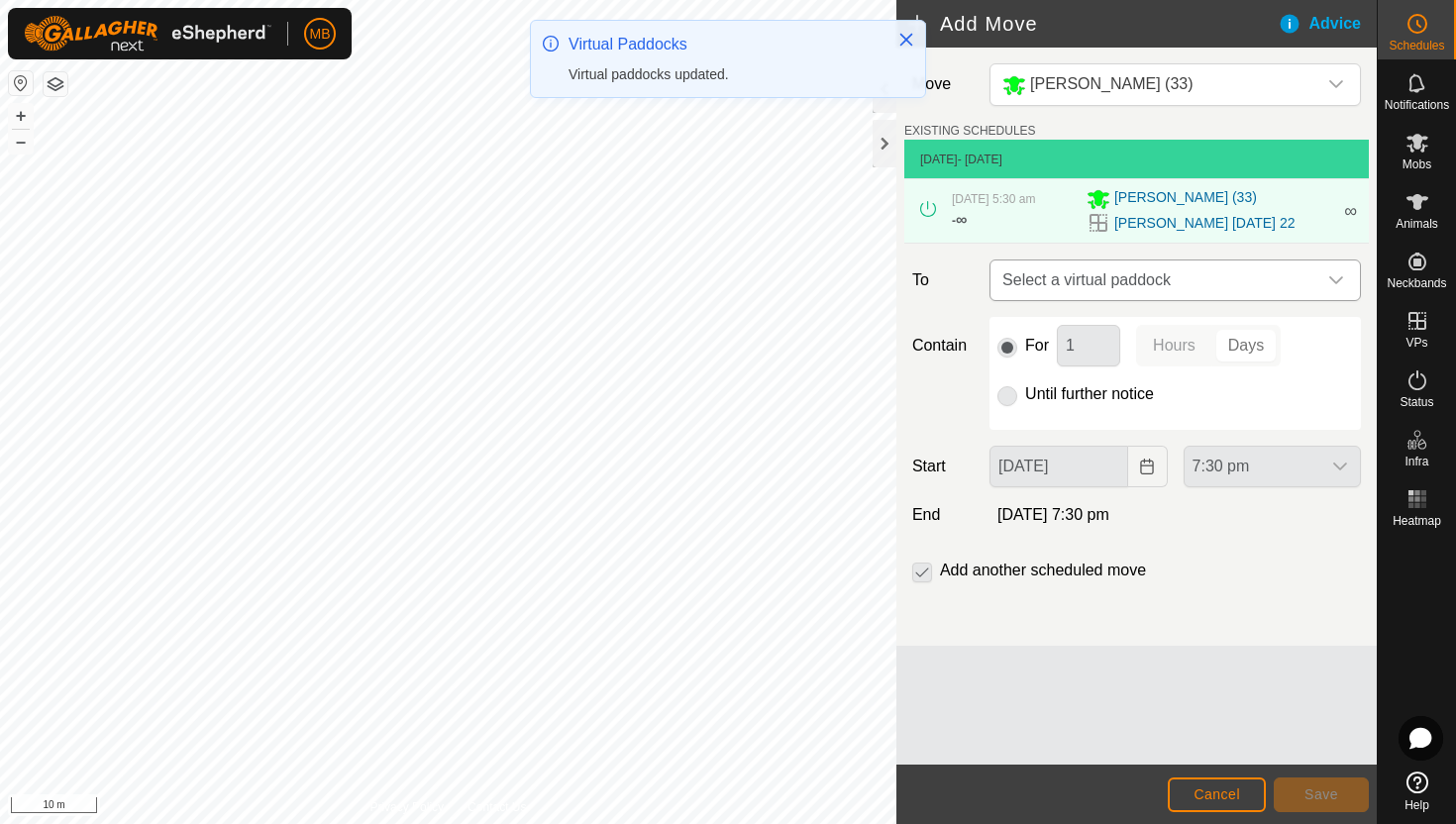 click 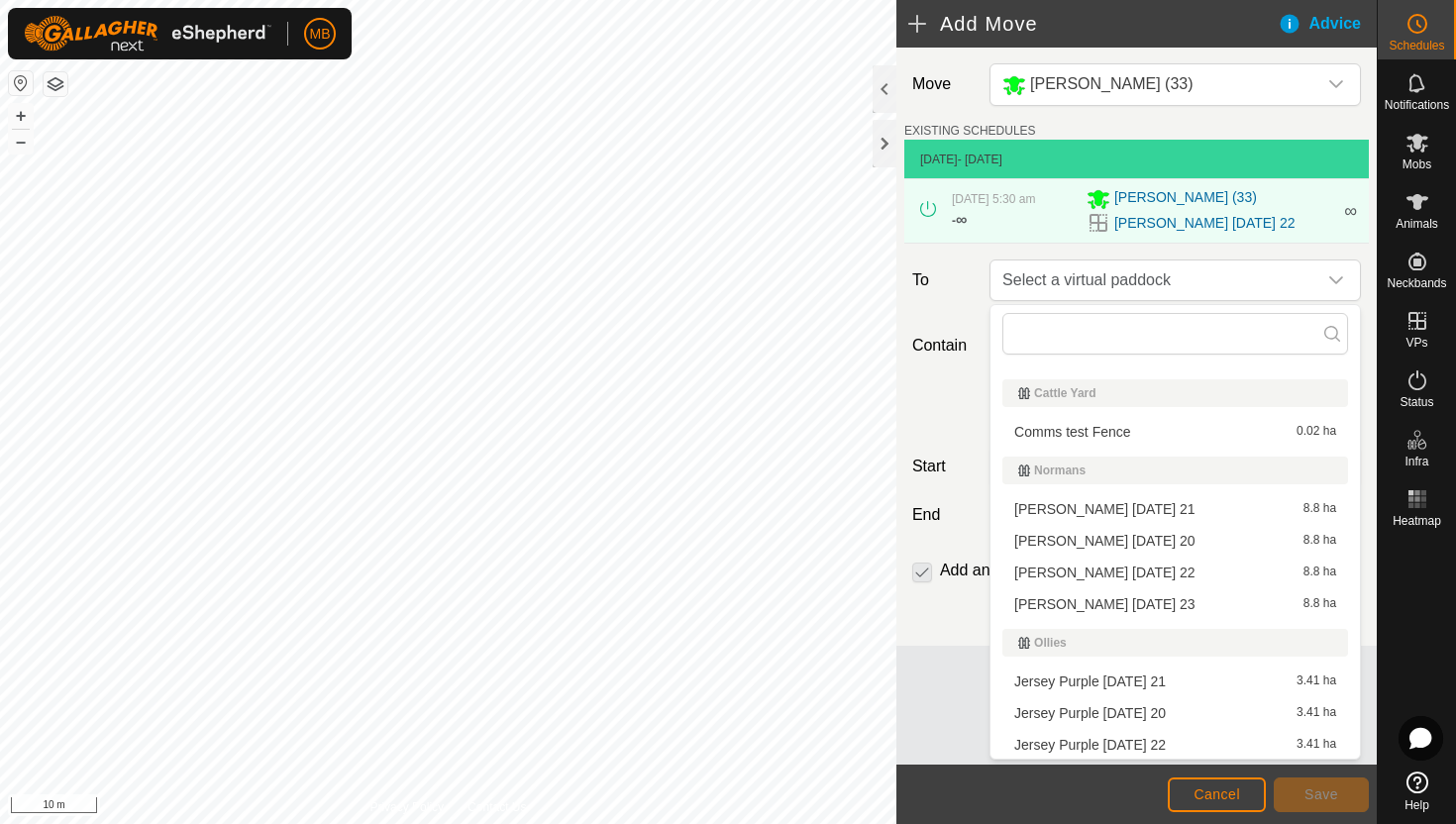 scroll, scrollTop: 323, scrollLeft: 0, axis: vertical 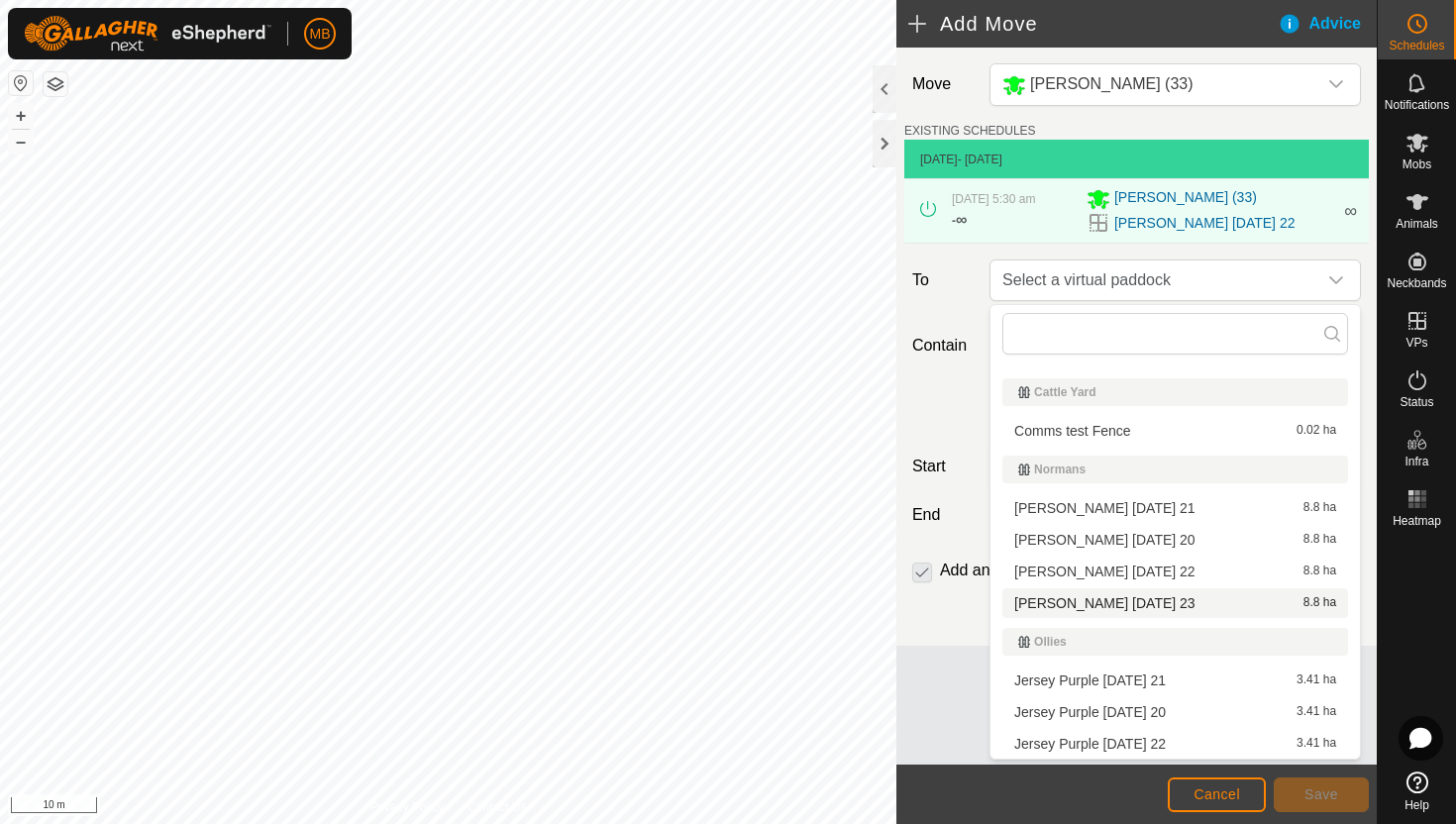 click on "[PERSON_NAME] [DATE] 23  8.8 ha" at bounding box center (1175, 603) 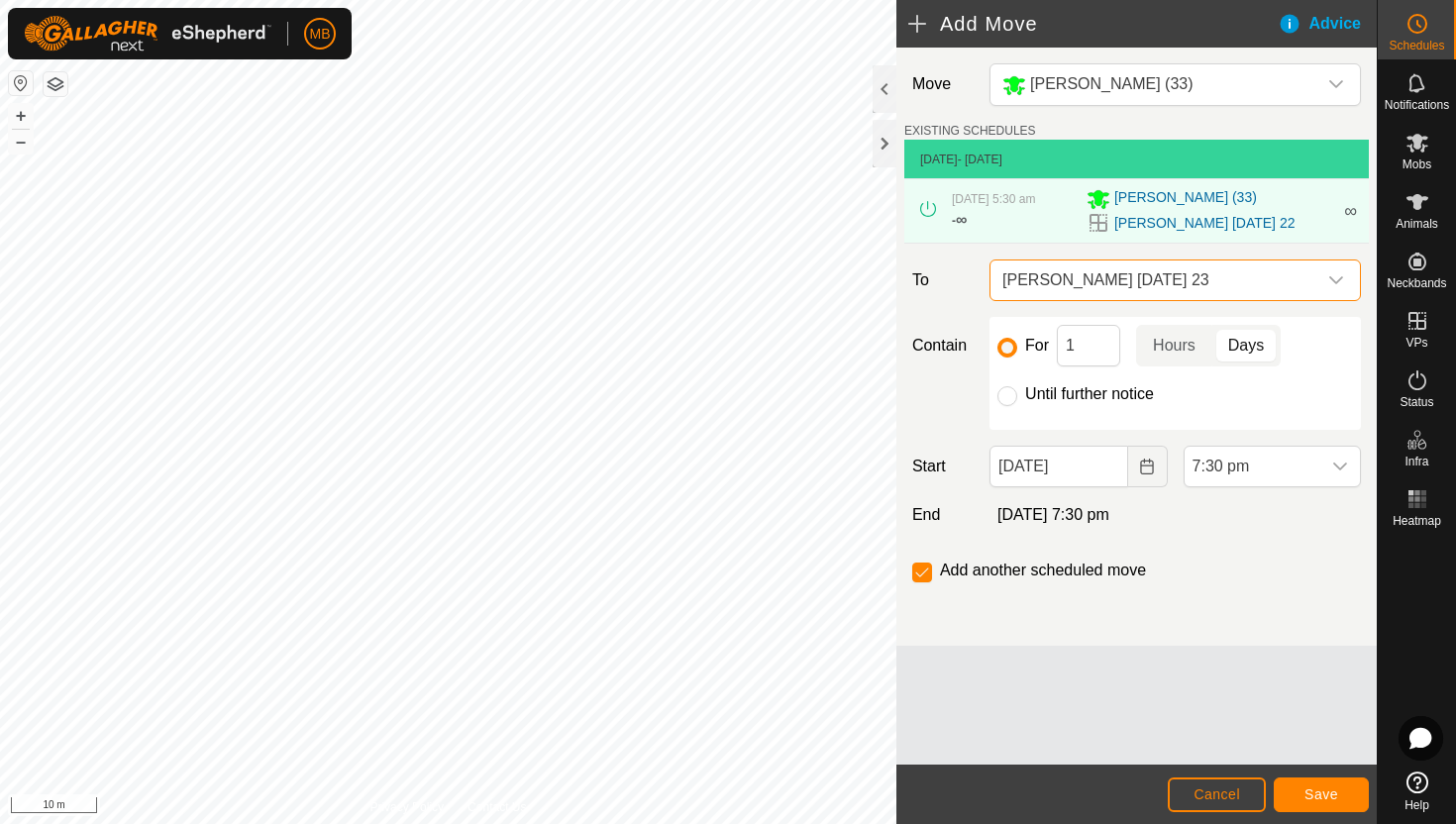 click on "Until further notice" 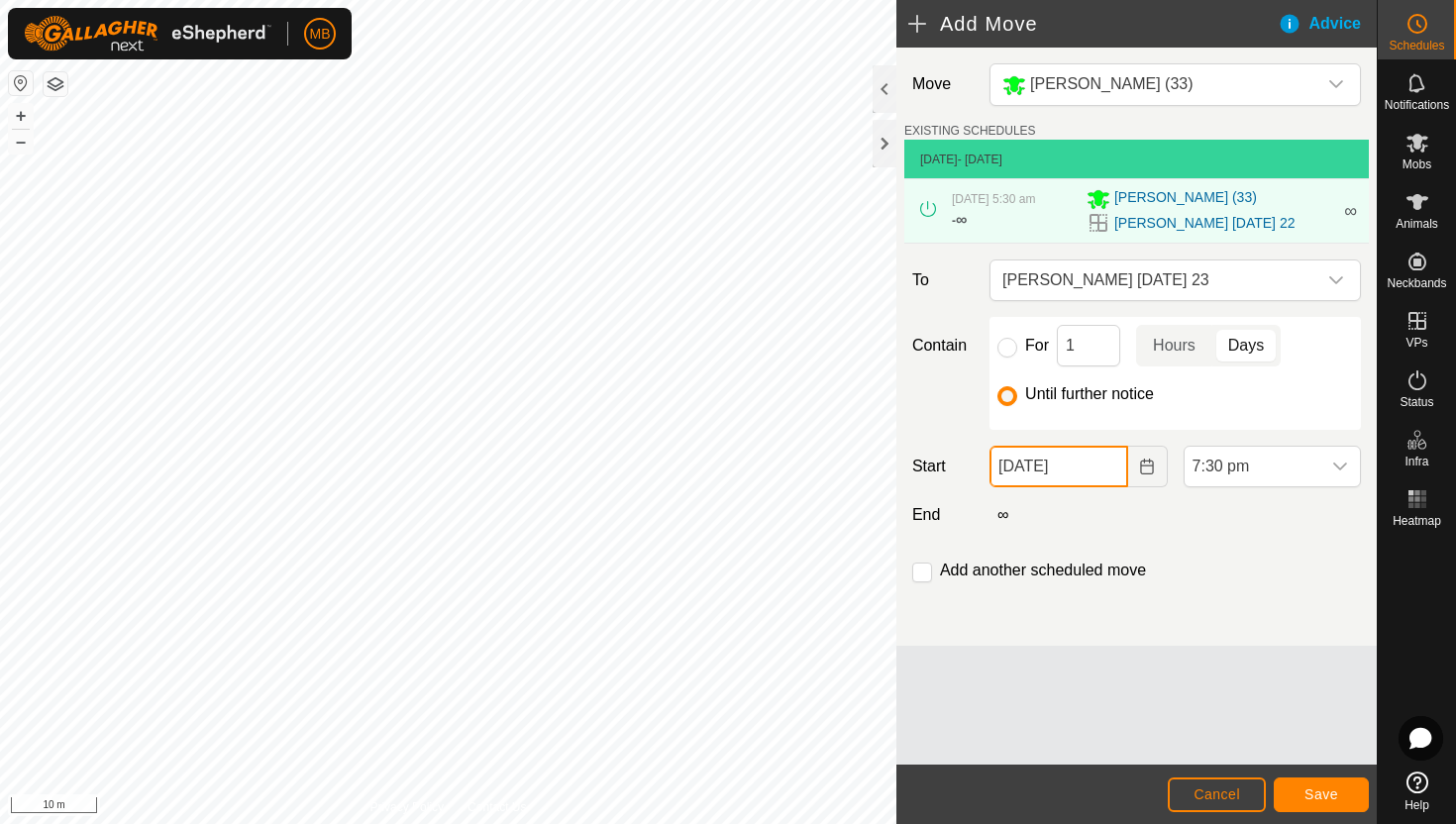 click on "[DATE]" 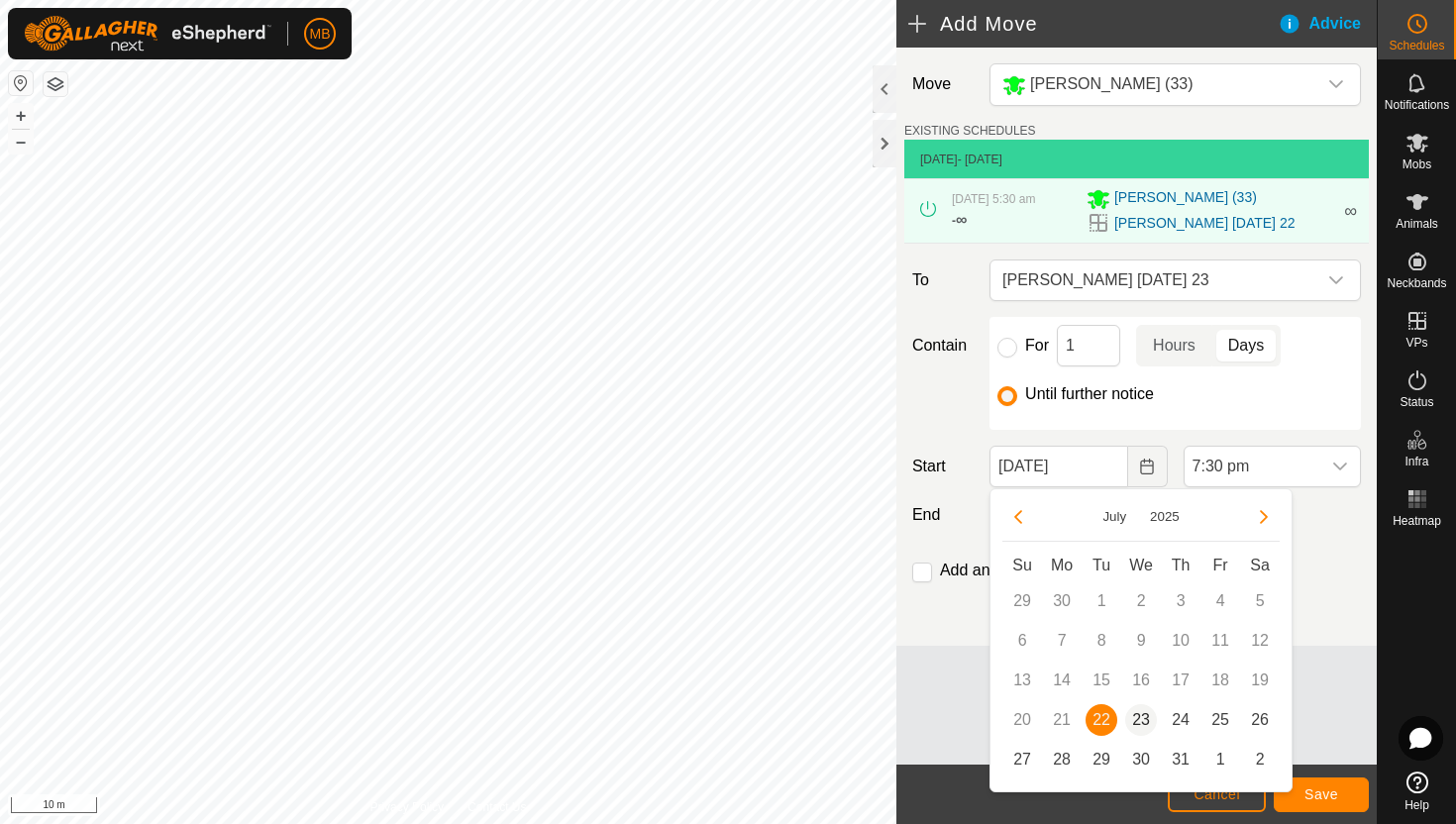 click on "23" at bounding box center [1141, 720] 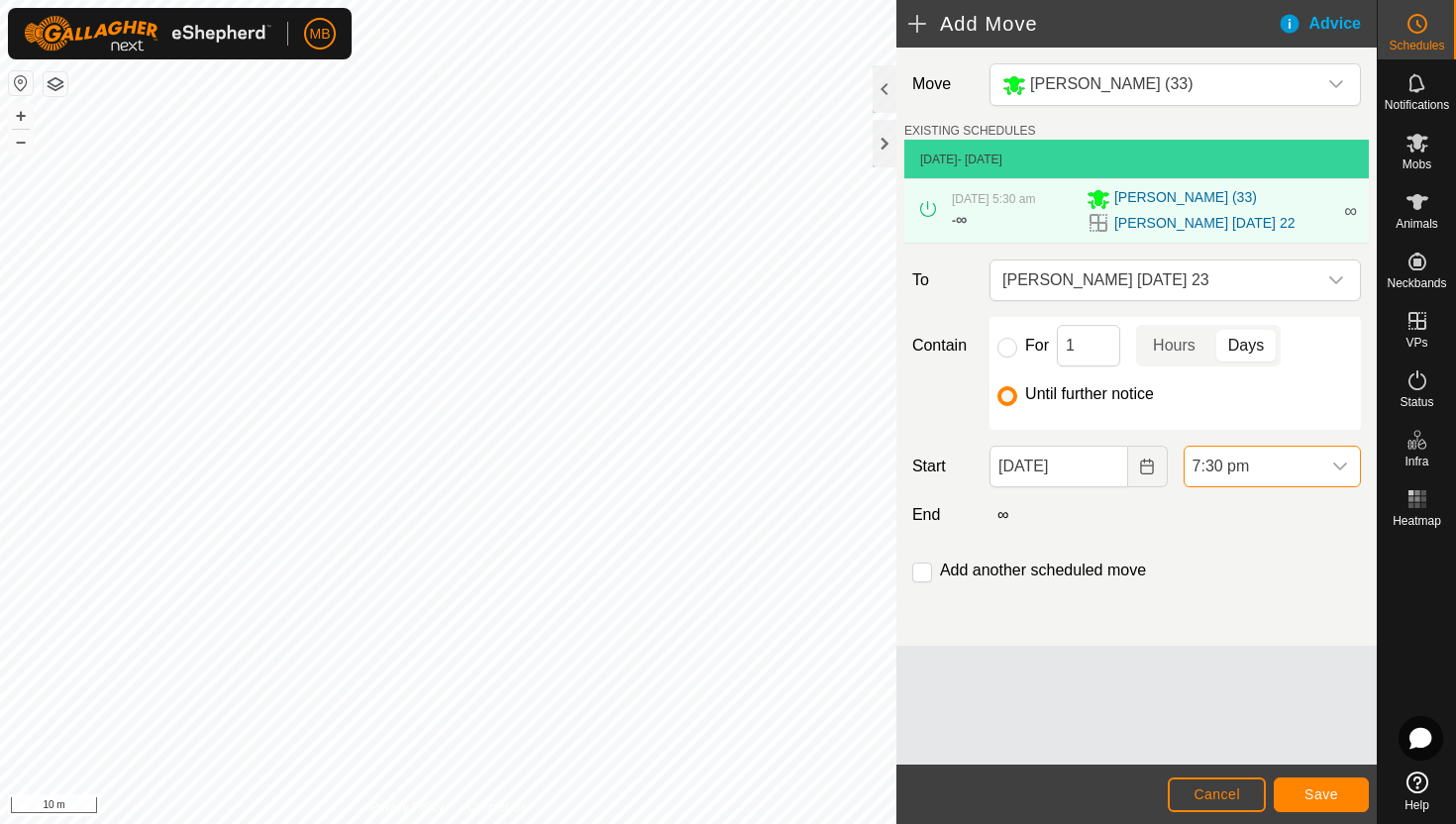 click on "7:30 pm" at bounding box center (1252, 466) 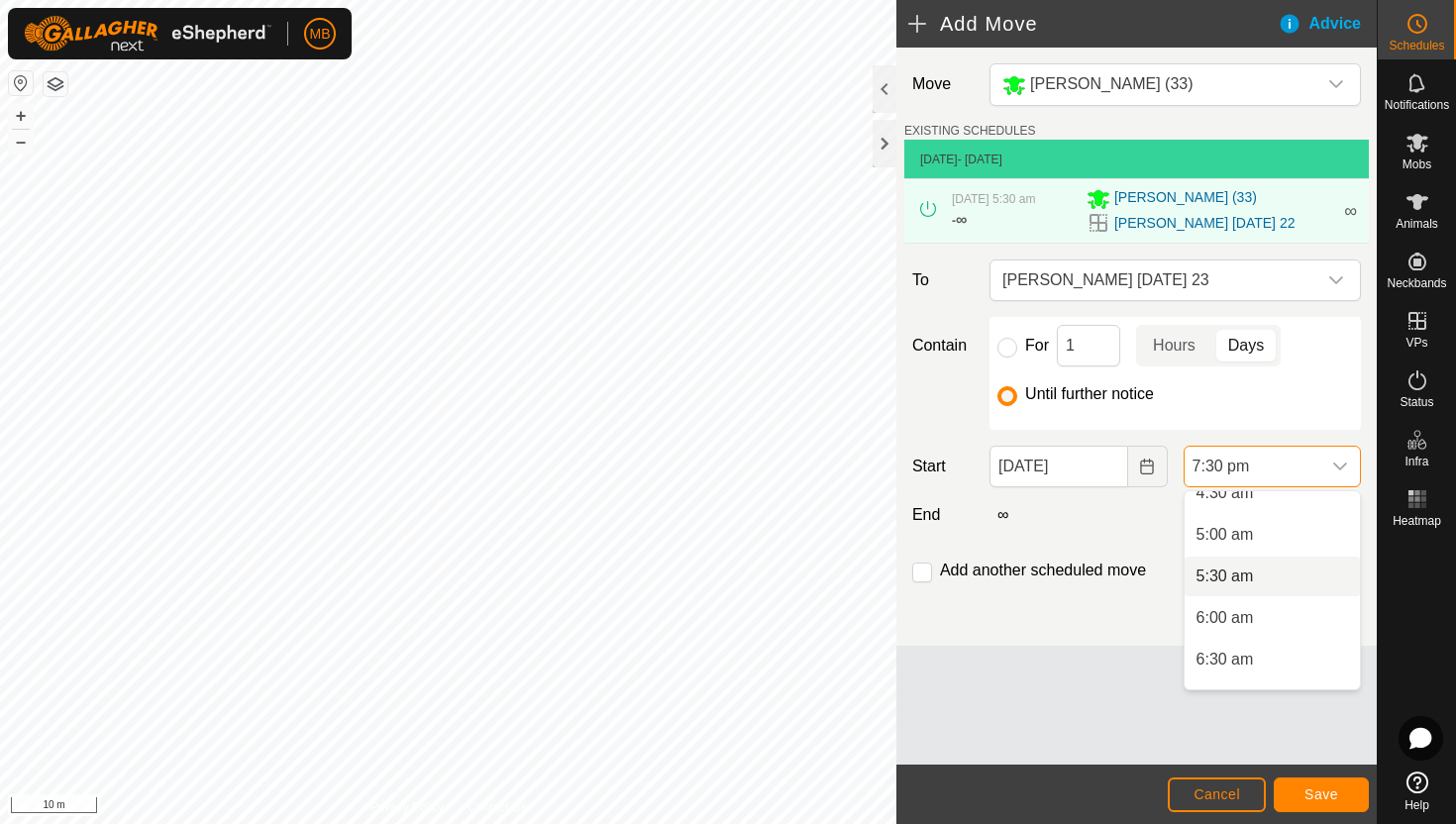 scroll, scrollTop: 391, scrollLeft: 0, axis: vertical 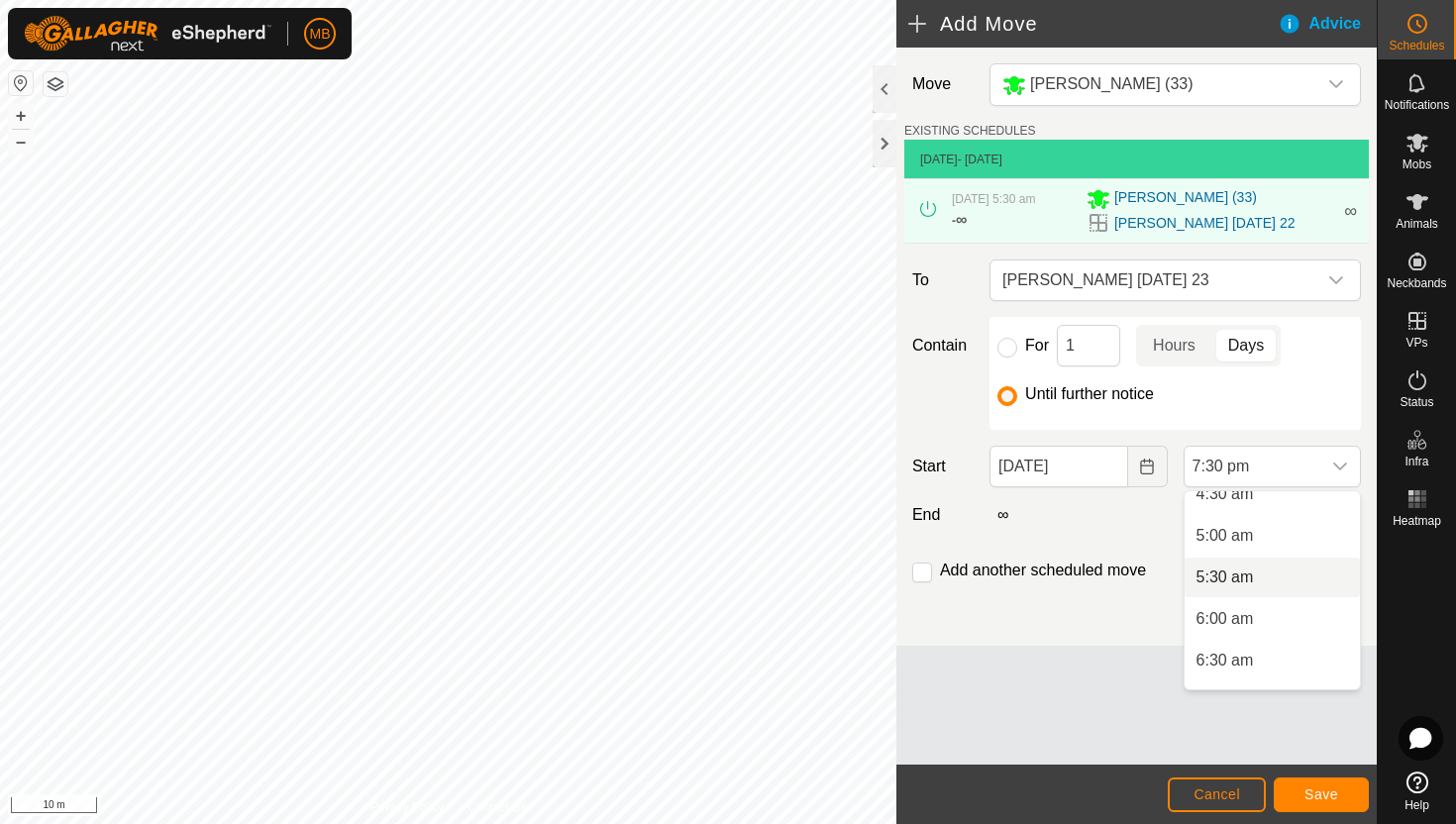 click on "5:30 am" at bounding box center (1272, 577) 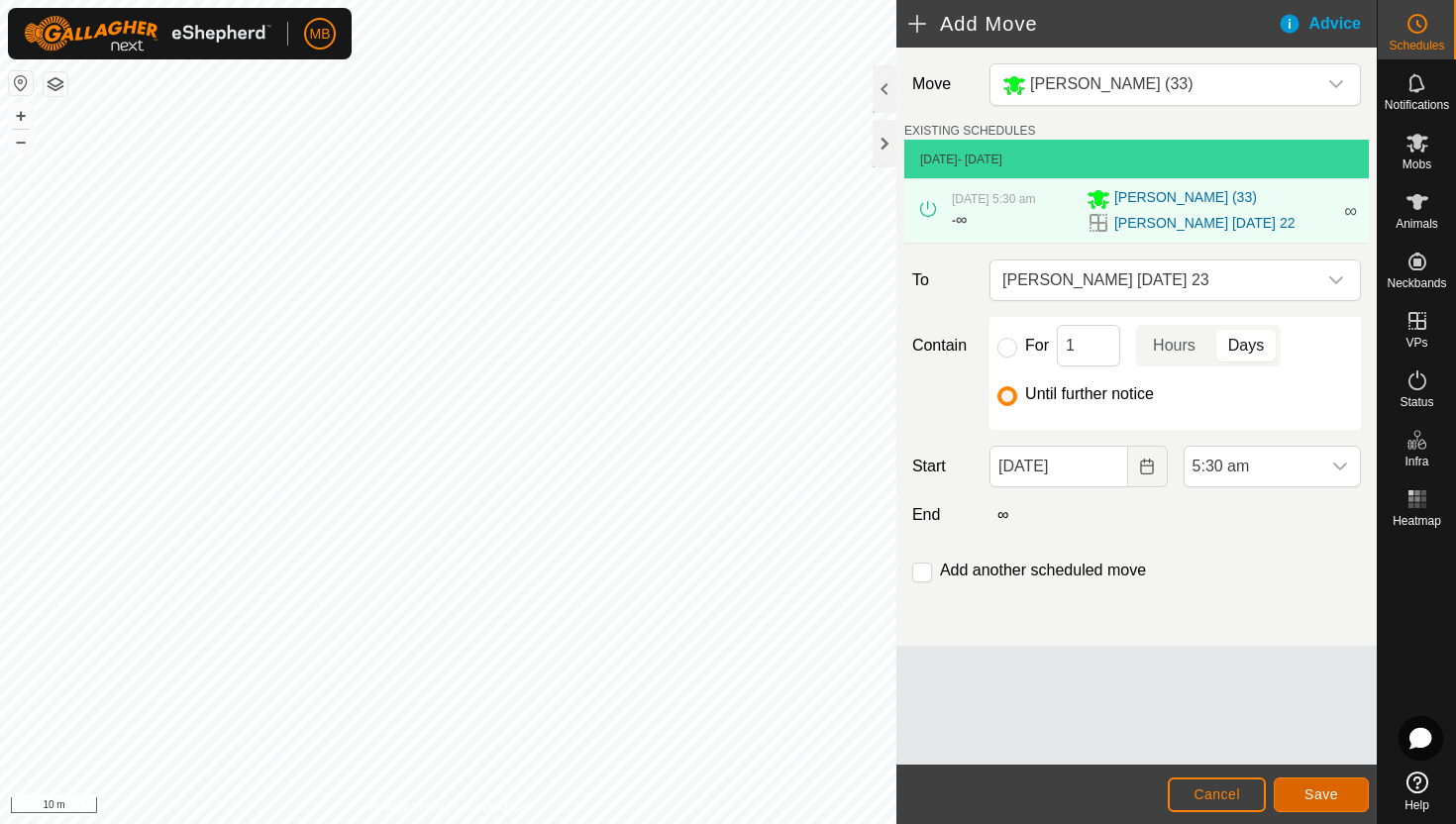click on "Save" 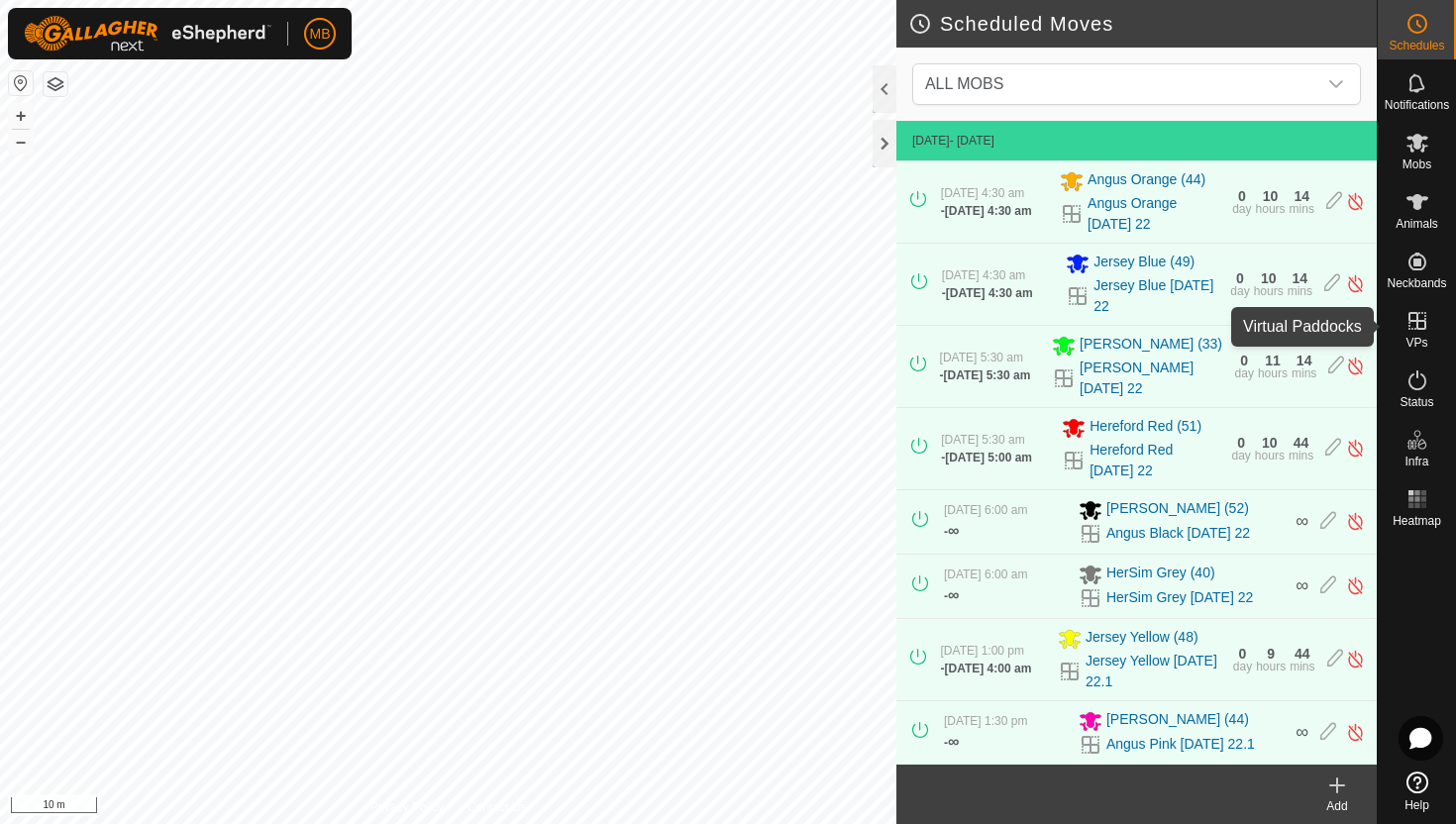 click 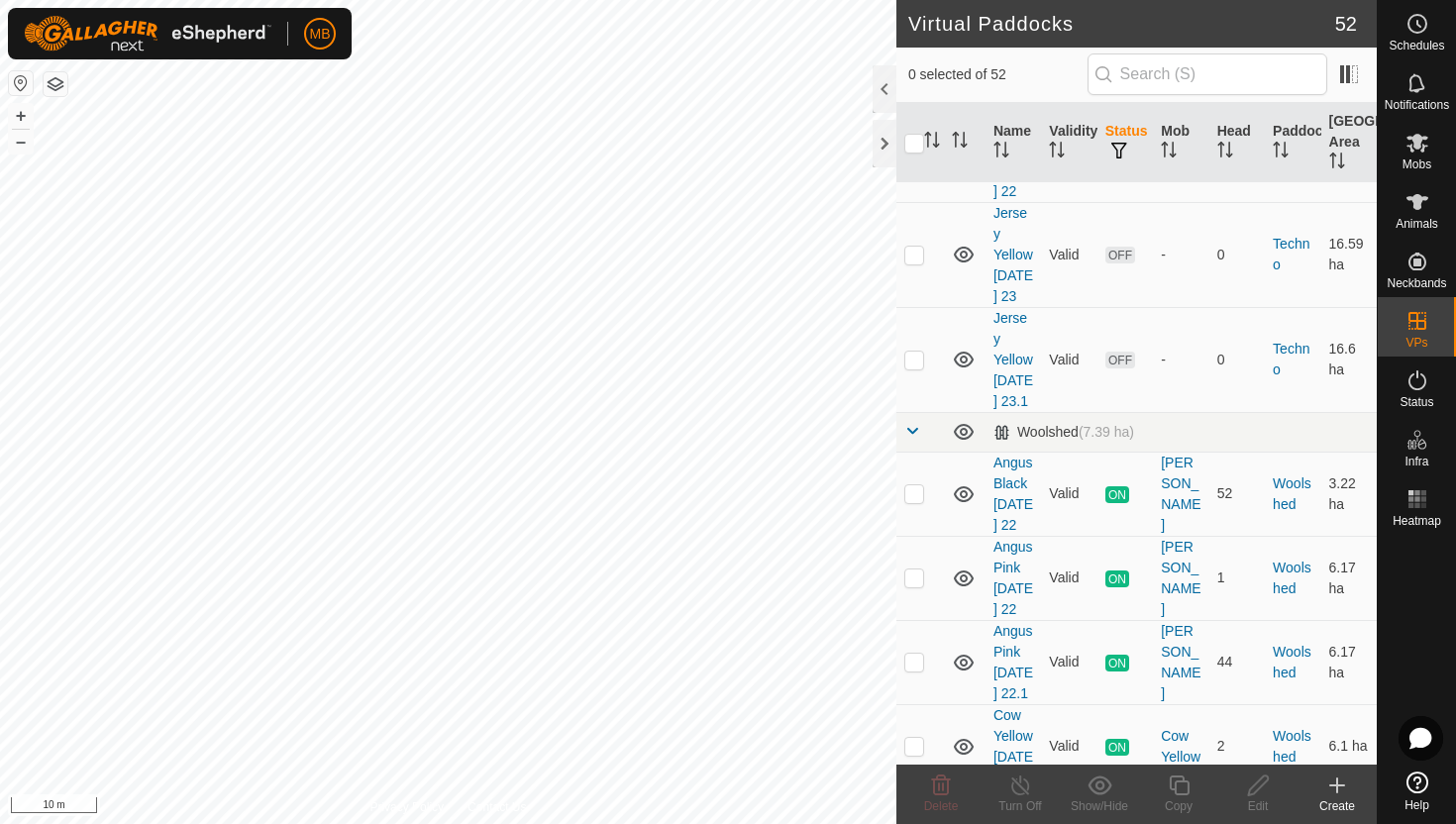 scroll, scrollTop: 3756, scrollLeft: 0, axis: vertical 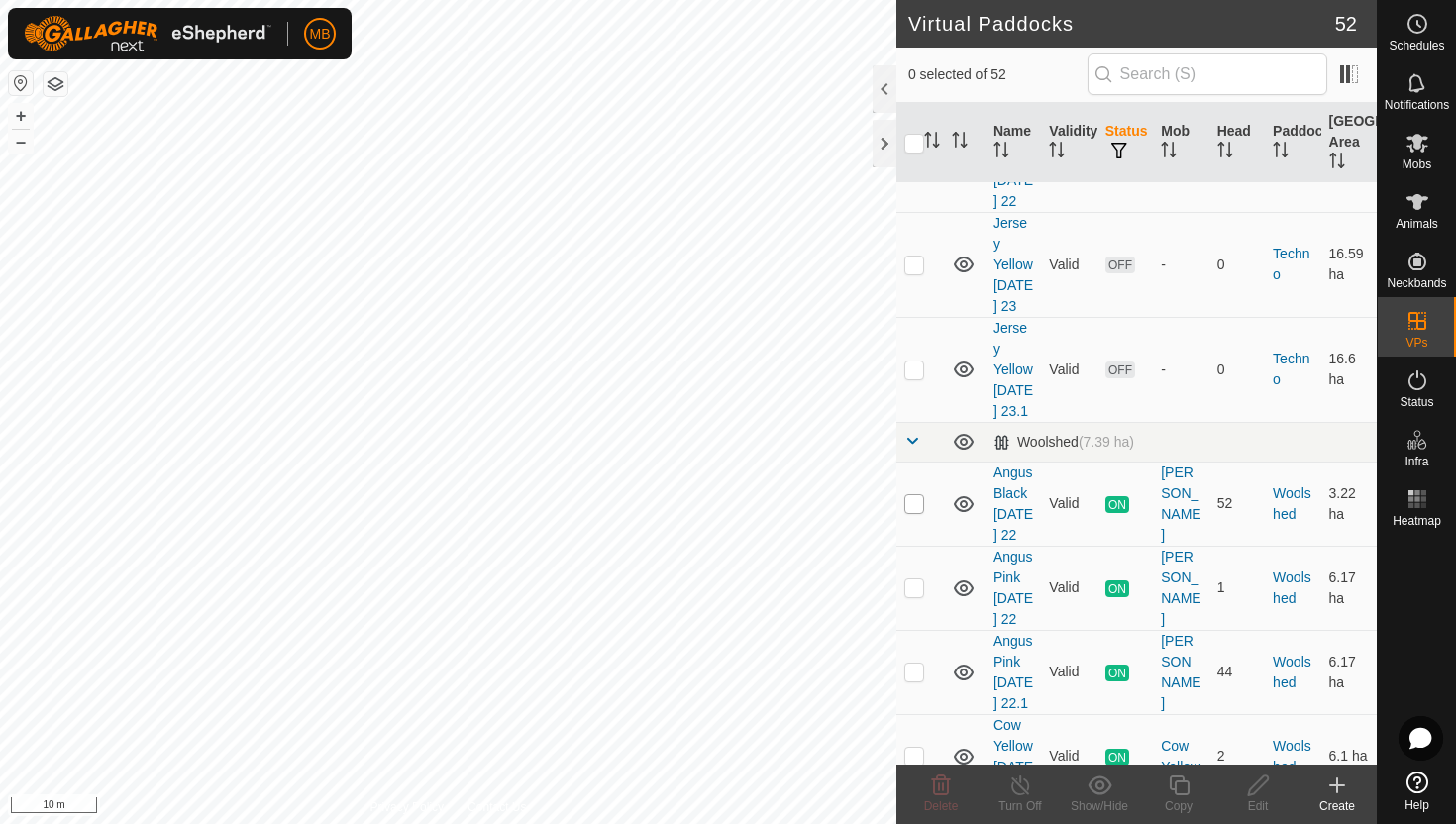 click at bounding box center [914, 504] 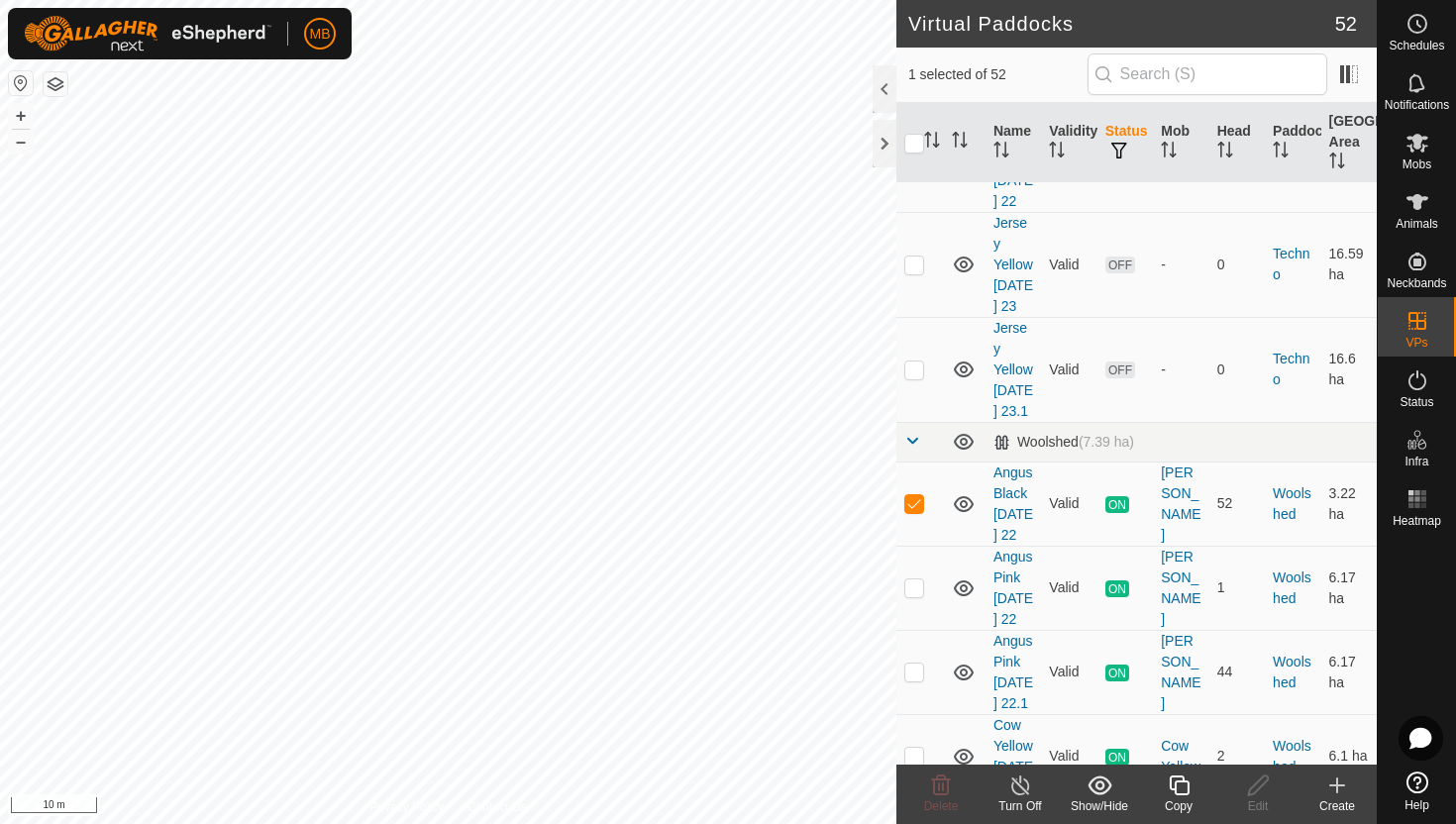 click 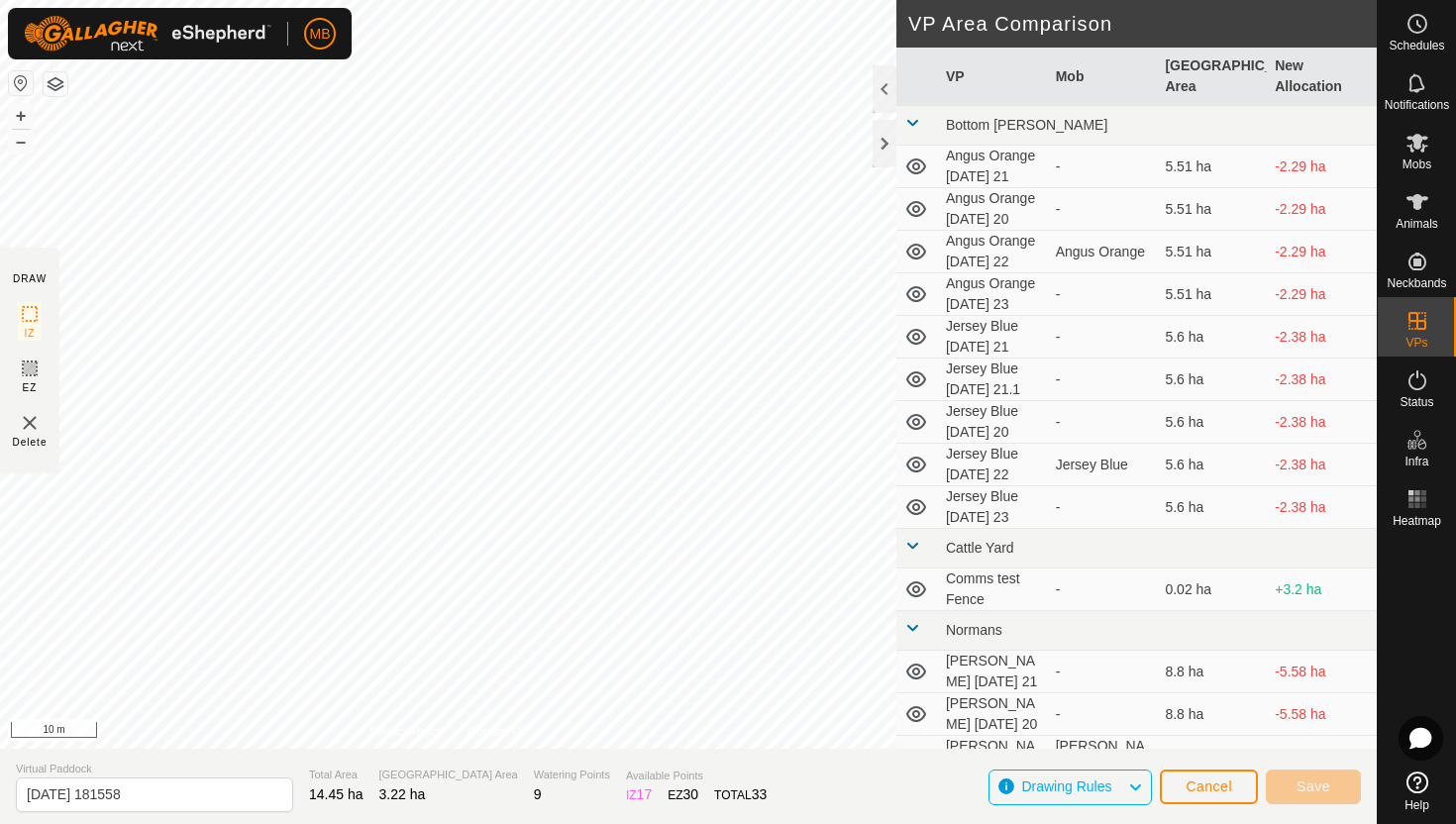 click on "DRAW IZ EZ Delete Privacy Policy Contact Us + – ⇧ i 10 m VP Area Comparison     VP   Mob   Grazing Area   New Allocation  Bottom [PERSON_NAME] Orange [DATE] 21  -  5.51 ha  -2.29 ha  Angus Orange [DATE] 20  -  5.51 ha  -2.29 ha  Angus Orange [DATE] 22   Angus Orange   5.51 ha  -2.29 ha  Angus Orange [DATE] 23  -  5.51 ha  -2.29 ha  Jersey Blue [DATE] 21  -  5.6 ha  -2.38 ha  Jersey Blue [DATE] 21.1  -  5.6 ha  -2.38 ha  Jersey Blue [DATE] 20  -  5.6 ha  -2.38 ha  Jersey Blue [DATE] 22   Jersey Blue   5.6 ha  -2.38 ha  Jersey Blue [DATE] 23  -  5.6 ha  -2.38 ha Cattle Yard  Comms test Fence  -  0.02 ha  +3.2 ha Normans  [PERSON_NAME] [DATE] 21  -  8.8 ha  -5.58 ha  [PERSON_NAME] [DATE] 20  -  8.8 ha  -5.58 ha  [PERSON_NAME] [DATE] 22   [PERSON_NAME]   8.8 ha  -5.58 ha  [PERSON_NAME] [DATE] 23  -  8.8 ha  -5.58 ha Ollies  Jersey Purple [DATE] 21  -  3.41 ha  -0.19 ha  Jersey Purple [DATE] 20  -  3.41 ha  -0.19 ha  Jersey Purple [DATE] 22  -  3.41 ha  -0.19 ha  Jersey Purple [DATE] 22.1   Jersey Purple  -" 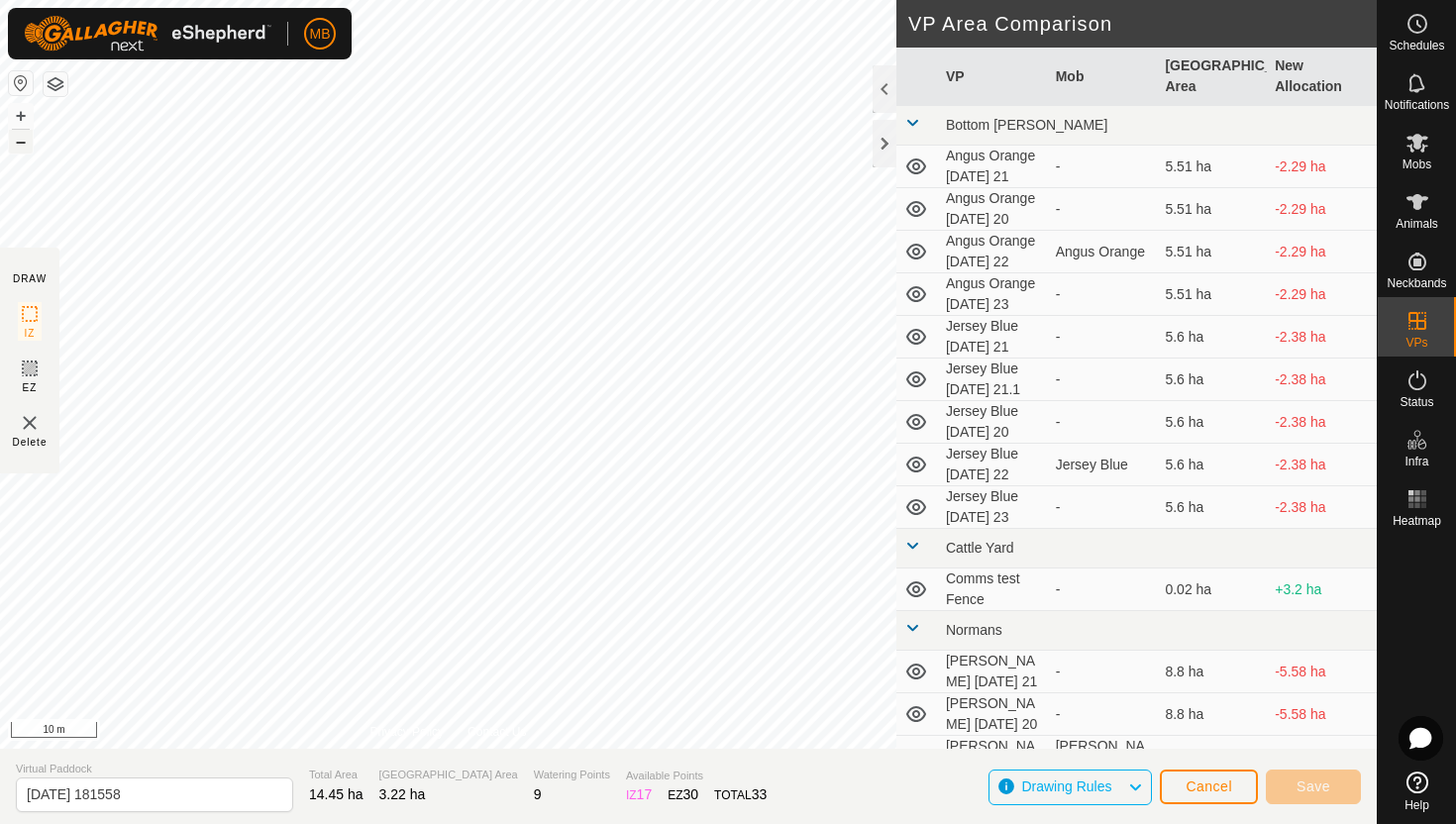 click on "–" at bounding box center [21, 142] 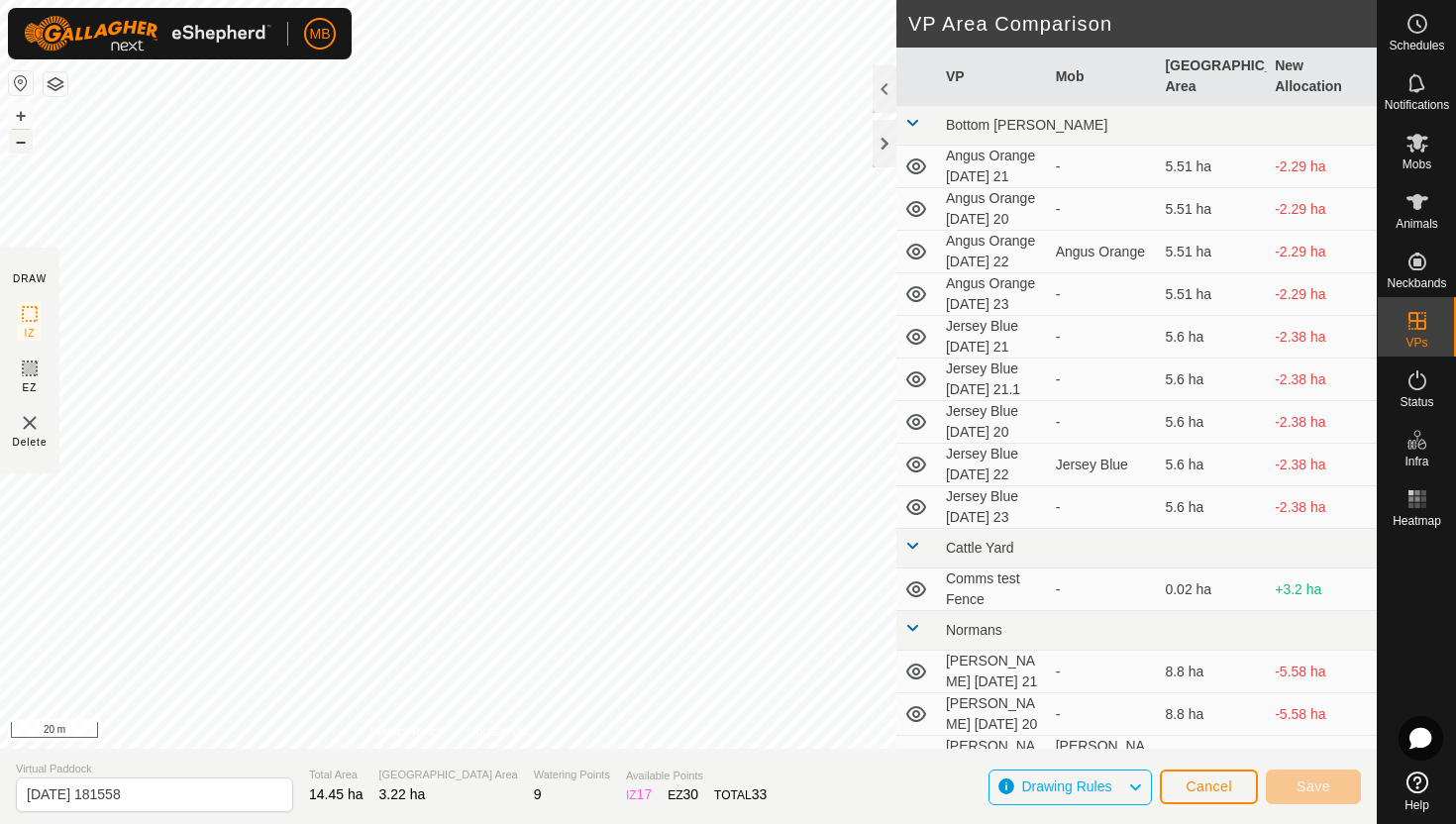 click on "–" at bounding box center [21, 142] 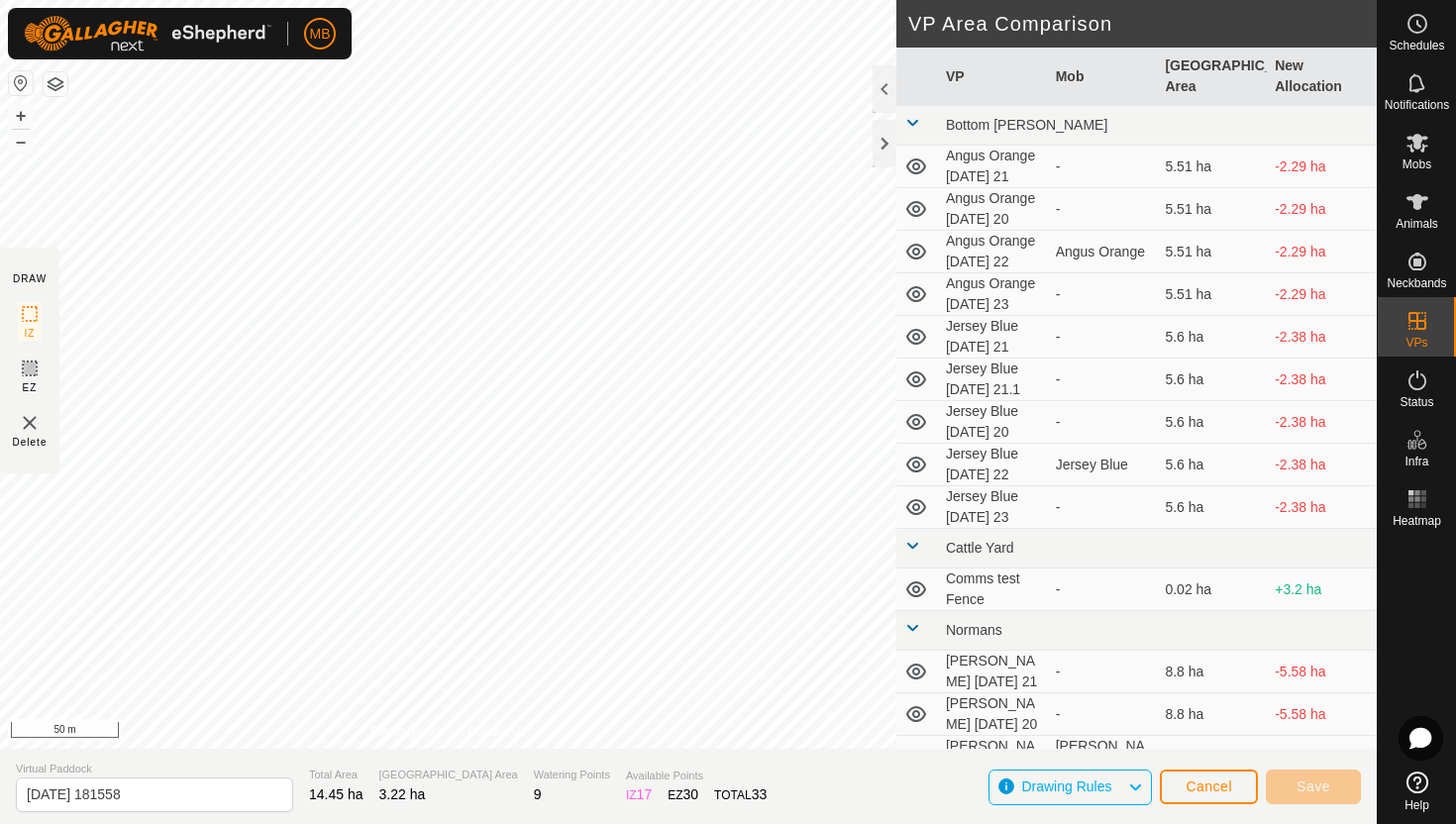 click on "DRAW IZ EZ Delete Privacy Policy Contact Us + – ⇧ i 50 m VP Area Comparison     VP   Mob   Grazing Area   New Allocation  Bottom [PERSON_NAME] Orange [DATE] 21  -  5.51 ha  -2.29 ha  Angus Orange [DATE] 20  -  5.51 ha  -2.29 ha  Angus Orange [DATE] 22   Angus Orange   5.51 ha  -2.29 ha  Angus Orange [DATE] 23  -  5.51 ha  -2.29 ha  Jersey Blue [DATE] 21  -  5.6 ha  -2.38 ha  Jersey Blue [DATE] 21.1  -  5.6 ha  -2.38 ha  Jersey Blue [DATE] 20  -  5.6 ha  -2.38 ha  Jersey Blue [DATE] 22   Jersey Blue   5.6 ha  -2.38 ha  Jersey Blue [DATE] 23  -  5.6 ha  -2.38 ha Cattle Yard  Comms test Fence  -  0.02 ha  +3.2 ha Normans  [PERSON_NAME] [DATE] 21  -  8.8 ha  -5.58 ha  [PERSON_NAME] [DATE] 20  -  8.8 ha  -5.58 ha  [PERSON_NAME] [DATE] 22   [PERSON_NAME]   8.8 ha  -5.58 ha  [PERSON_NAME] [DATE] 23  -  8.8 ha  -5.58 ha Ollies  Jersey Purple [DATE] 21  -  3.41 ha  -0.19 ha  Jersey Purple [DATE] 20  -  3.41 ha  -0.19 ha  Jersey Purple [DATE] 22  -  3.41 ha  -0.19 ha  Jersey Purple [DATE] 22.1   Jersey Purple  -" 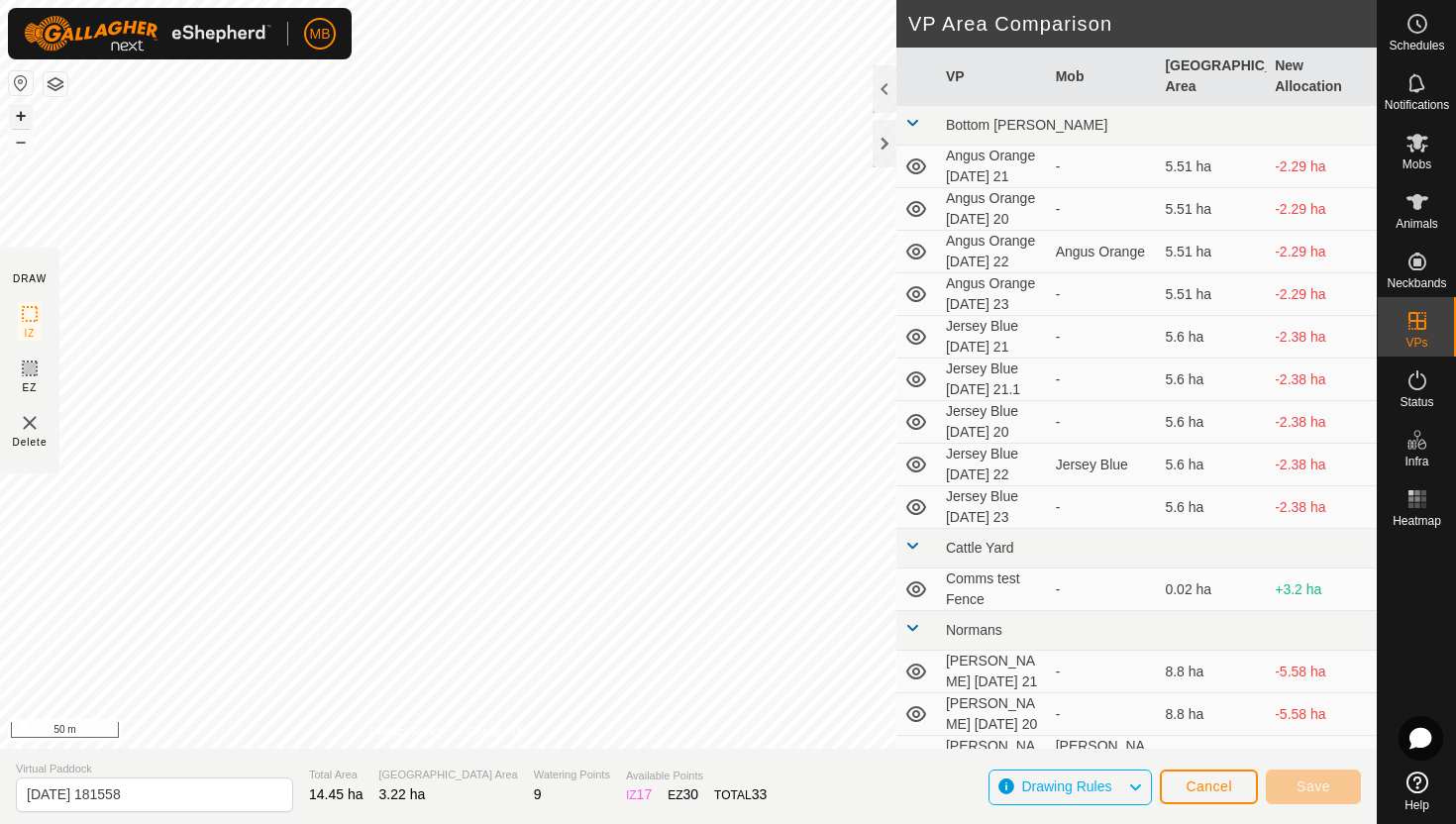click on "+" at bounding box center (21, 116) 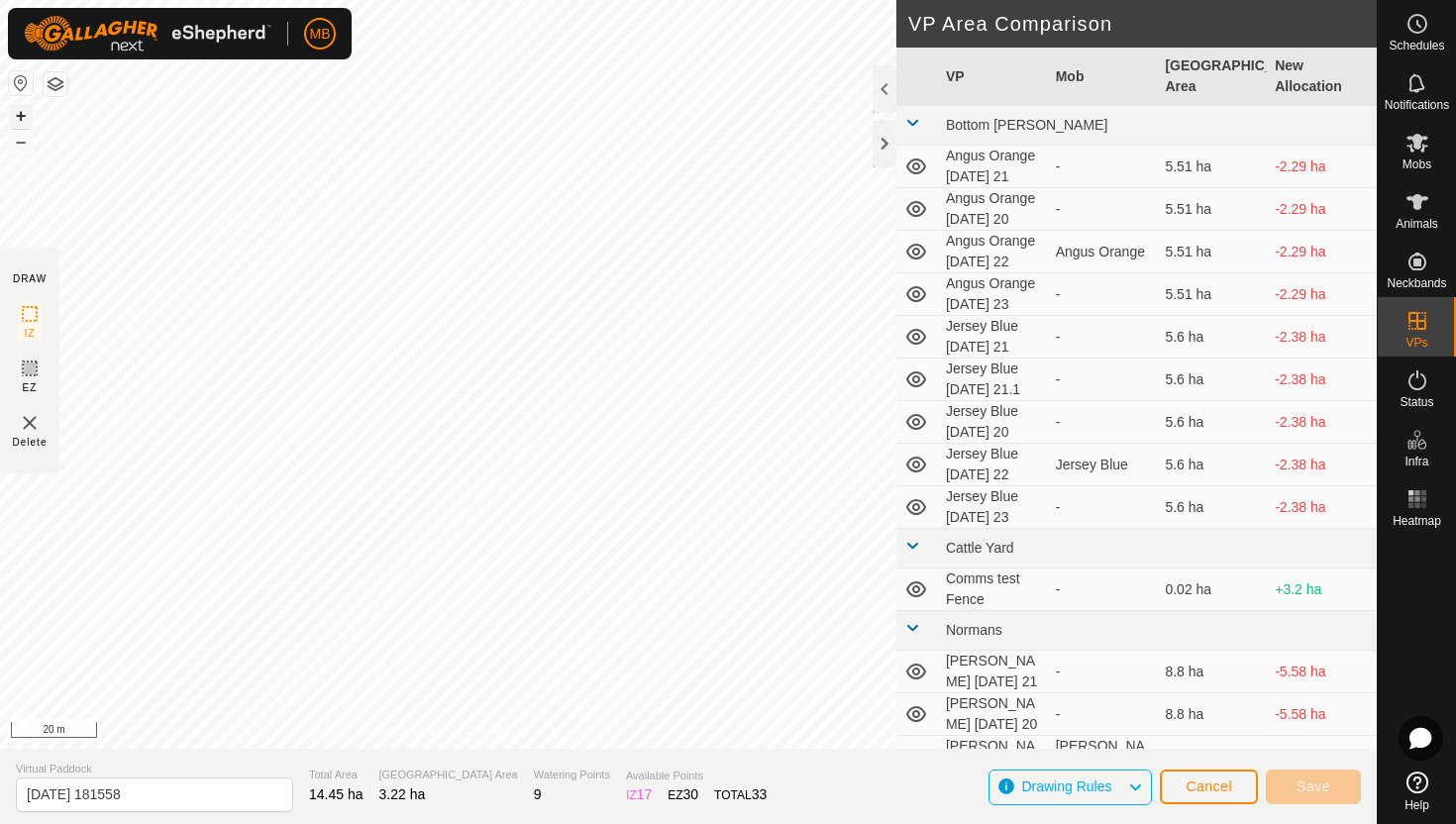 click on "+" at bounding box center [21, 116] 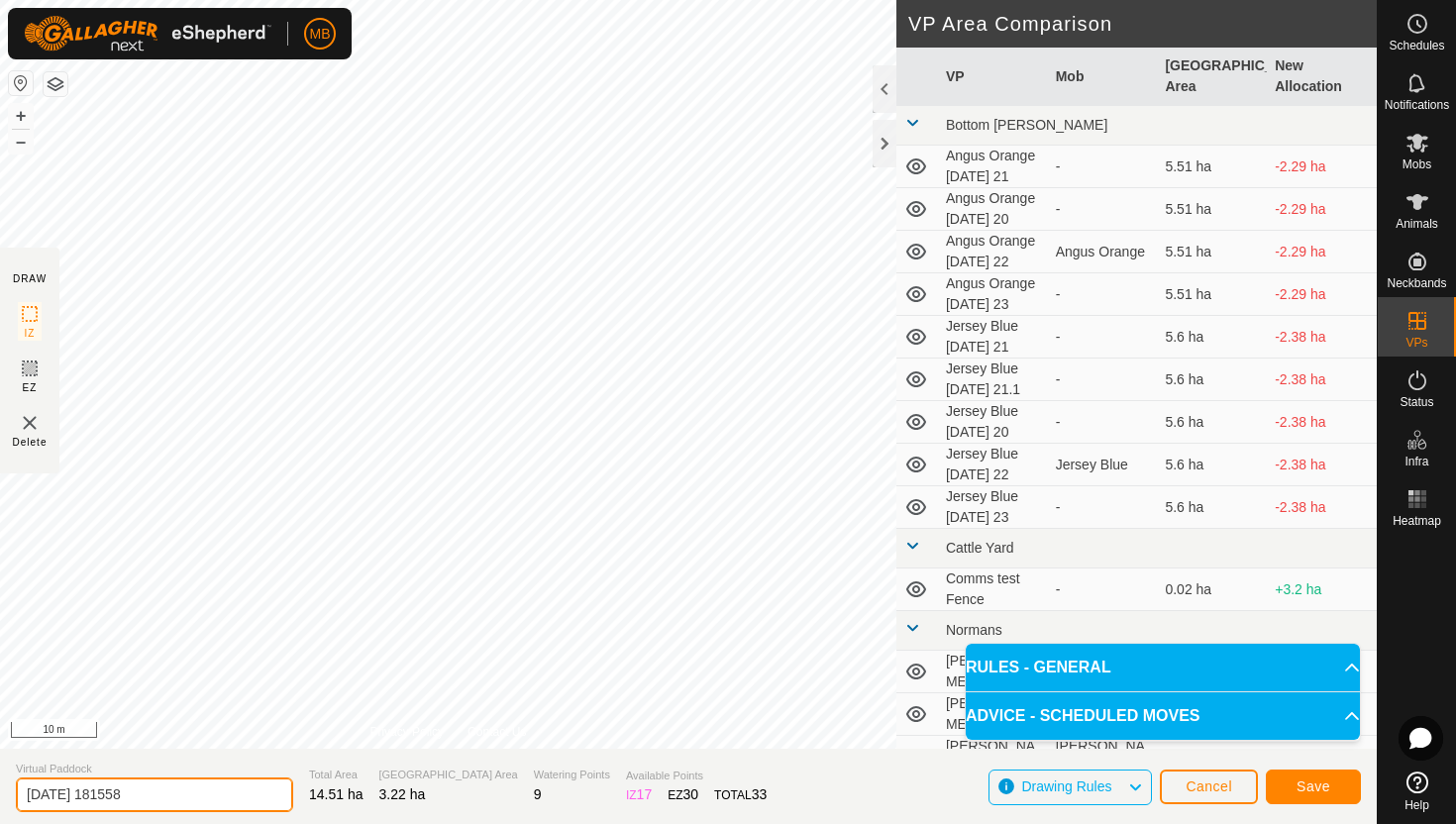 click on "[DATE] 181558" 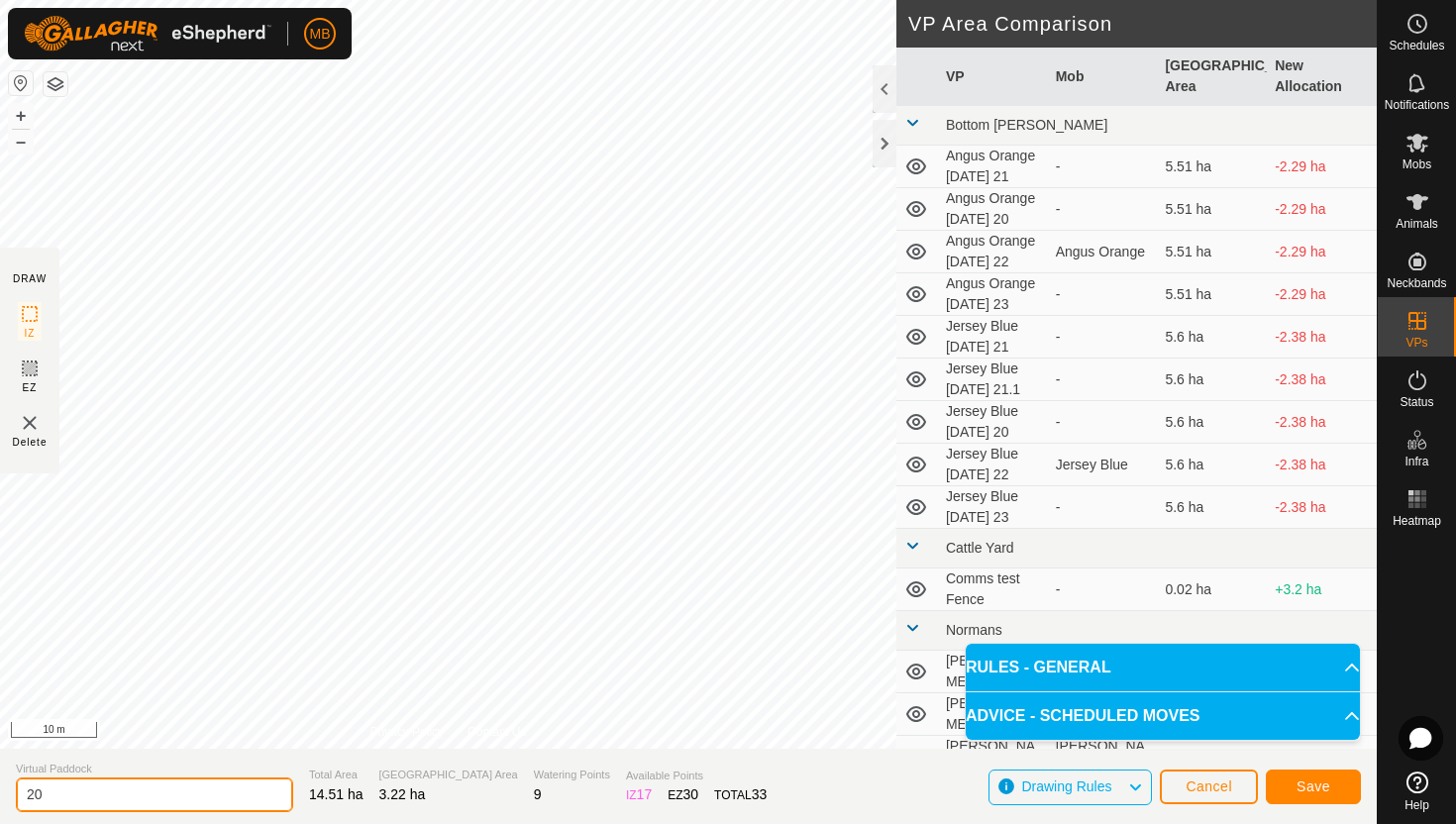 type on "2" 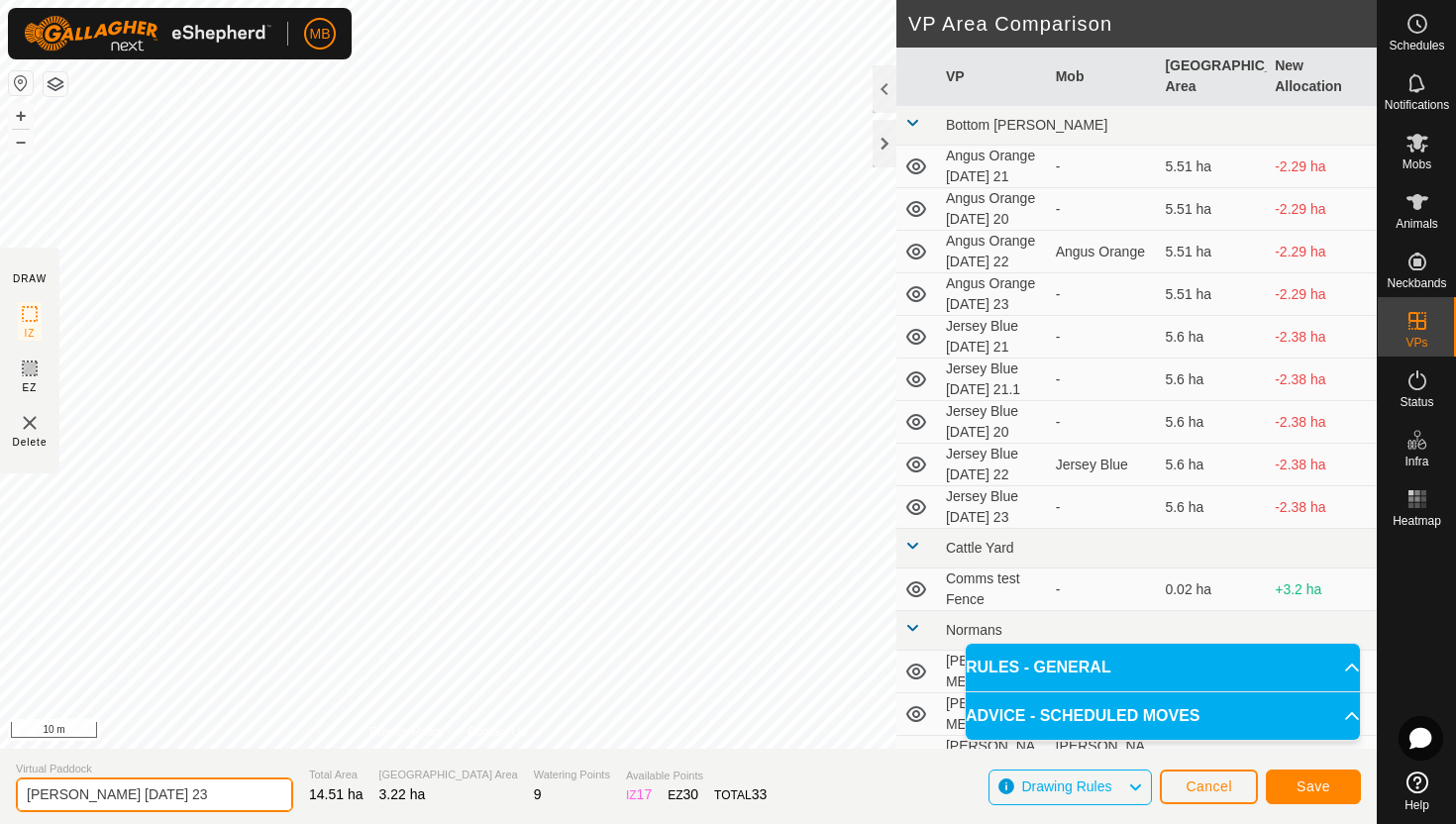 type on "[PERSON_NAME] [DATE] 23" 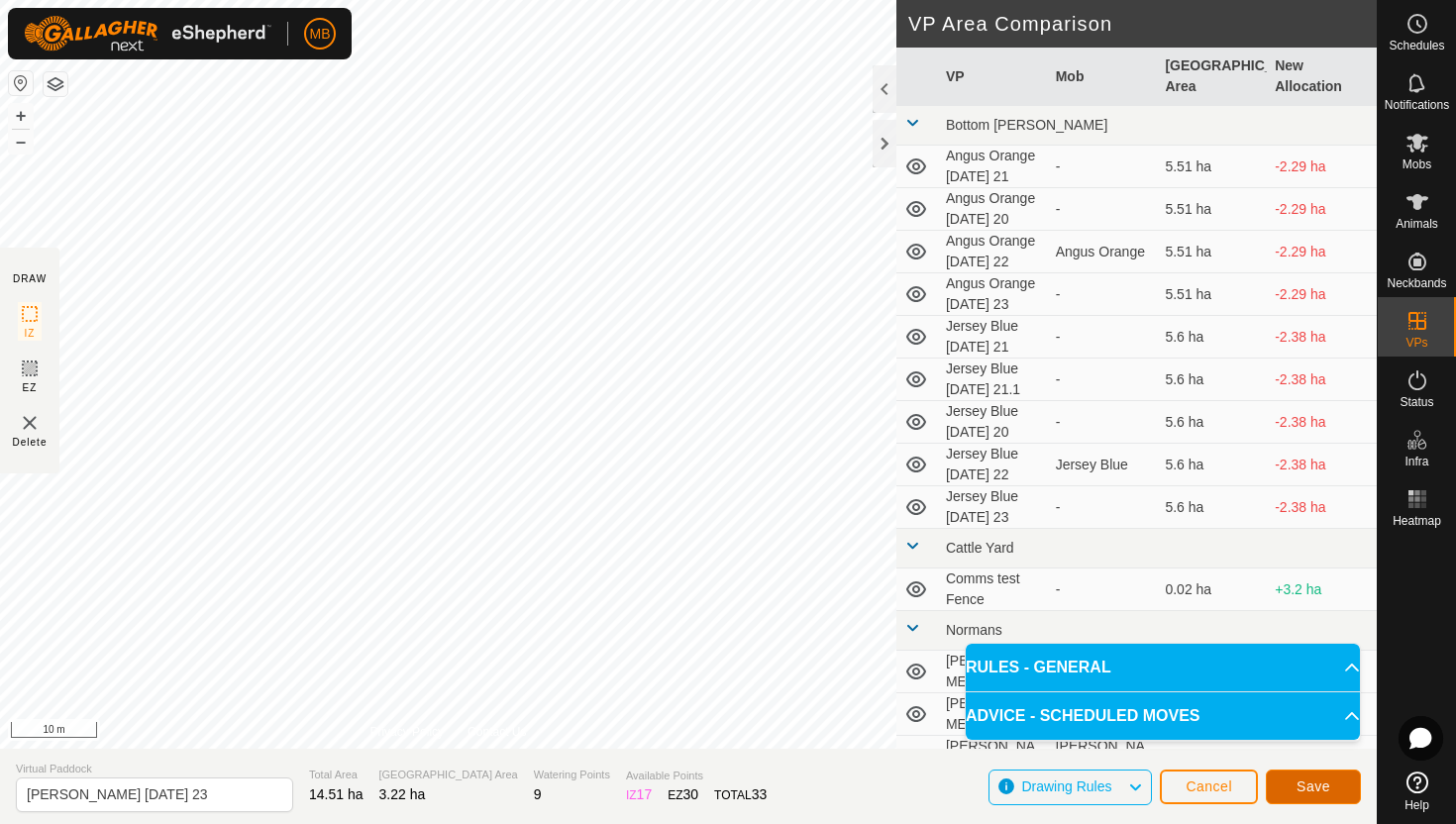 click on "Save" 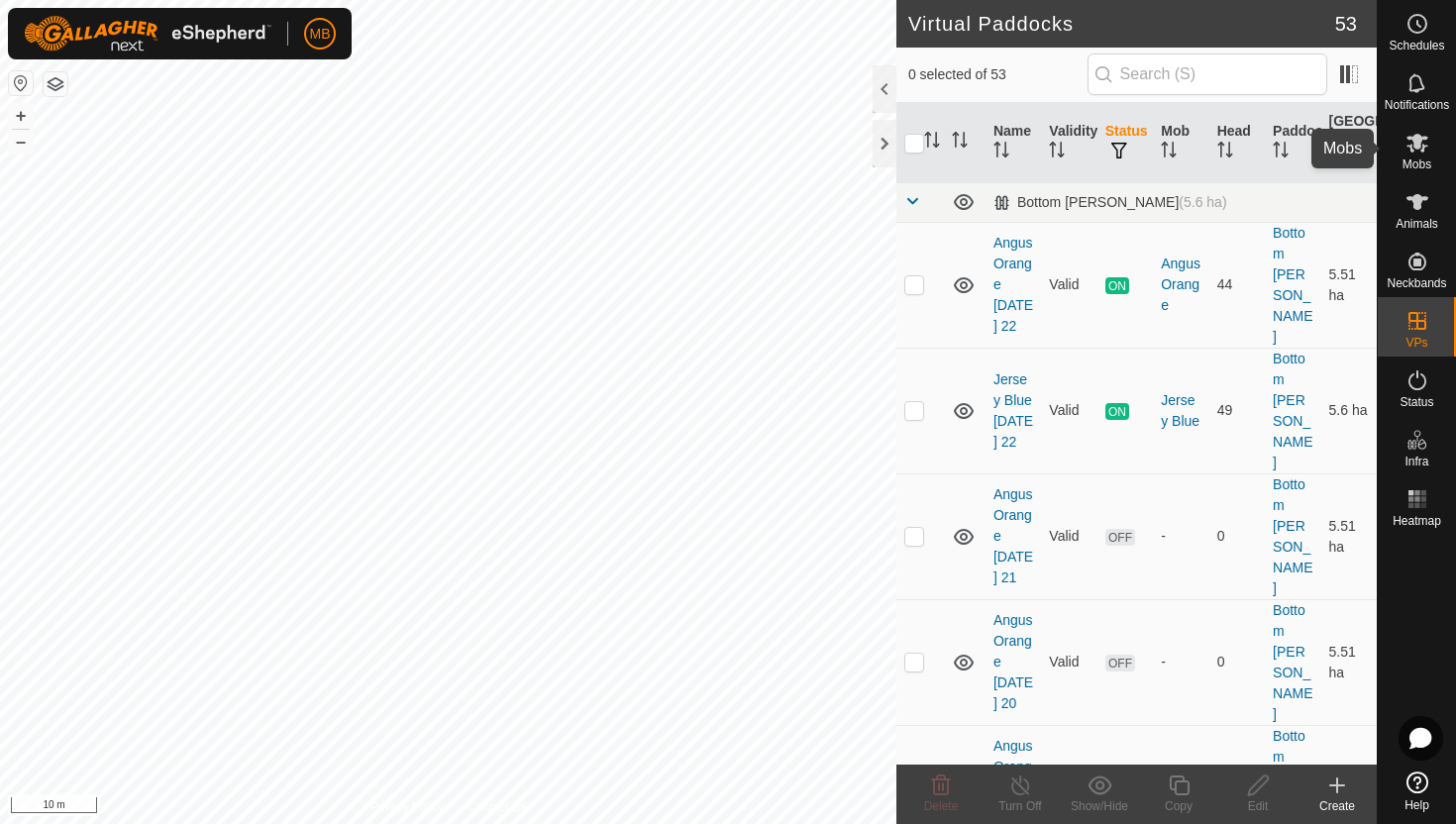 click 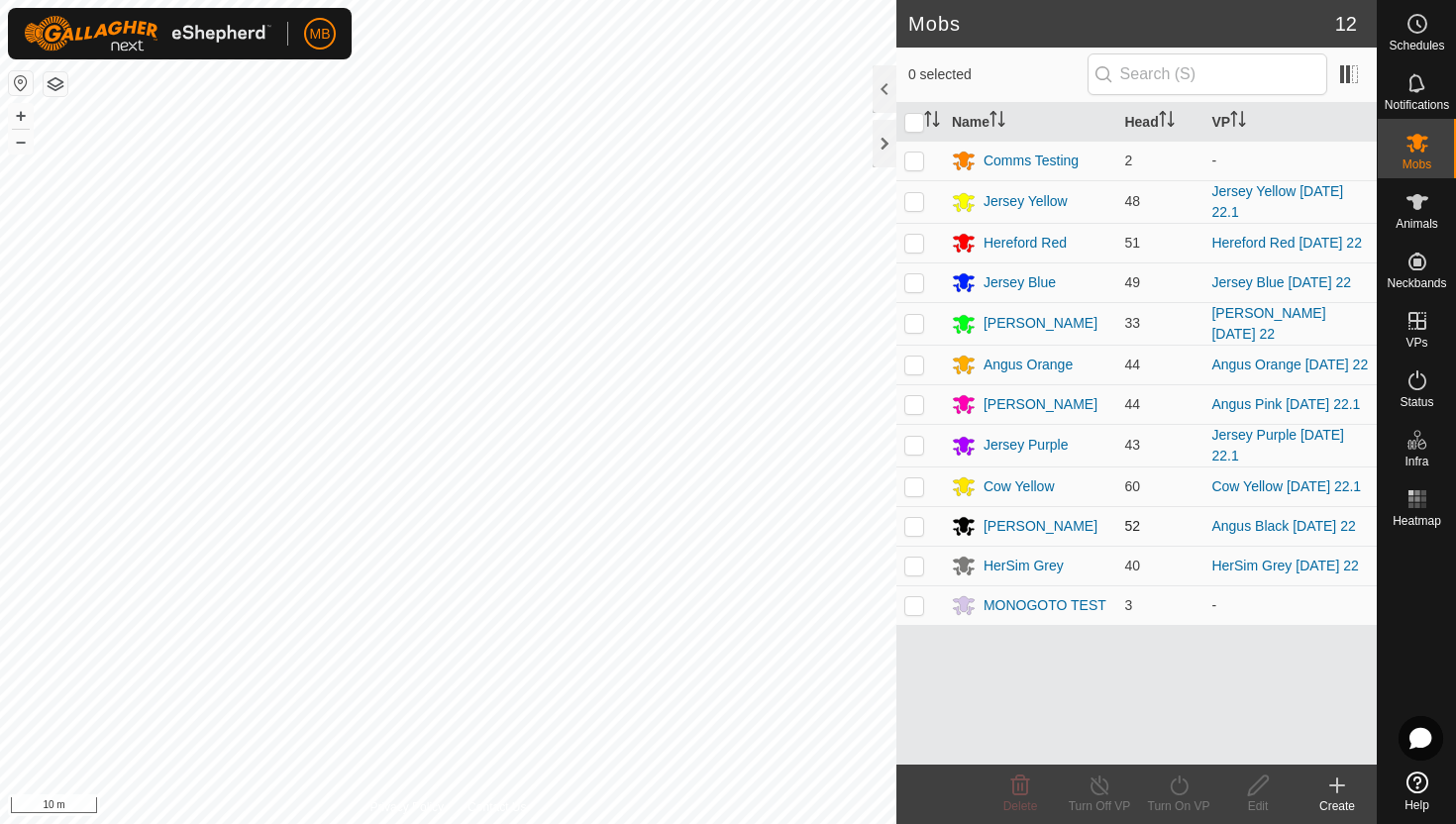click at bounding box center (914, 526) 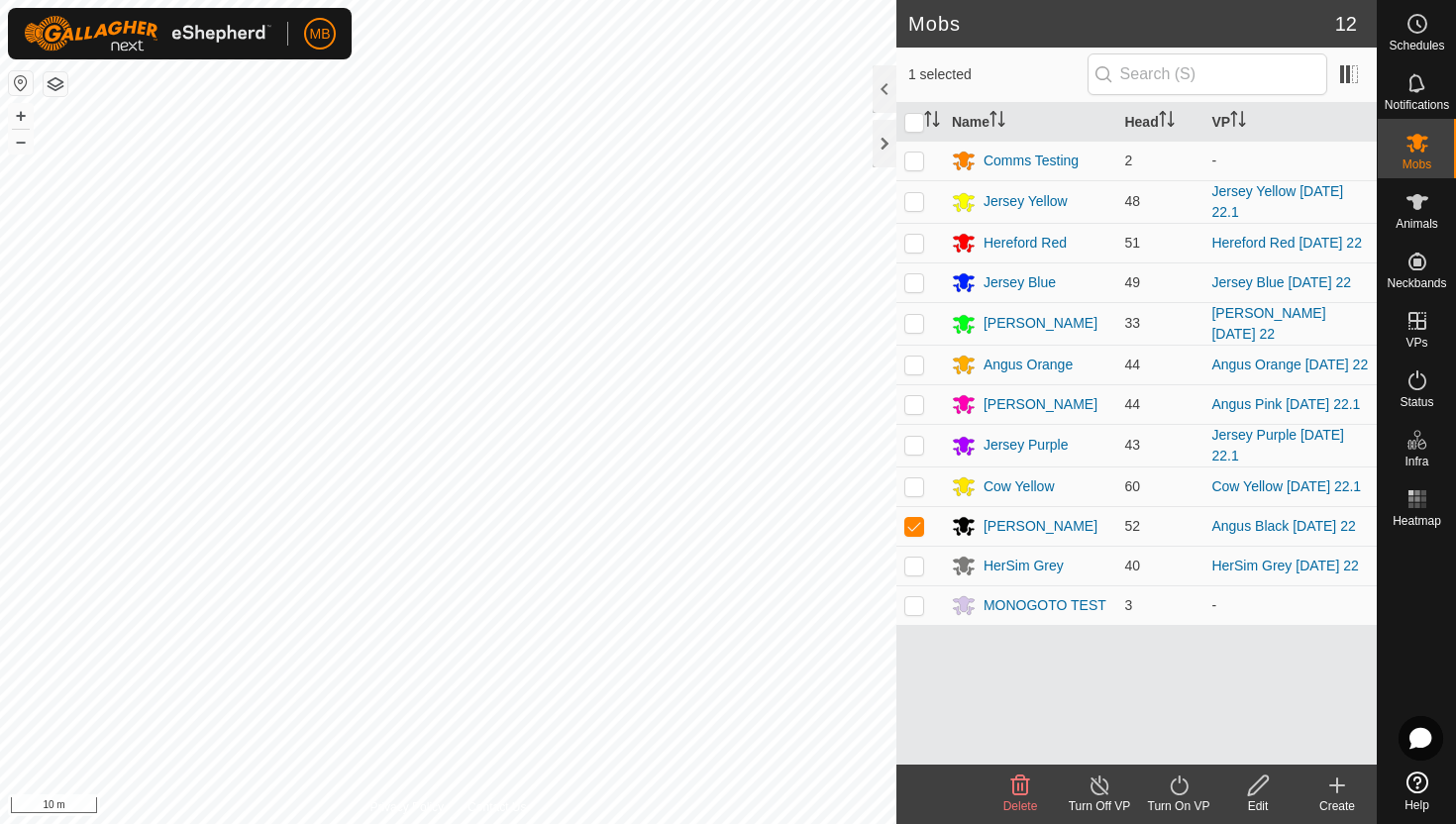 click 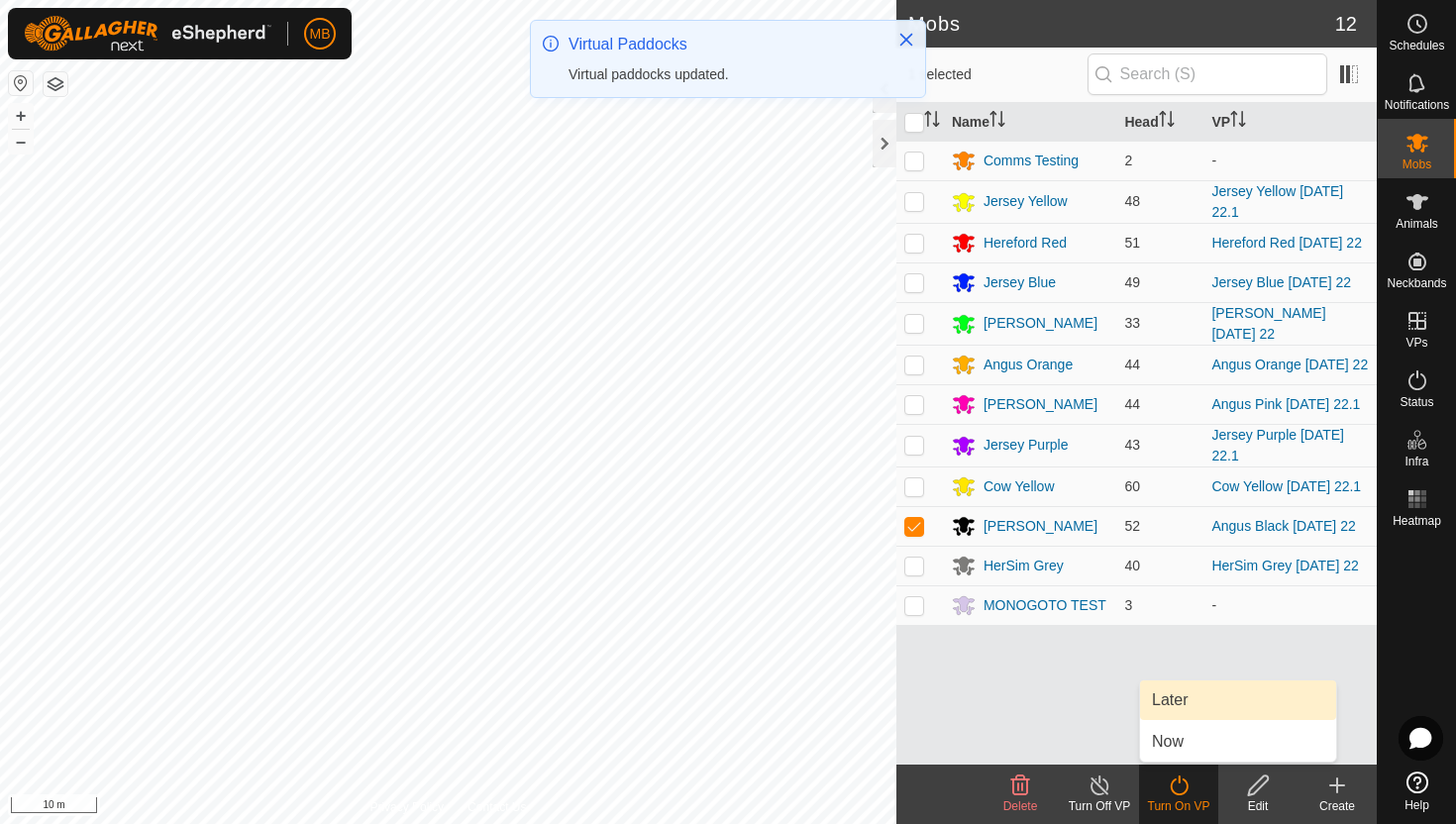click on "Later" at bounding box center [1238, 700] 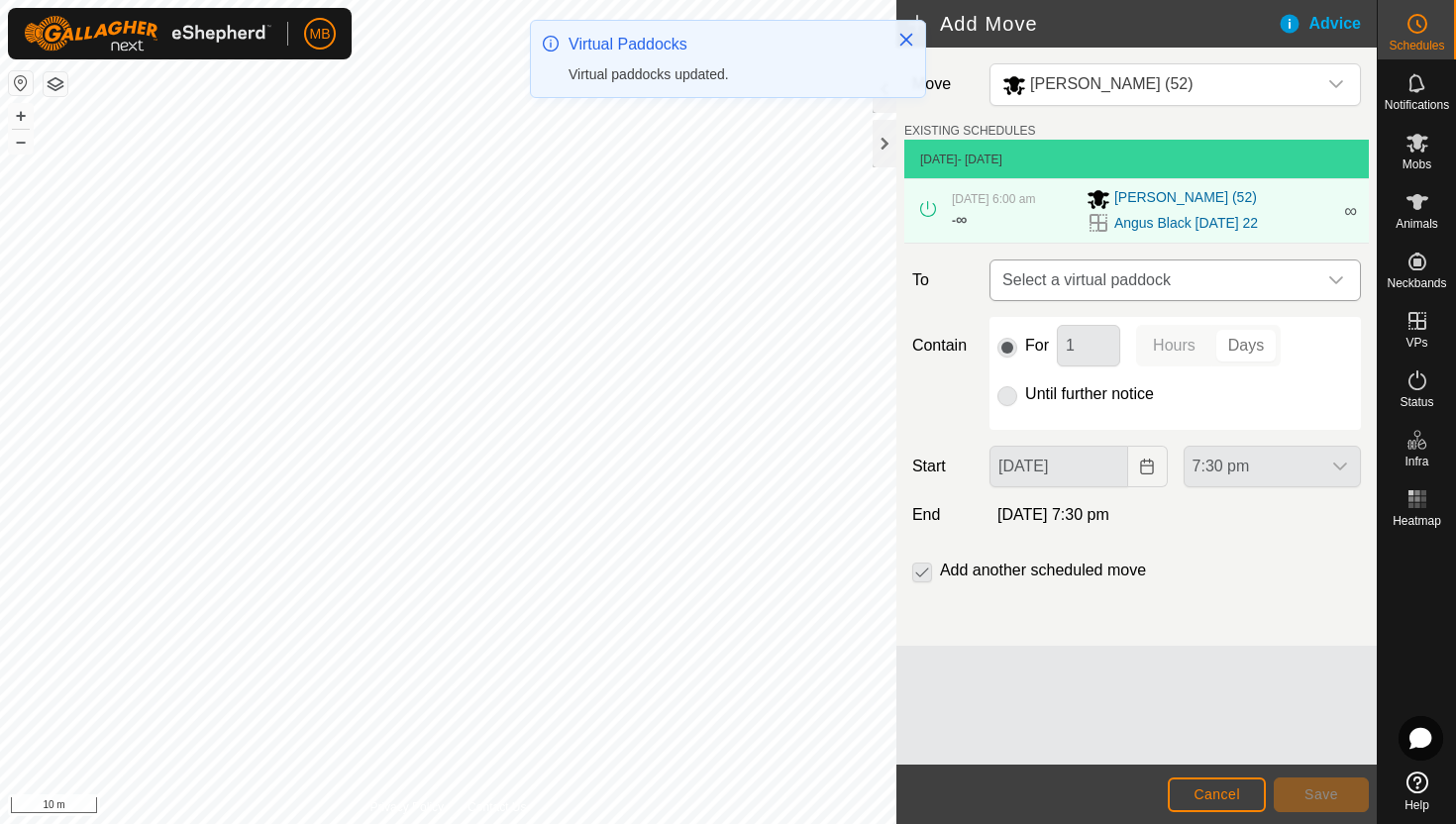 click 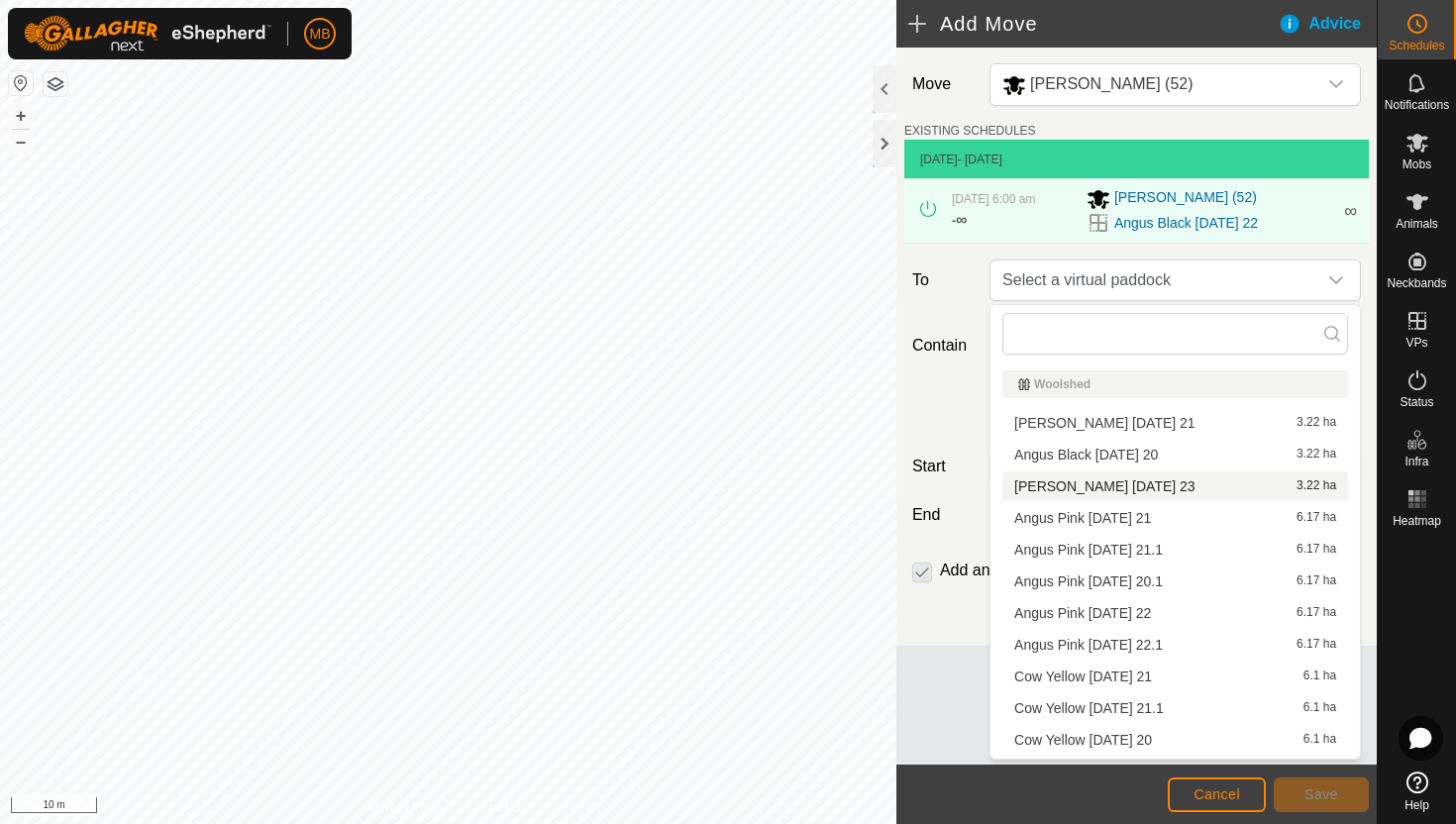 click on "[PERSON_NAME] [DATE] 23  3.22 ha" at bounding box center [1175, 486] 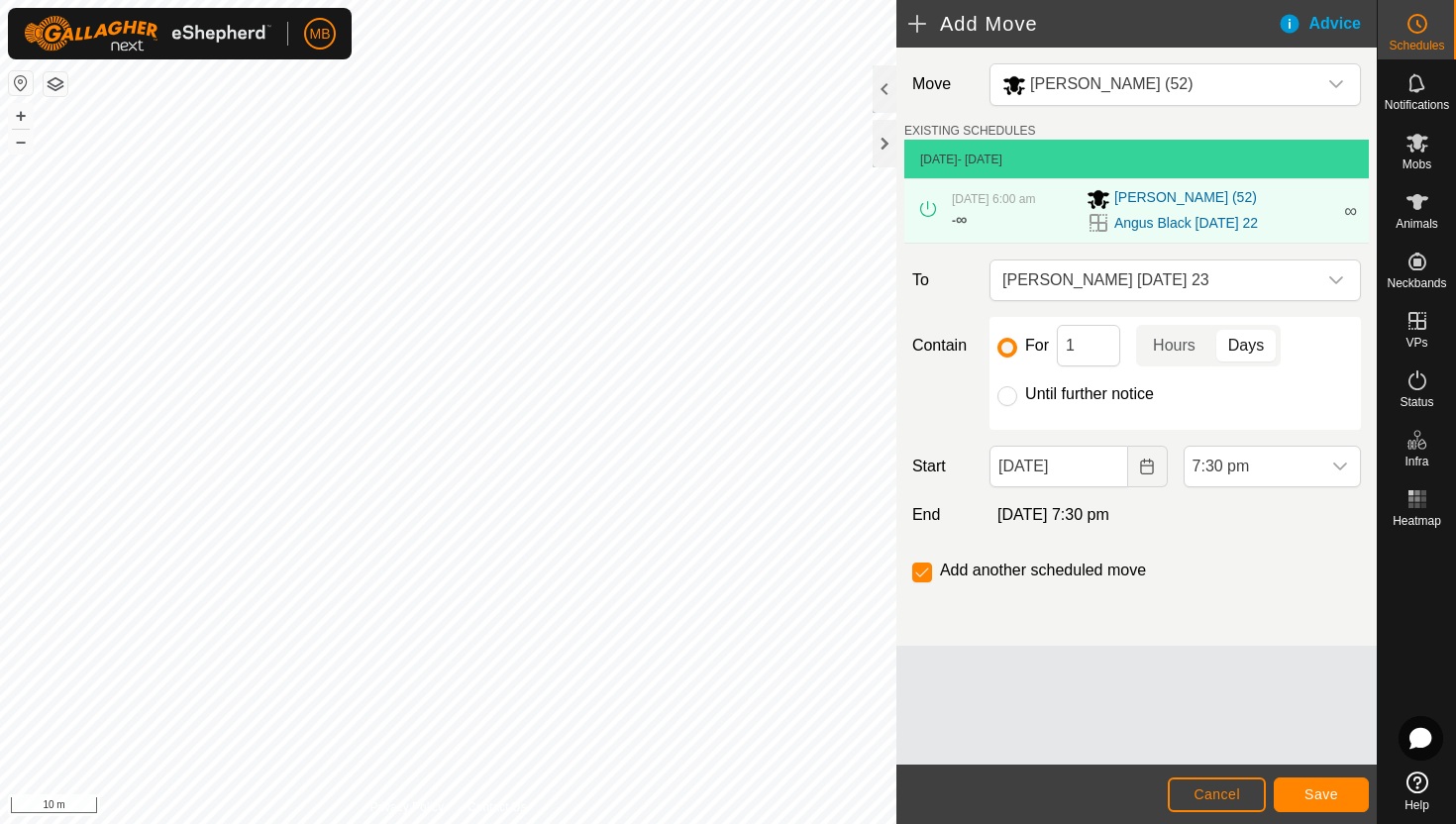 click on "Until further notice" 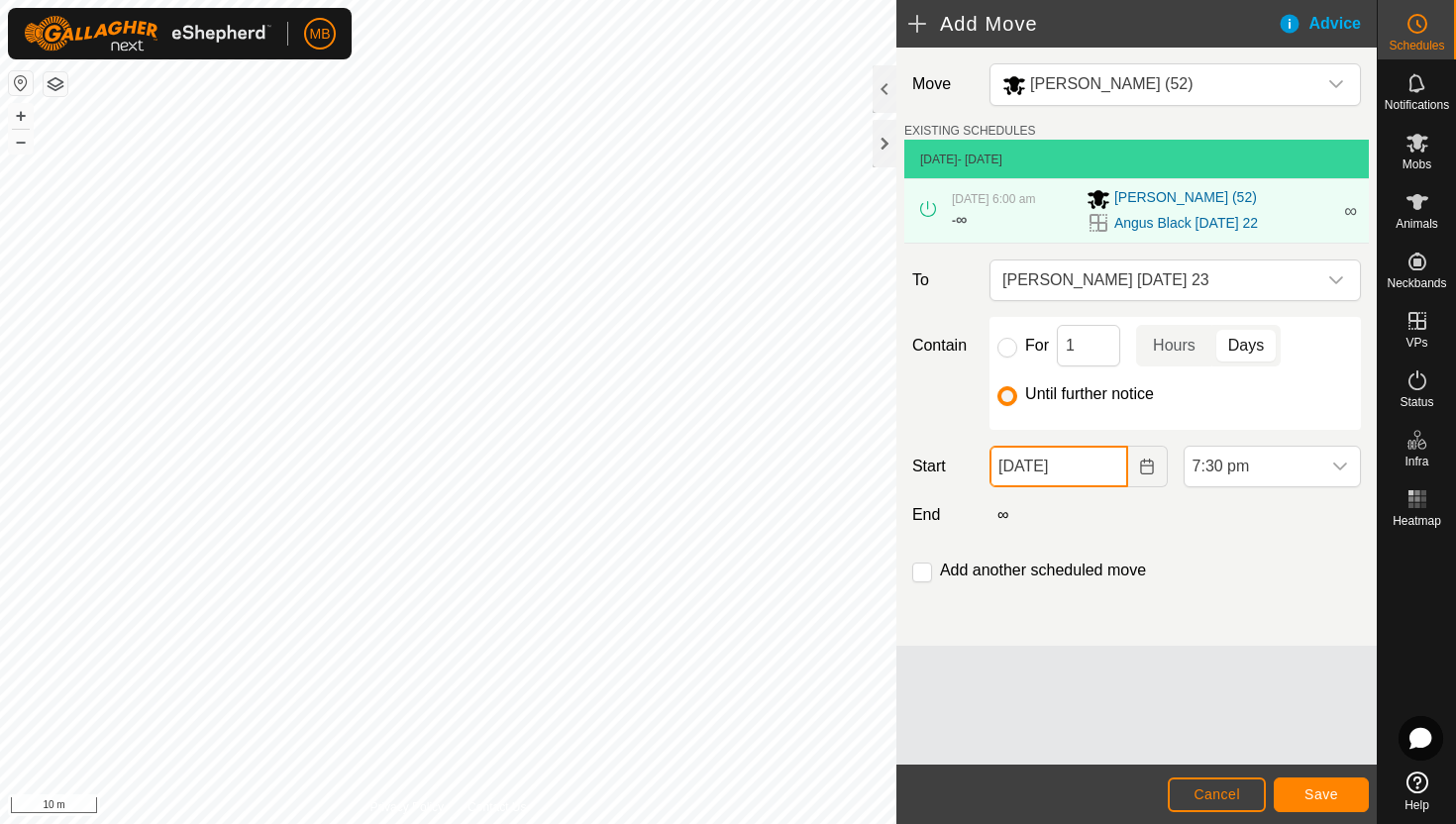 click on "[DATE]" 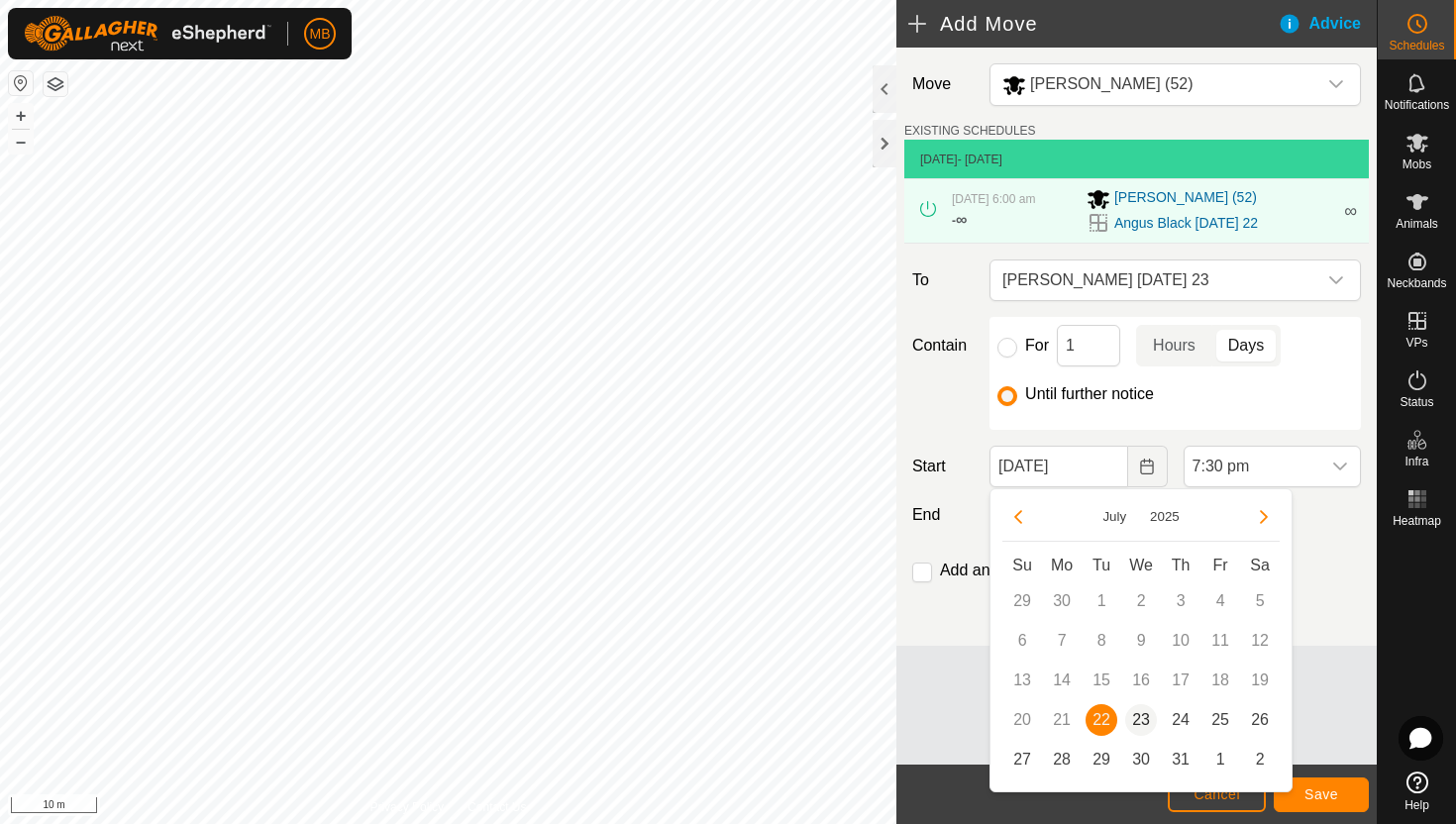 click on "23" at bounding box center (1141, 720) 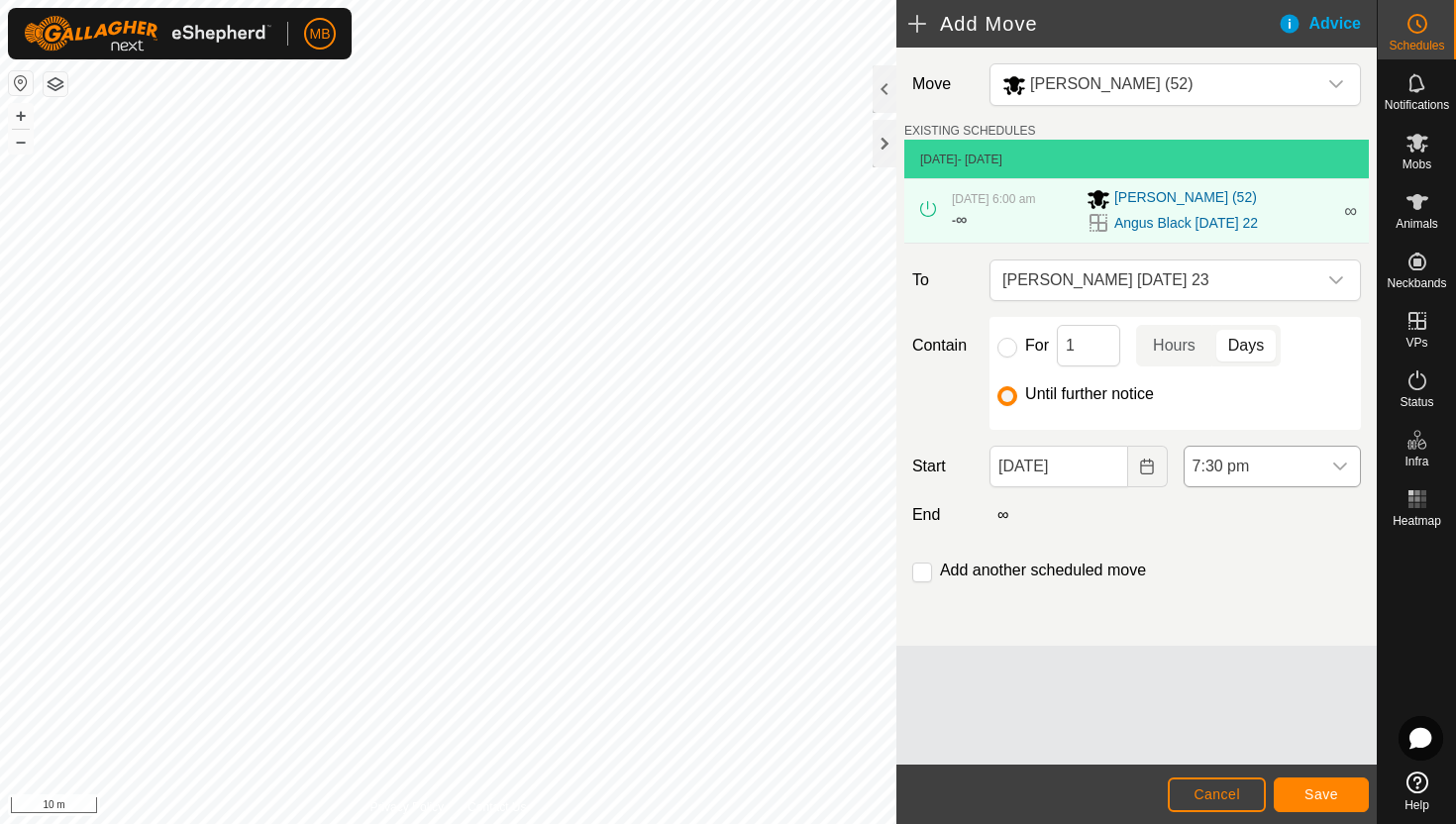 click on "7:30 pm" at bounding box center [1252, 466] 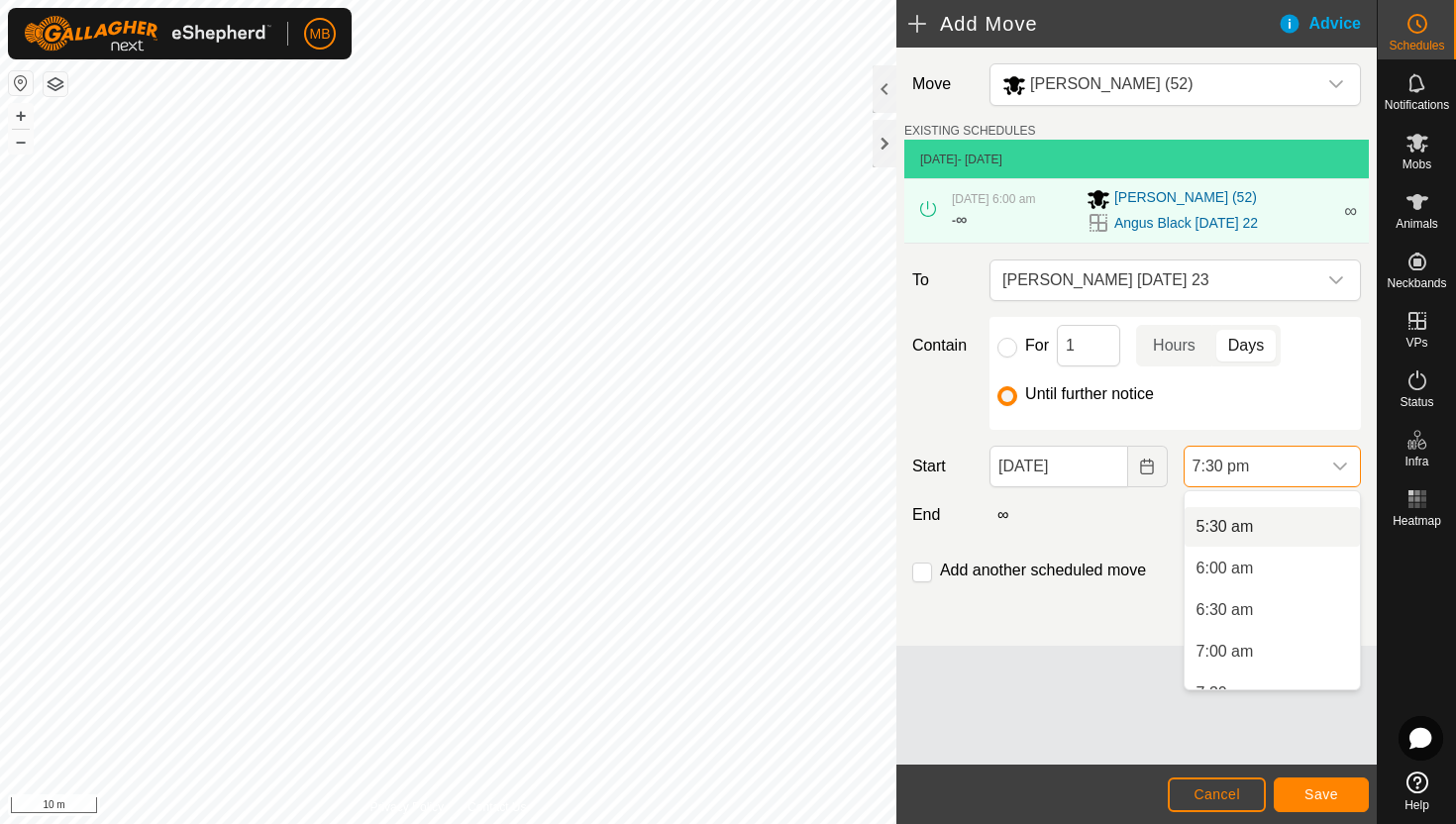 scroll, scrollTop: 439, scrollLeft: 0, axis: vertical 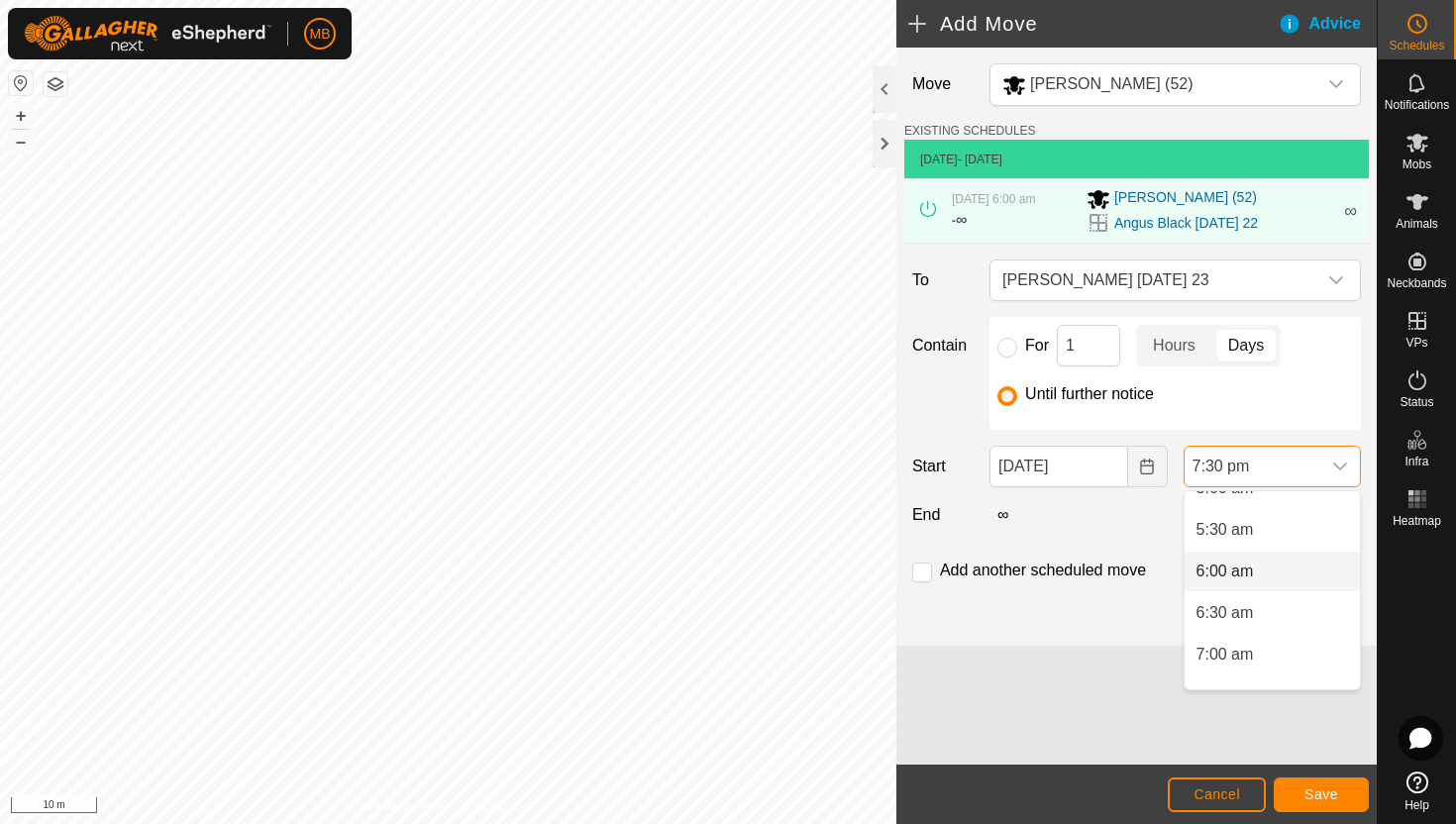 click on "6:00 am" at bounding box center [1272, 571] 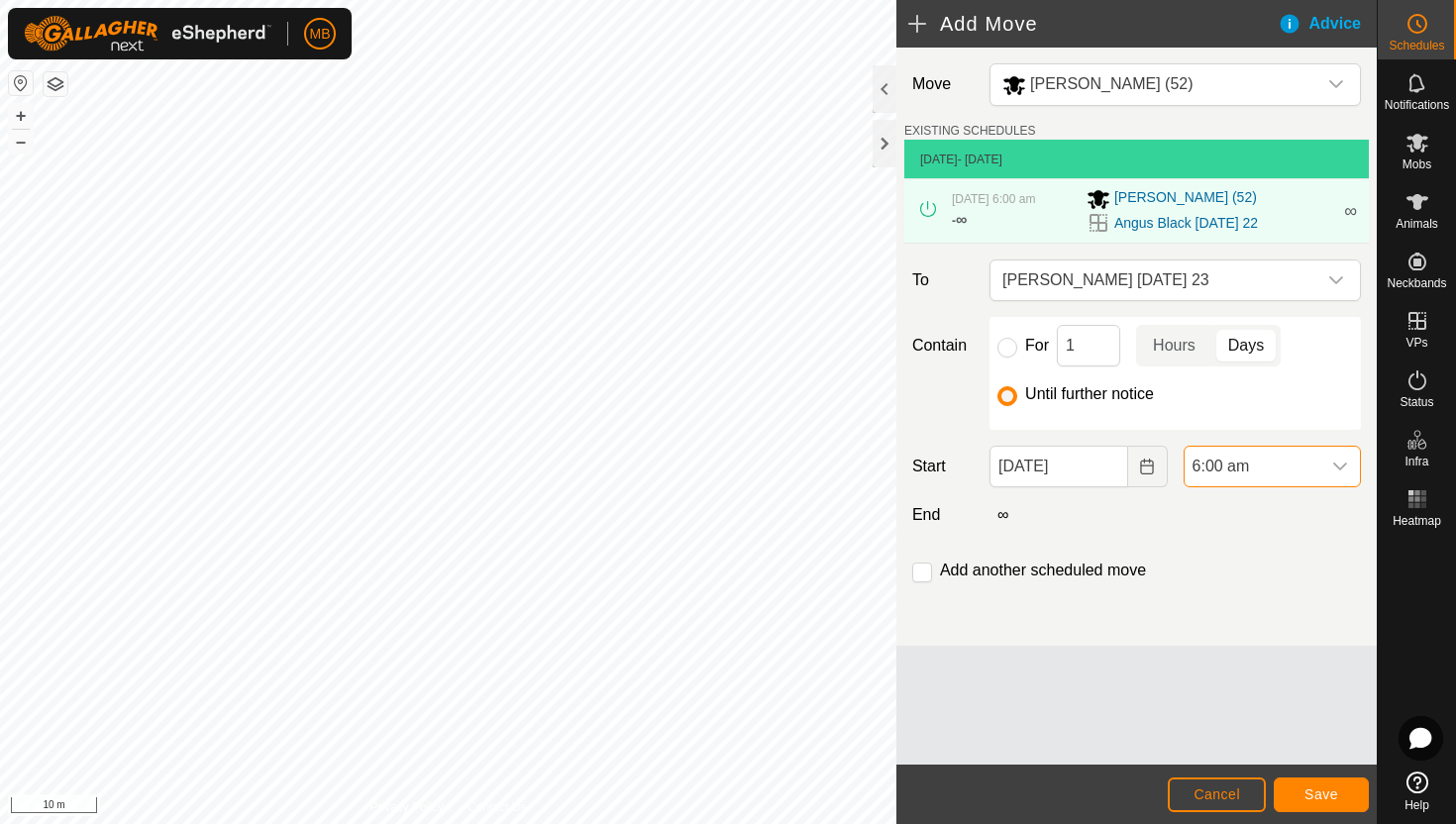 scroll, scrollTop: 1464, scrollLeft: 0, axis: vertical 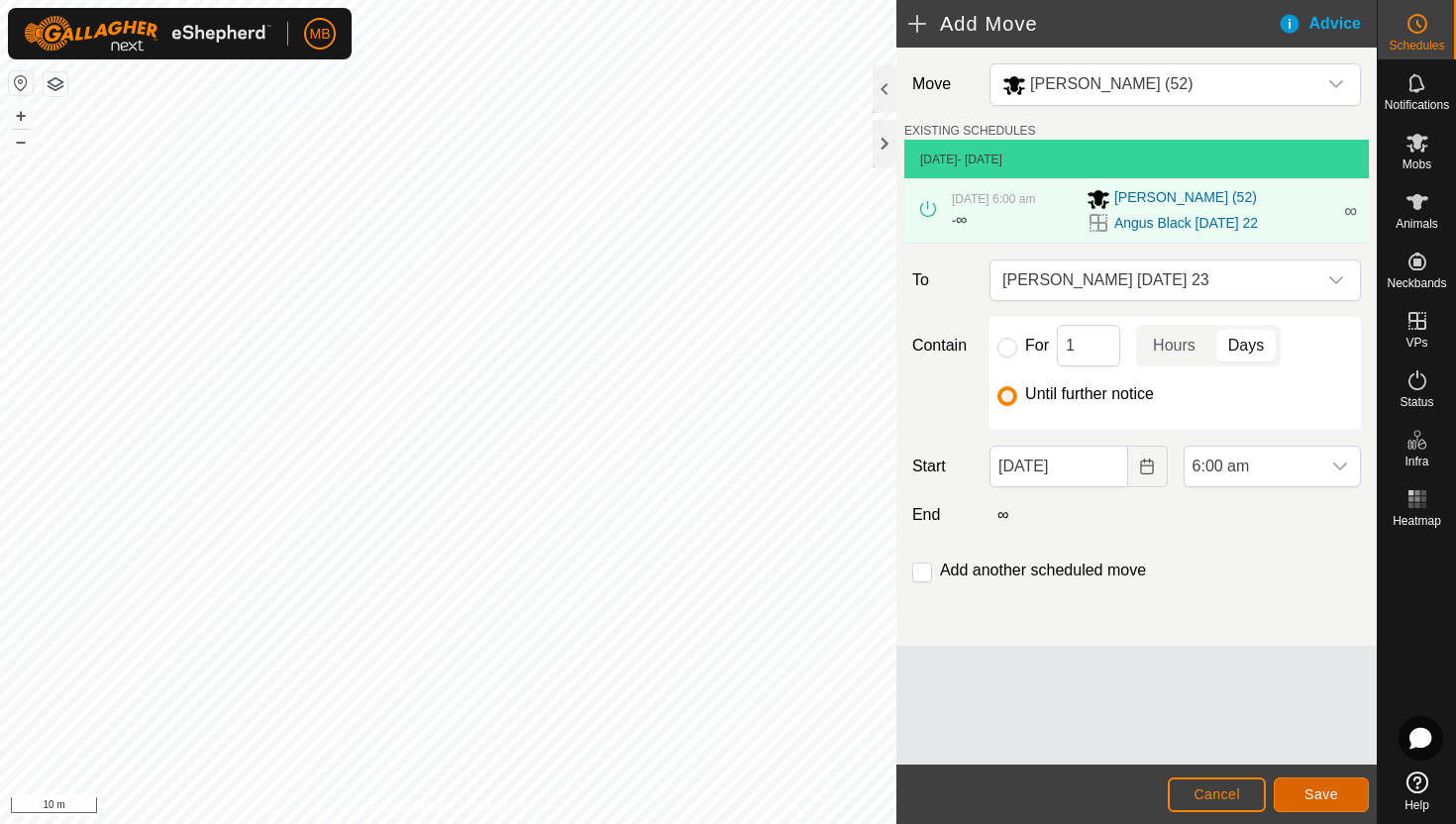 click on "Save" 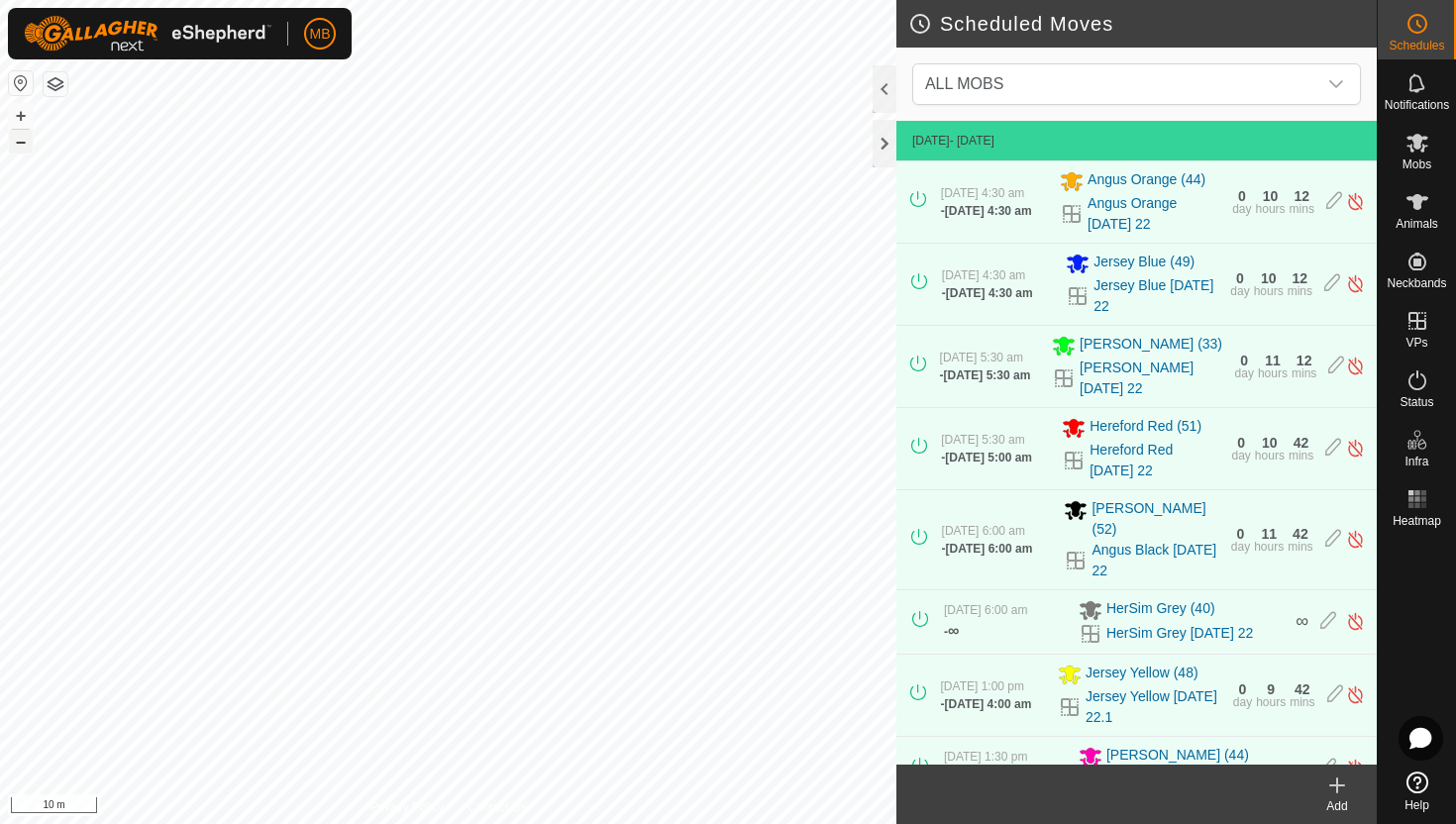 click on "–" at bounding box center (21, 142) 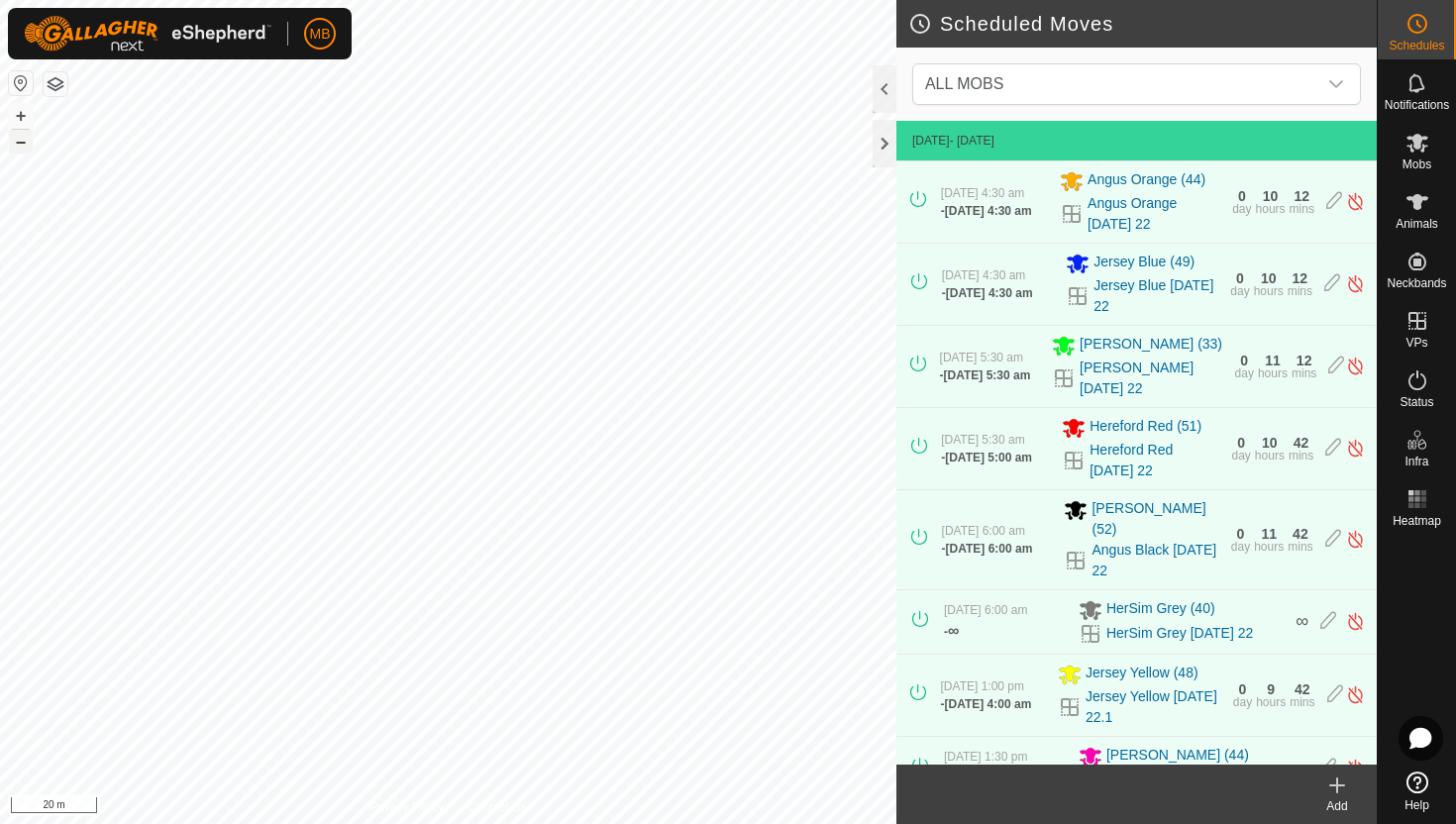 click on "–" at bounding box center (21, 142) 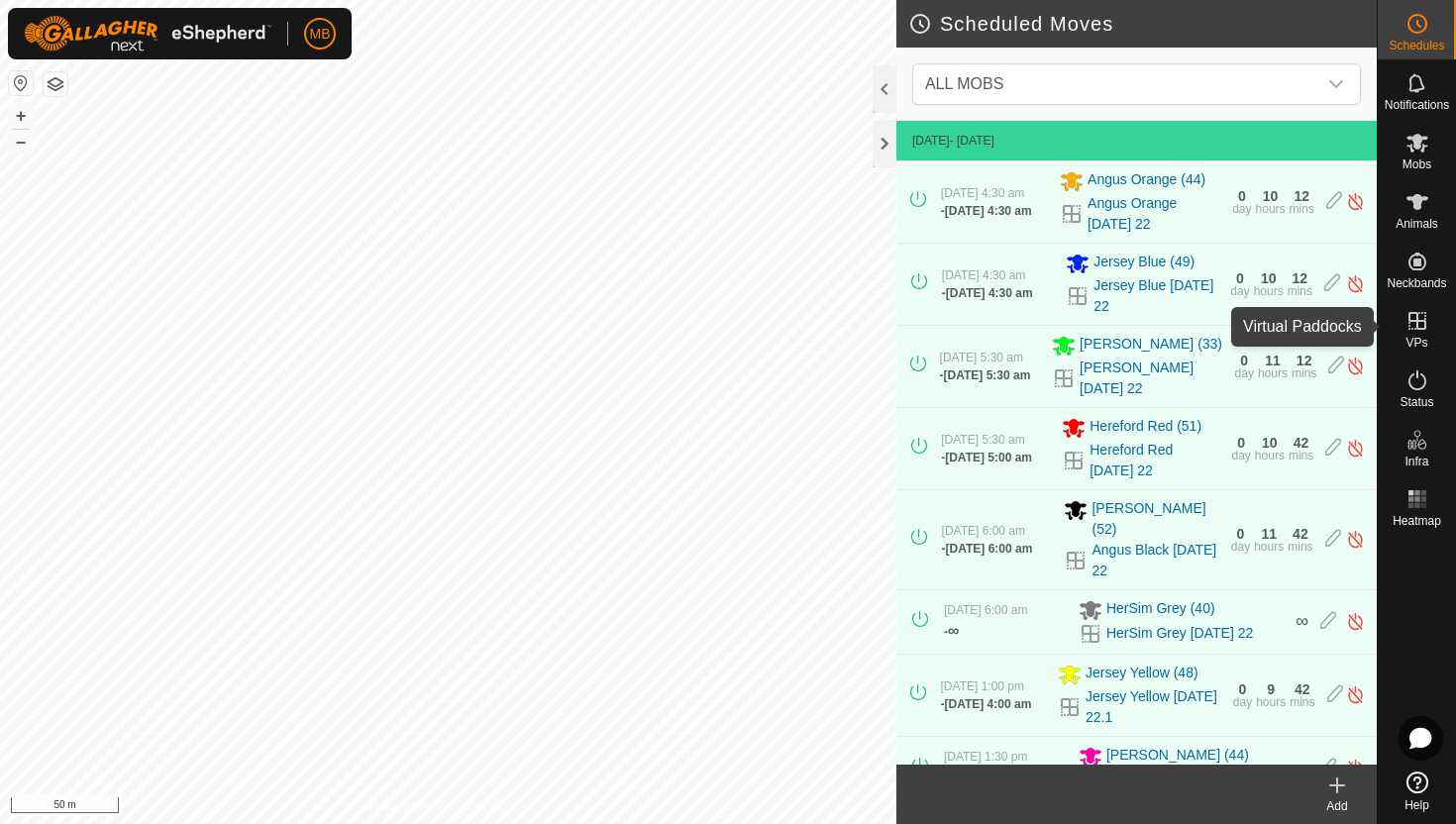 click 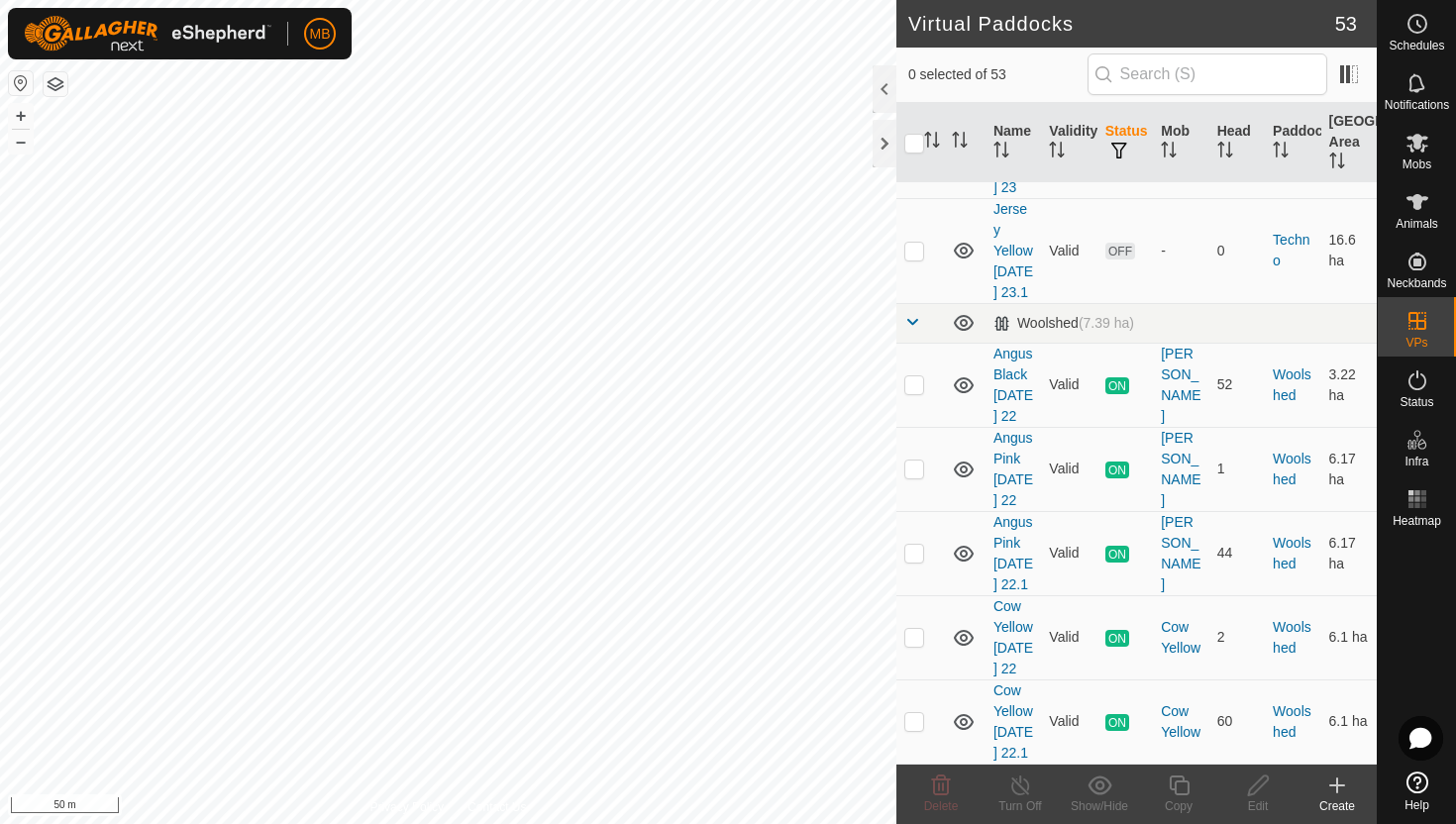 scroll, scrollTop: 3878, scrollLeft: 0, axis: vertical 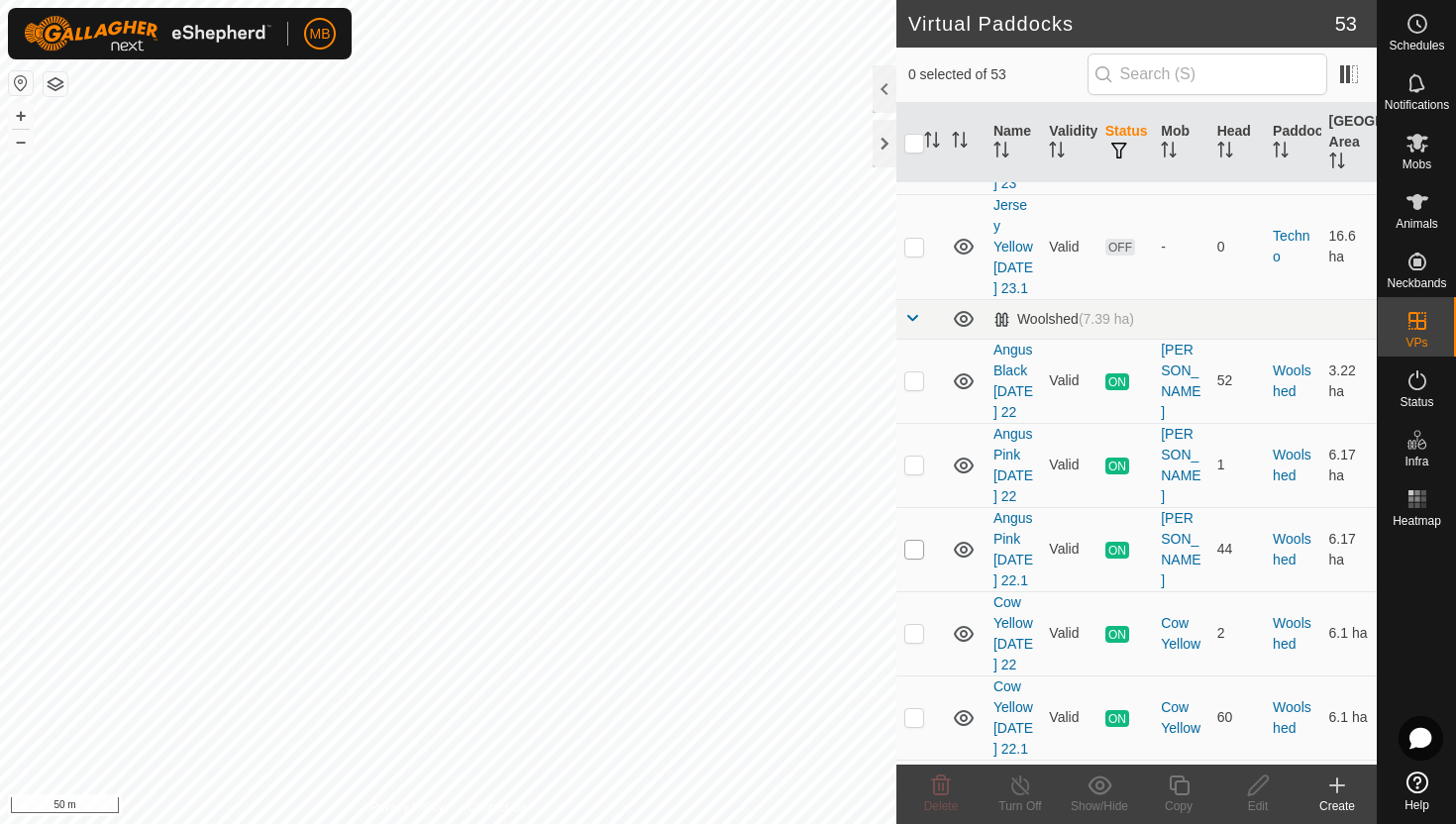 click at bounding box center (914, 550) 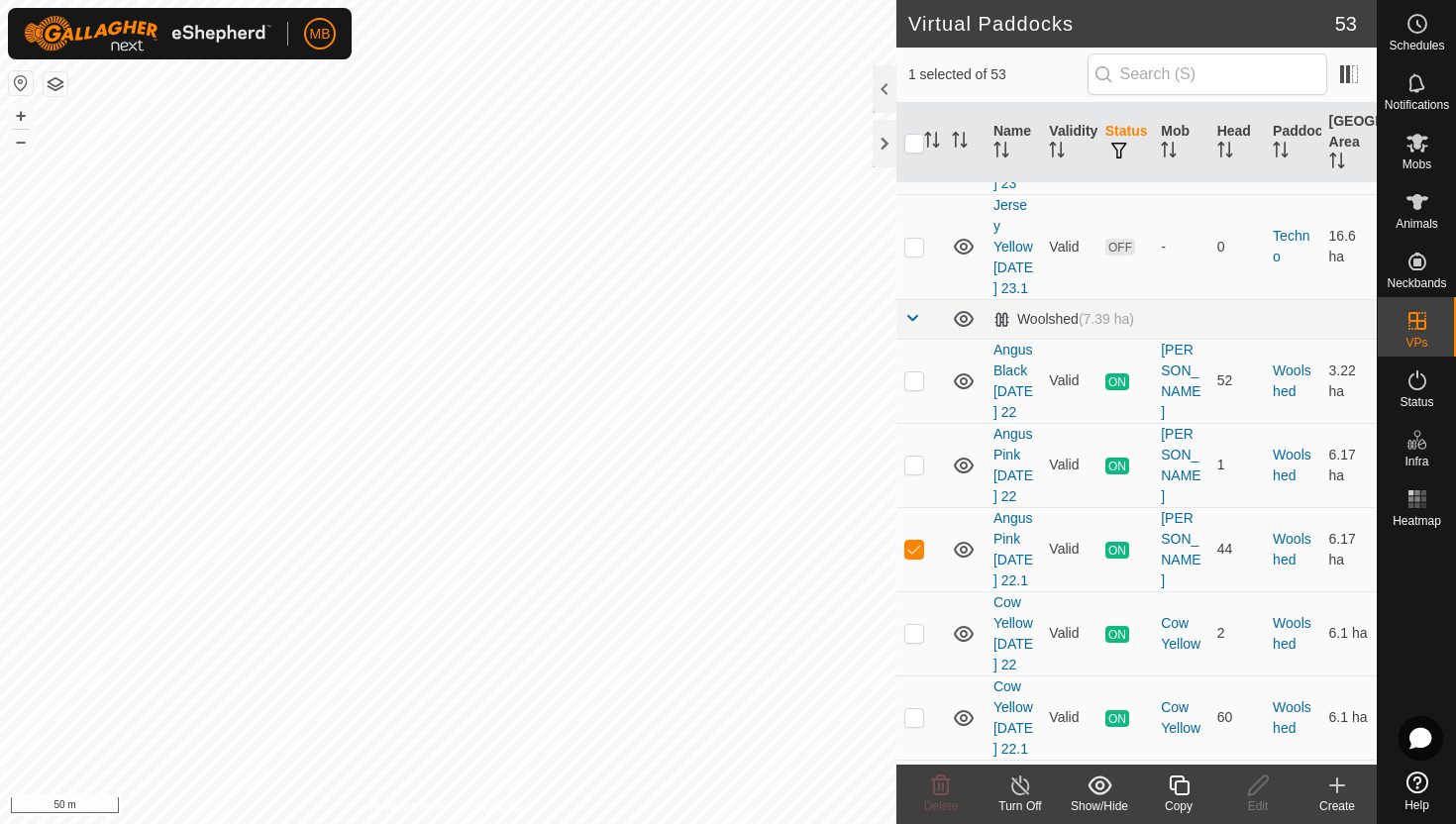 click 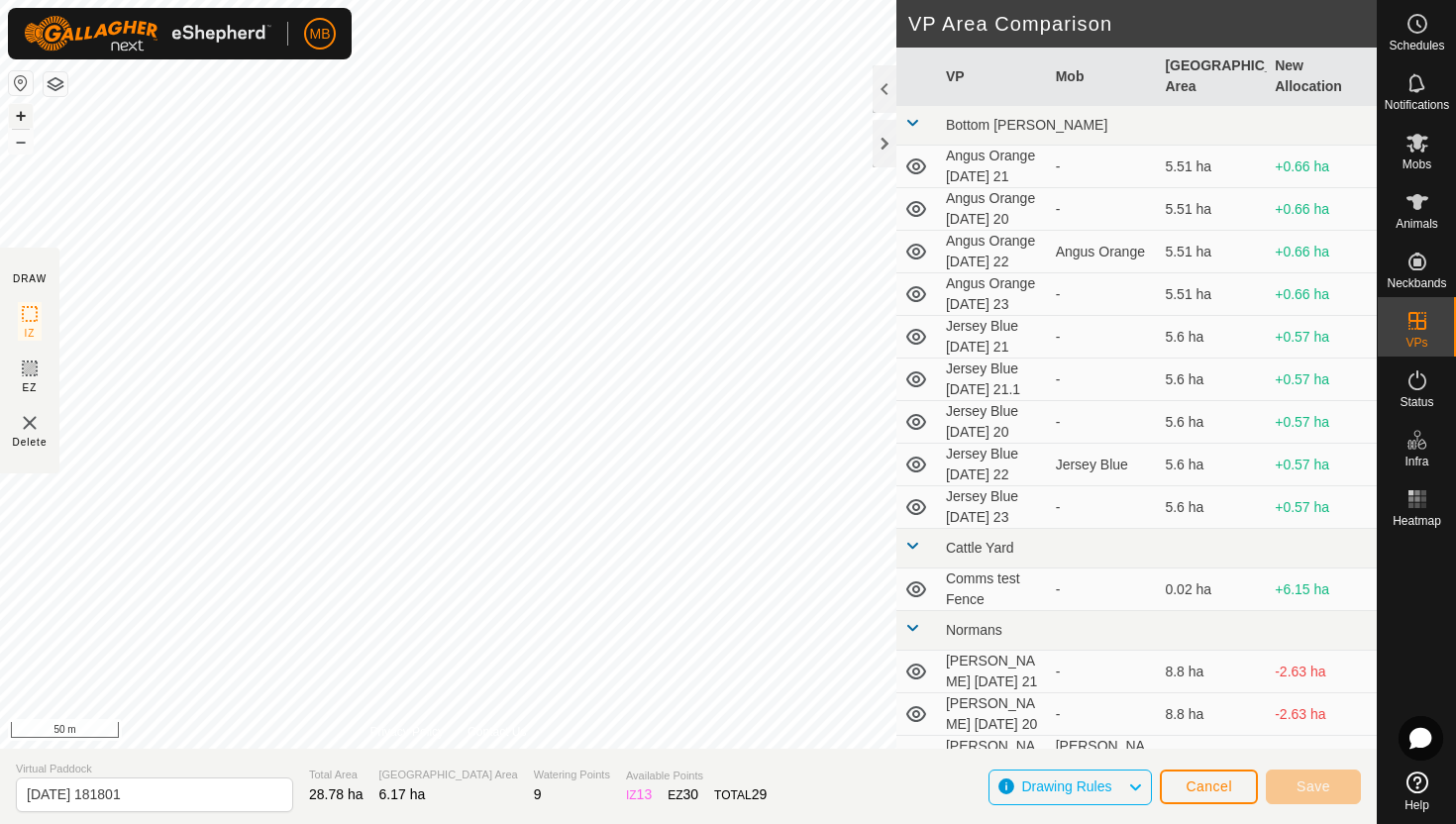 click on "+" at bounding box center [21, 116] 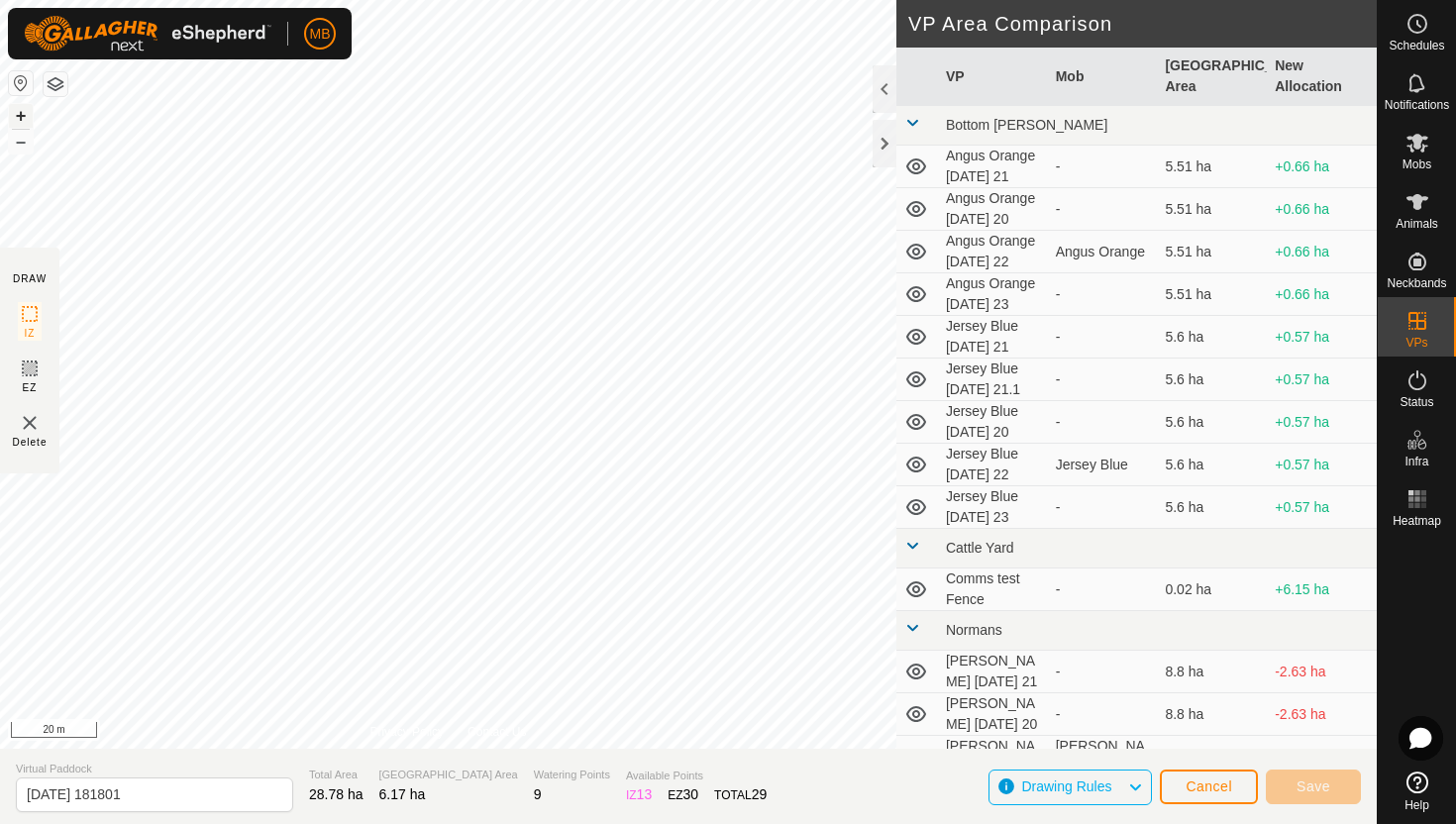 click on "+" at bounding box center (21, 116) 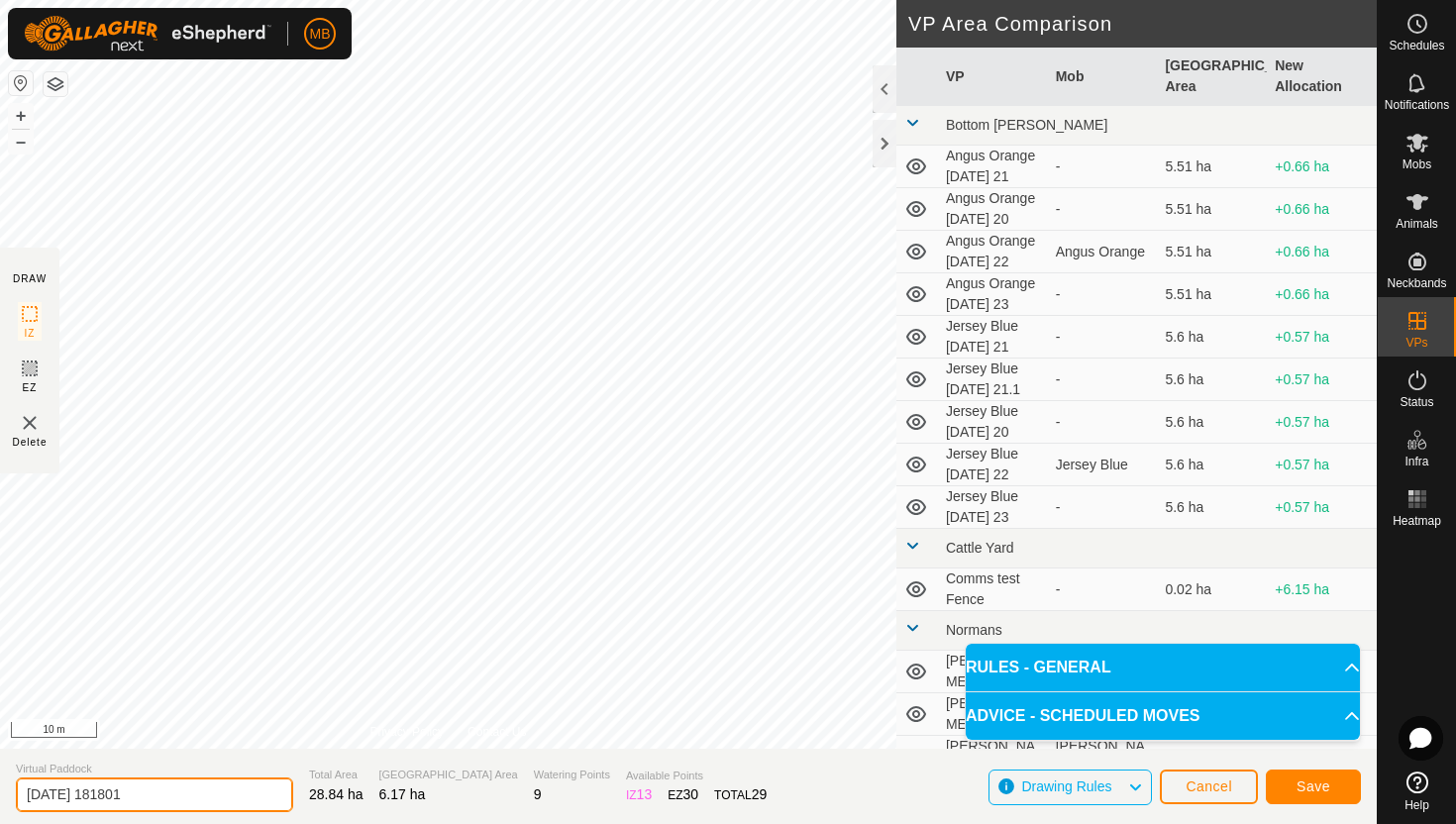 click on "[DATE] 181801" 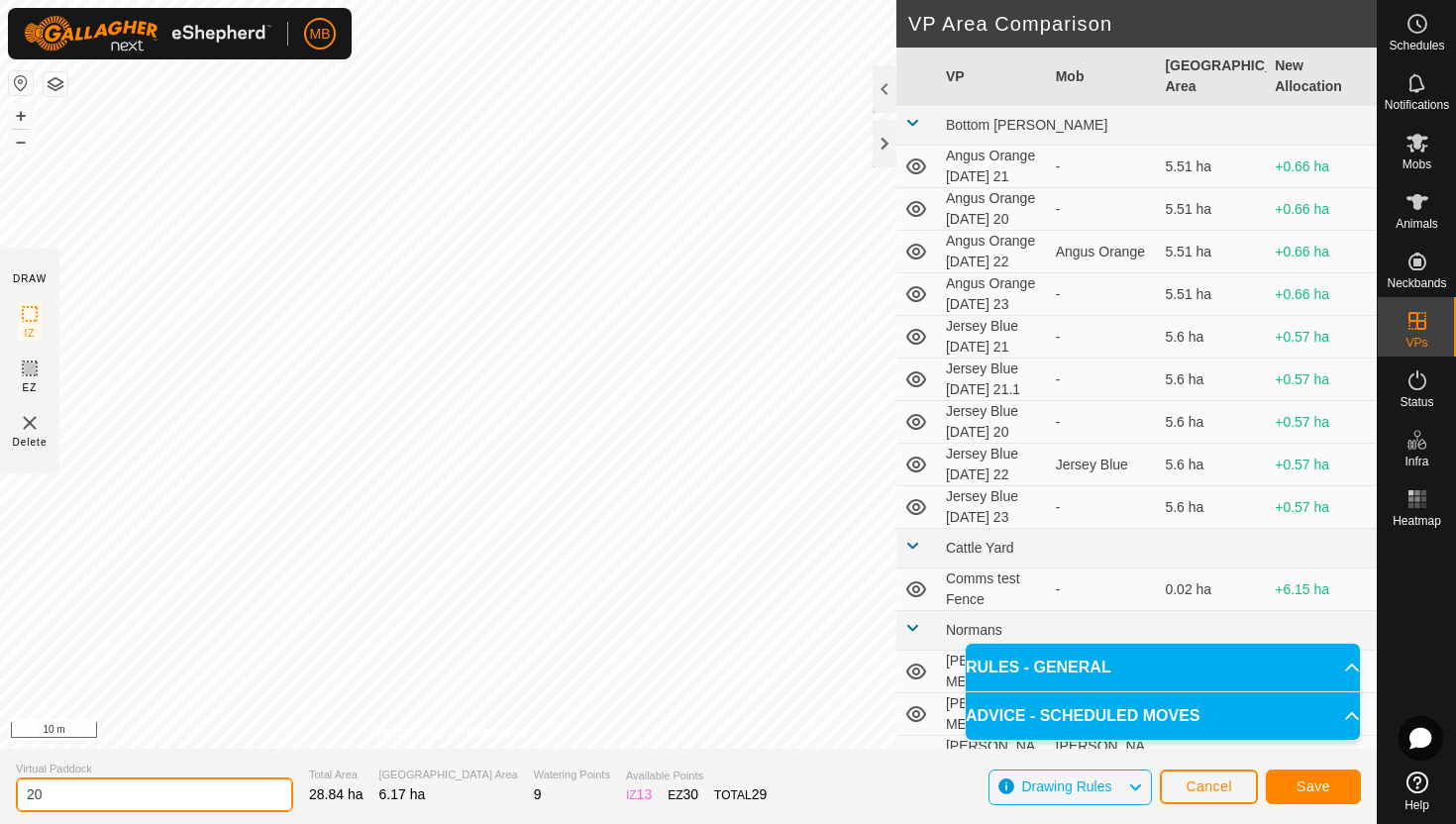 type on "2" 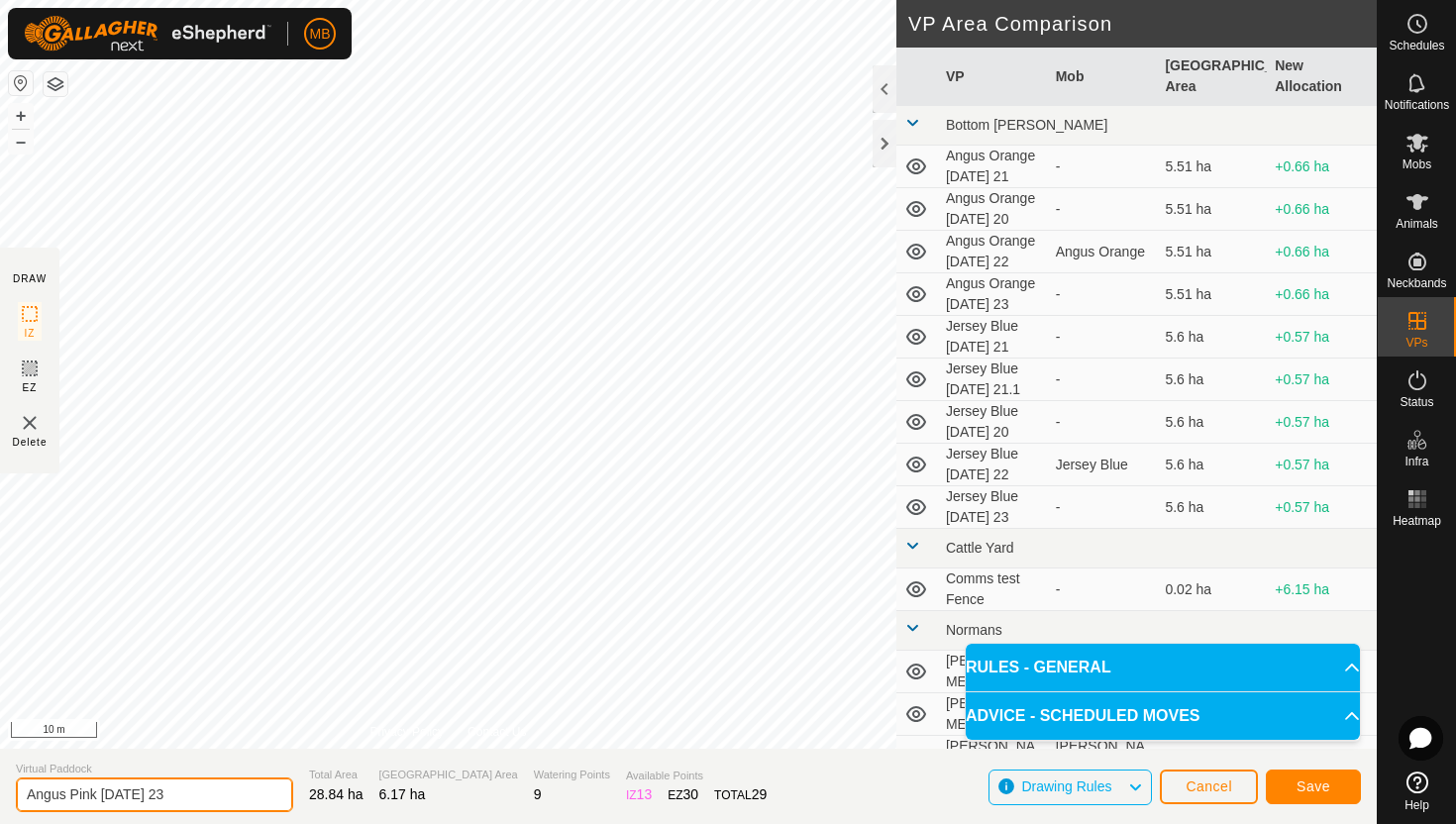 type on "Angus Pink [DATE] 23" 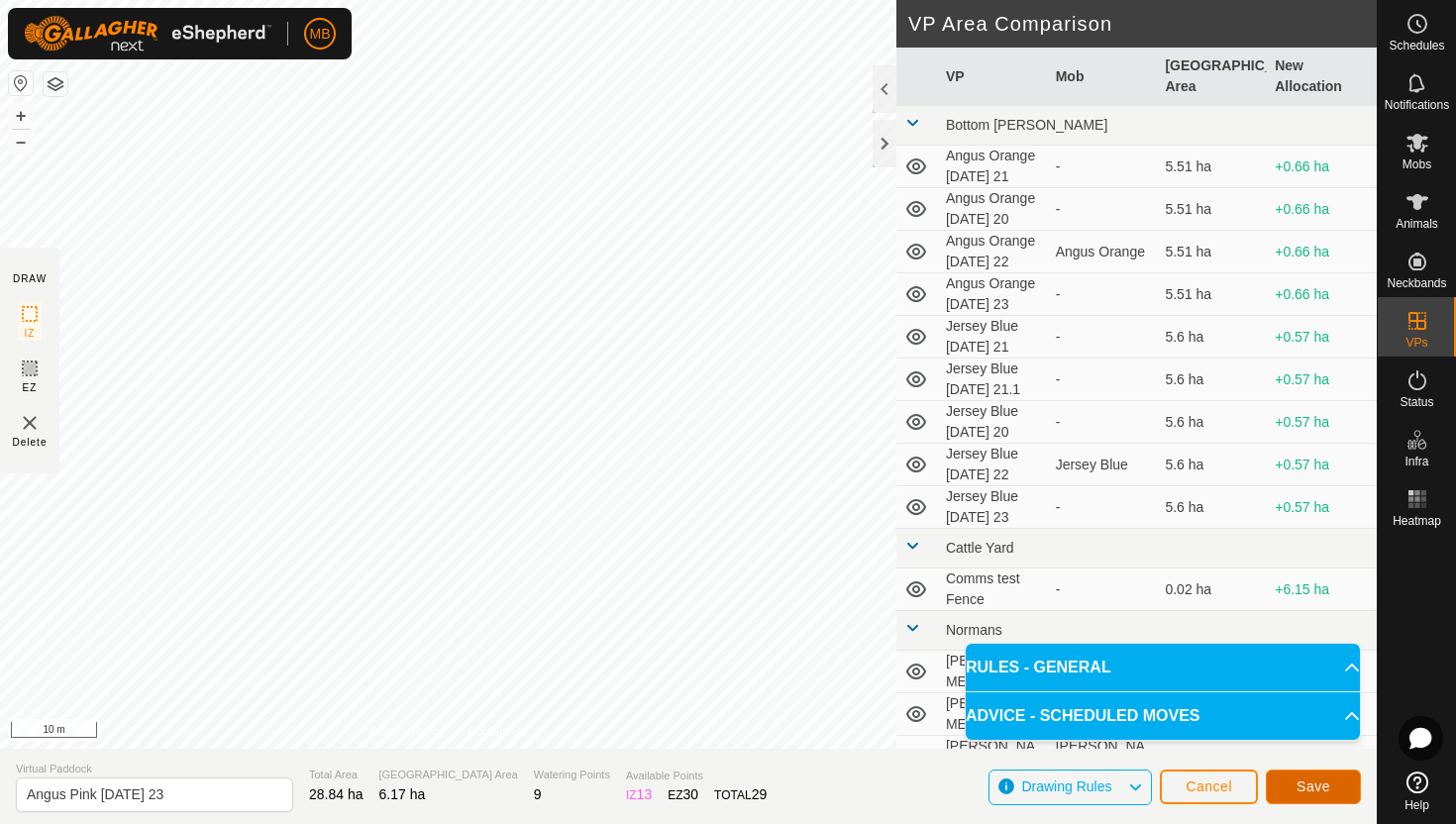 click on "Save" 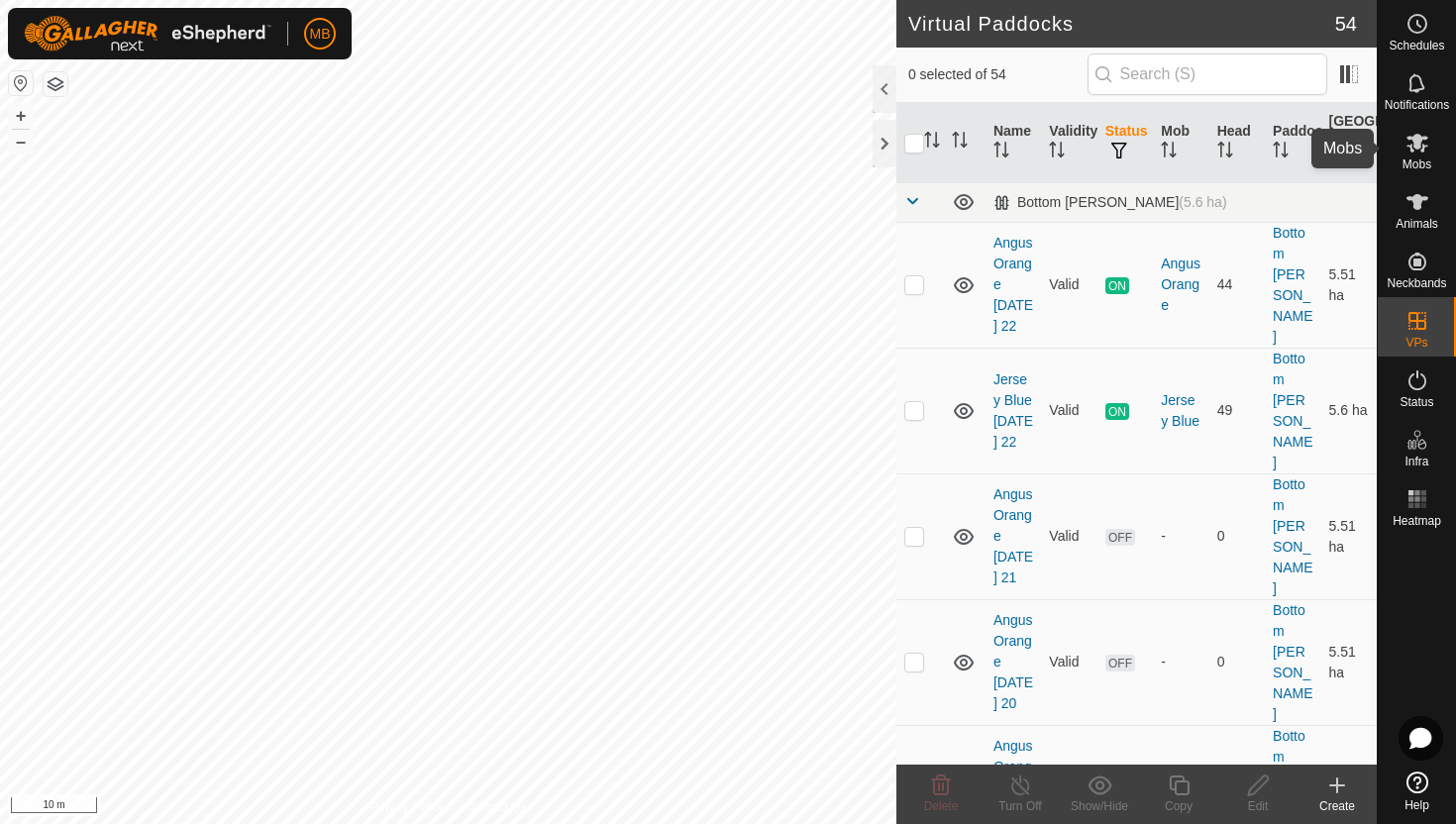 click 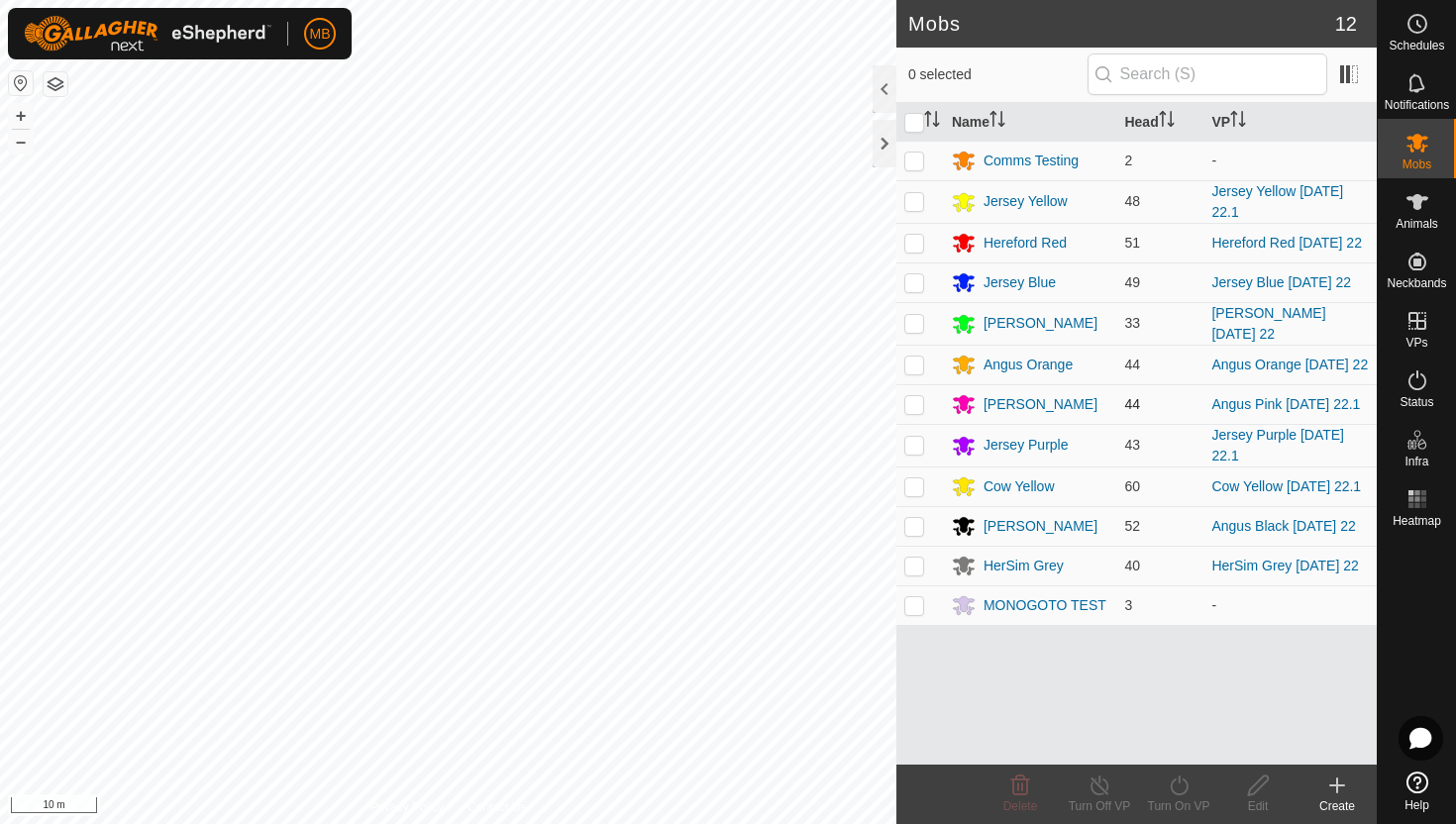 click at bounding box center (914, 404) 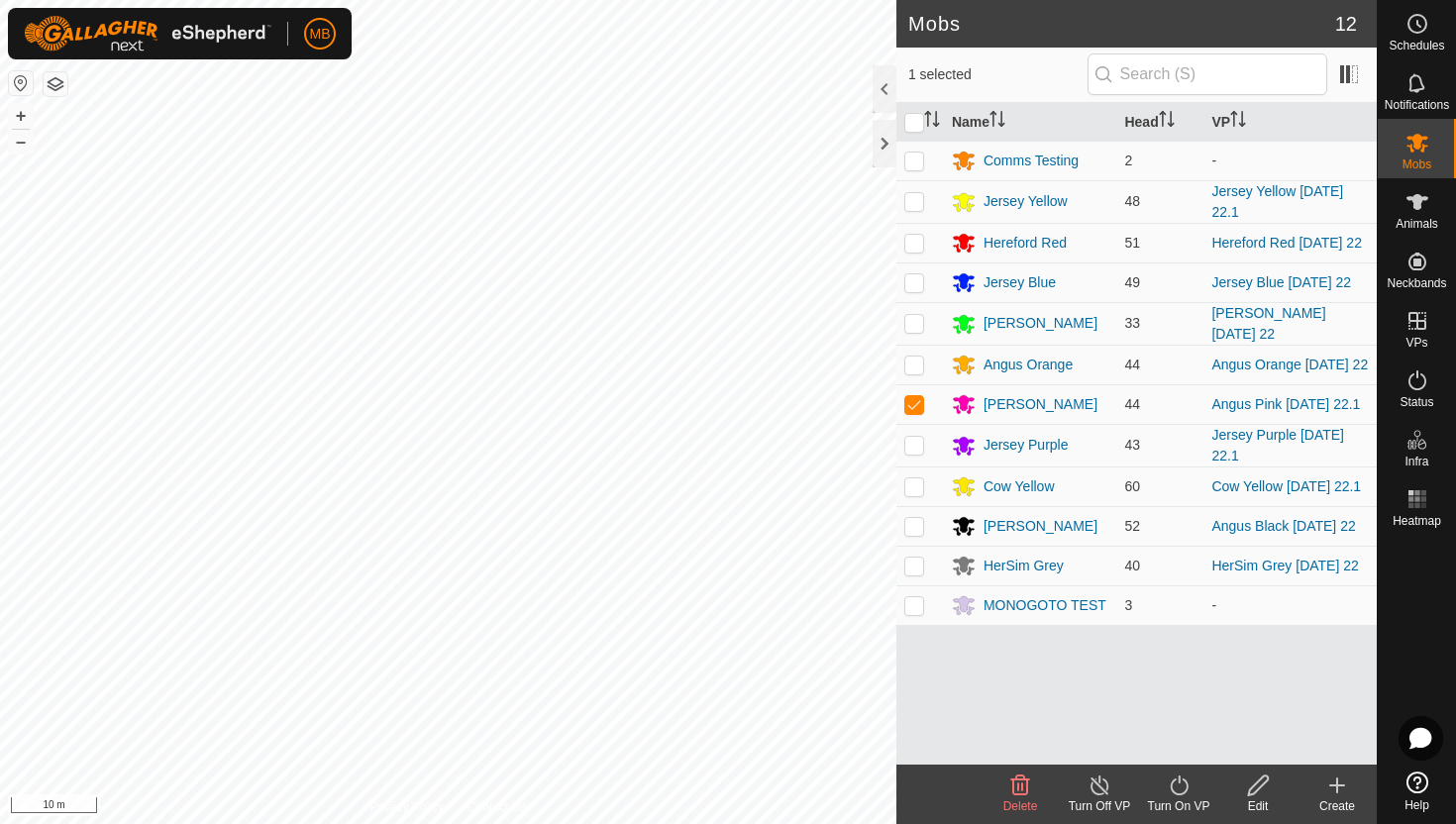 click 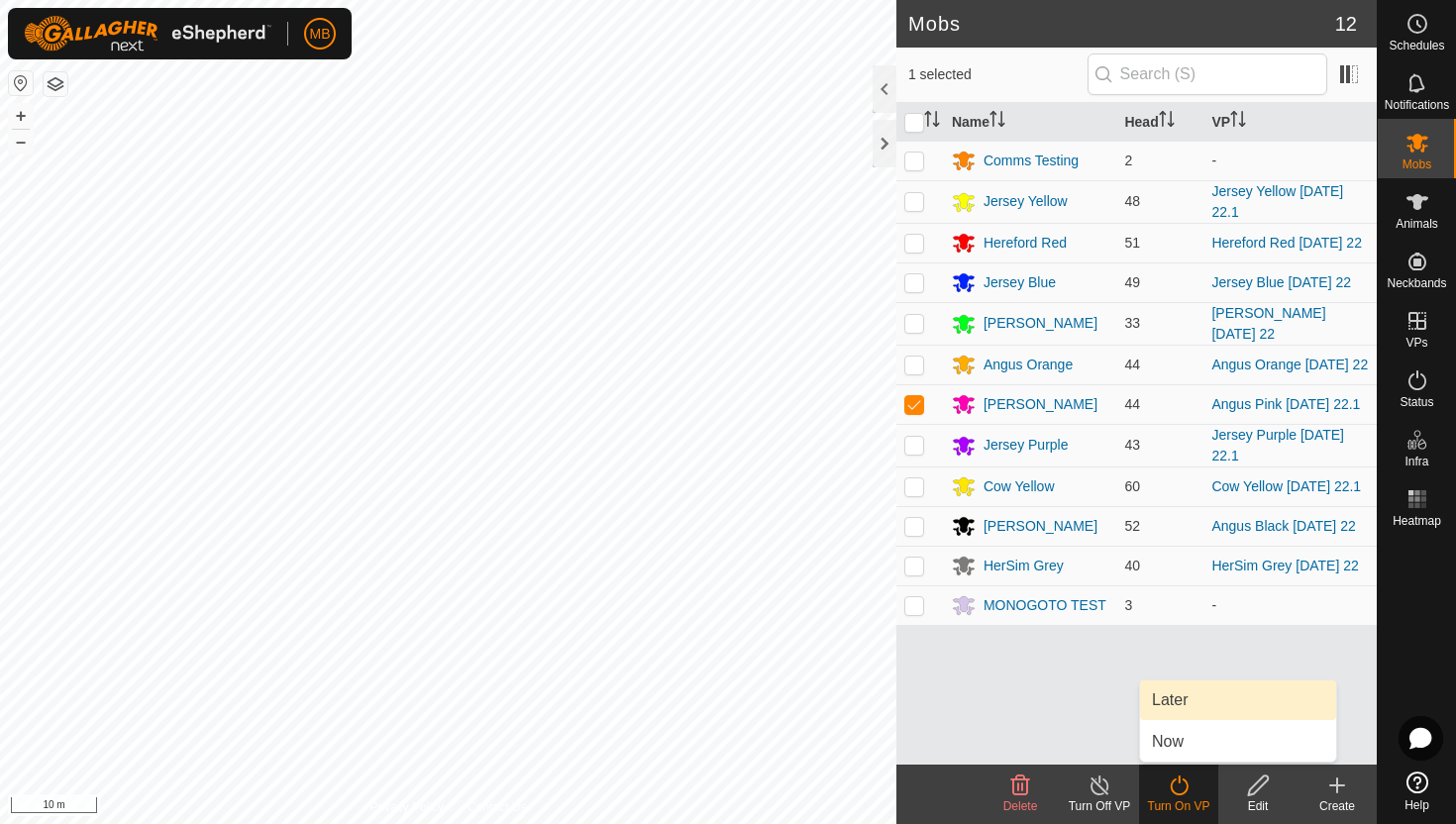 click on "Later" at bounding box center [1238, 700] 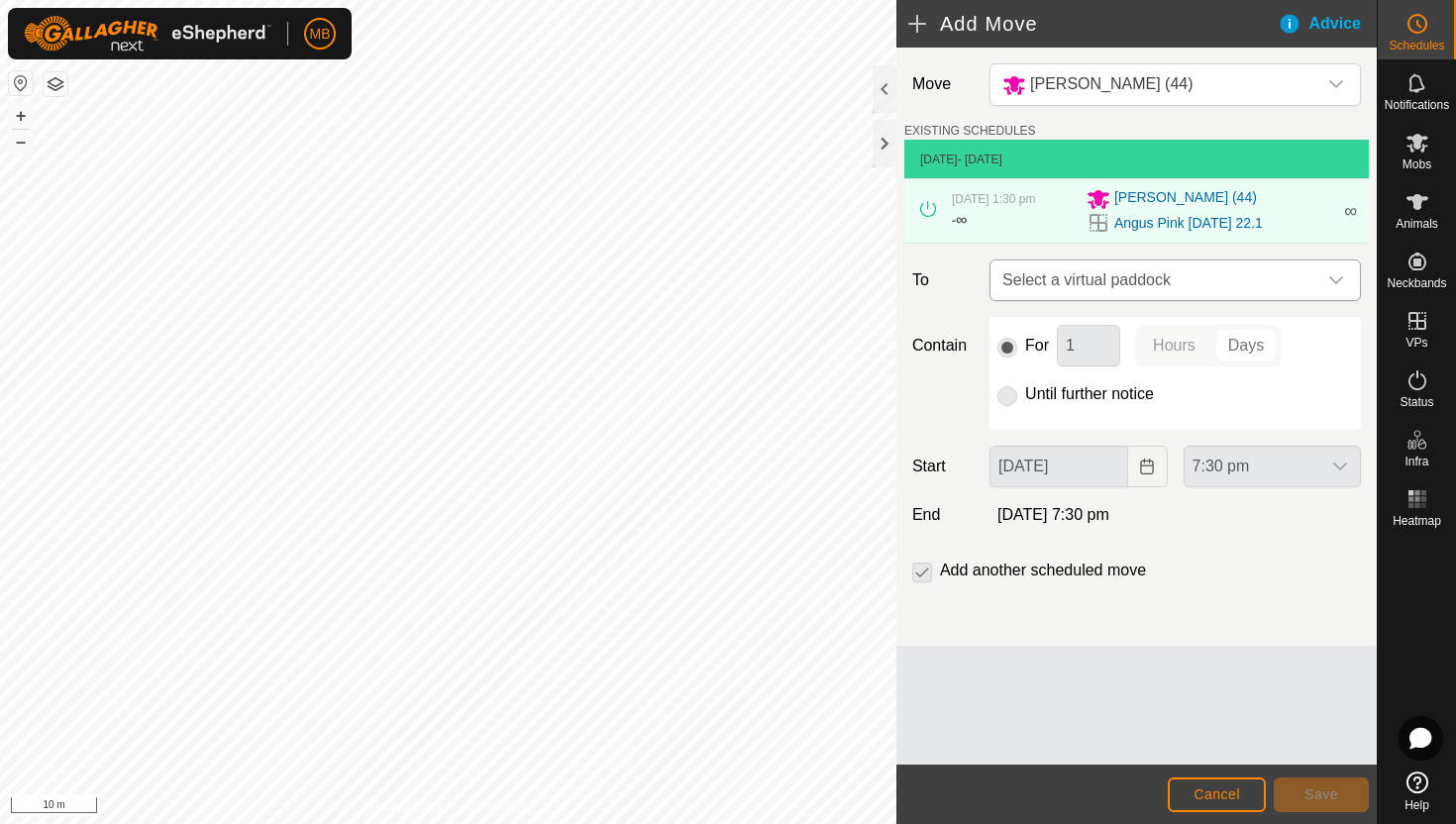 click 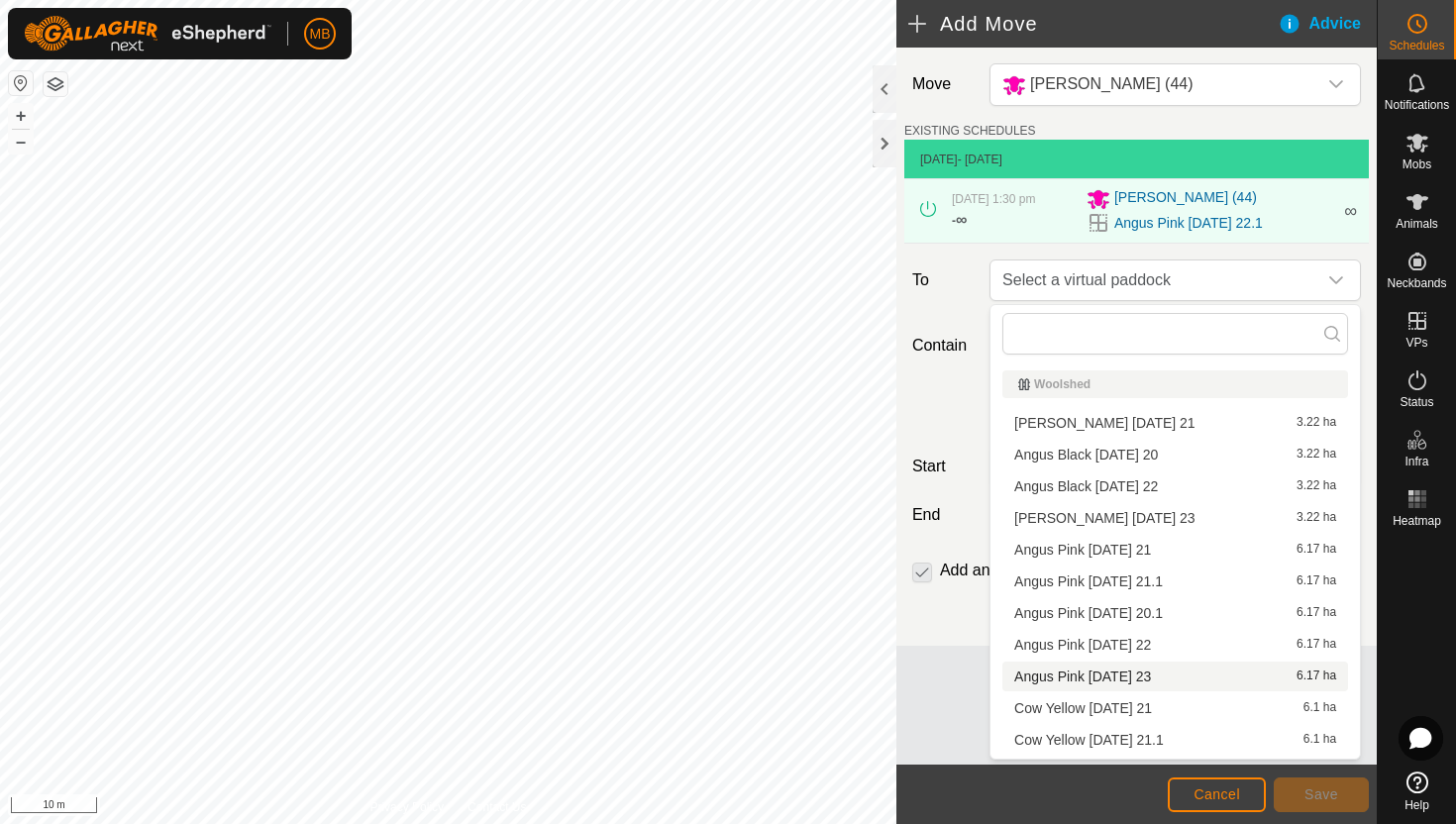 click on "Angus Pink [DATE] 23  6.17 ha" at bounding box center (1175, 676) 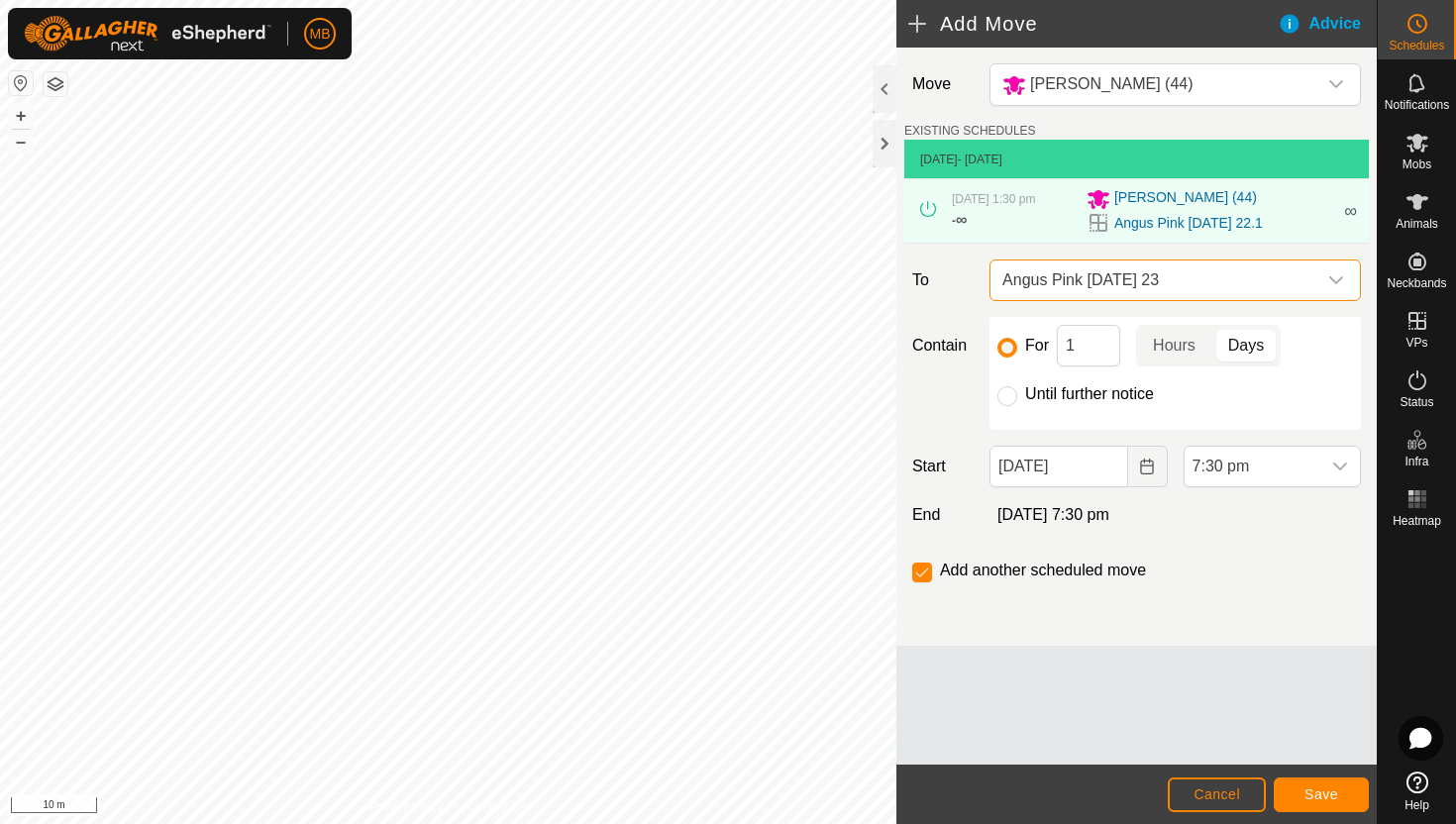 click on "Until further notice" 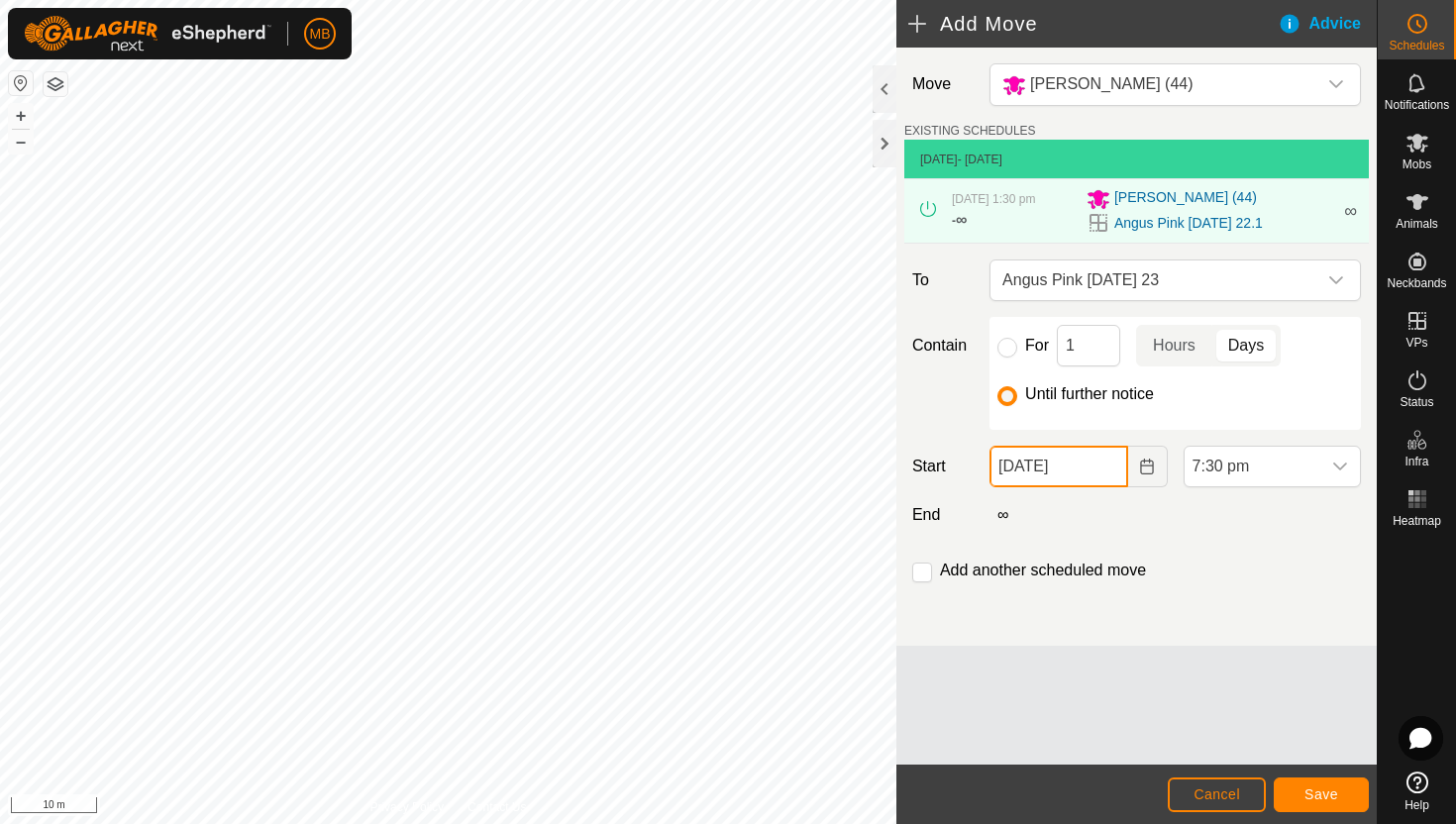 click on "[DATE]" 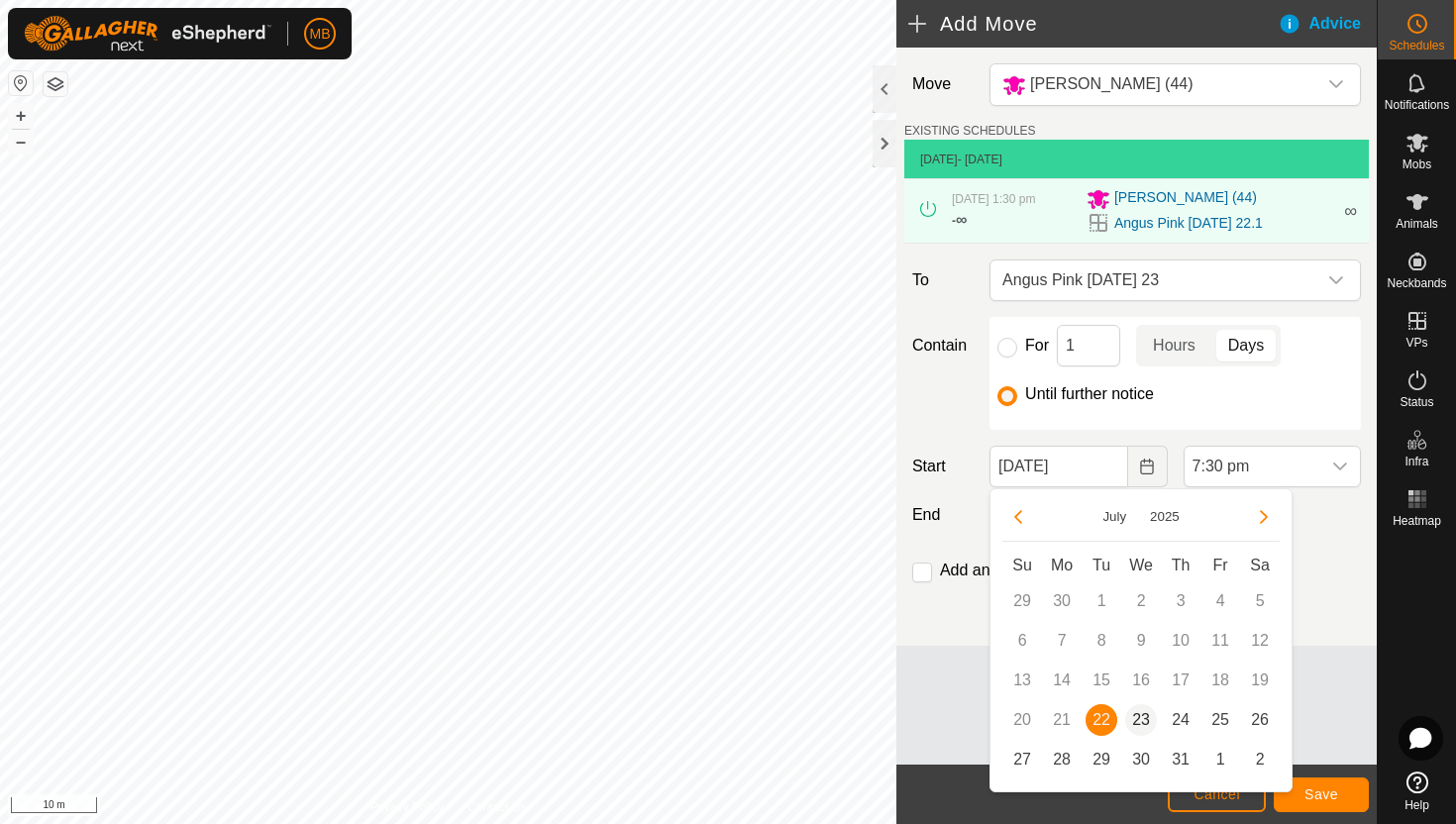 click on "23" at bounding box center (1141, 720) 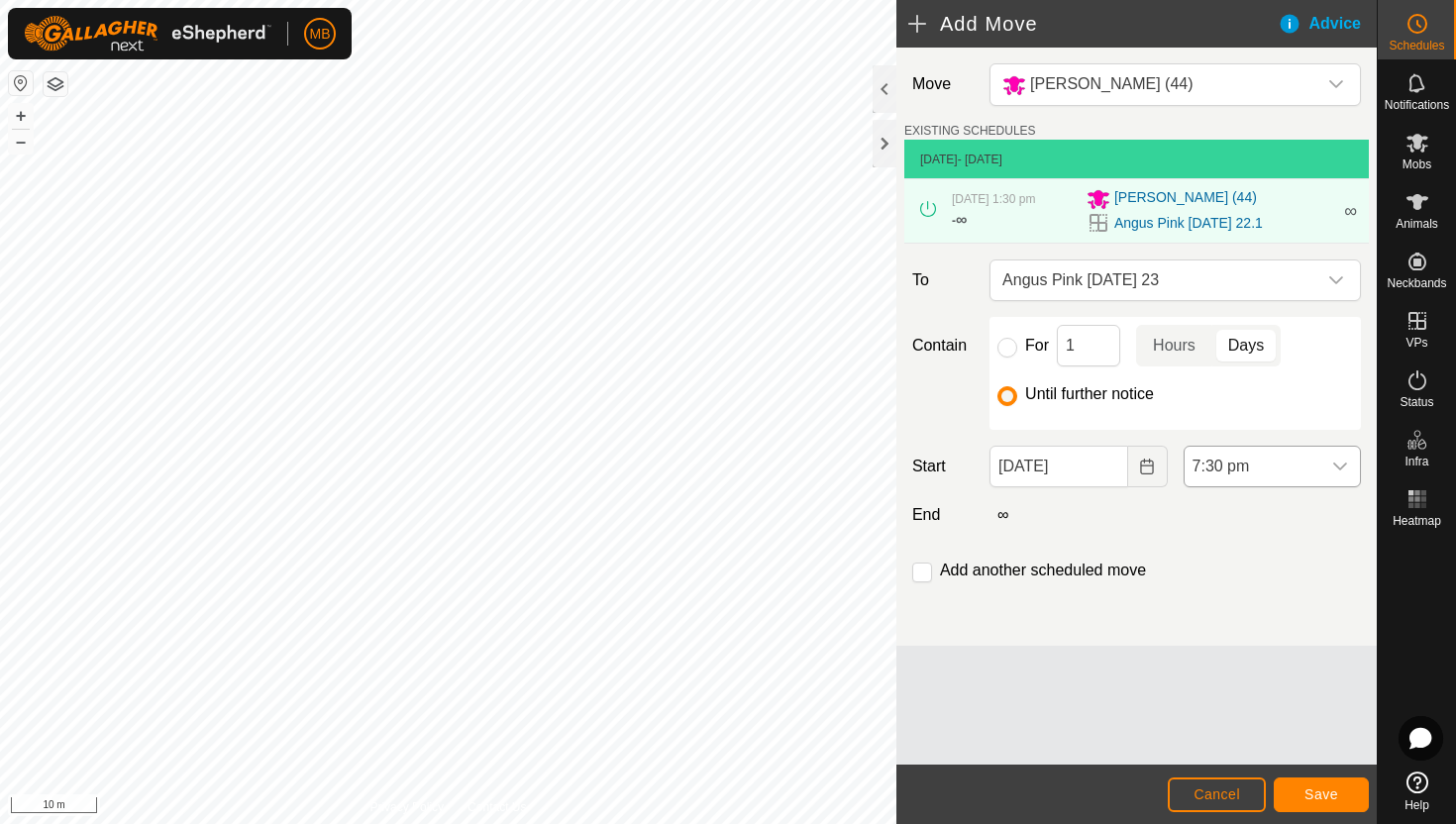 click at bounding box center [1340, 466] 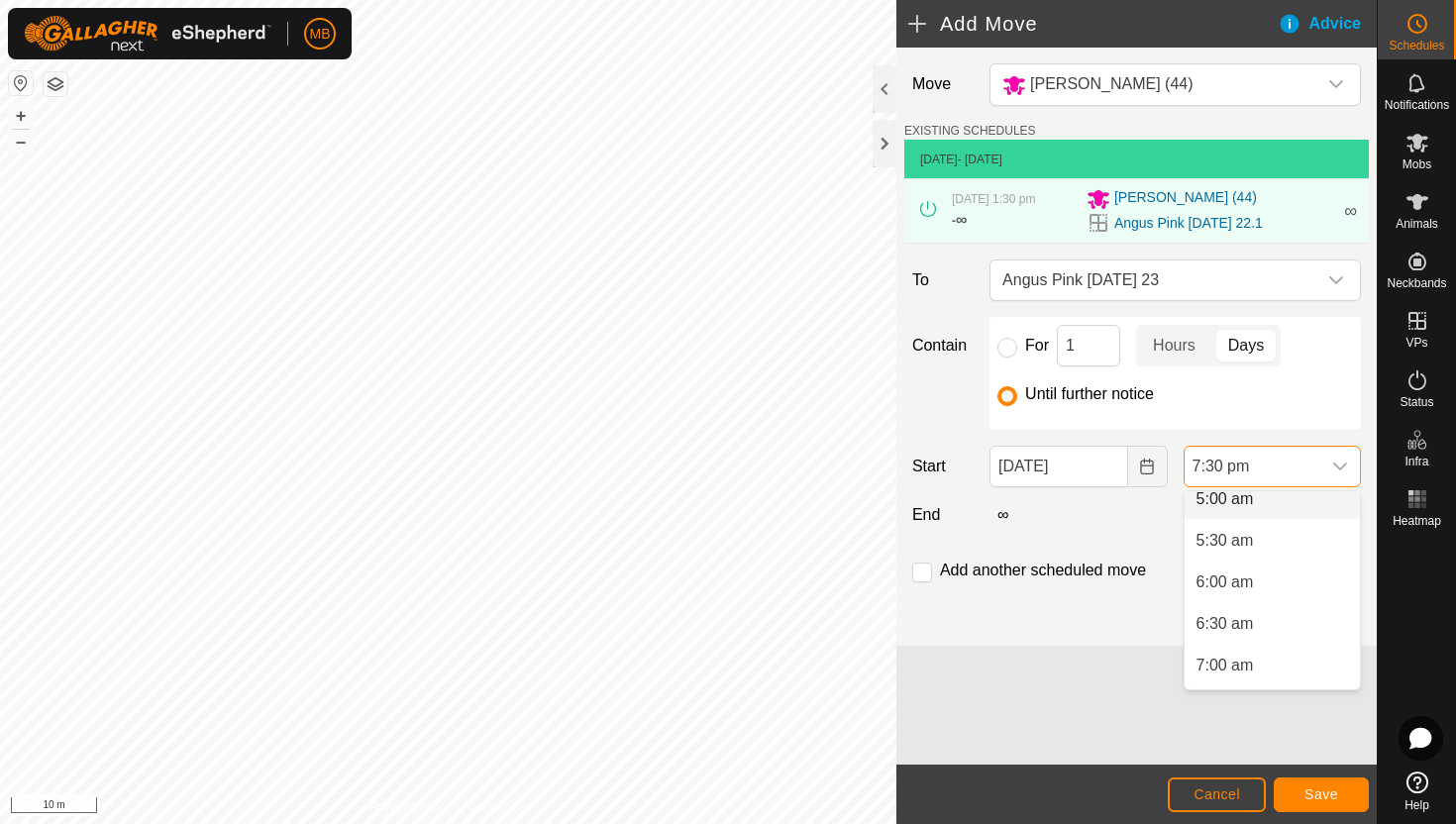 scroll, scrollTop: 416, scrollLeft: 0, axis: vertical 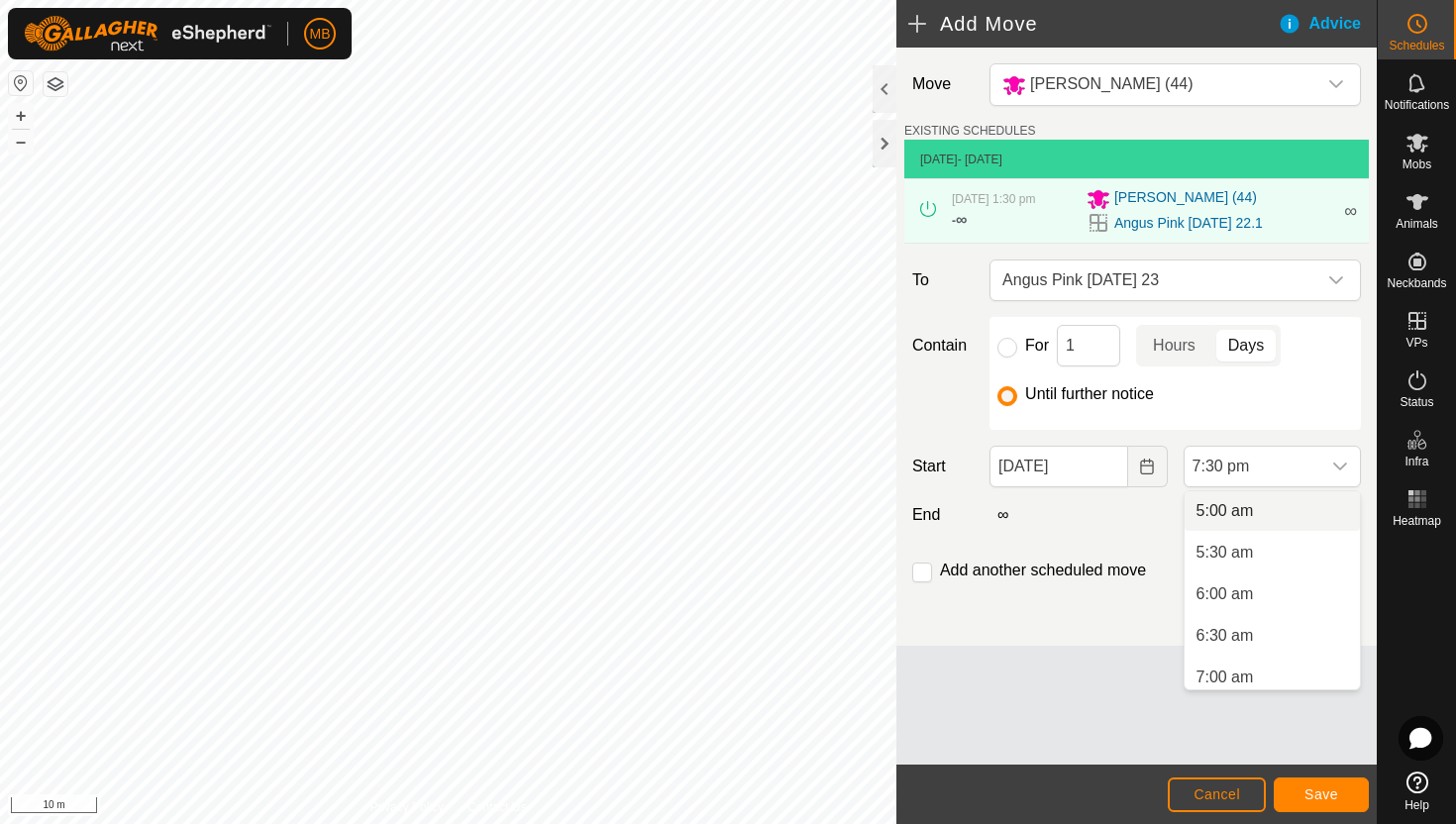 click on "5:00 am" at bounding box center (1272, 511) 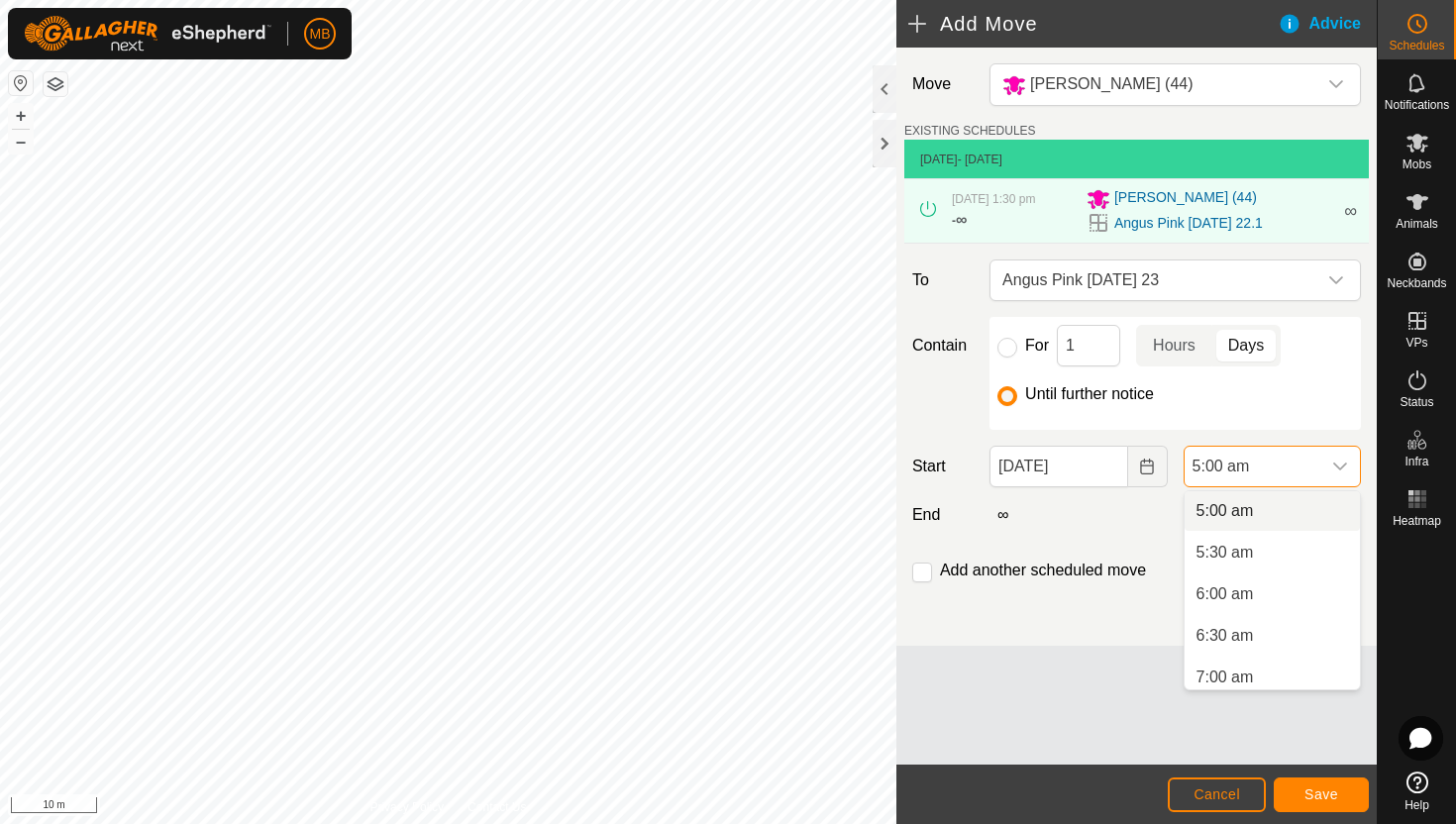 scroll, scrollTop: 0, scrollLeft: 0, axis: both 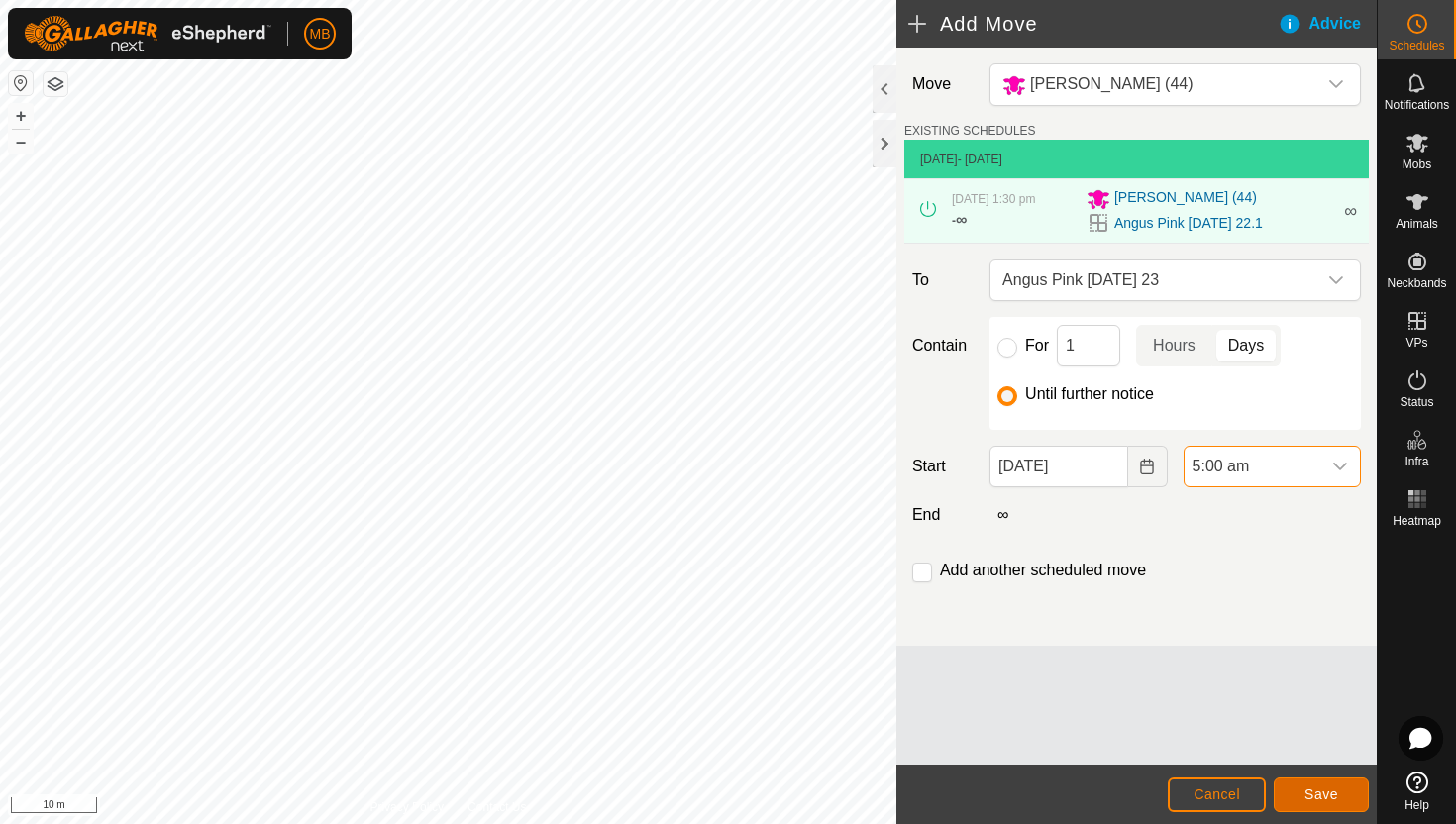 click on "Save" 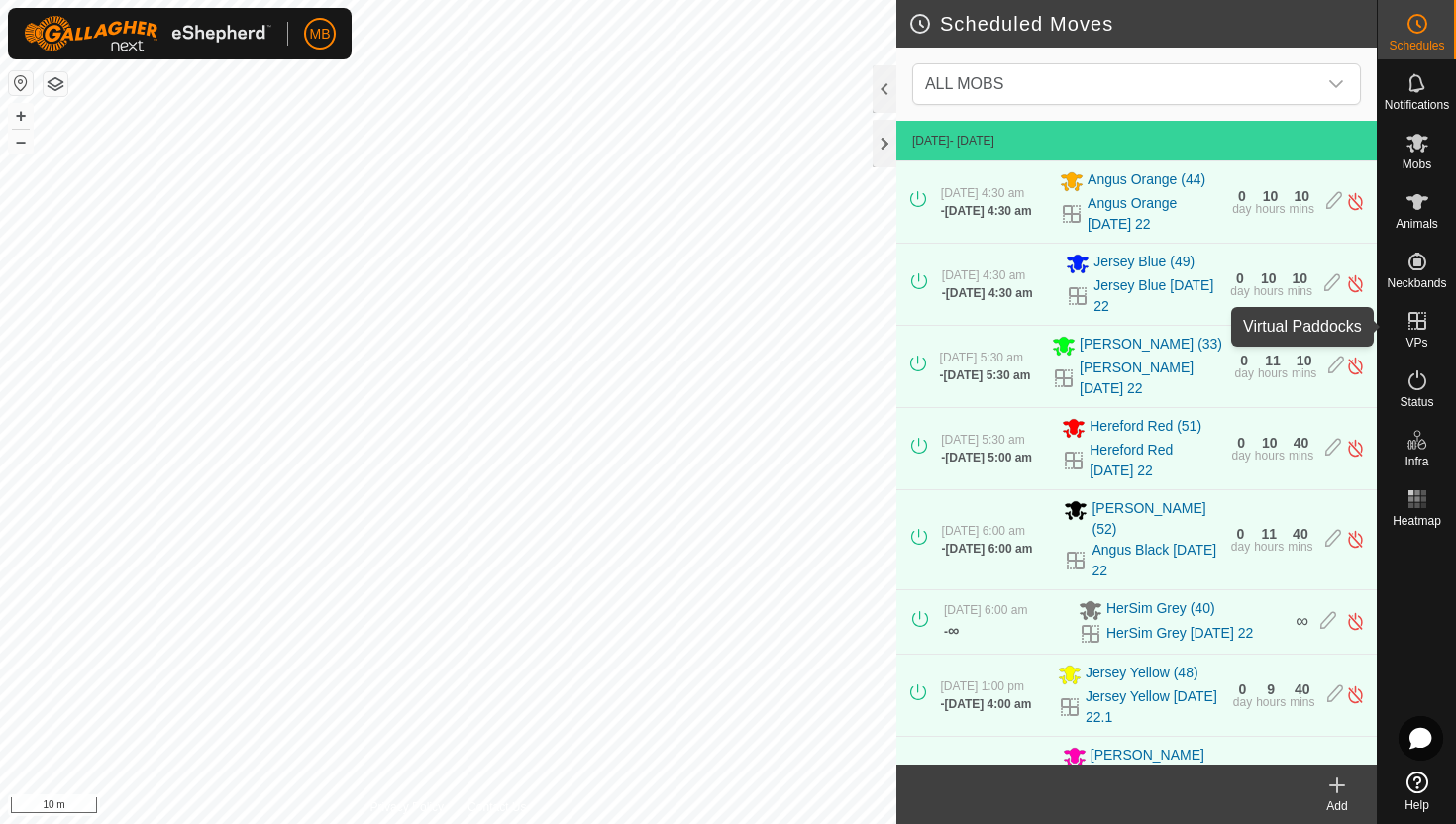 click 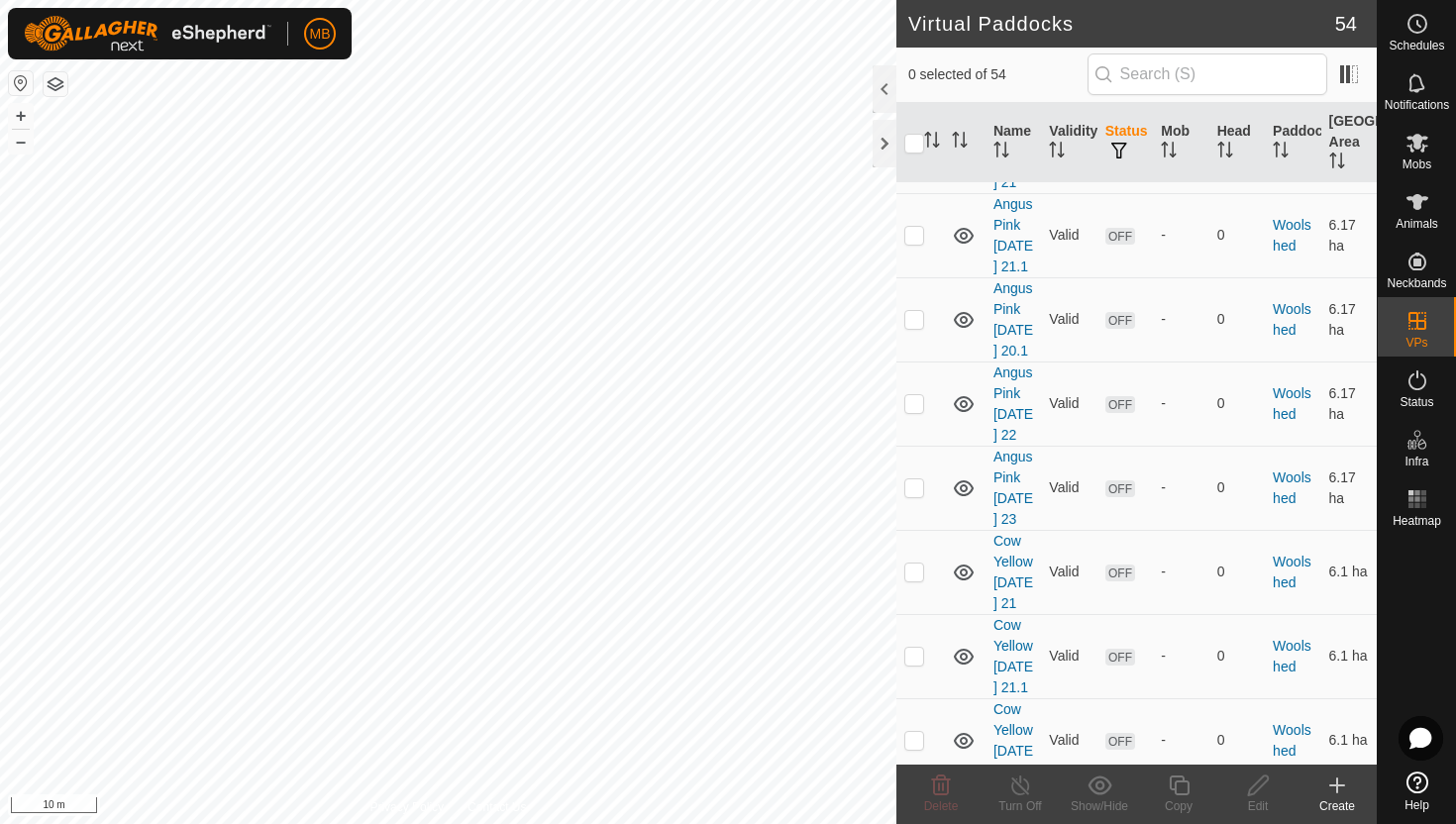 scroll, scrollTop: 4890, scrollLeft: 0, axis: vertical 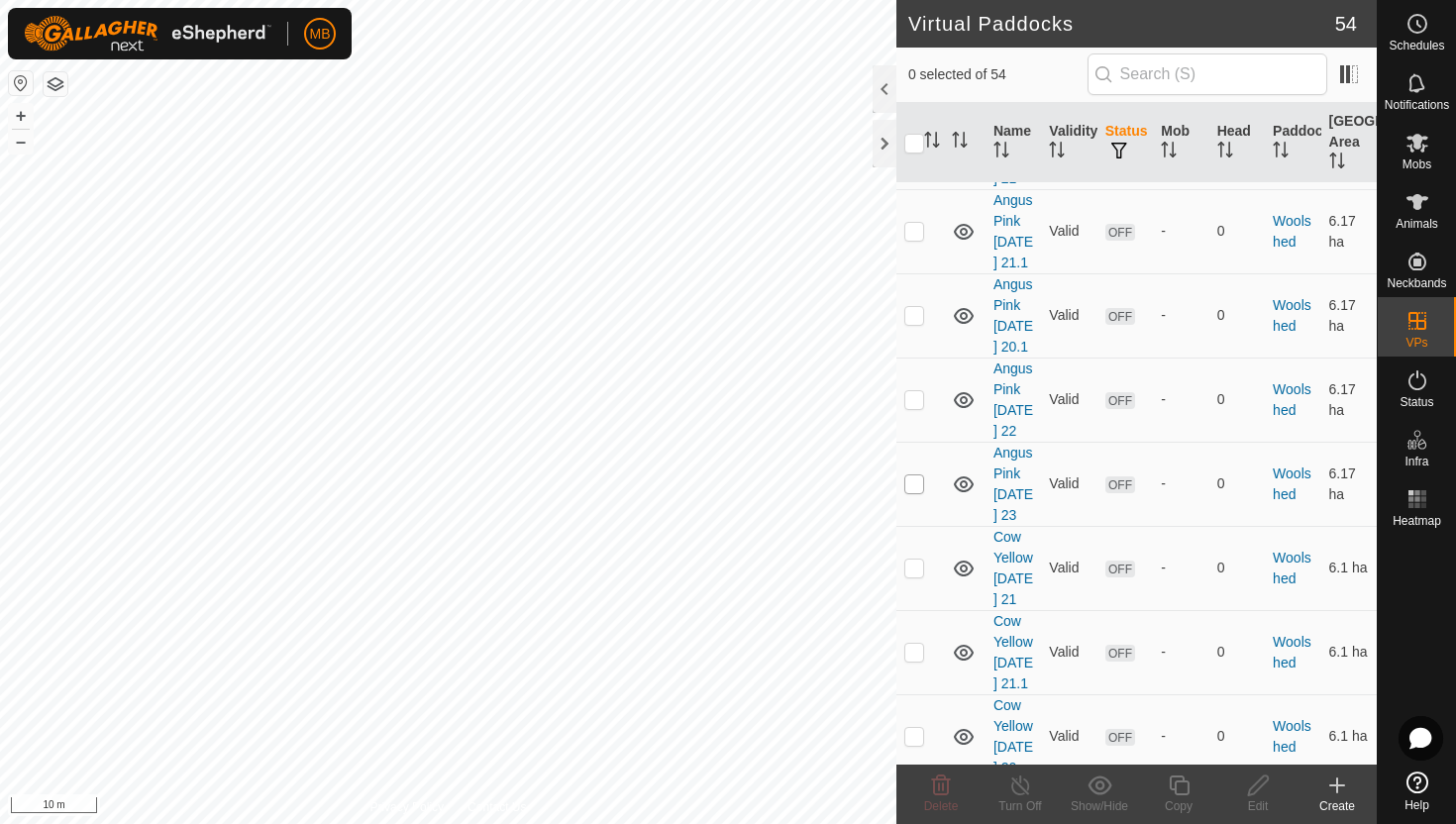 click at bounding box center (914, 484) 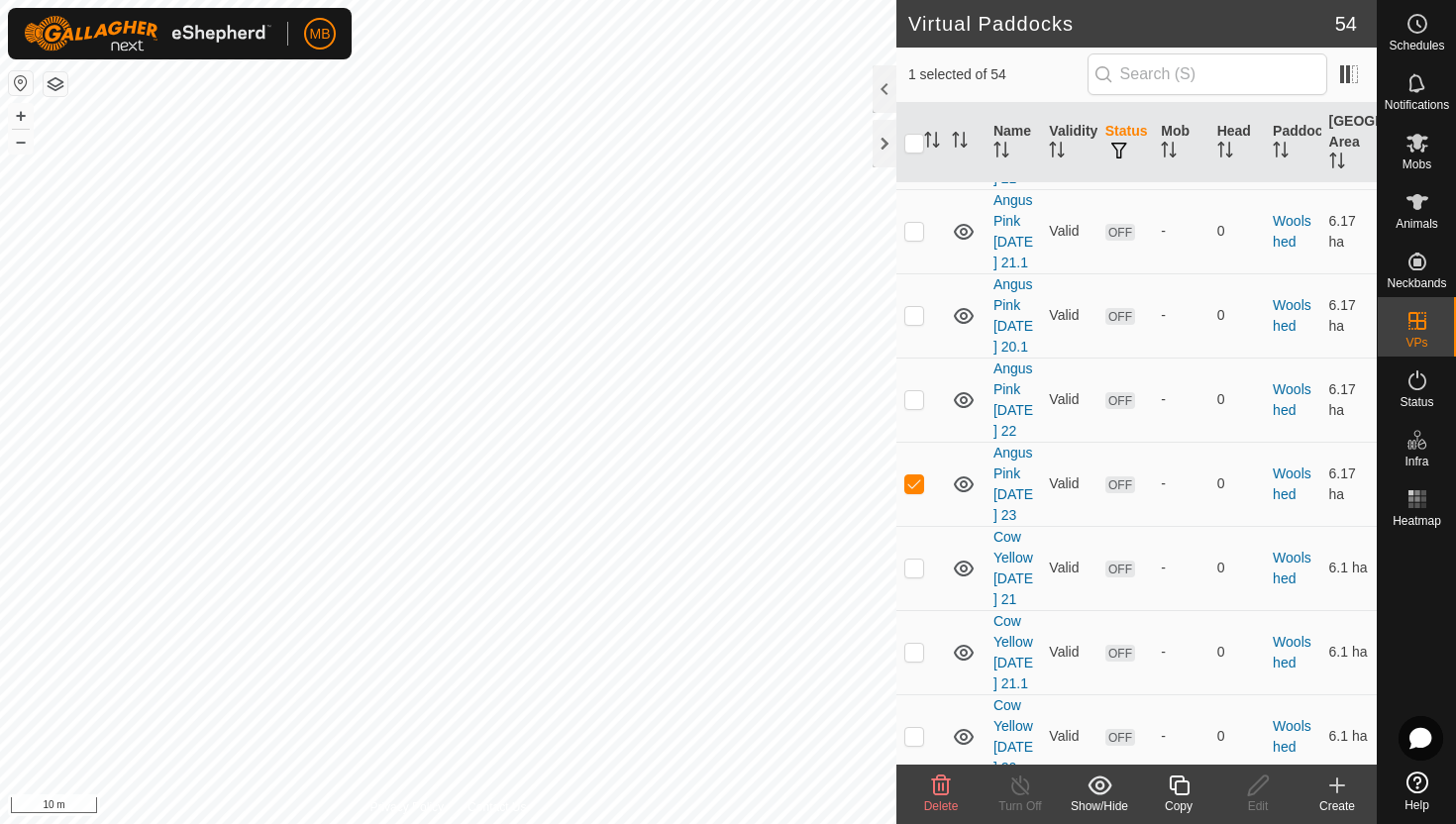 click 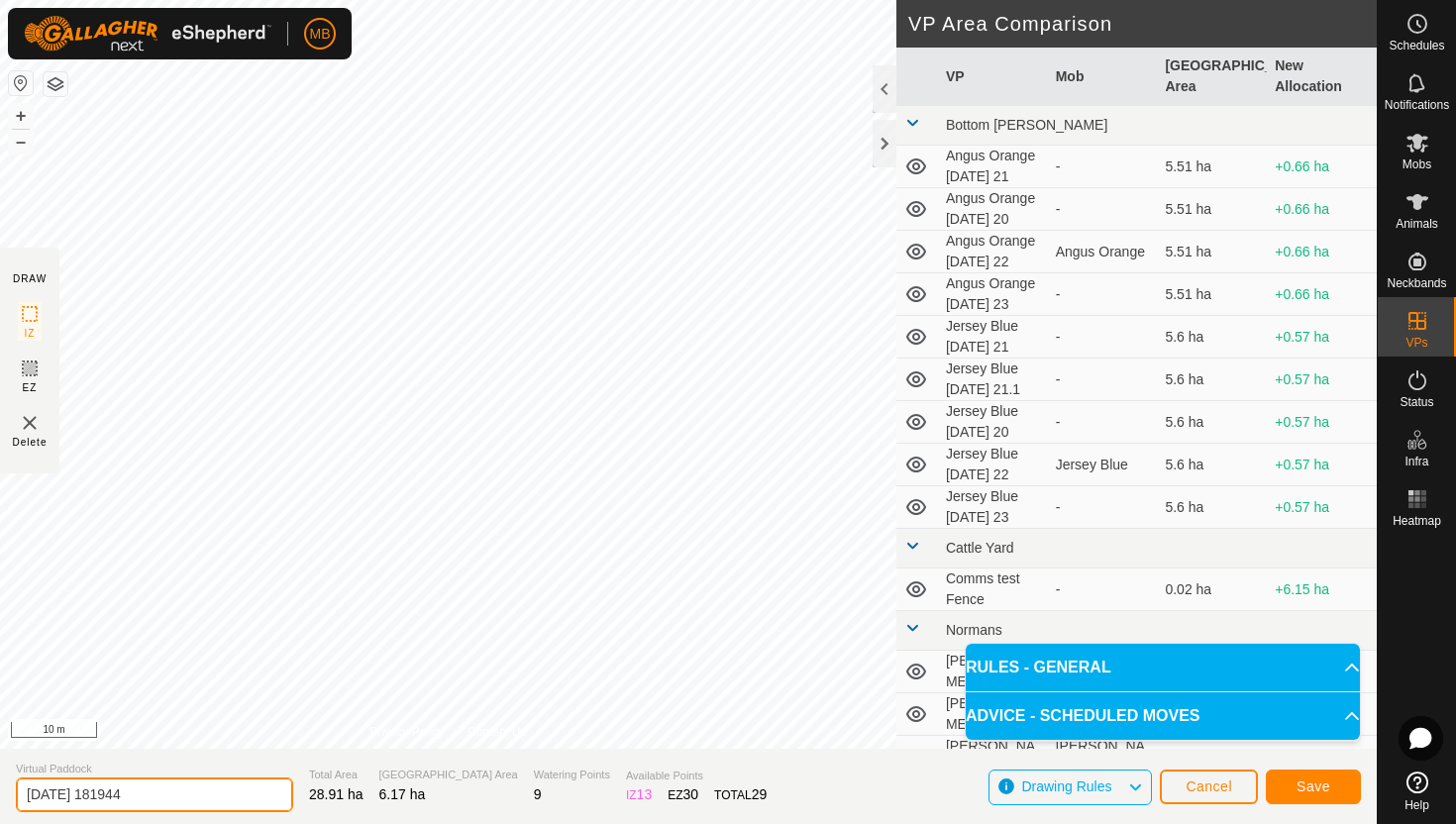 click on "[DATE] 181944" 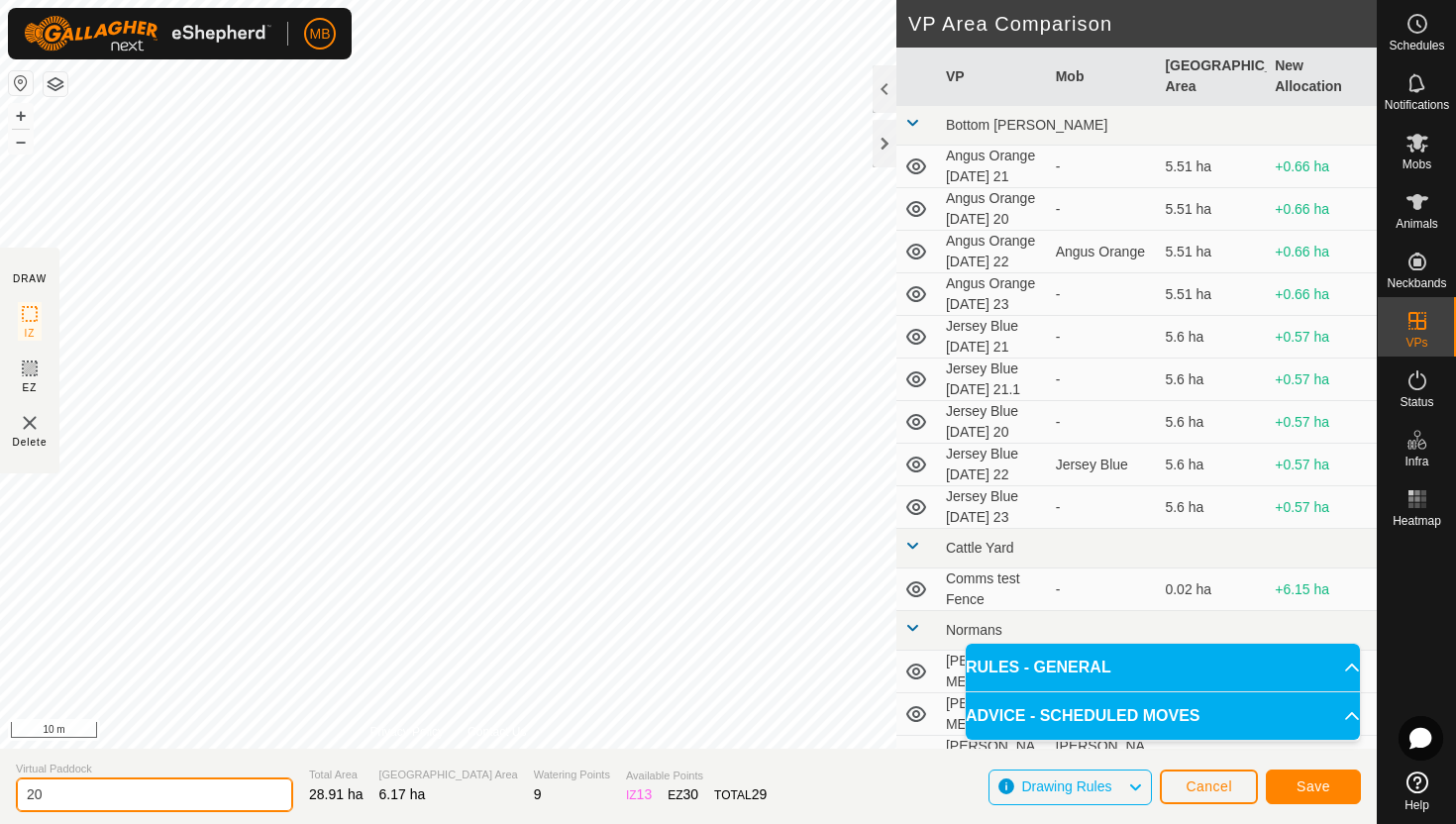 type on "2" 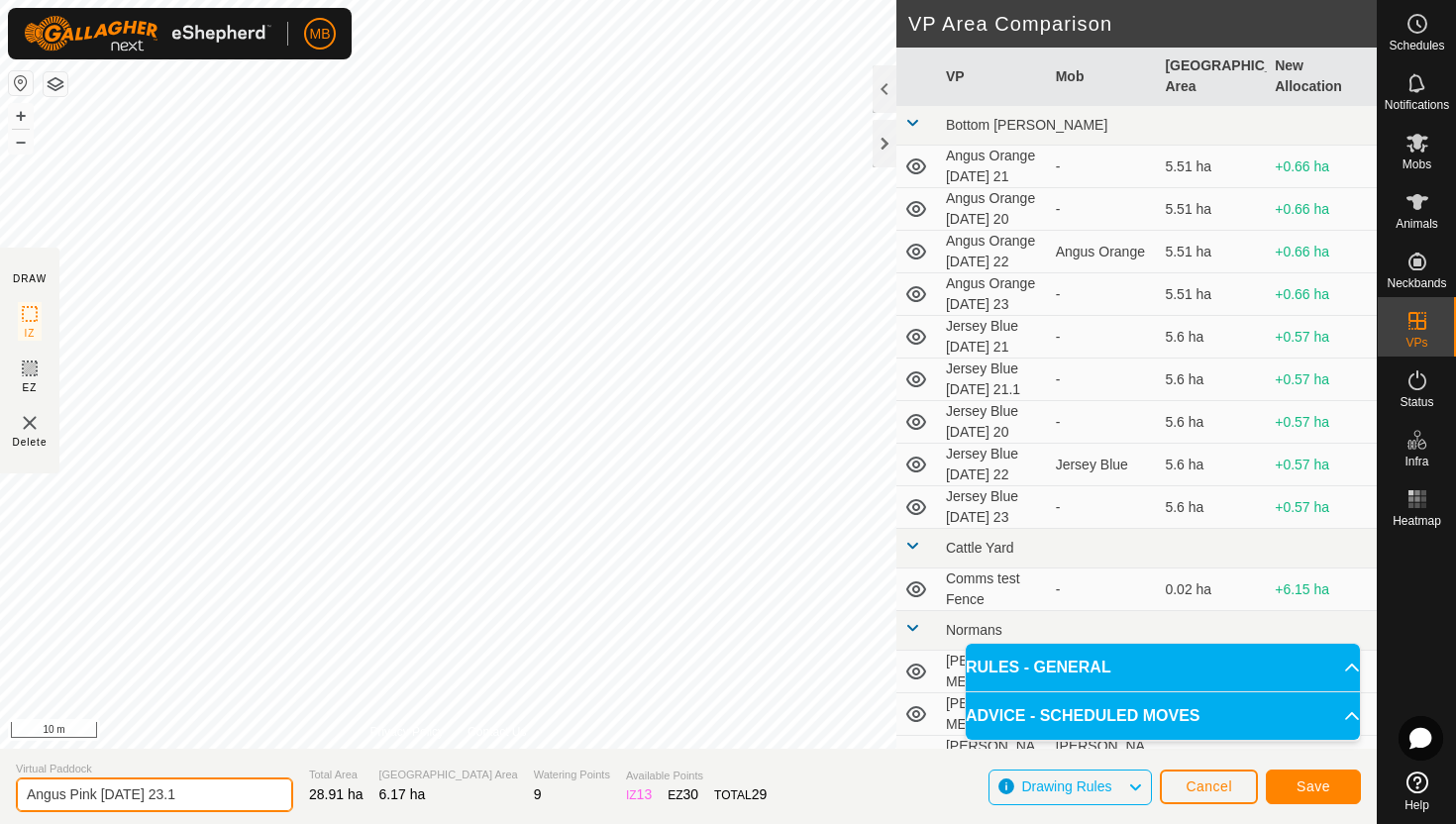 type on "Angus Pink [DATE] 23.1" 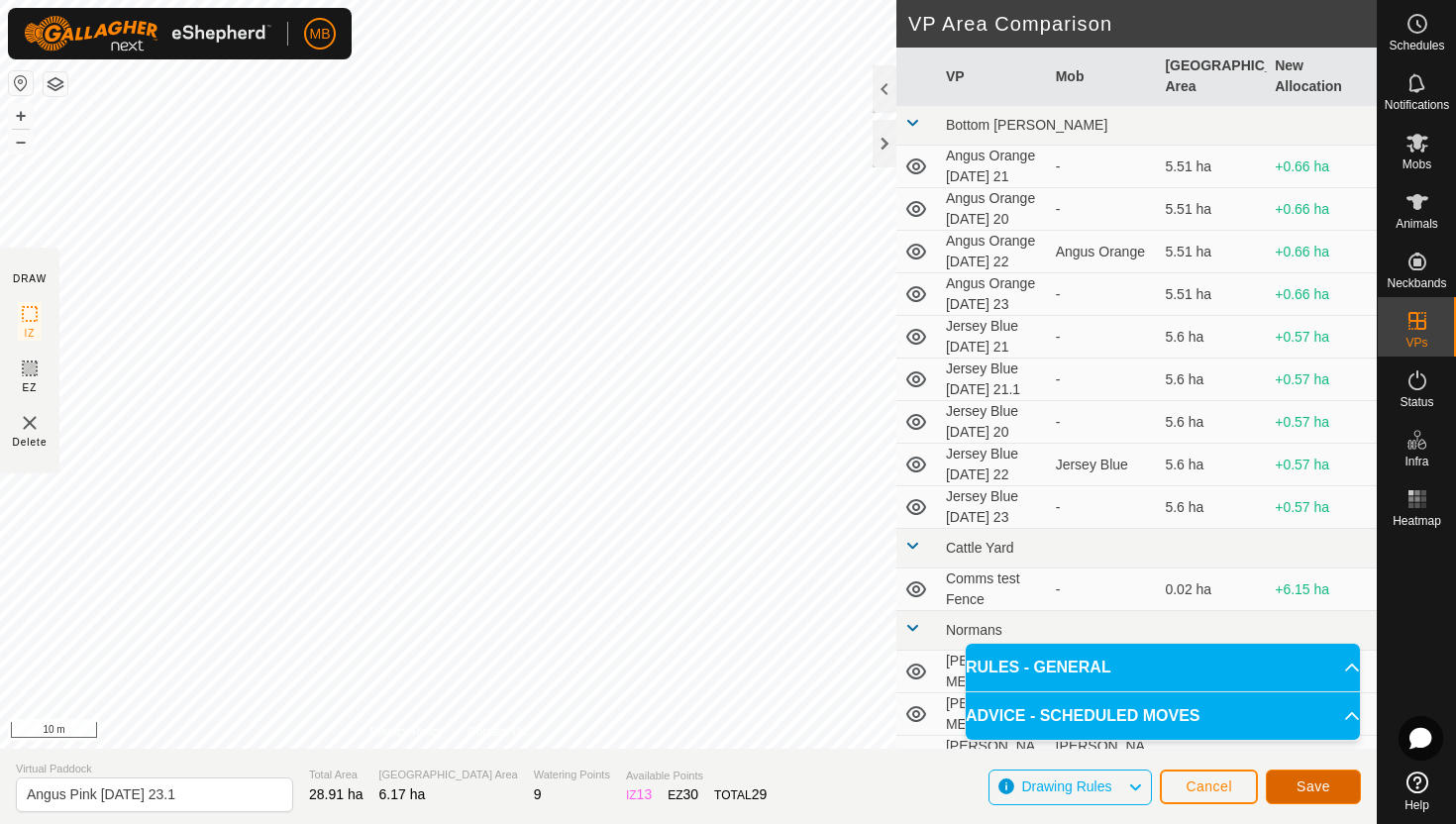 click on "Save" 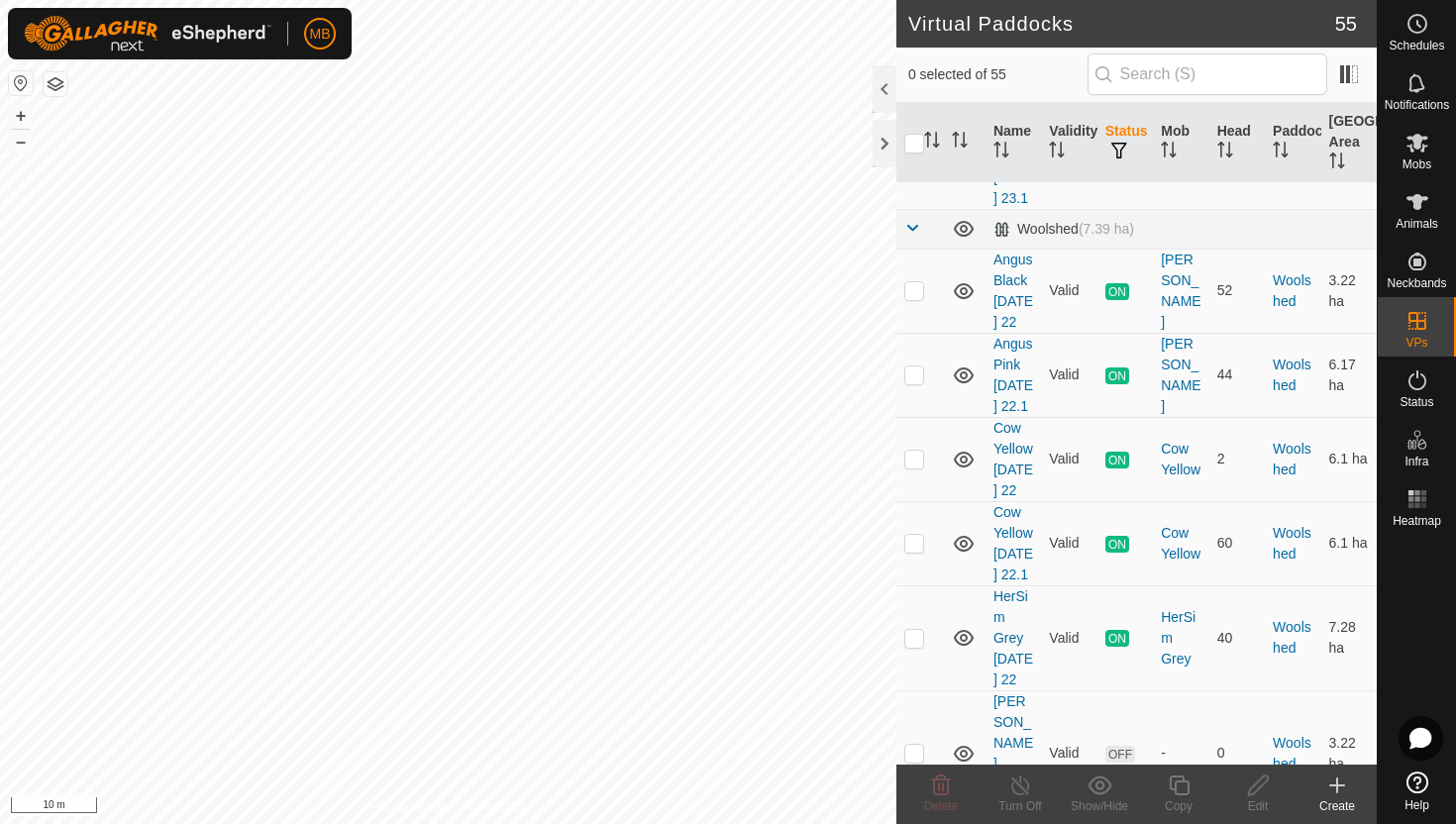 scroll, scrollTop: 3966, scrollLeft: 0, axis: vertical 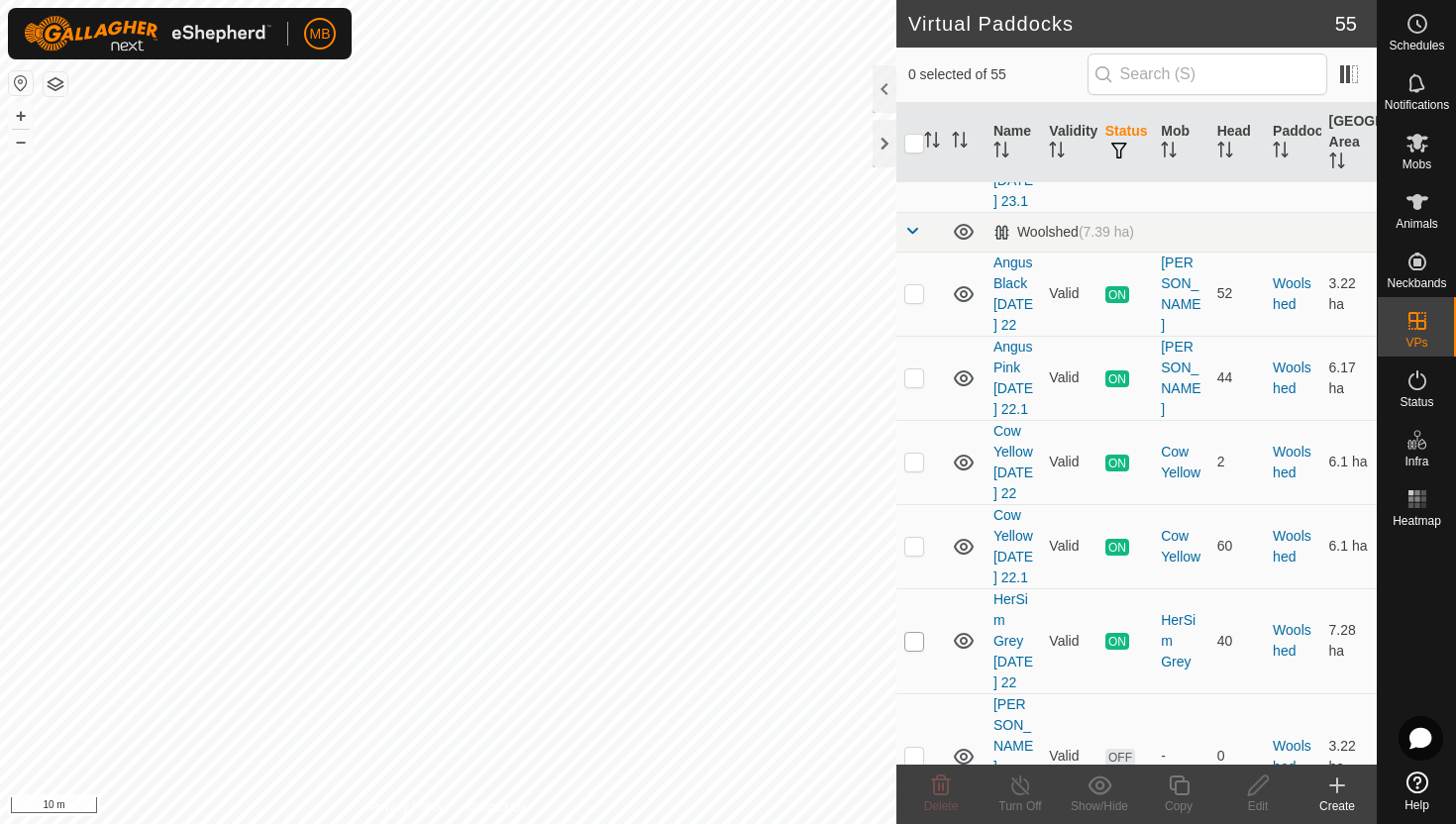 click at bounding box center (914, 642) 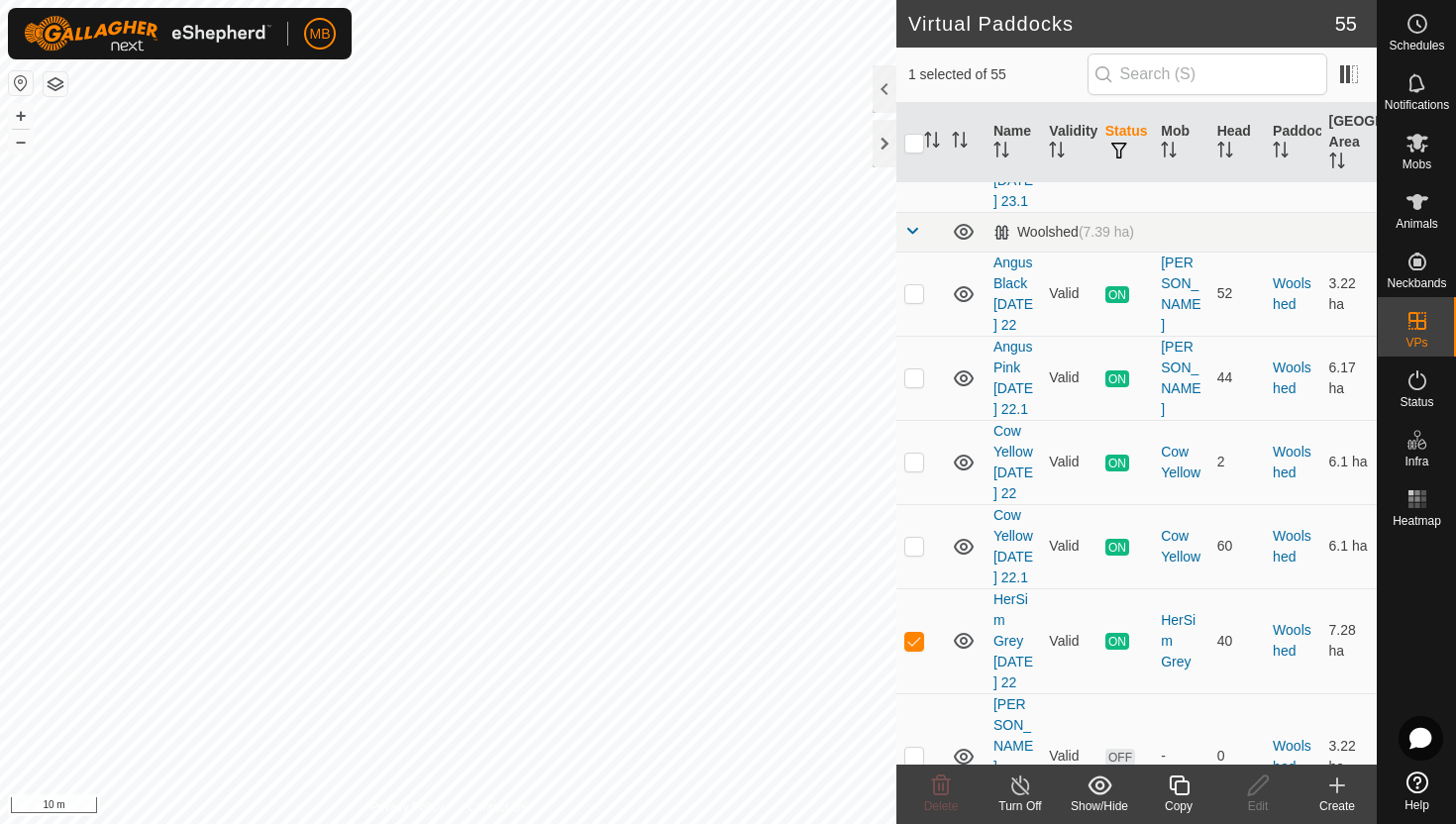 click 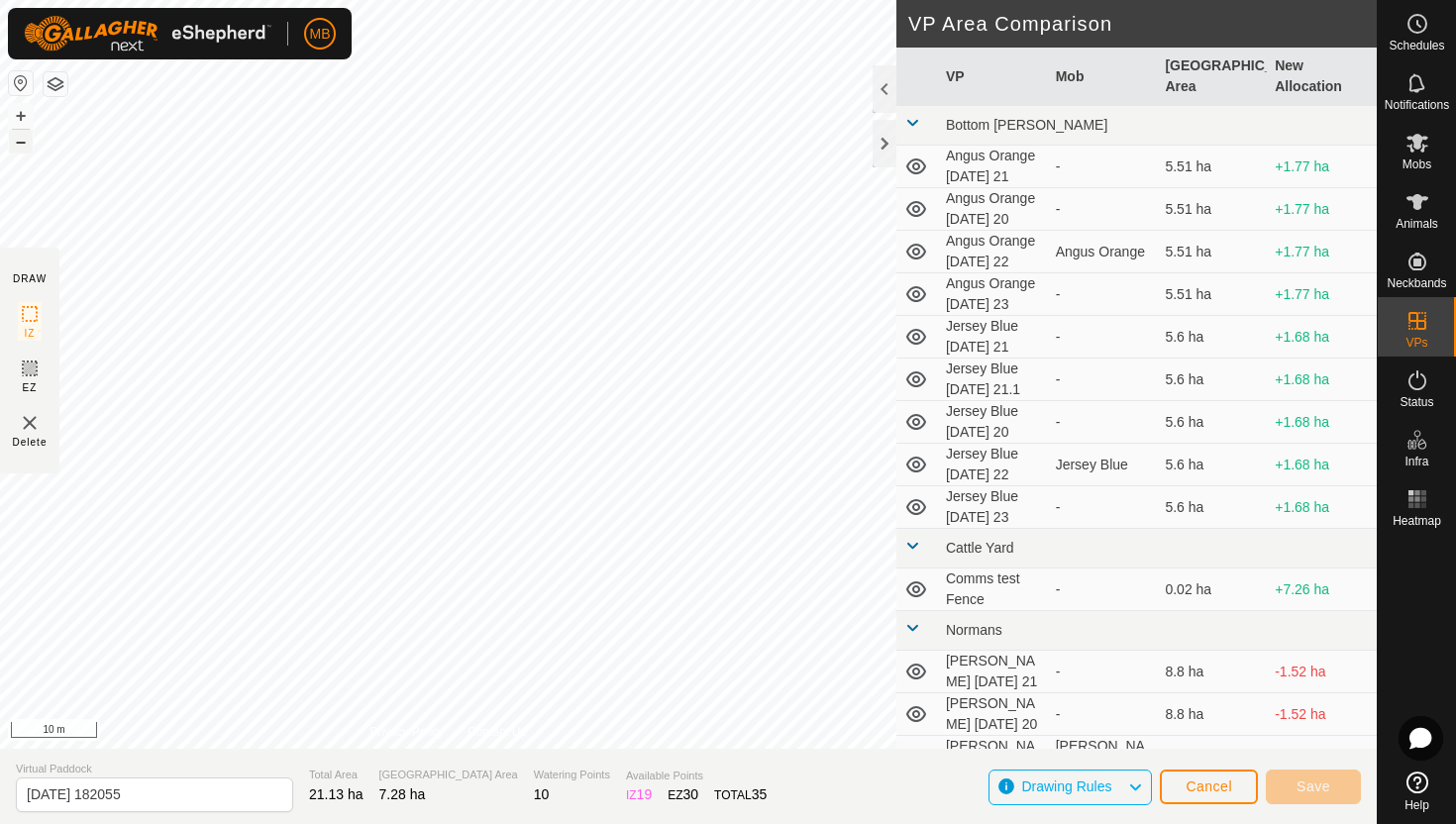 click on "–" at bounding box center [21, 142] 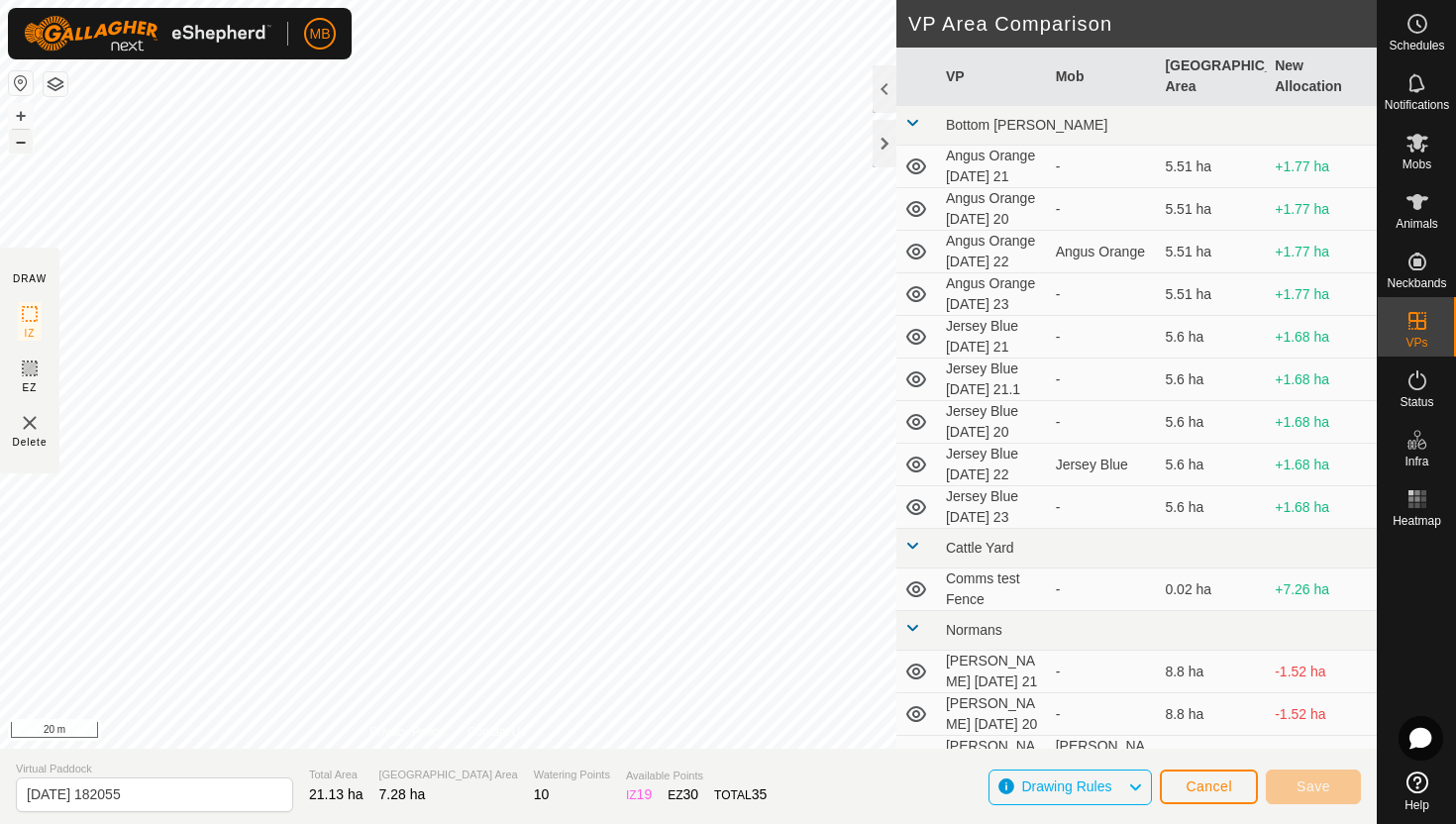 click on "–" at bounding box center (21, 142) 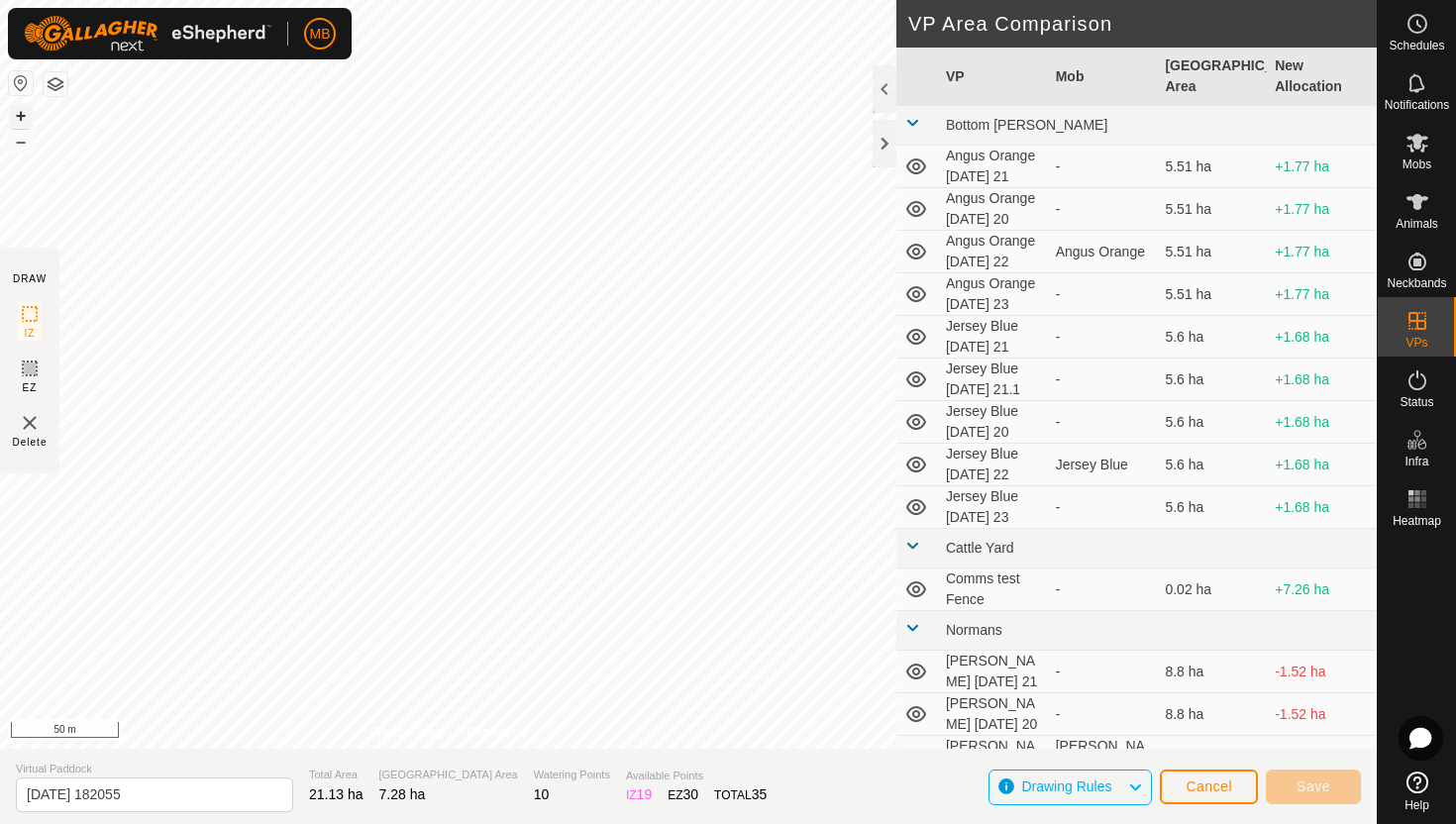 click on "+" at bounding box center (21, 116) 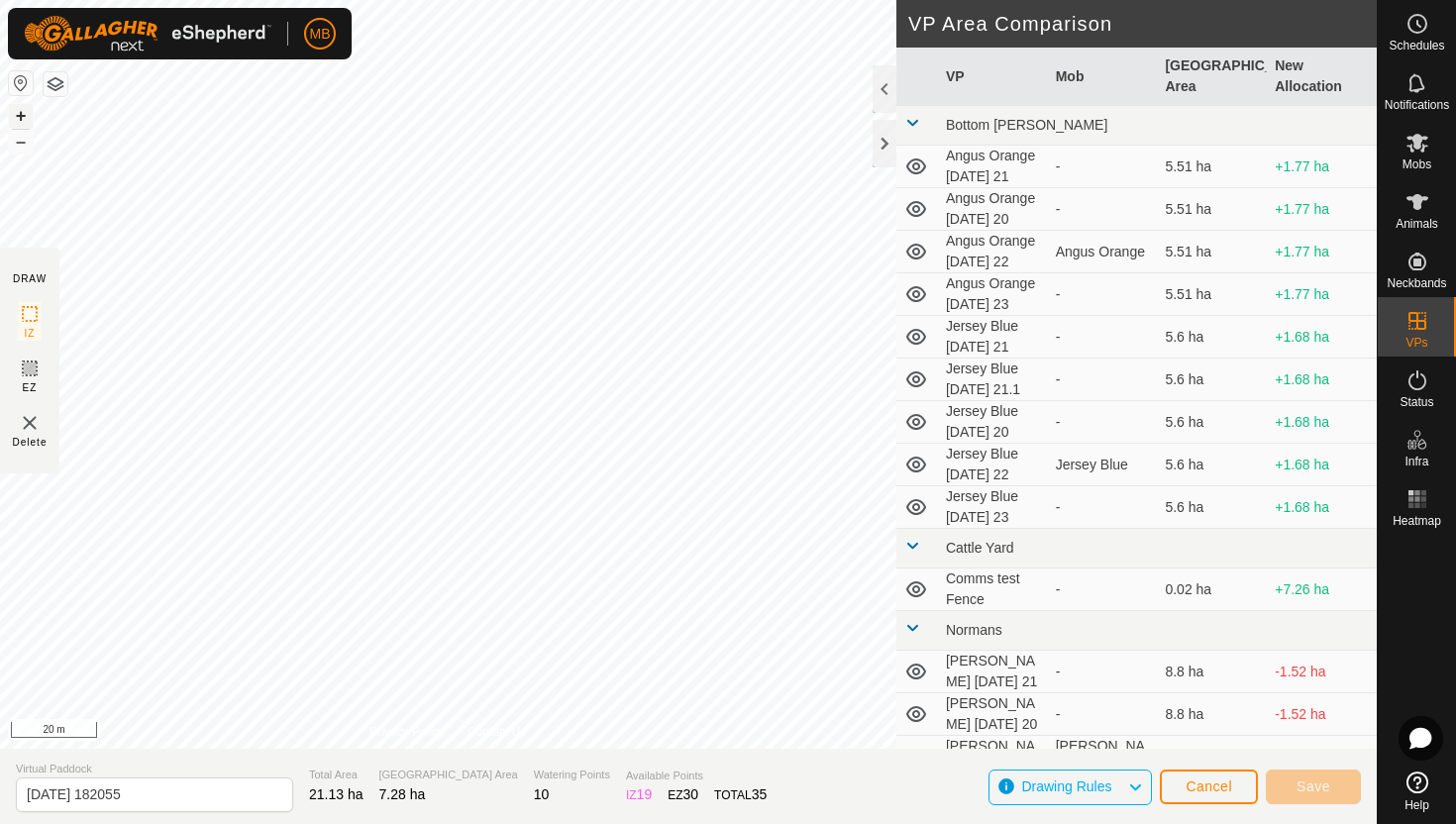 click on "+" at bounding box center (21, 116) 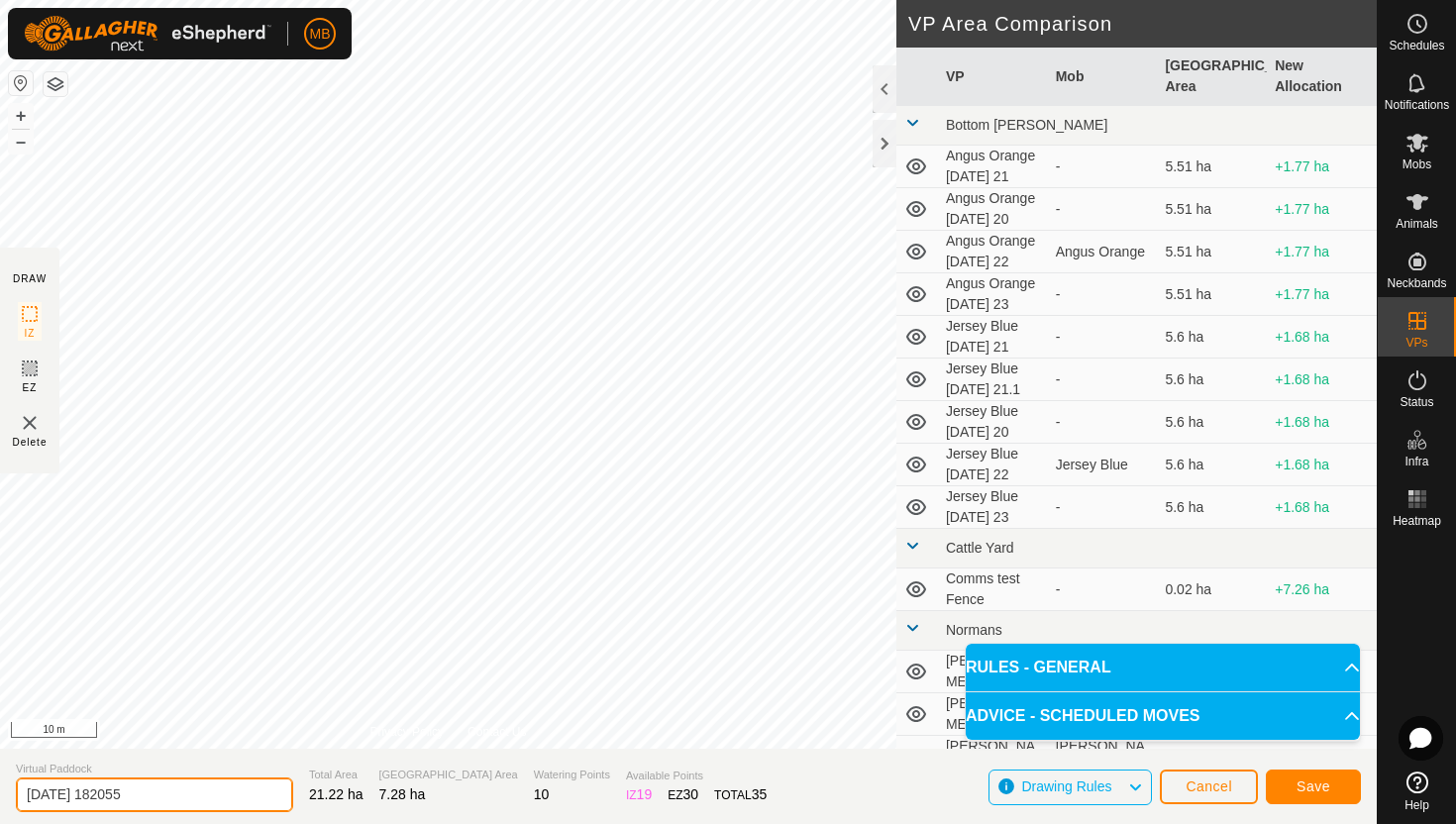 click on "[DATE] 182055" 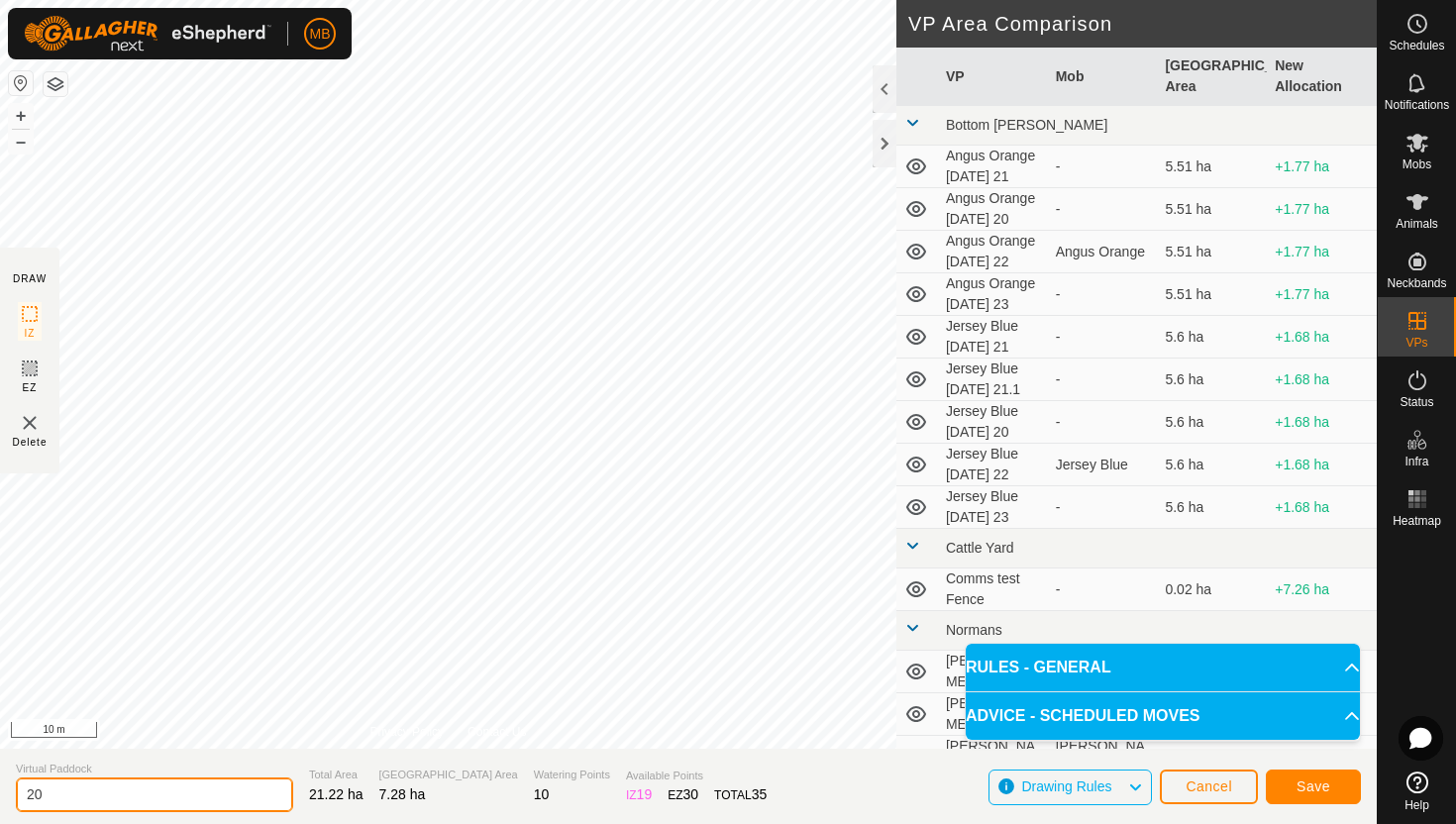 type on "2" 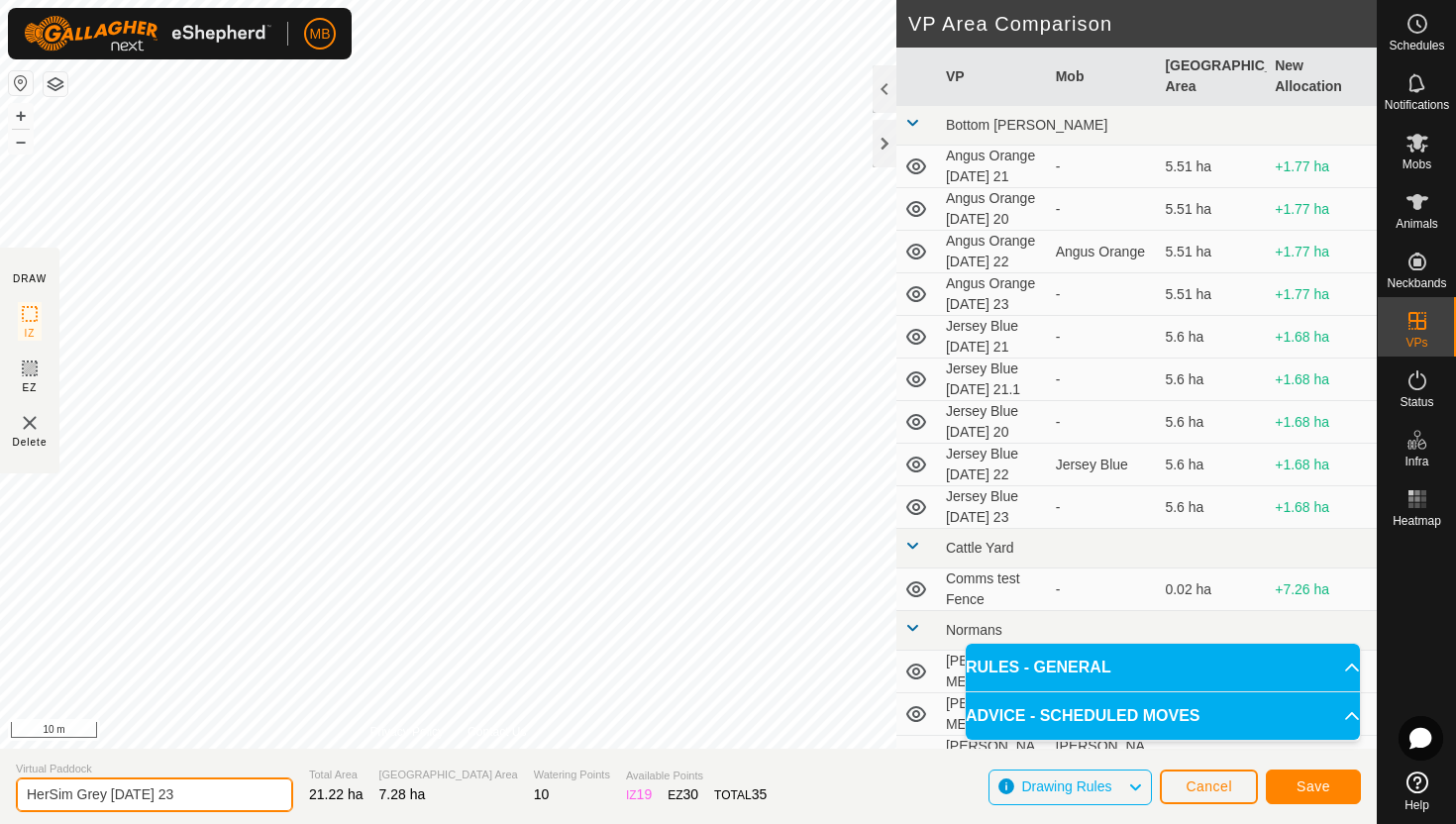 type on "HerSim Grey [DATE] 23" 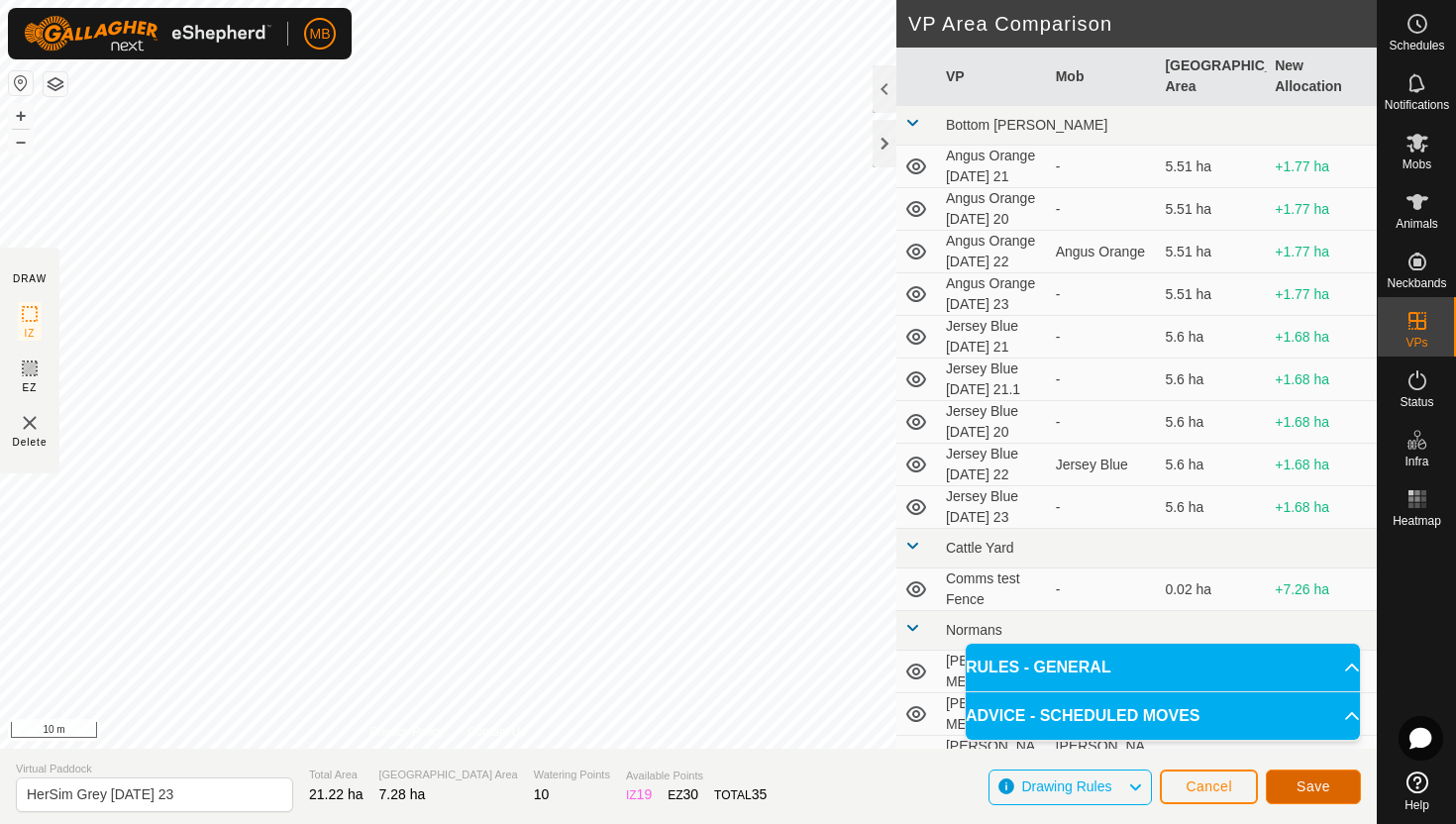 click on "Save" 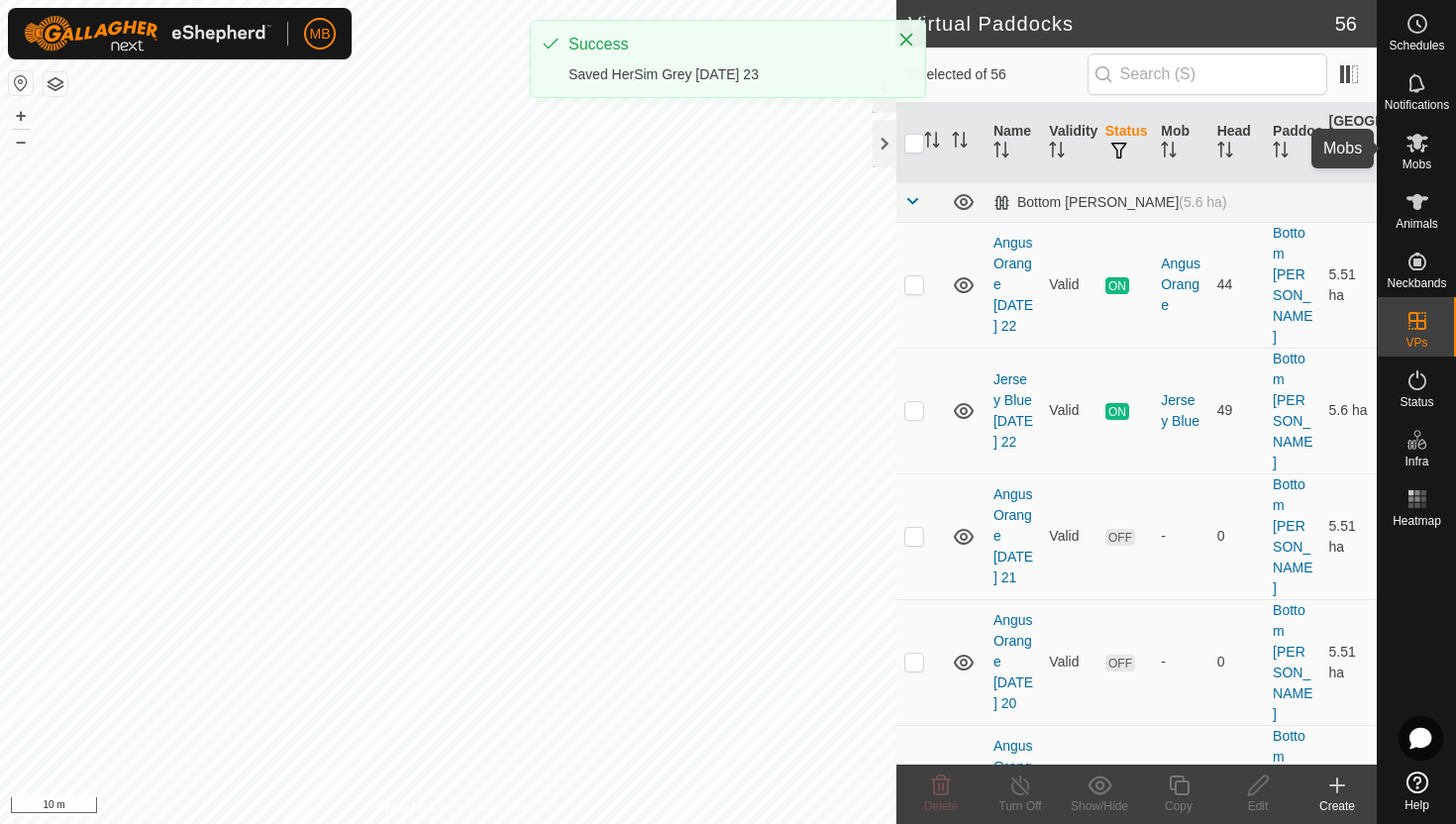 click 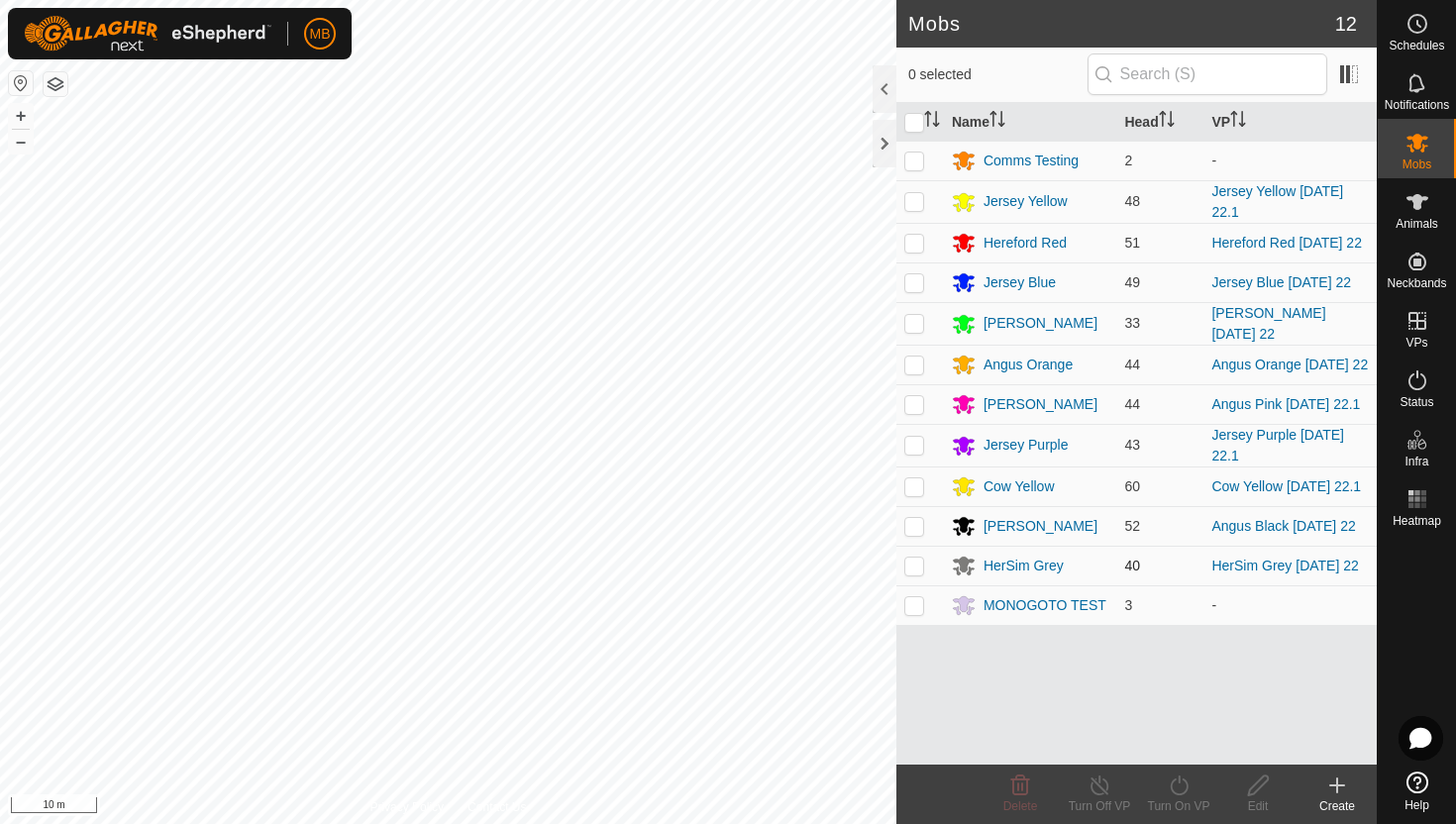 click at bounding box center (914, 566) 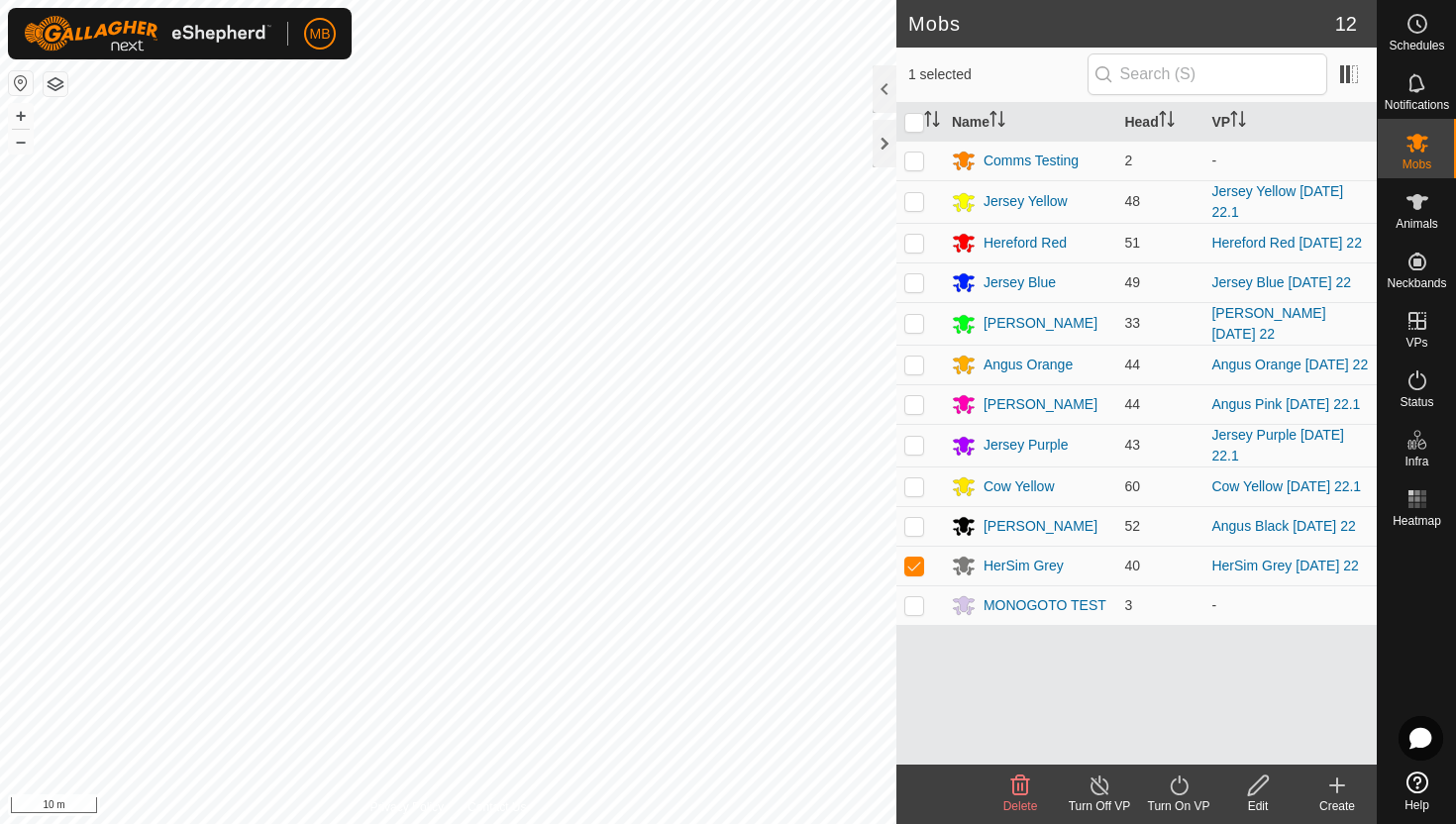 click 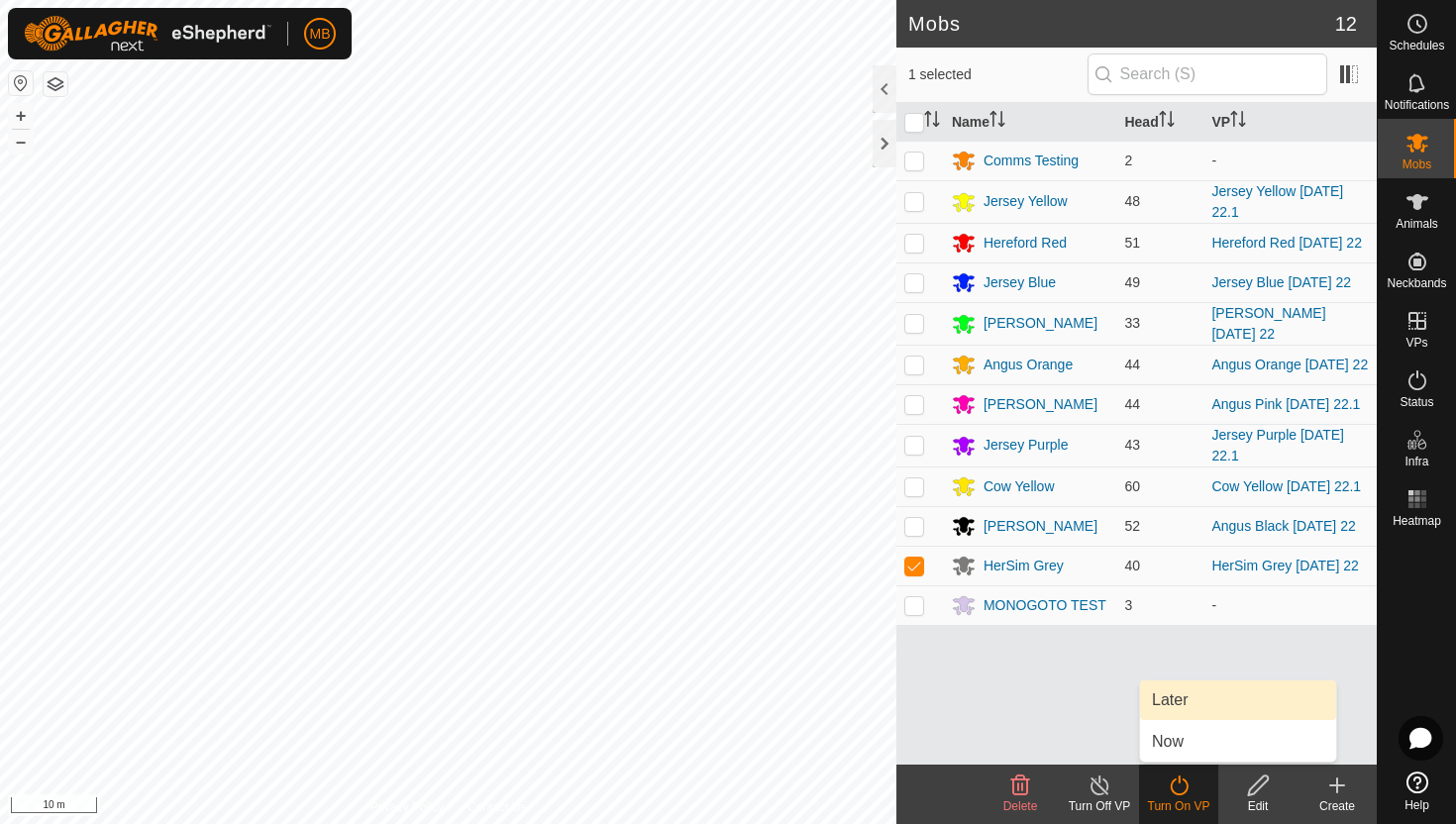 click on "Later" at bounding box center [1238, 700] 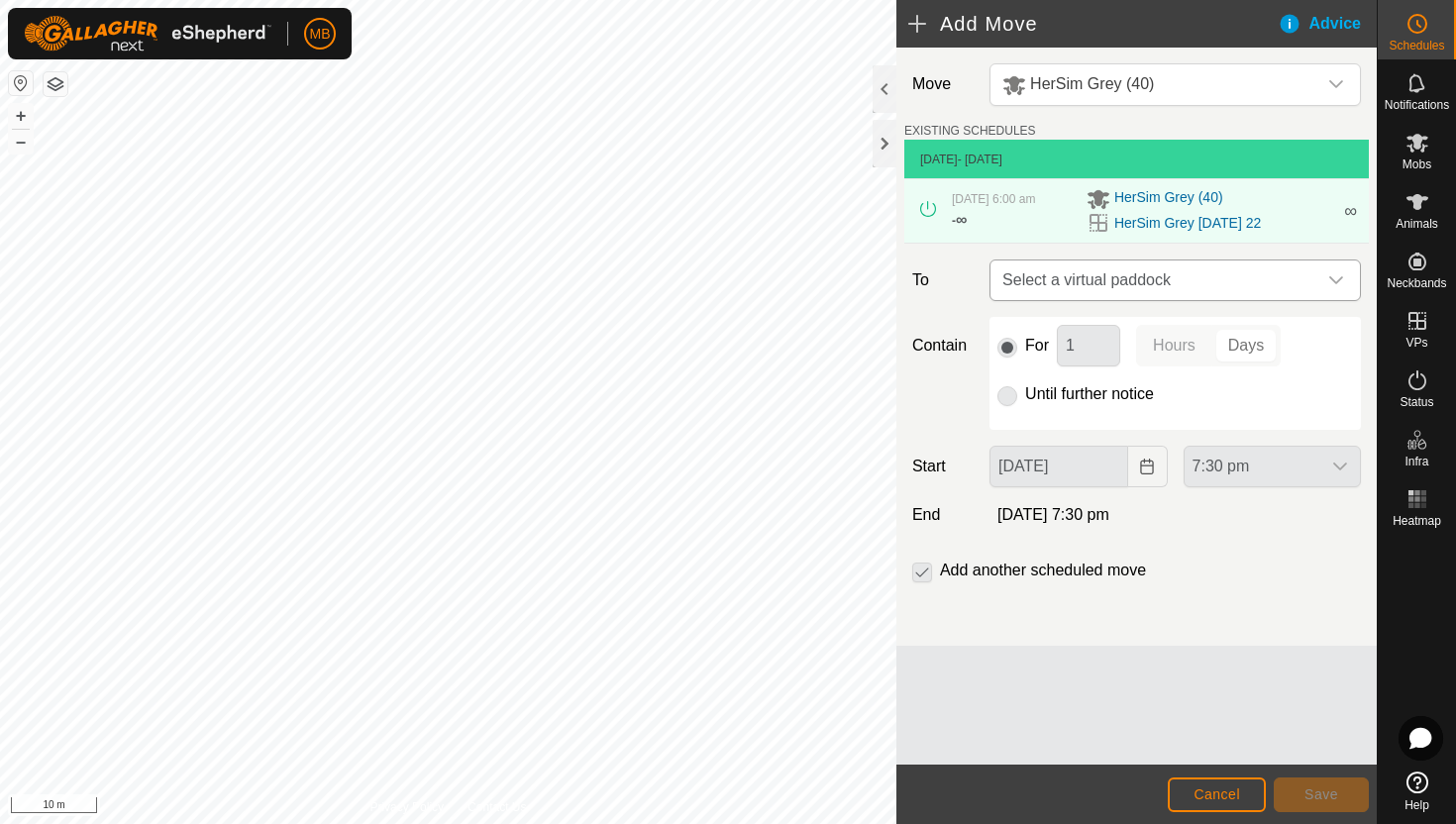 click at bounding box center [1336, 280] 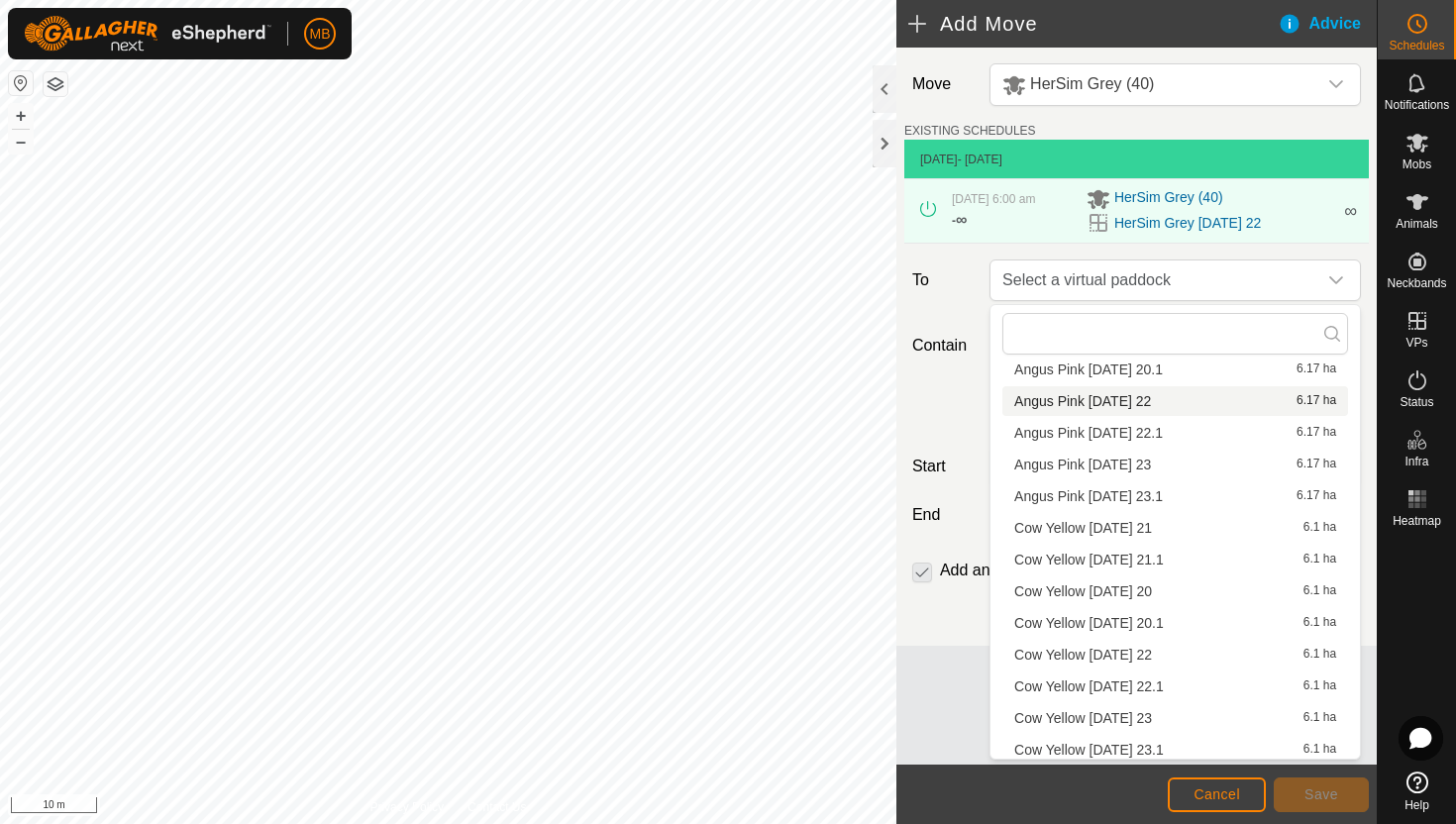 scroll, scrollTop: 1650, scrollLeft: 0, axis: vertical 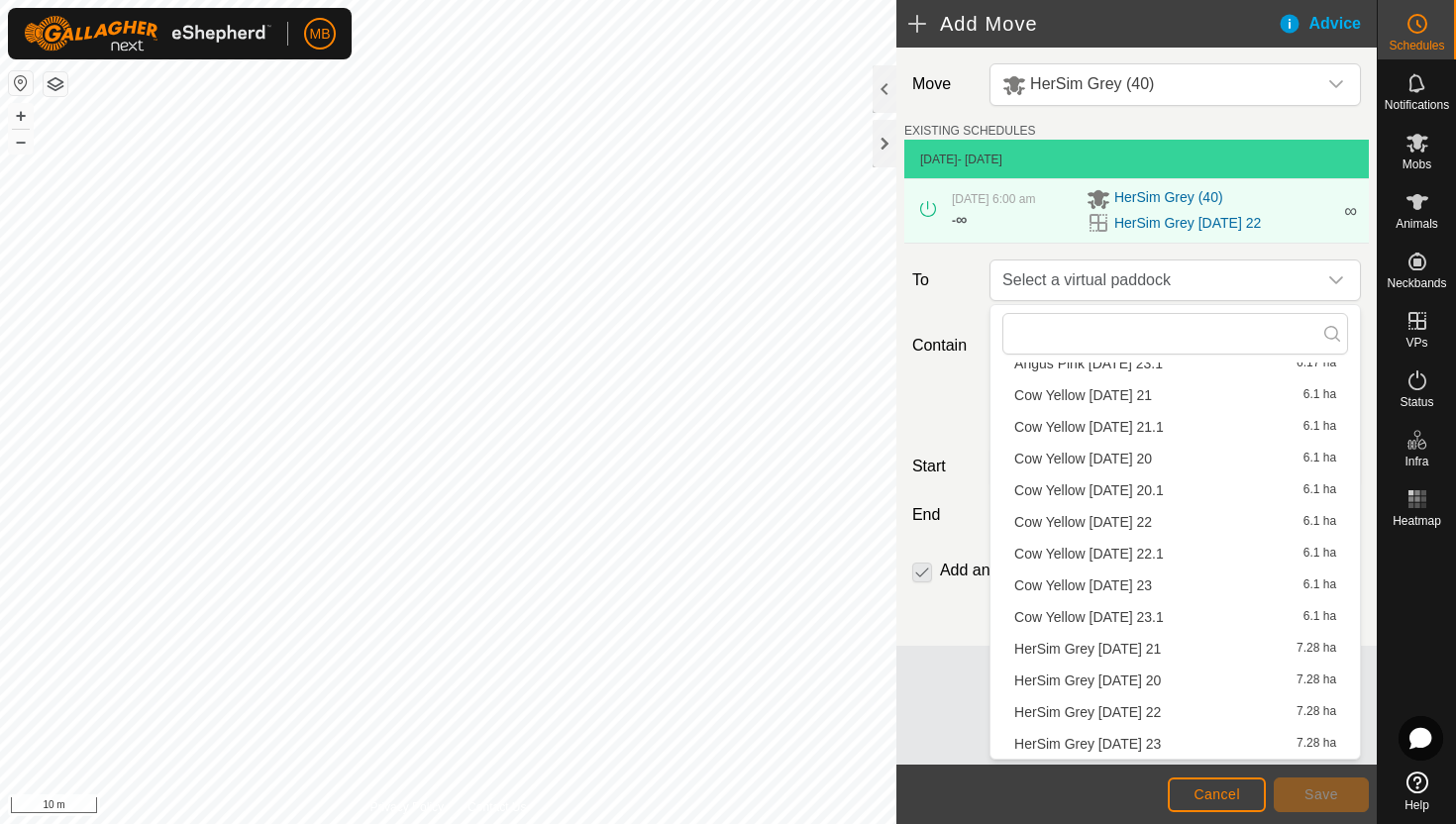 click on "HerSim Grey [DATE] 23  7.28 ha" at bounding box center [1175, 744] 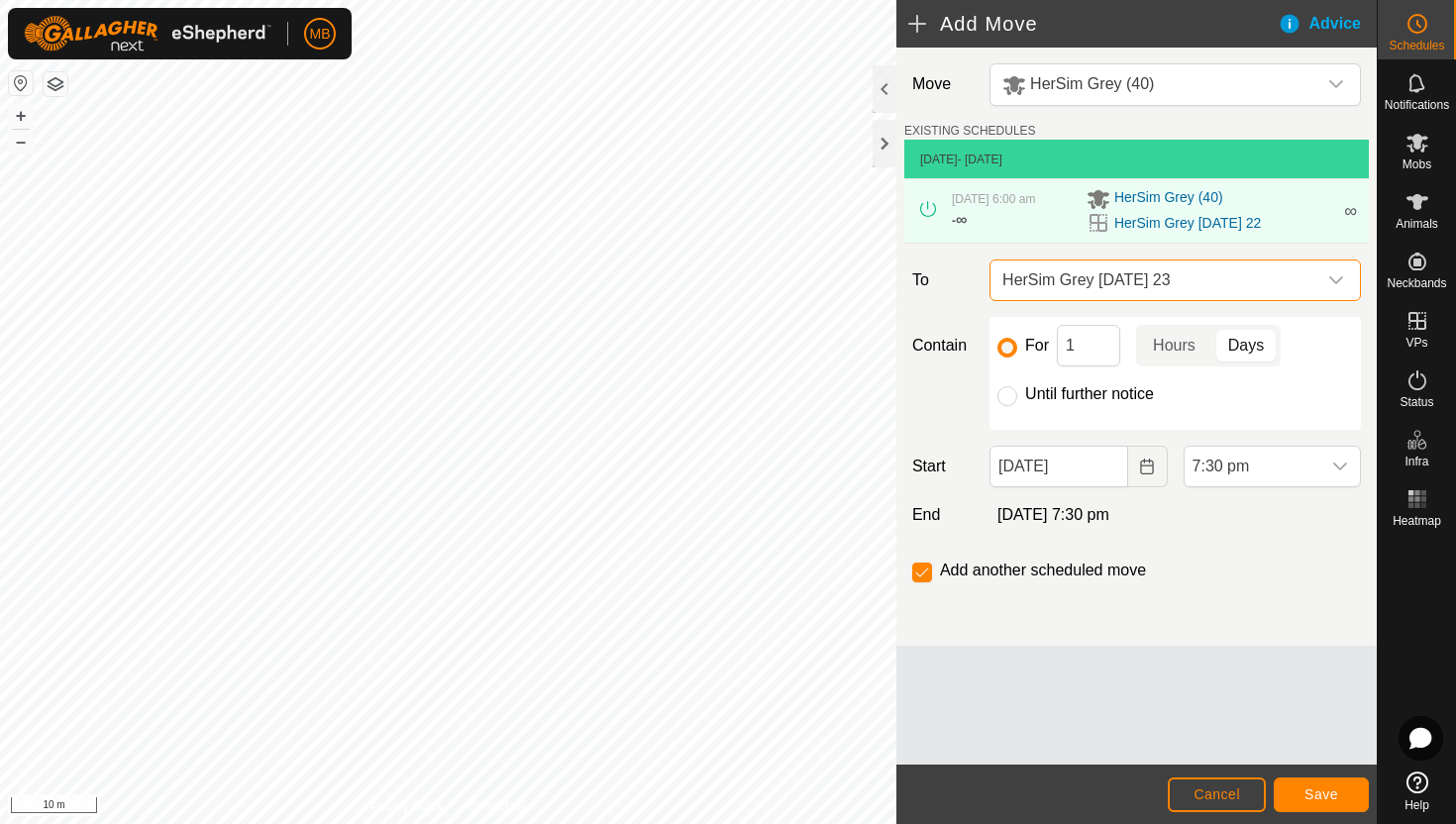 click on "Until further notice" 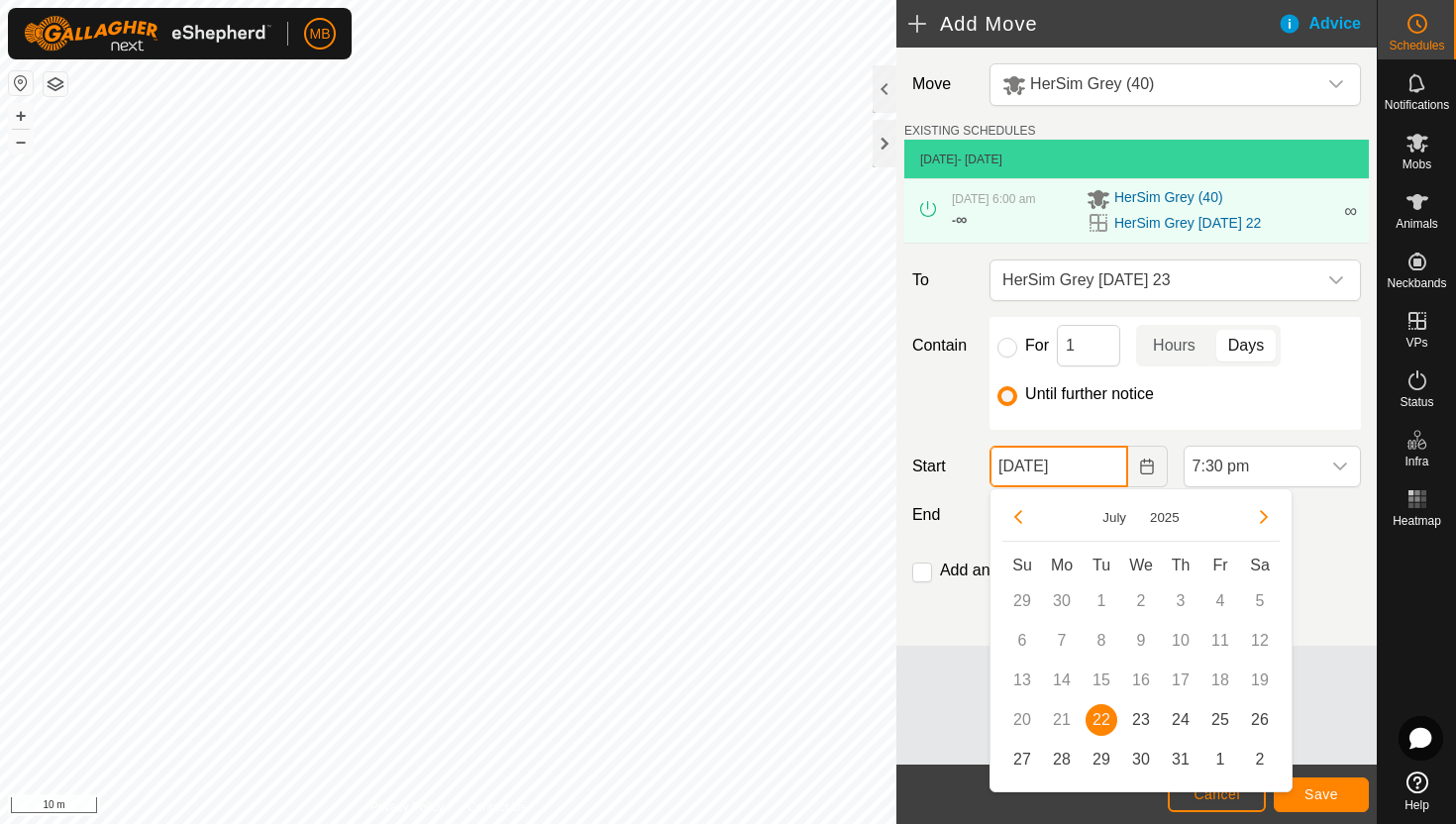 click on "[DATE]" 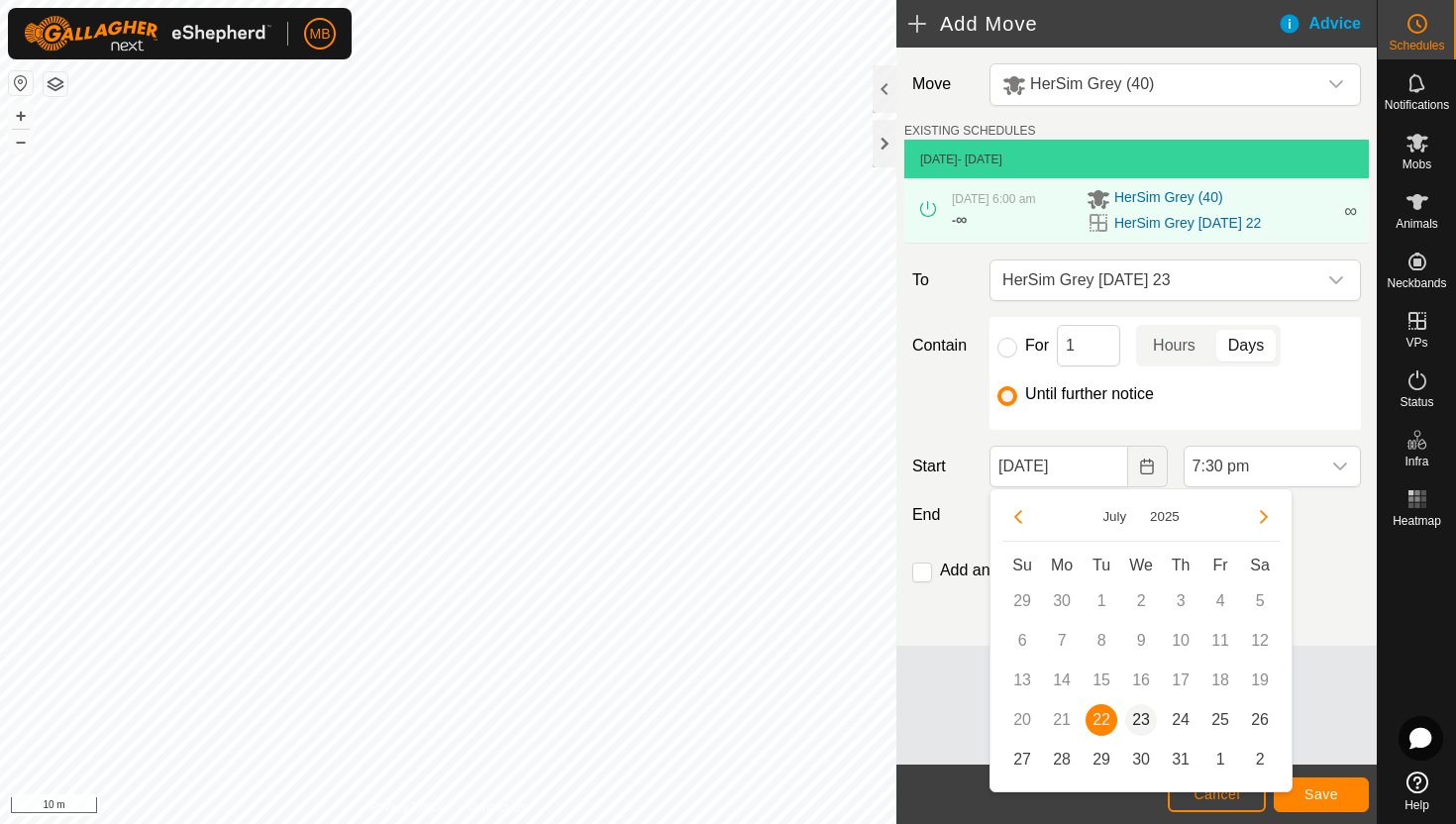 click on "23" at bounding box center [1141, 720] 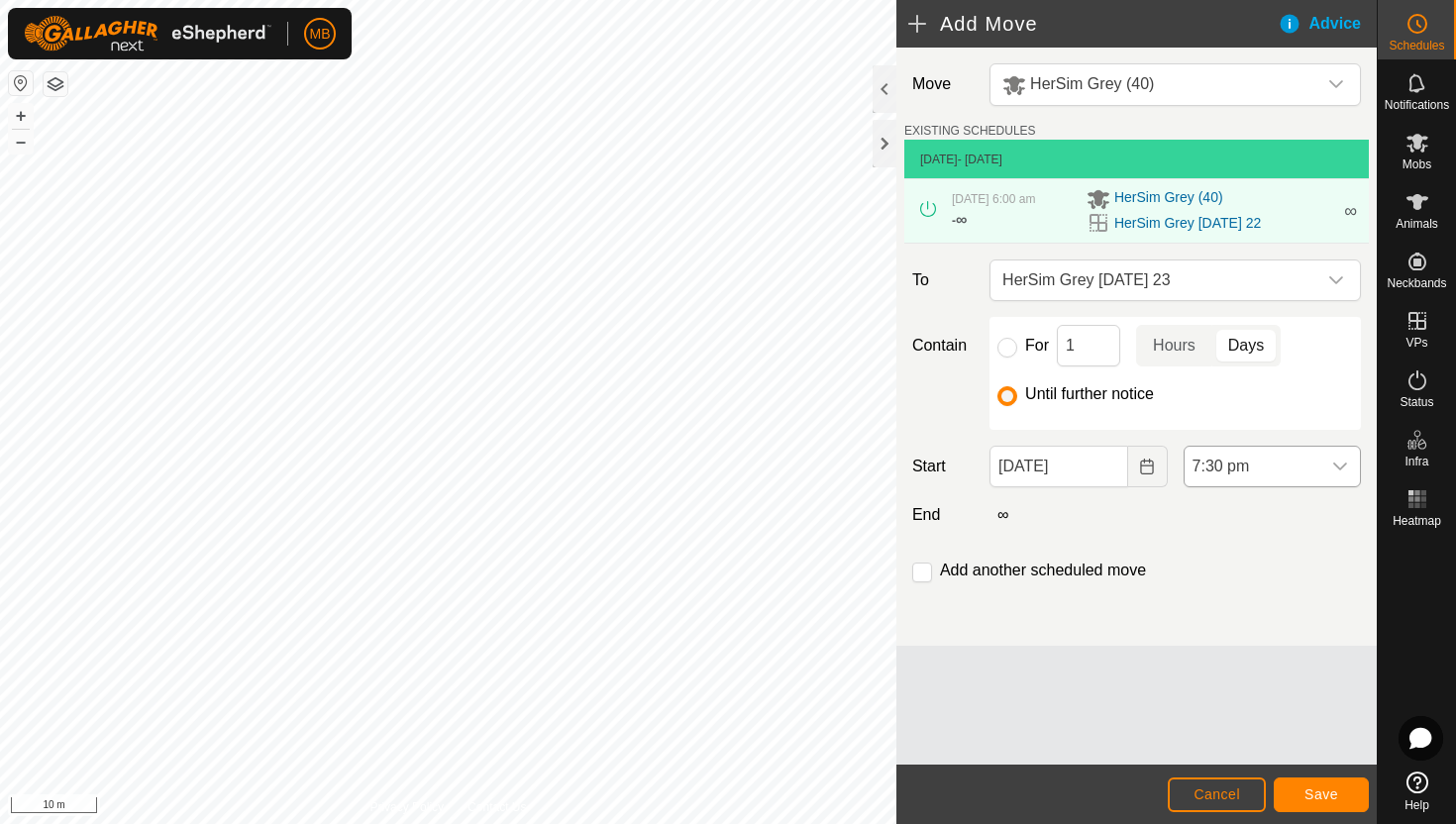 click at bounding box center [1340, 466] 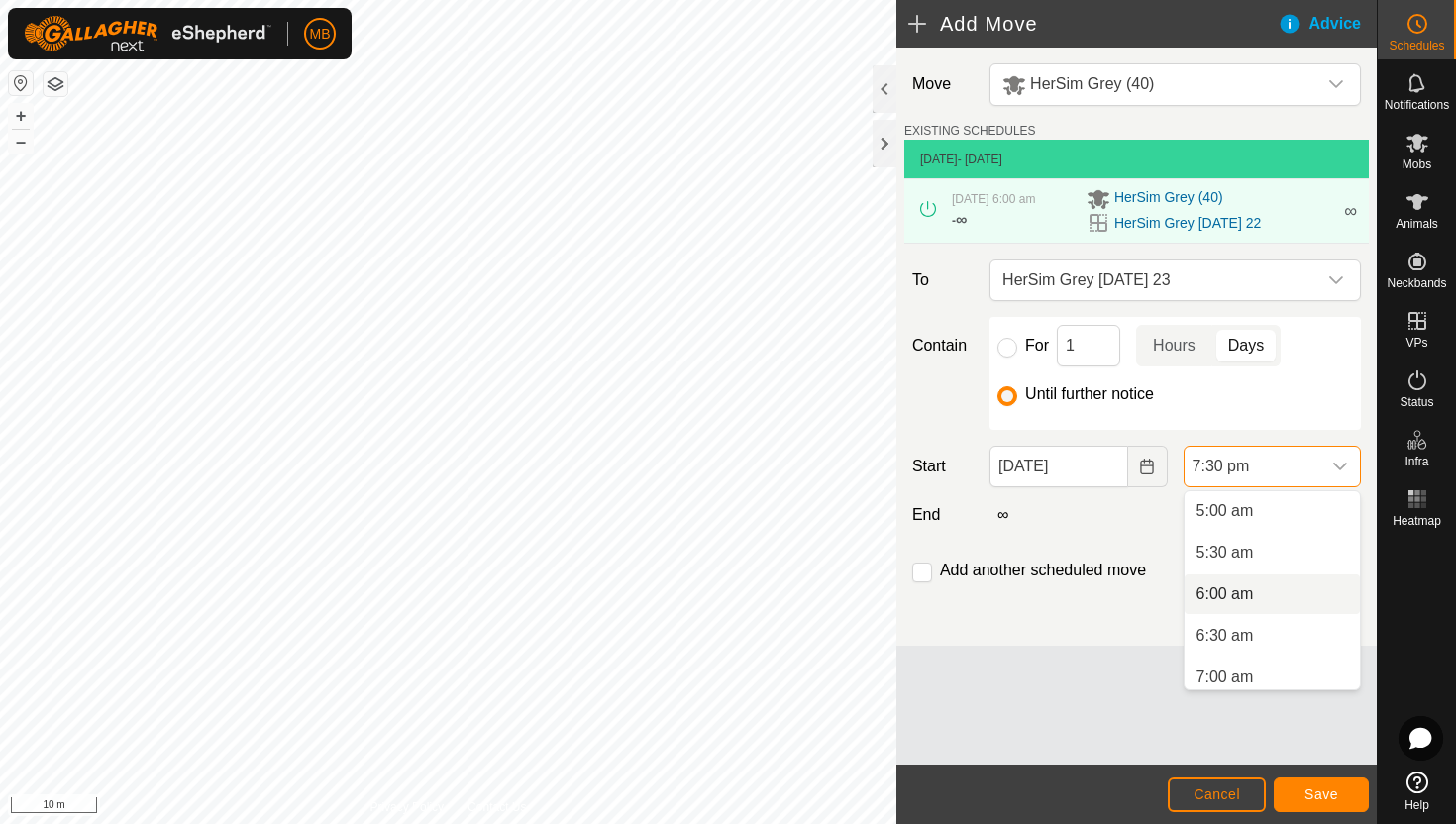 scroll, scrollTop: 414, scrollLeft: 0, axis: vertical 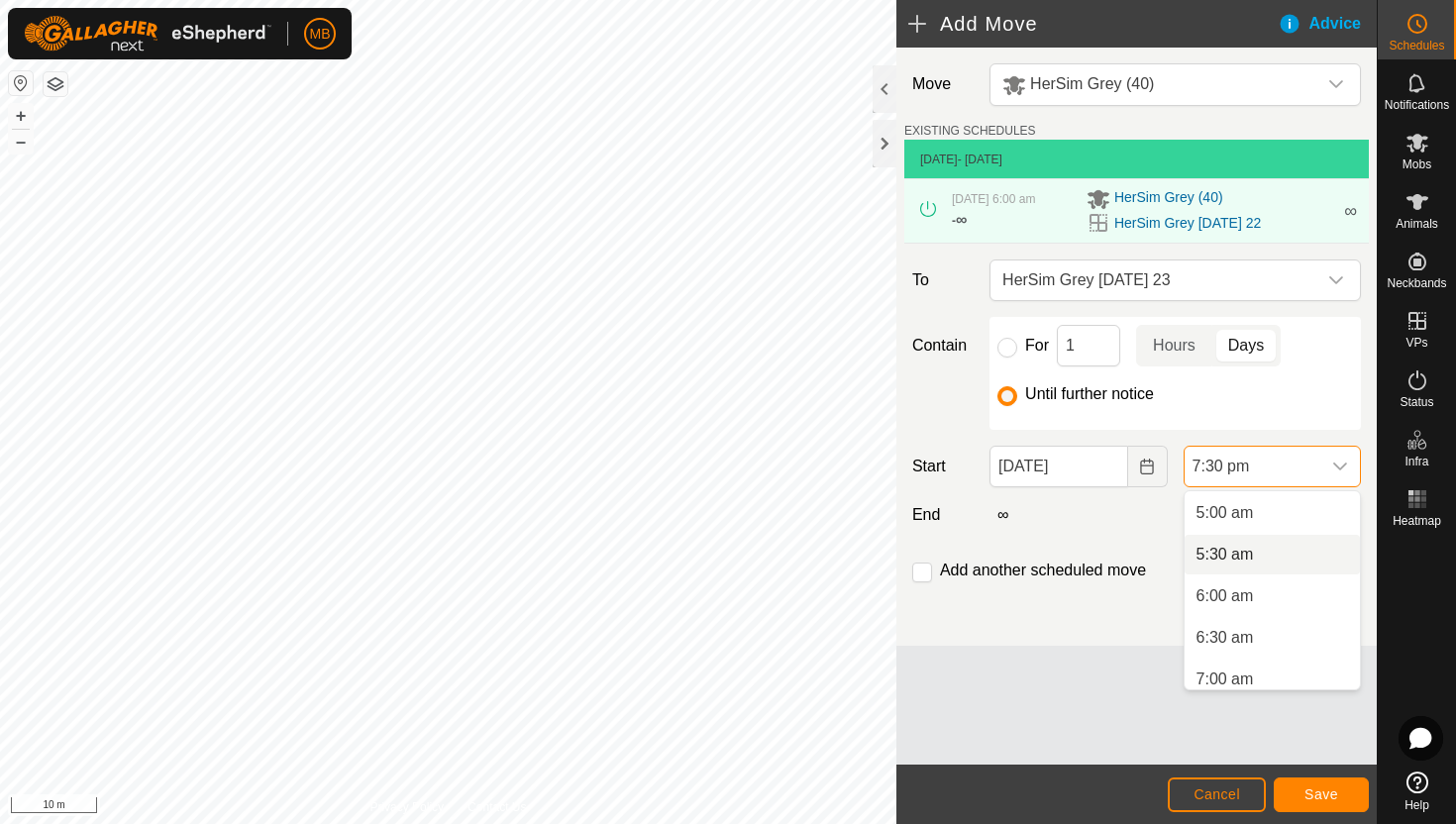 click on "5:30 am" at bounding box center [1272, 555] 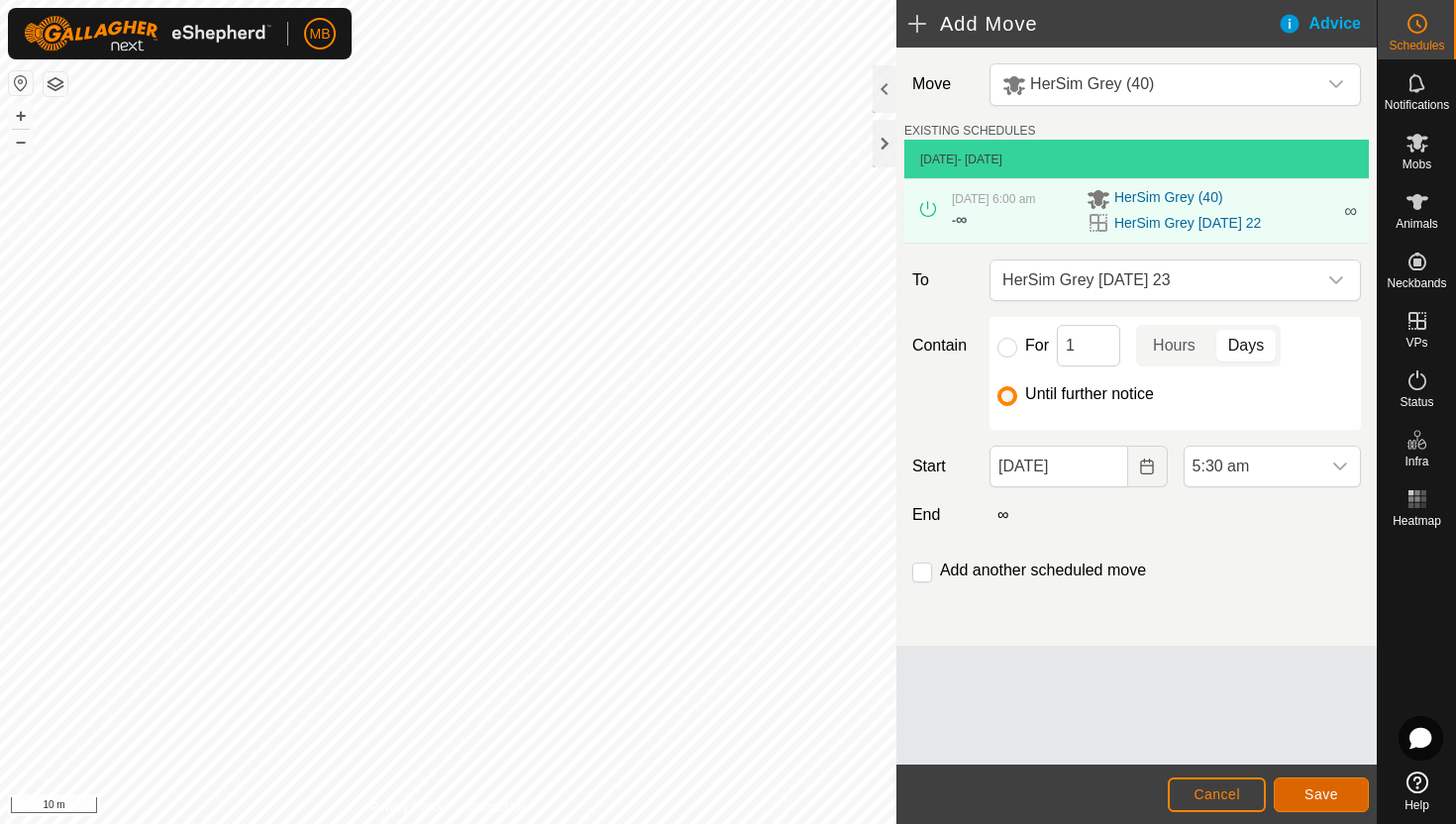 click on "Save" 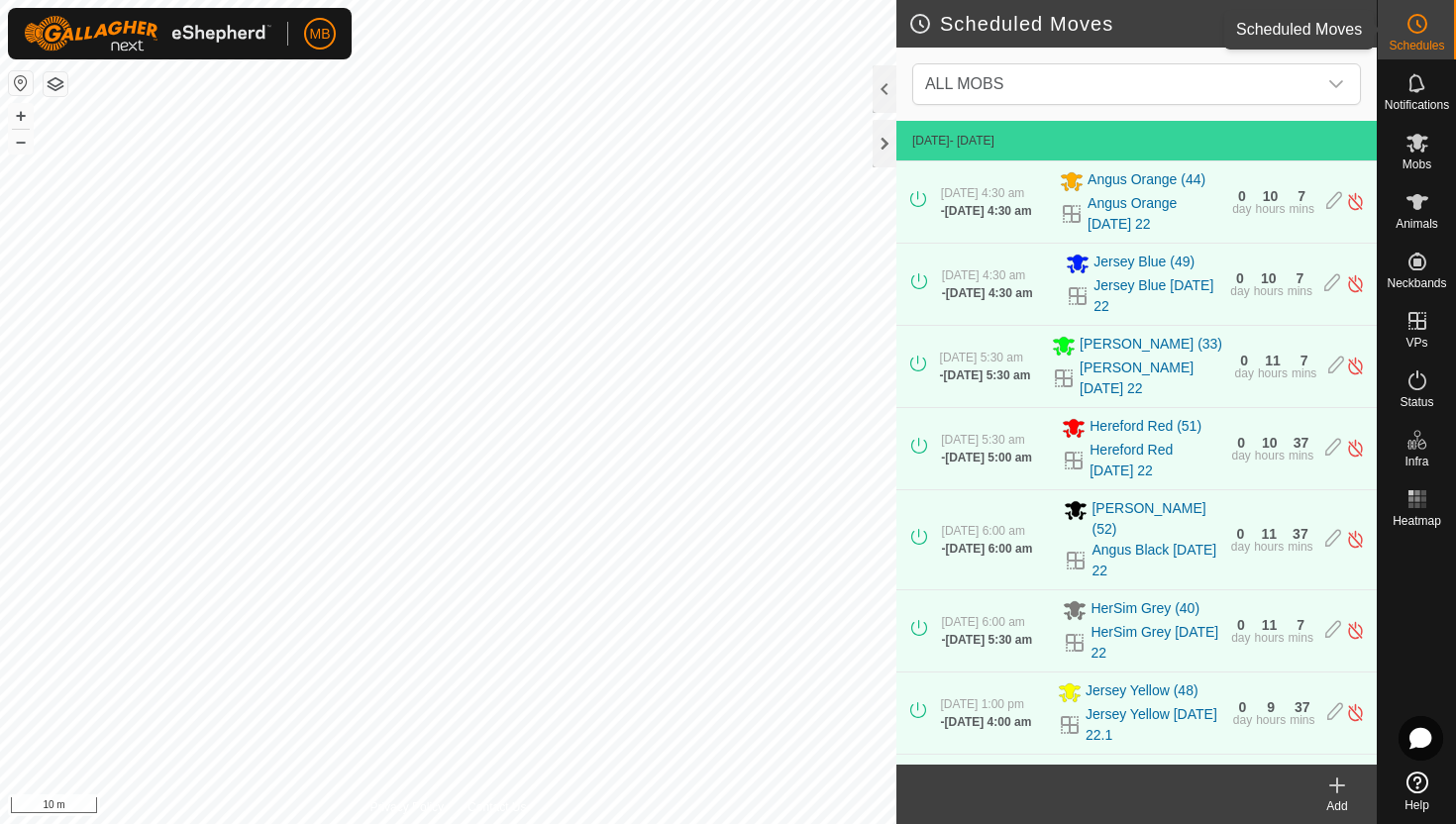 click 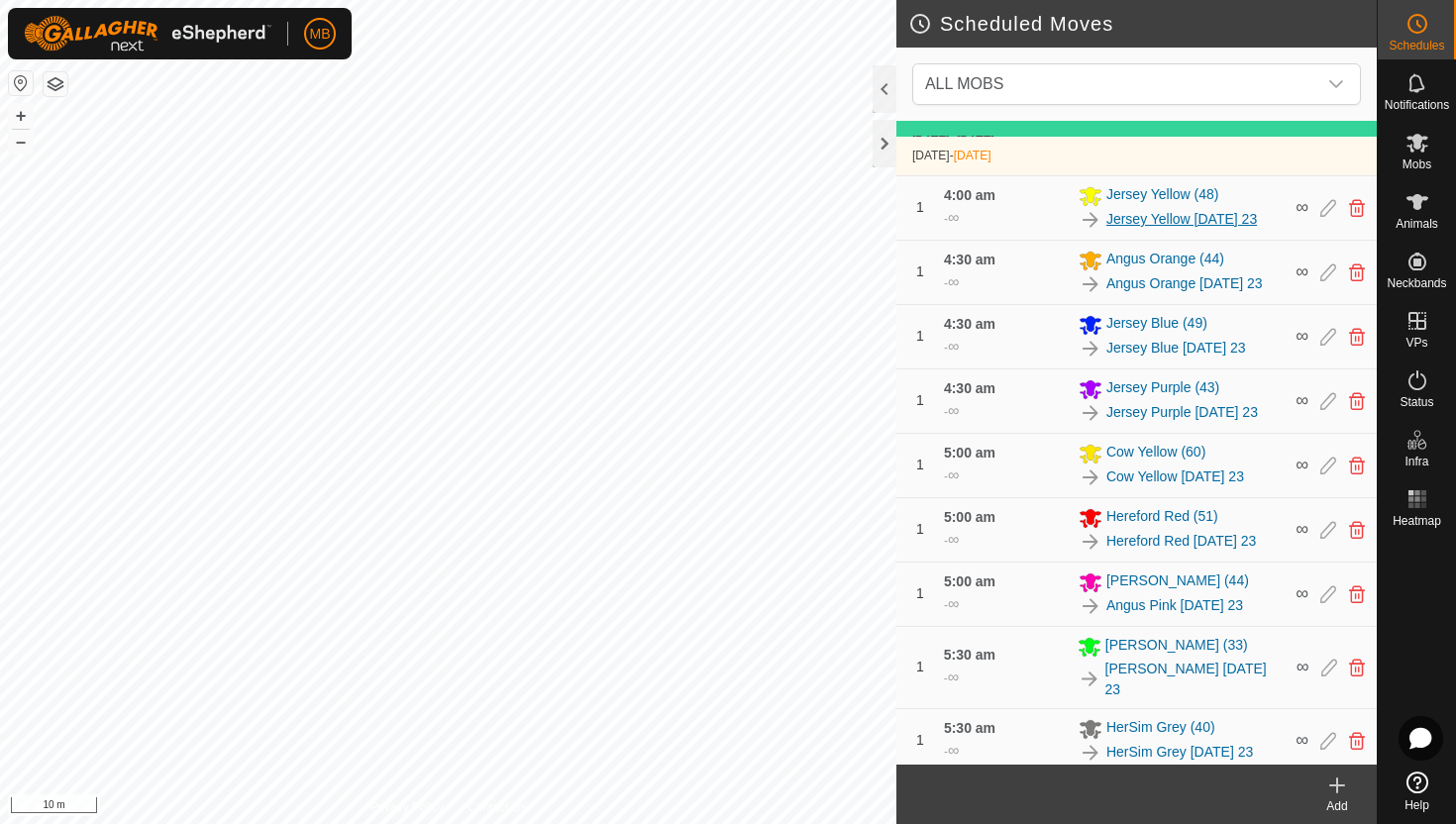 scroll, scrollTop: 789, scrollLeft: 0, axis: vertical 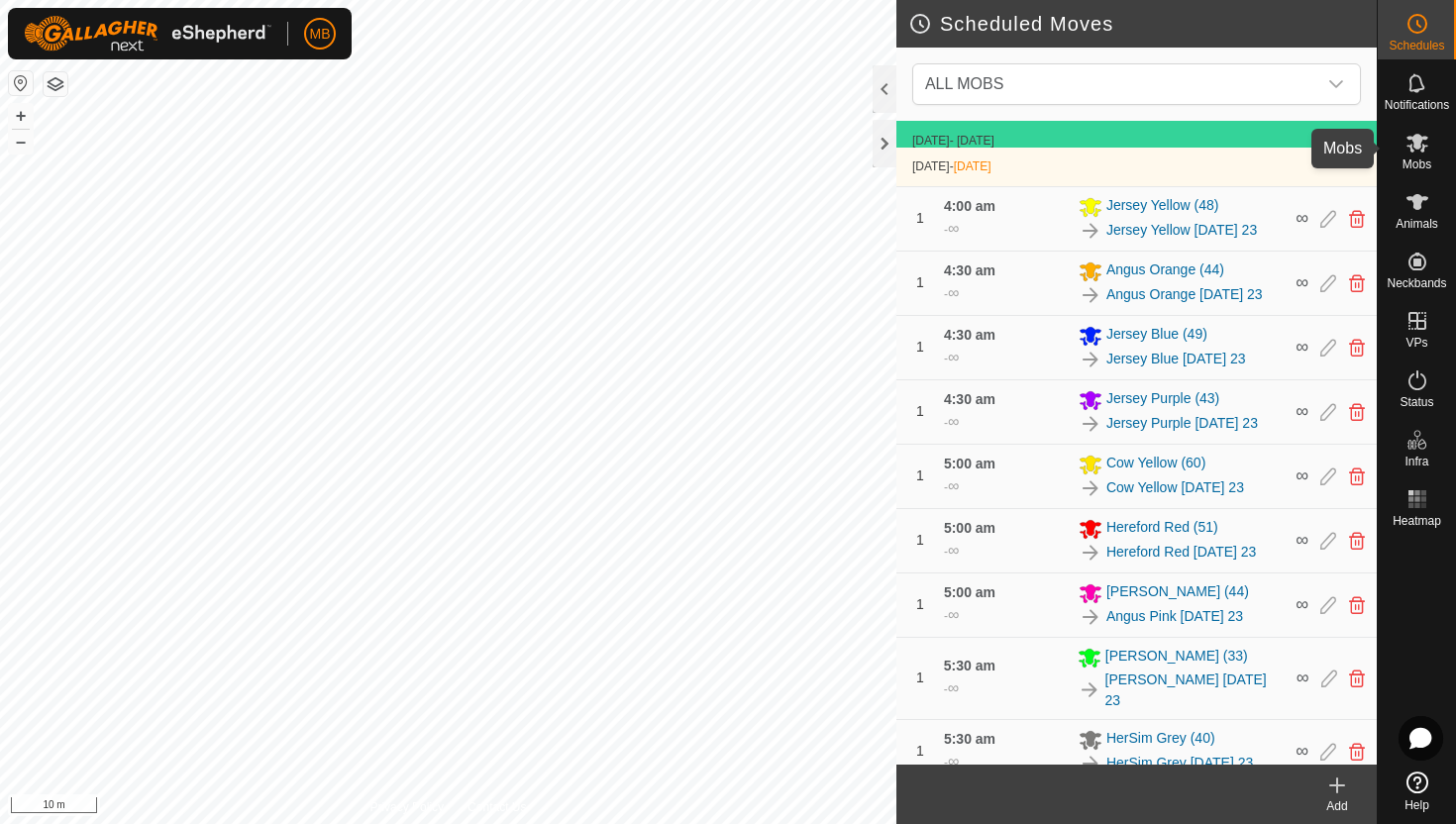 click 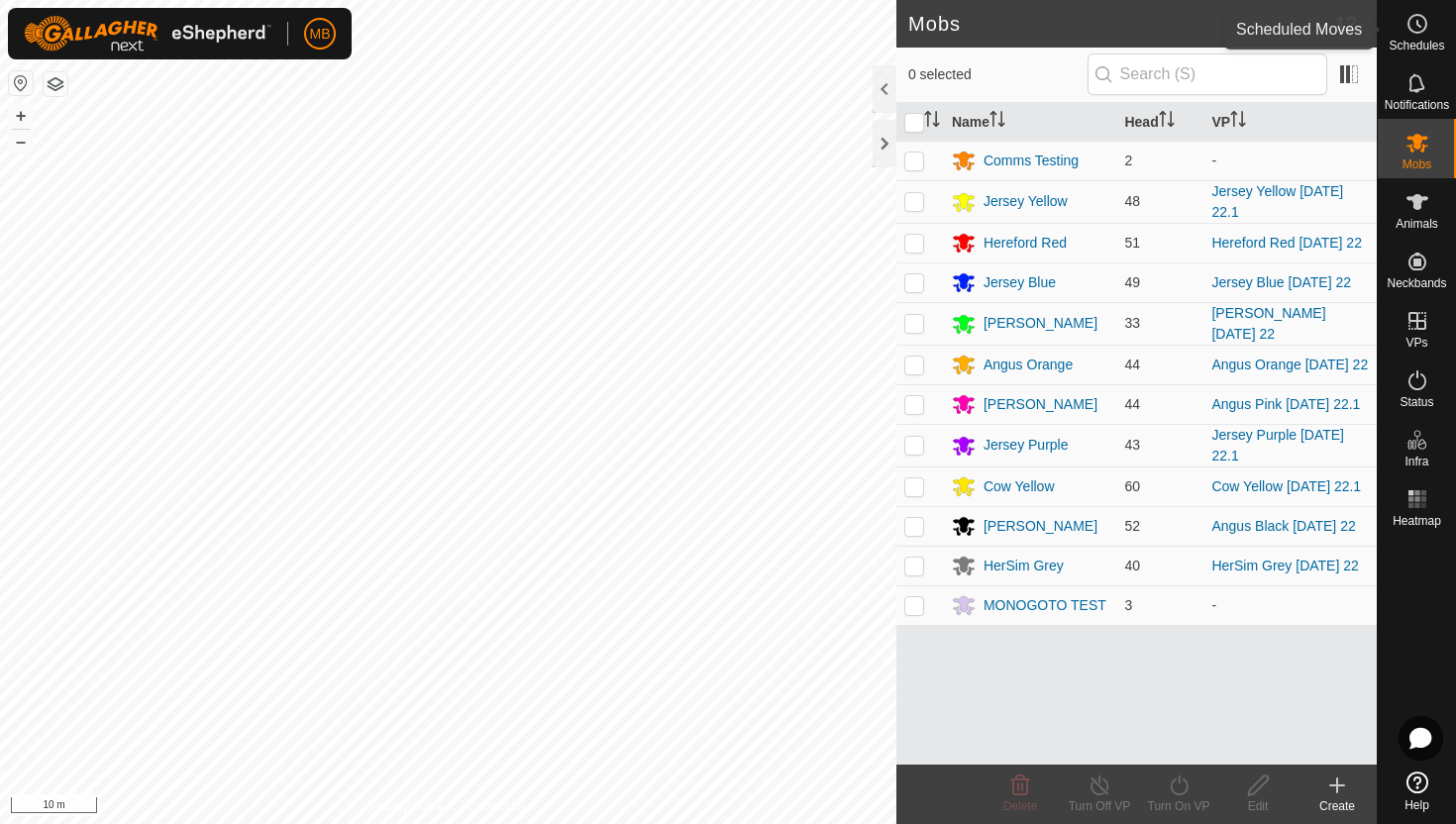 click 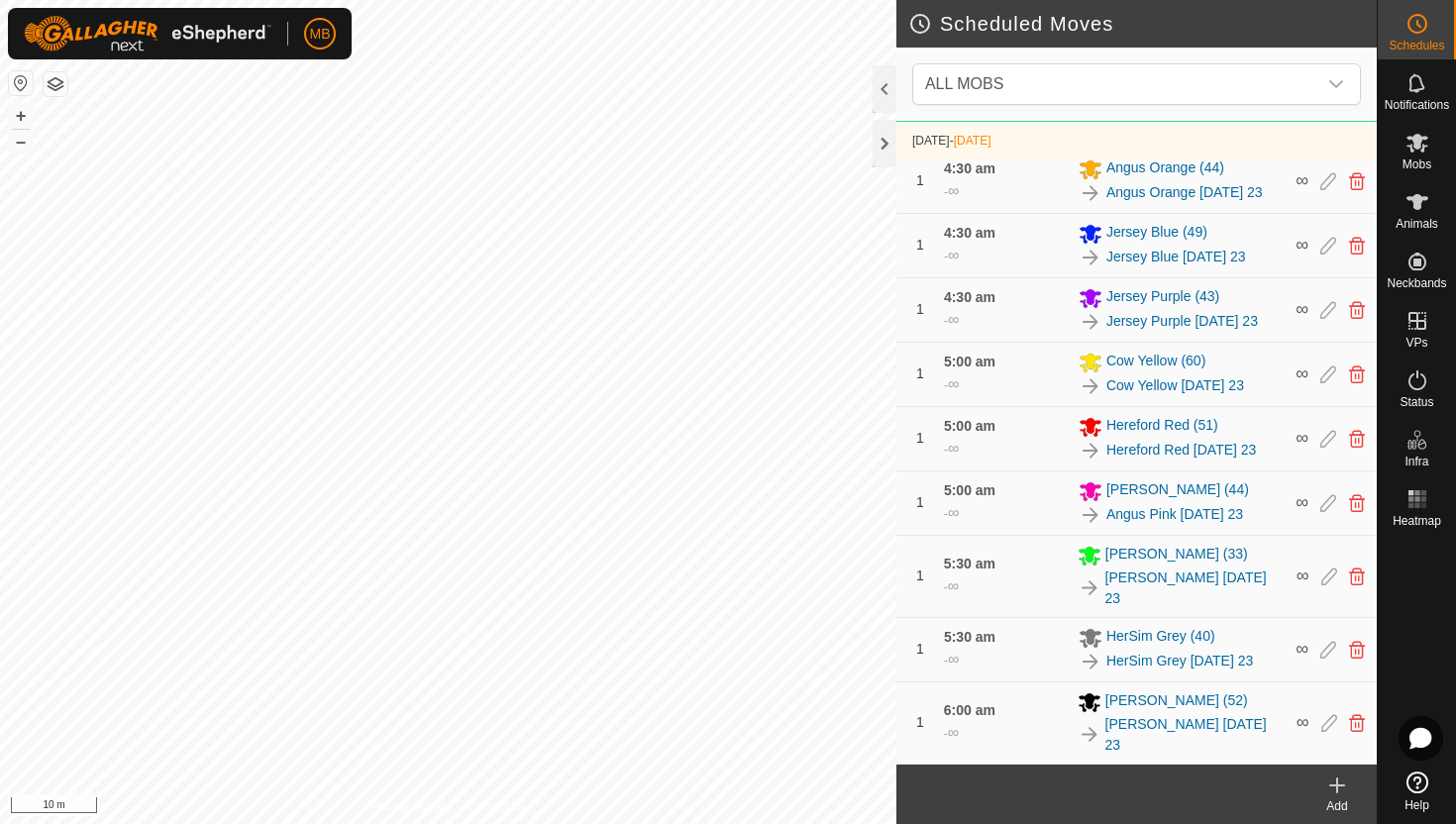 scroll, scrollTop: 962, scrollLeft: 0, axis: vertical 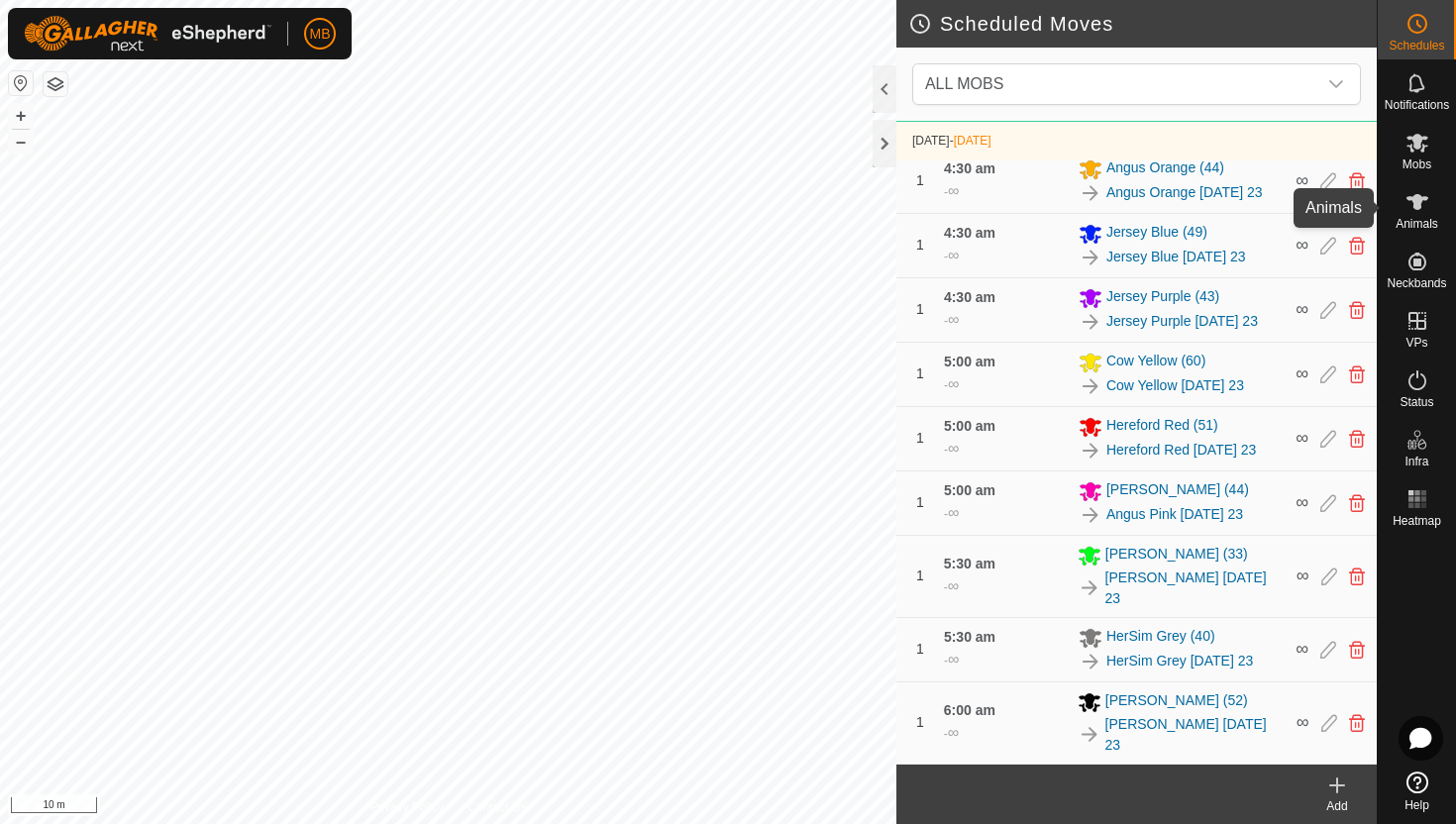 click 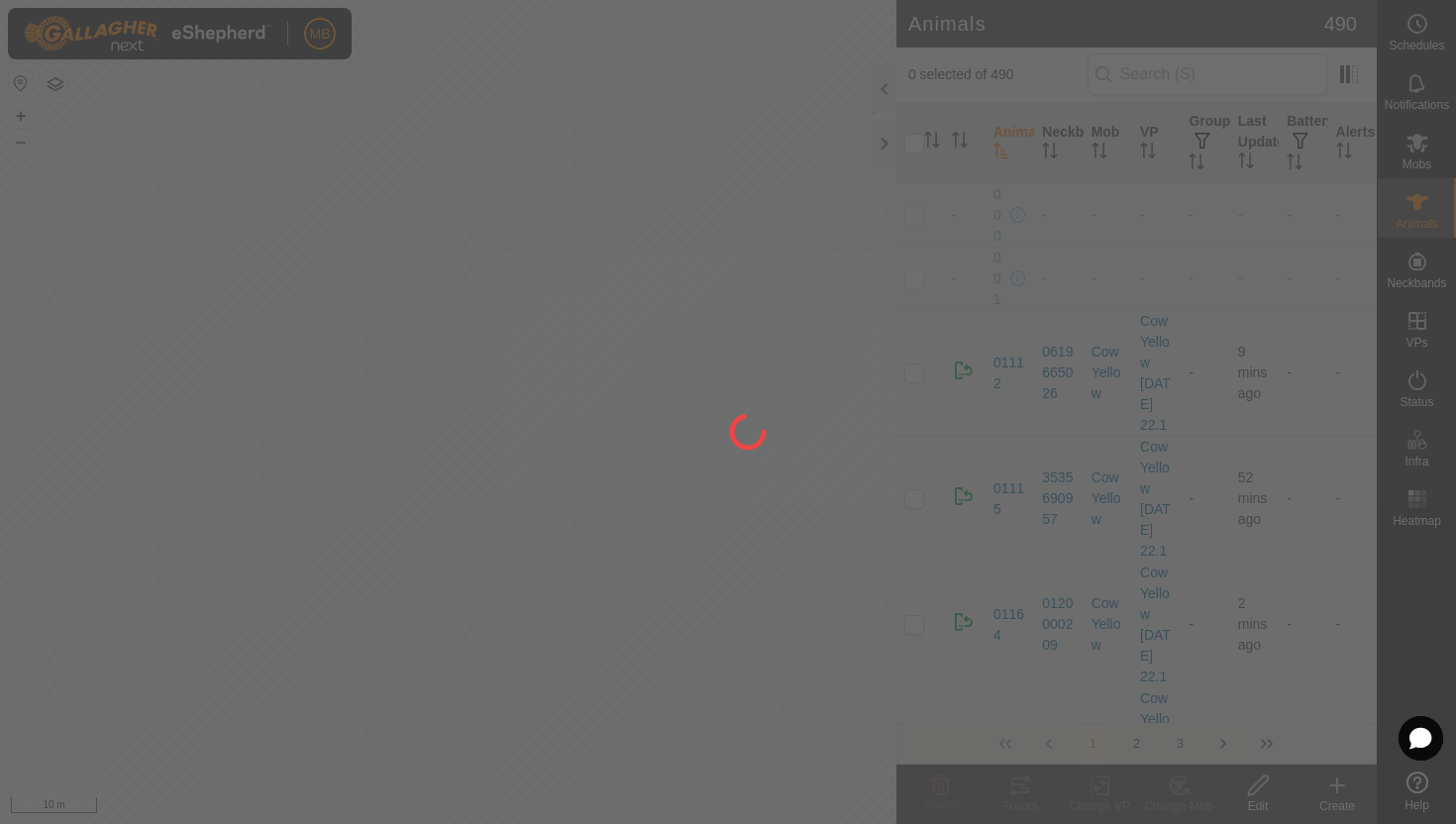 scroll, scrollTop: 0, scrollLeft: 0, axis: both 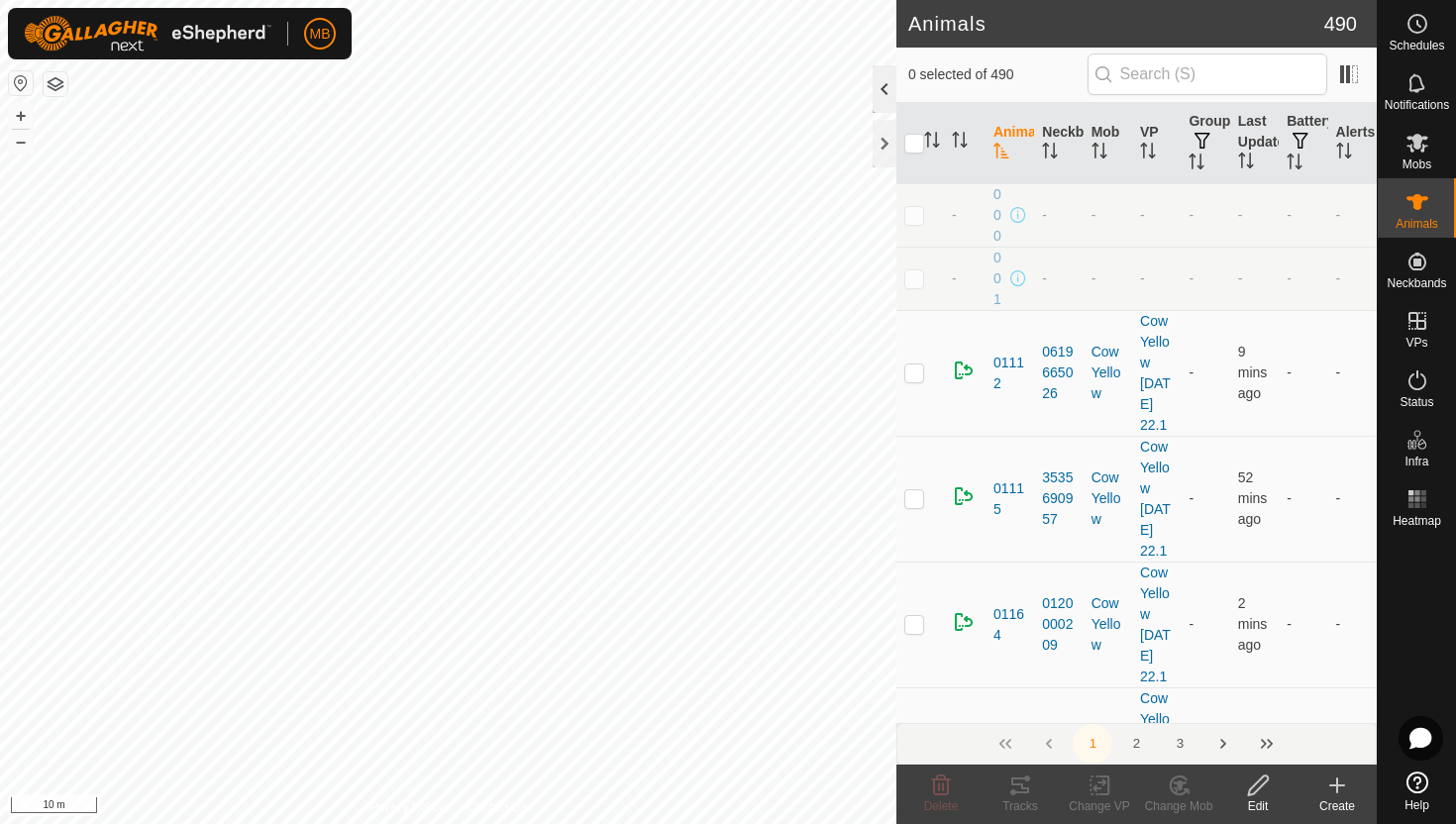 click 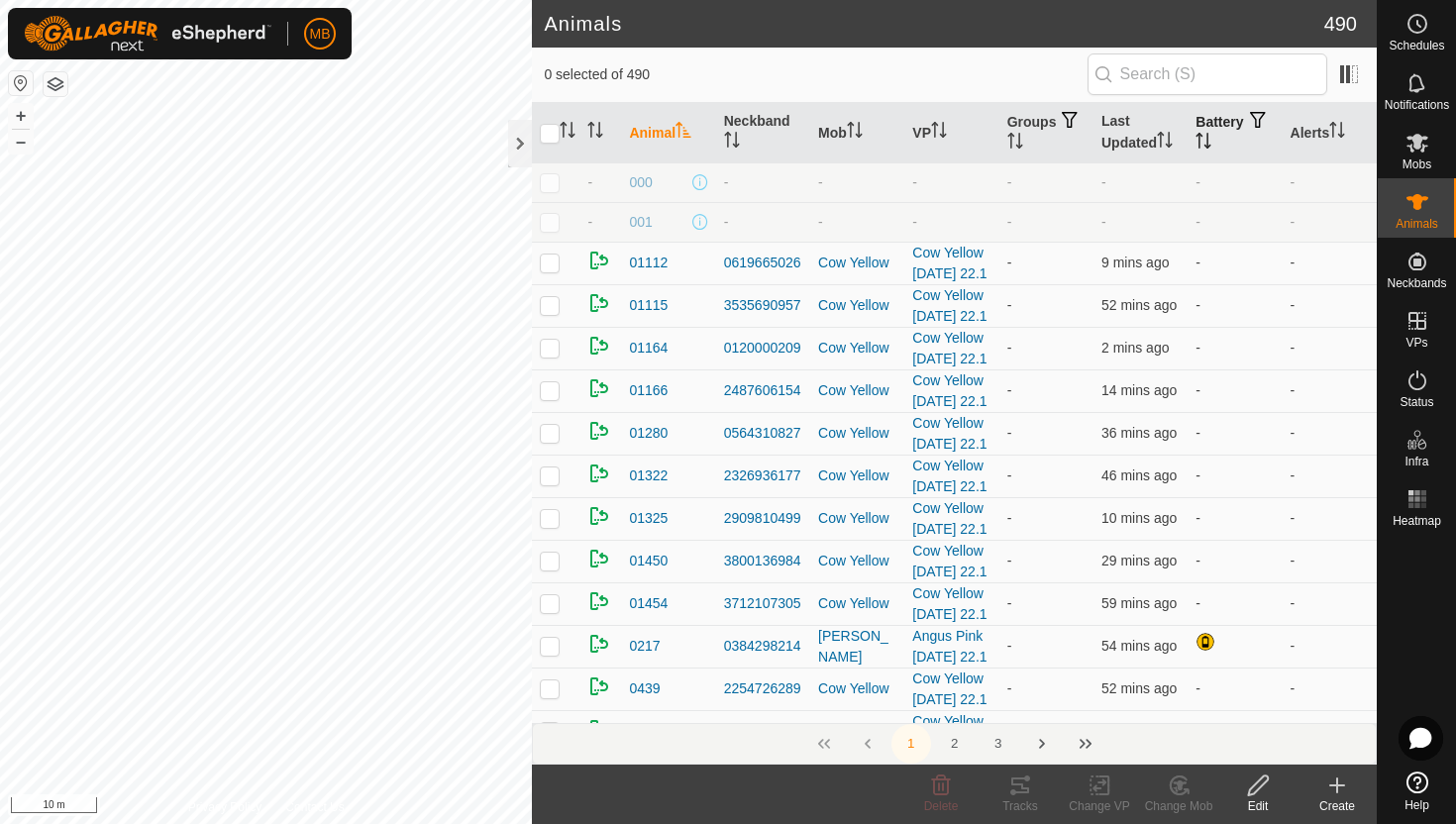 click 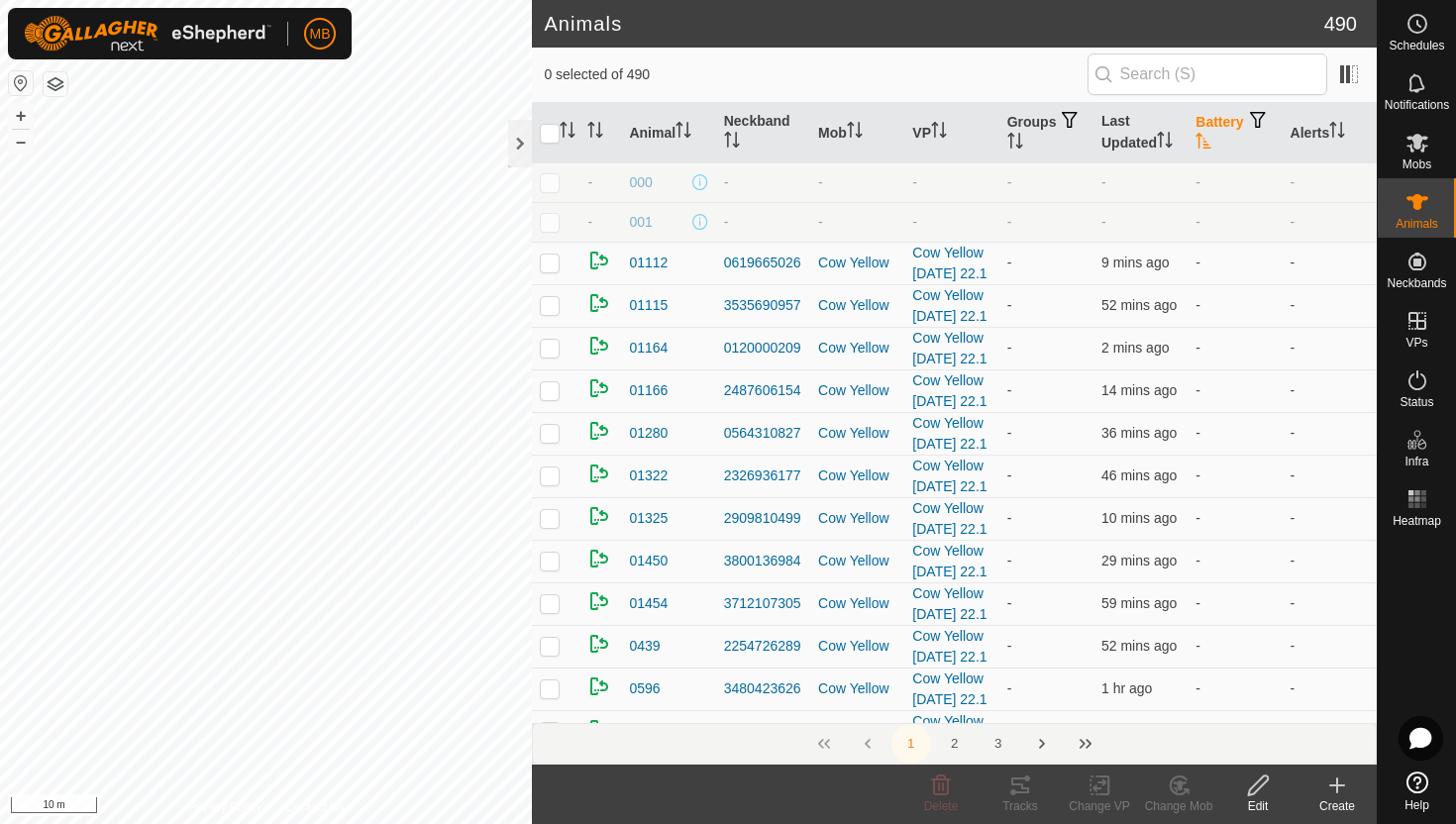 click 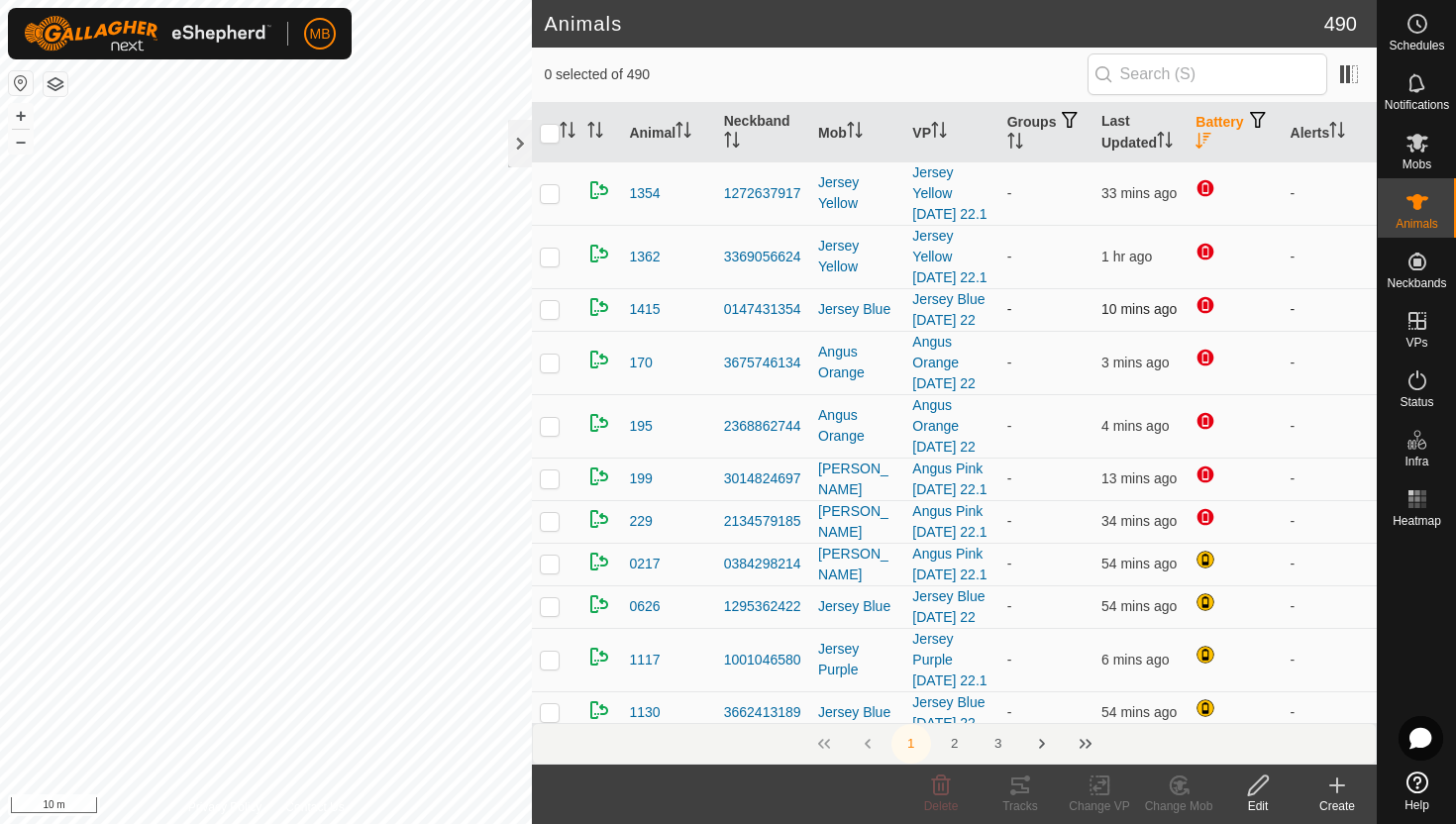 scroll, scrollTop: 379, scrollLeft: 0, axis: vertical 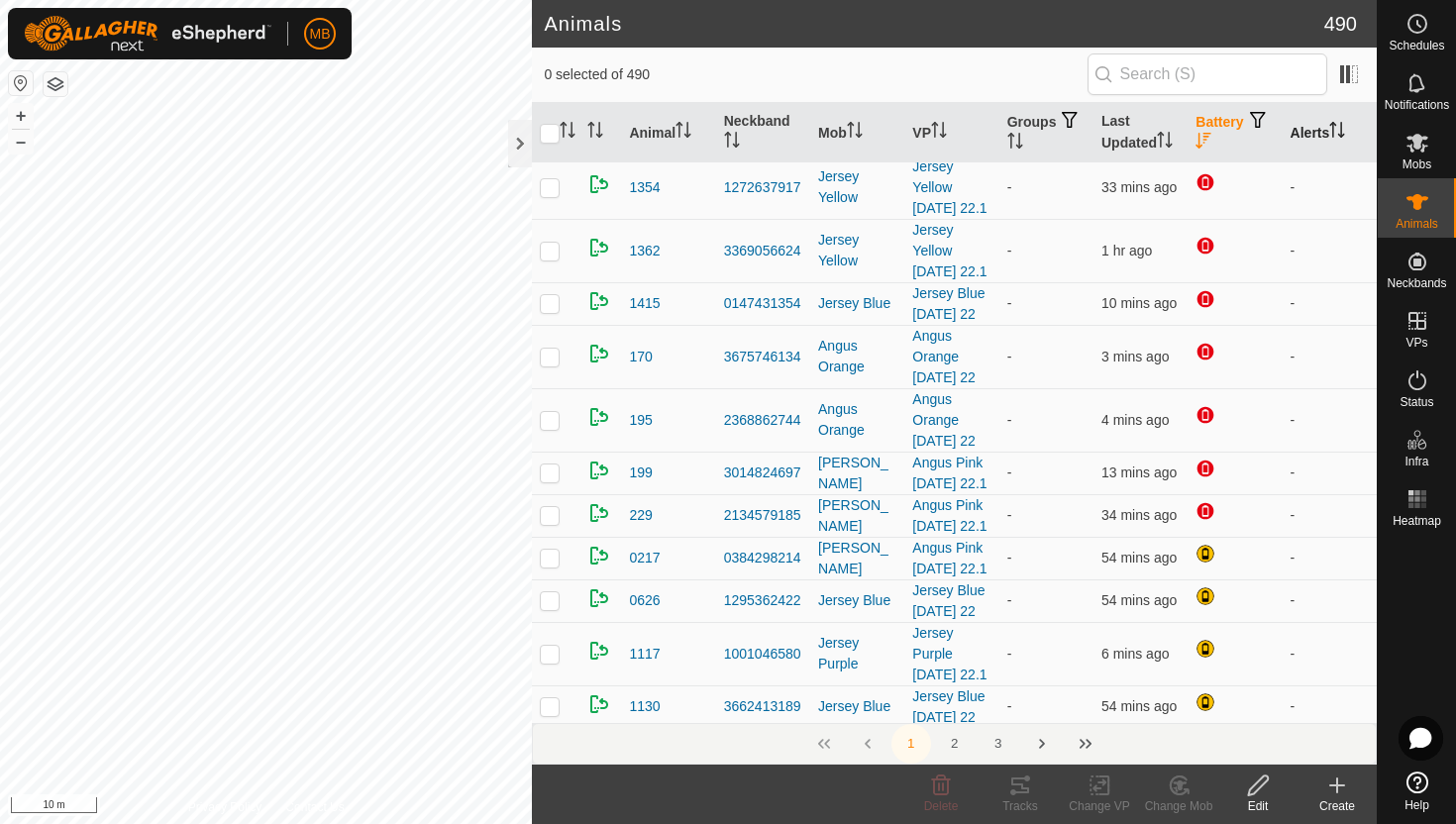 click 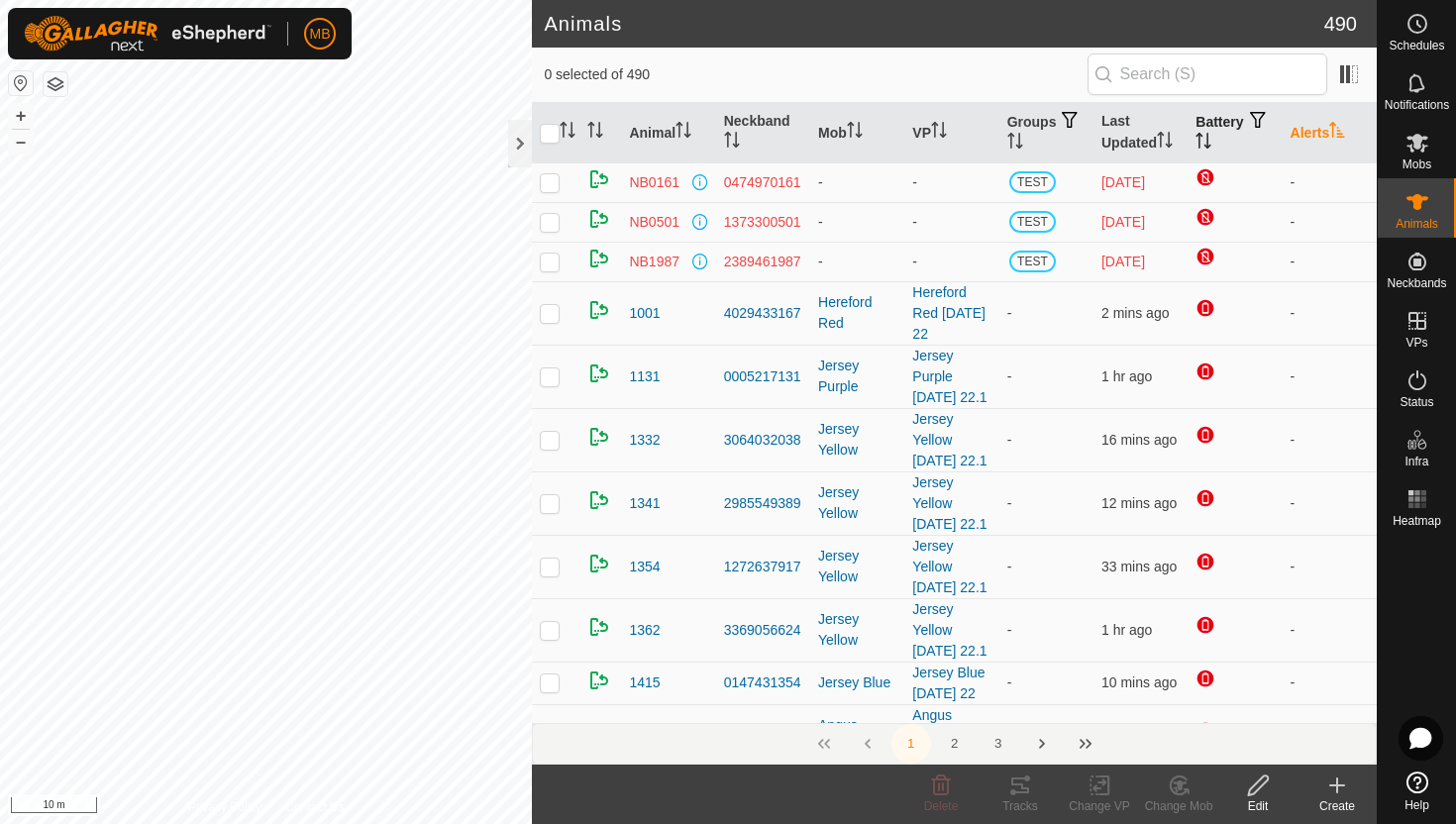 click 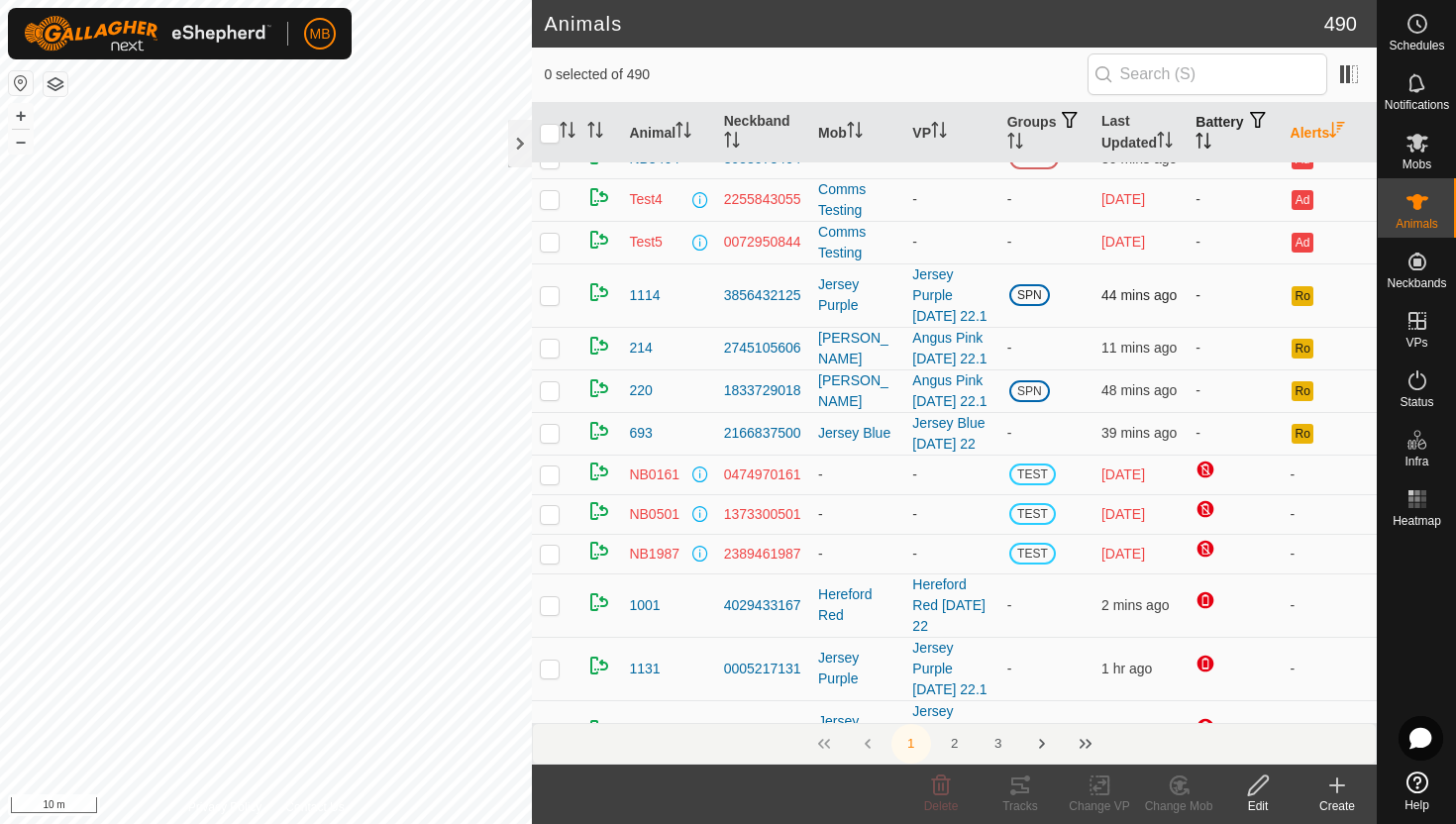 scroll, scrollTop: 0, scrollLeft: 0, axis: both 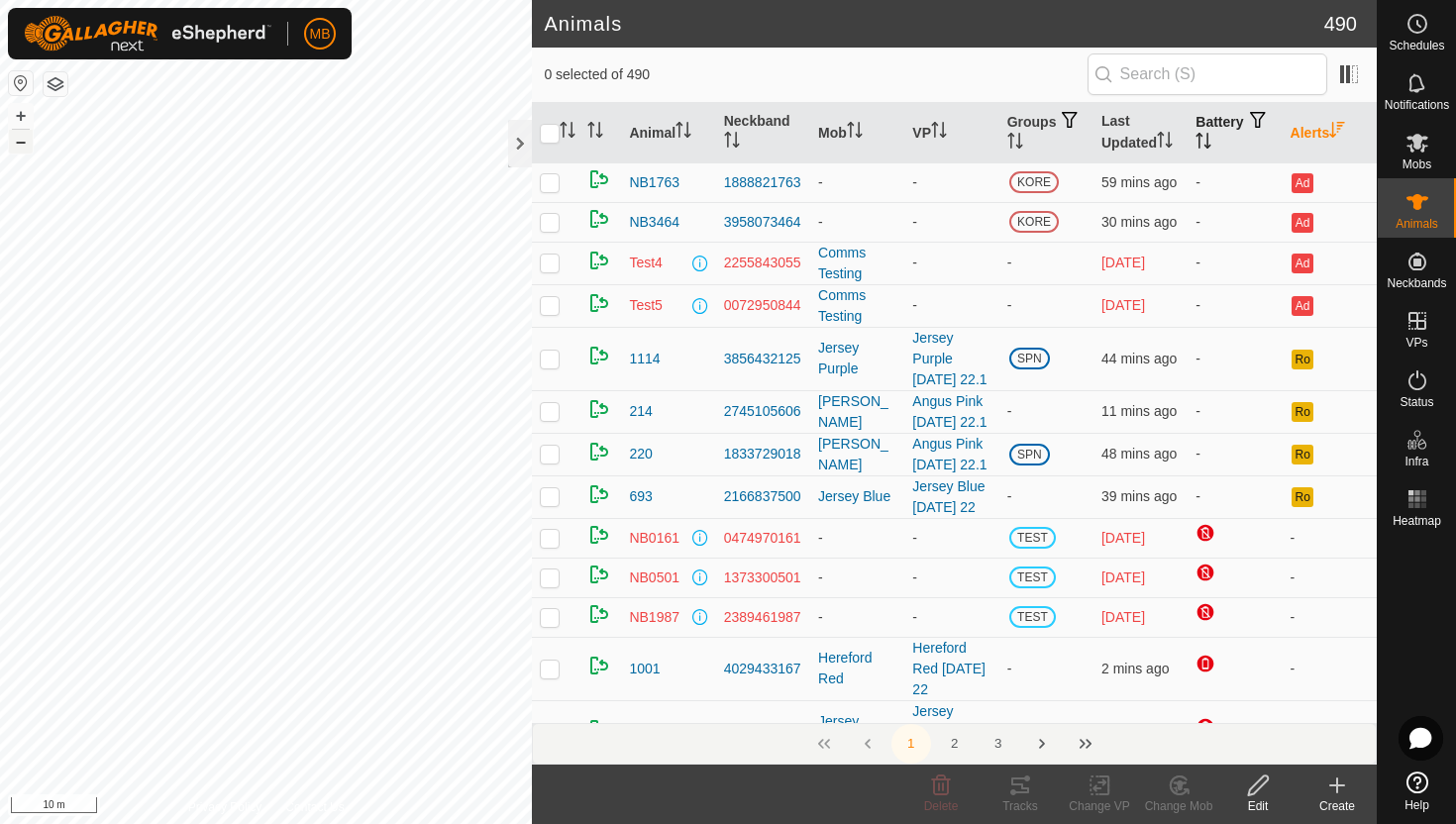 click on "–" at bounding box center [21, 142] 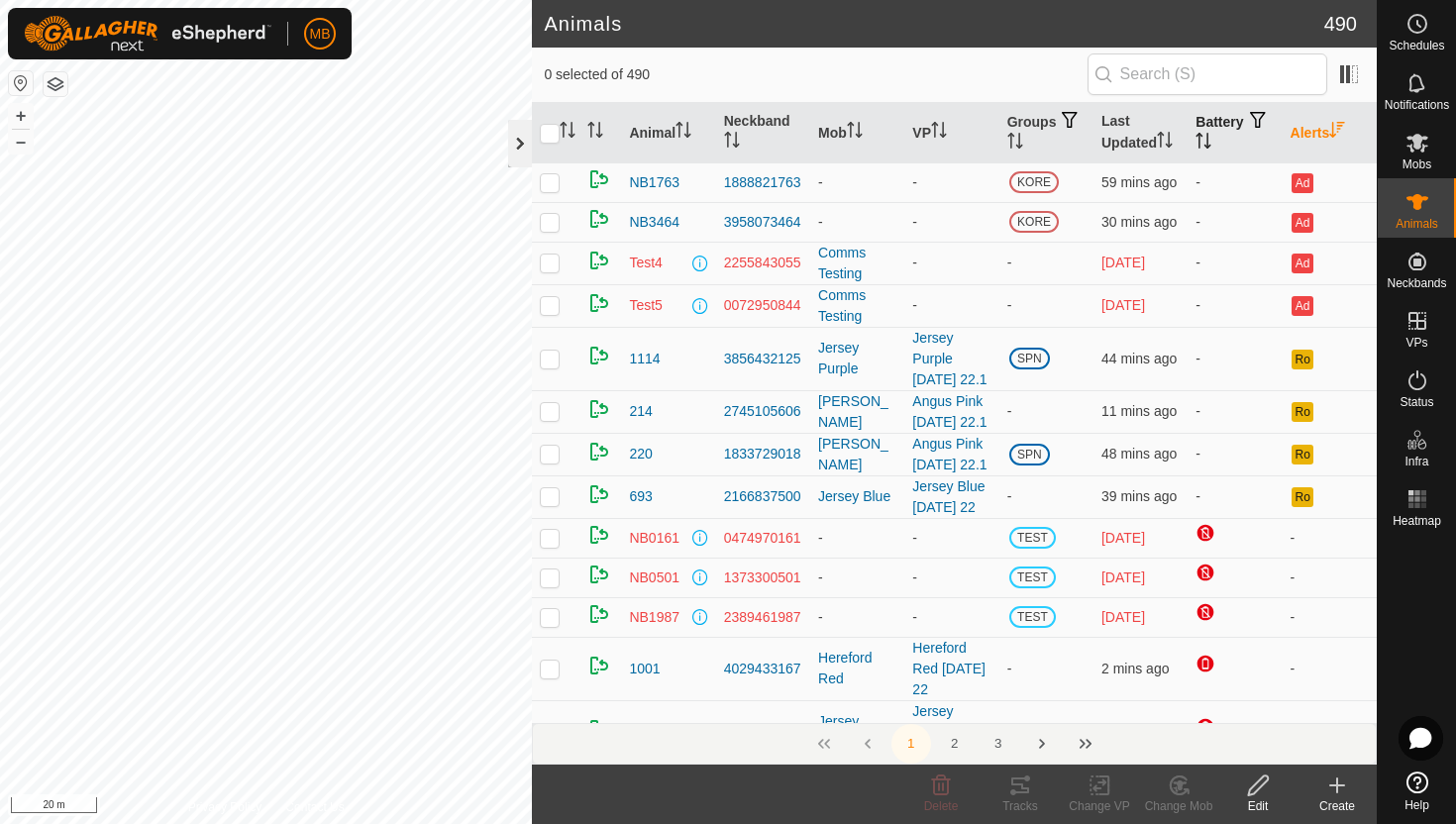 click 